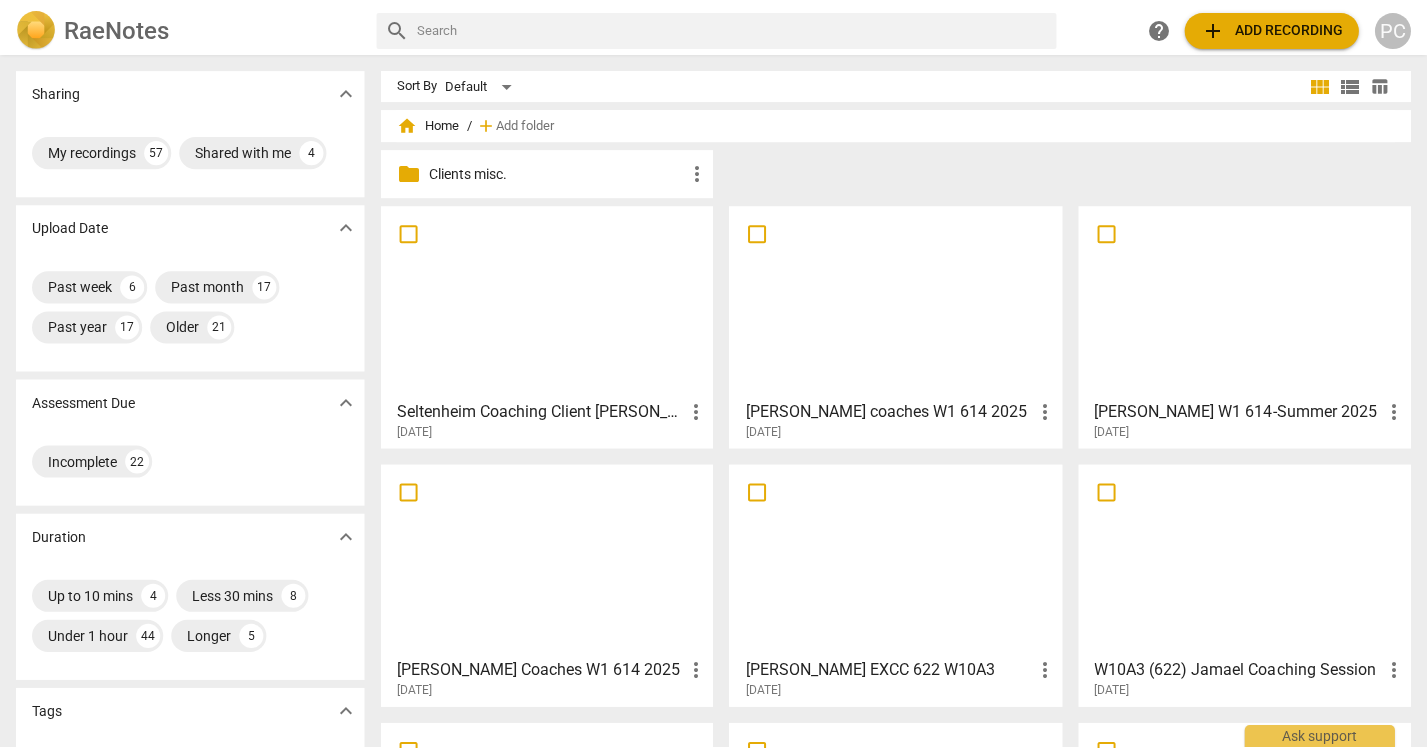 scroll, scrollTop: 0, scrollLeft: 0, axis: both 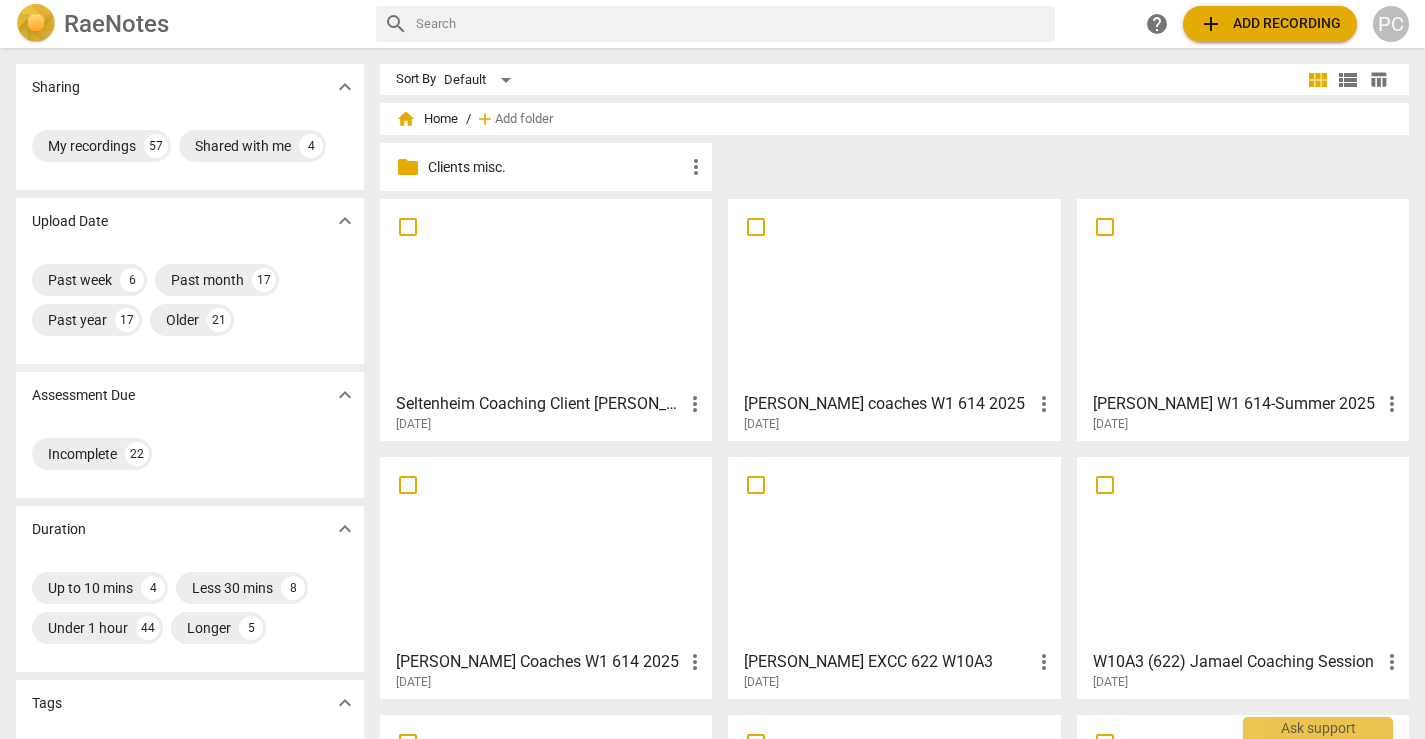 click on "add   Add recording" at bounding box center (1270, 24) 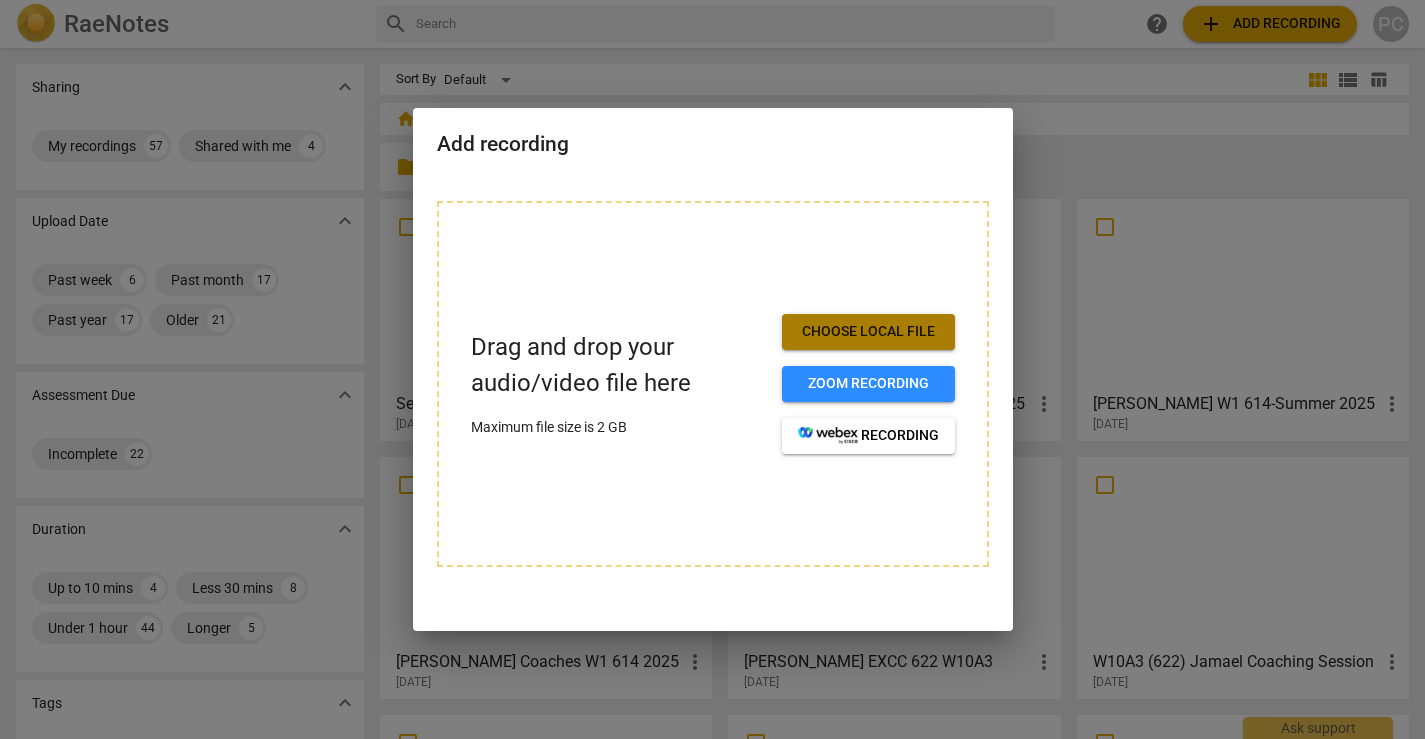 click on "Choose local file" at bounding box center (868, 332) 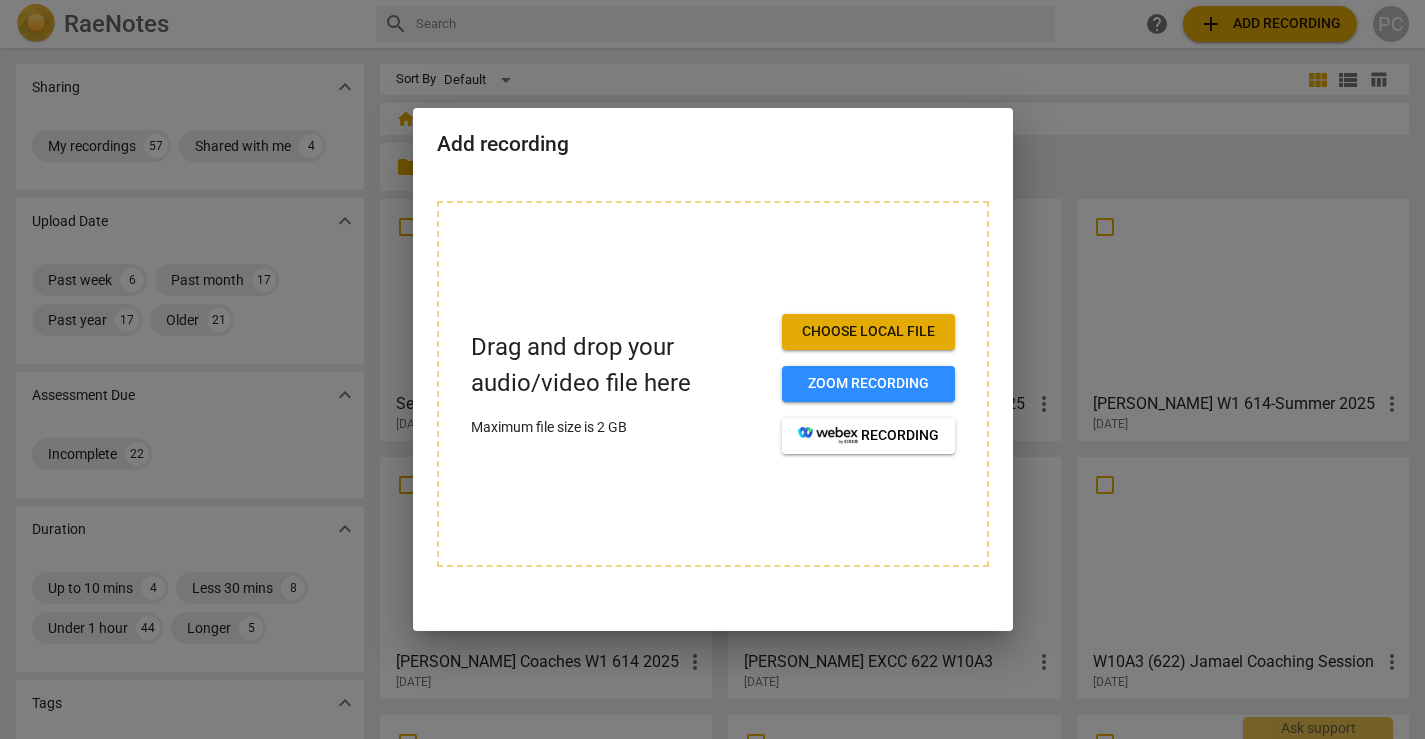 click on "Choose local file" at bounding box center (868, 332) 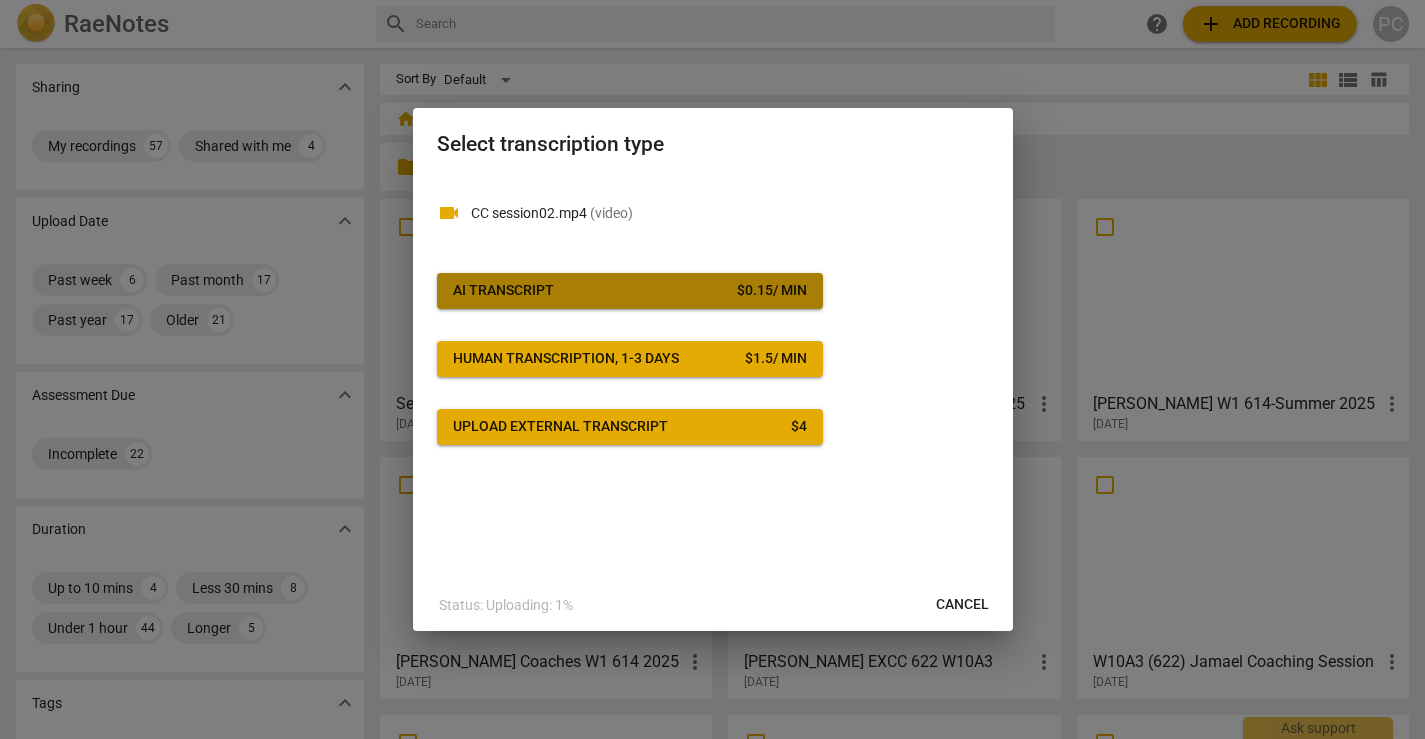 click on "AI Transcript $ 0.15  / min" at bounding box center [630, 291] 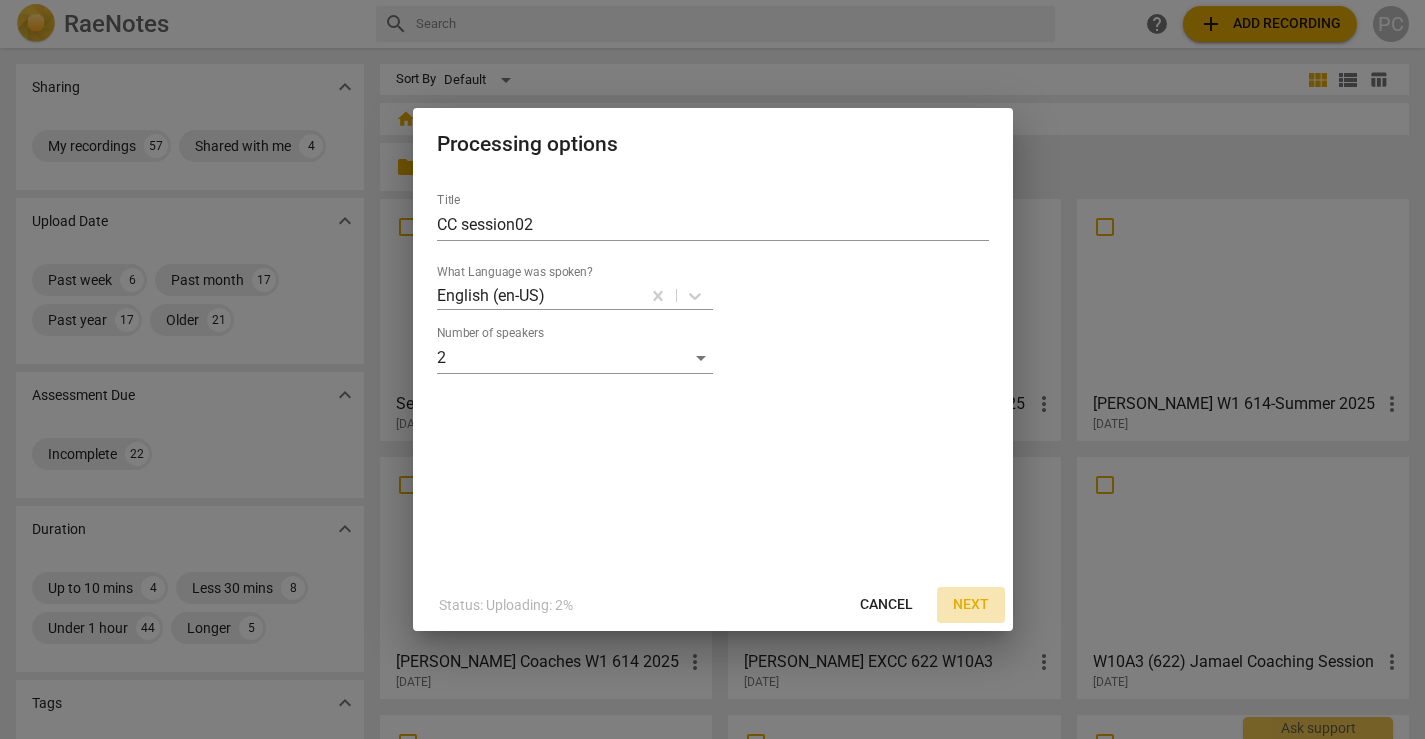 click on "Next" at bounding box center (971, 605) 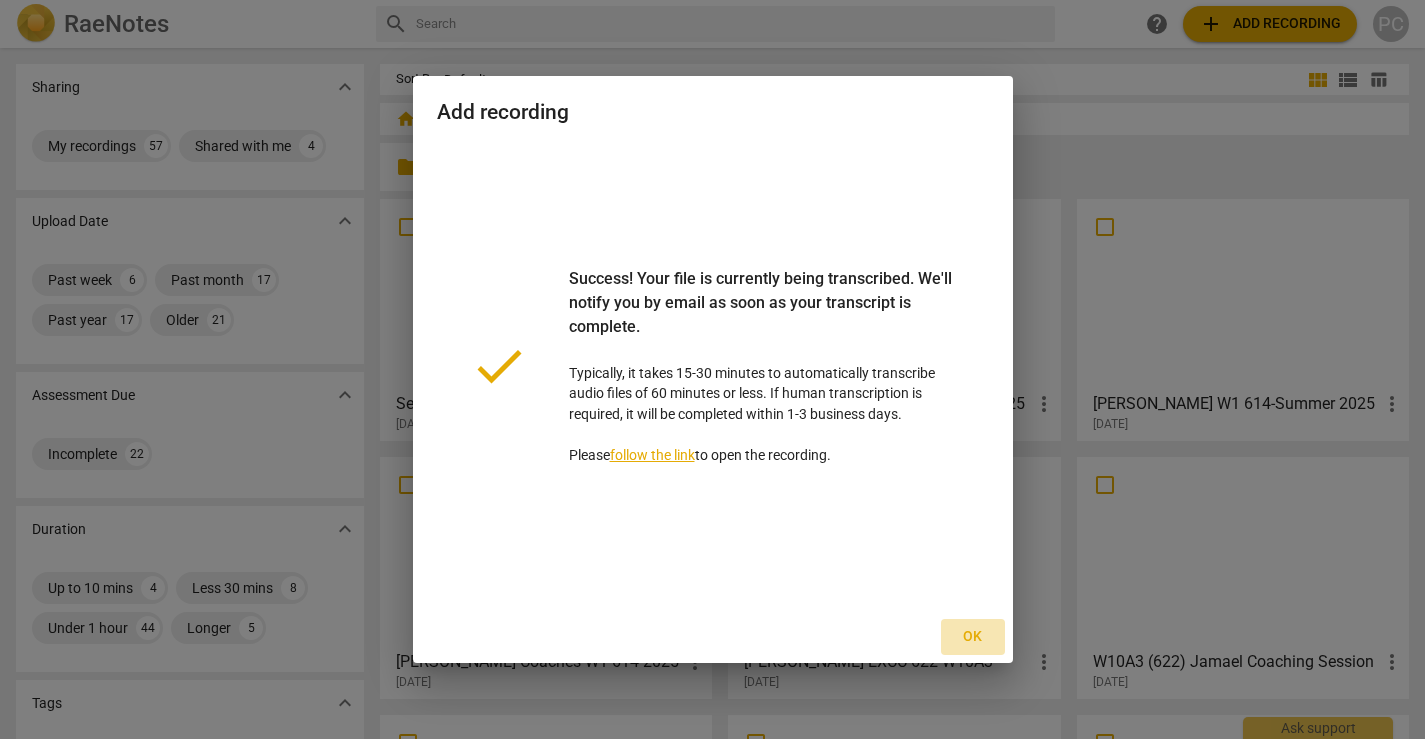 click on "Ok" at bounding box center [973, 637] 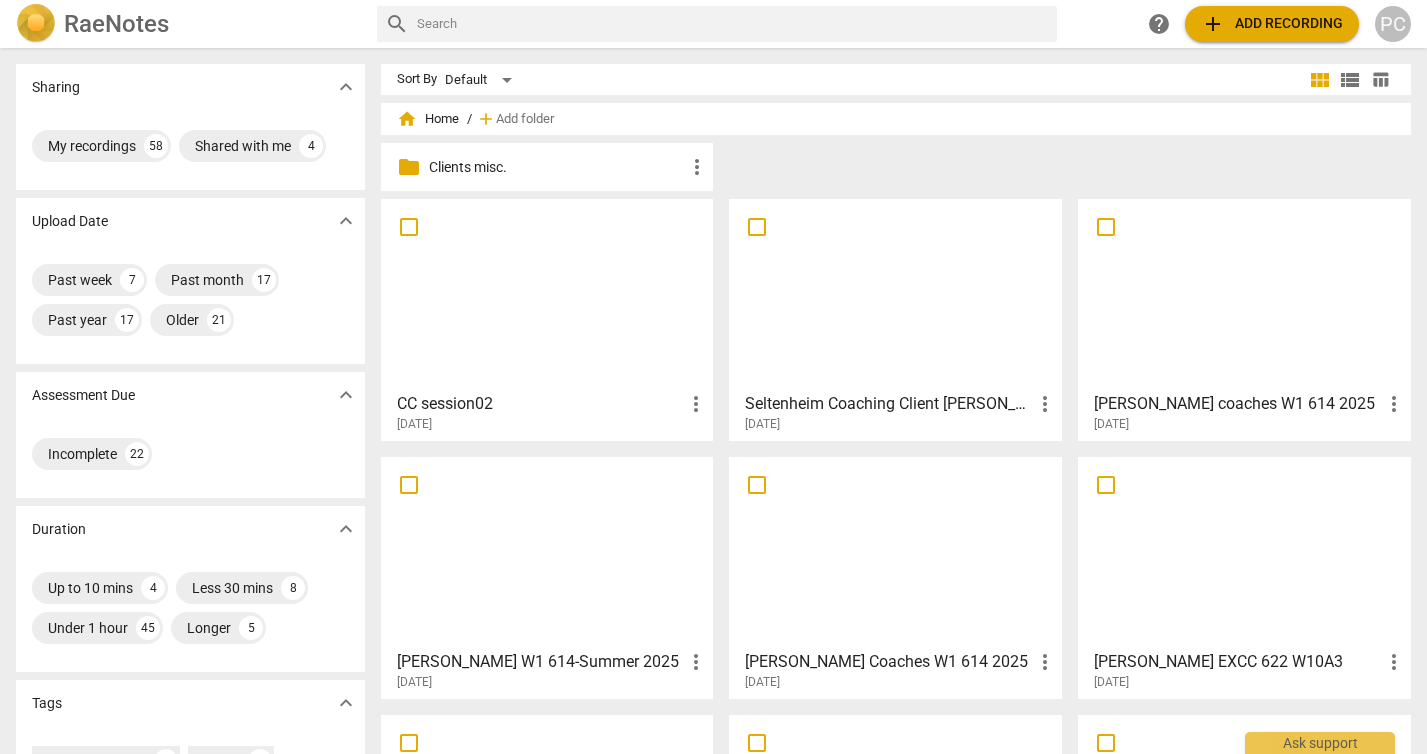 click at bounding box center [547, 294] 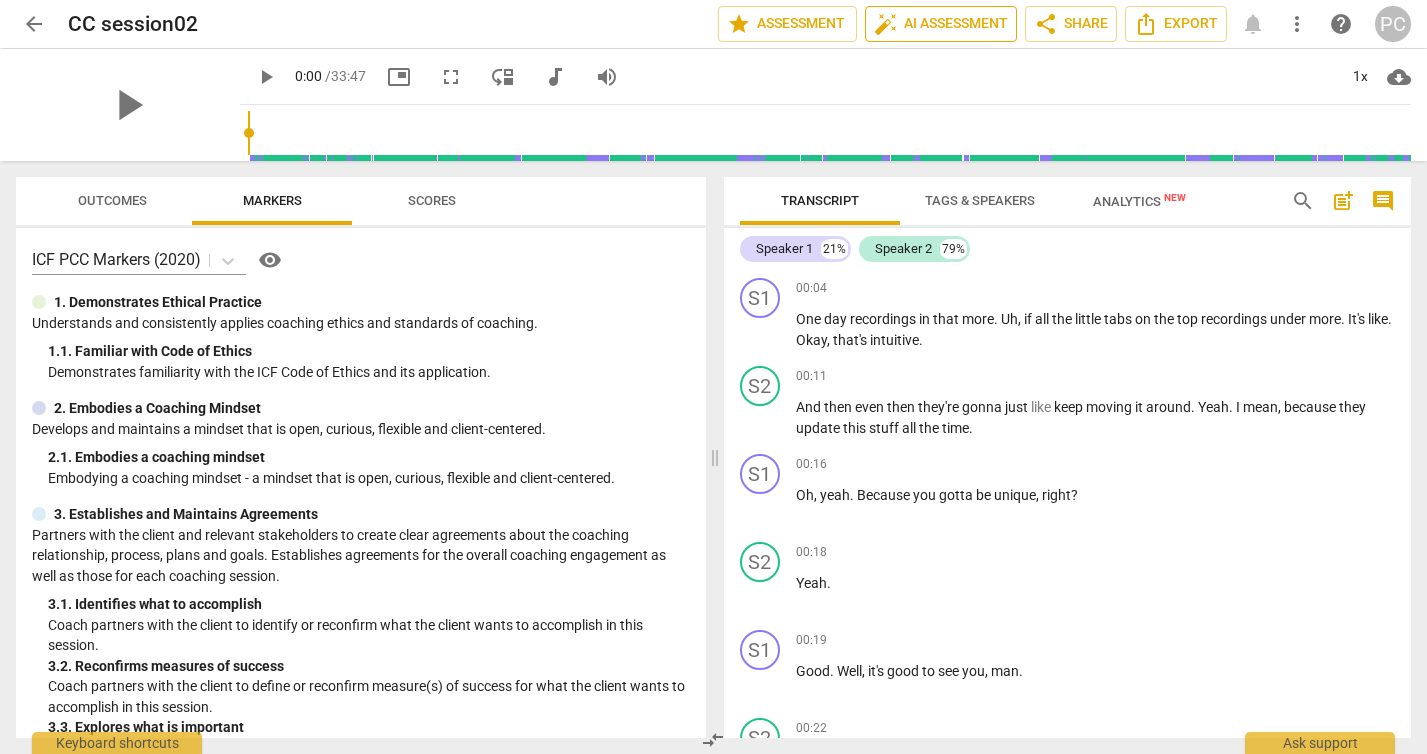 click on "auto_fix_high    AI Assessment" at bounding box center [941, 24] 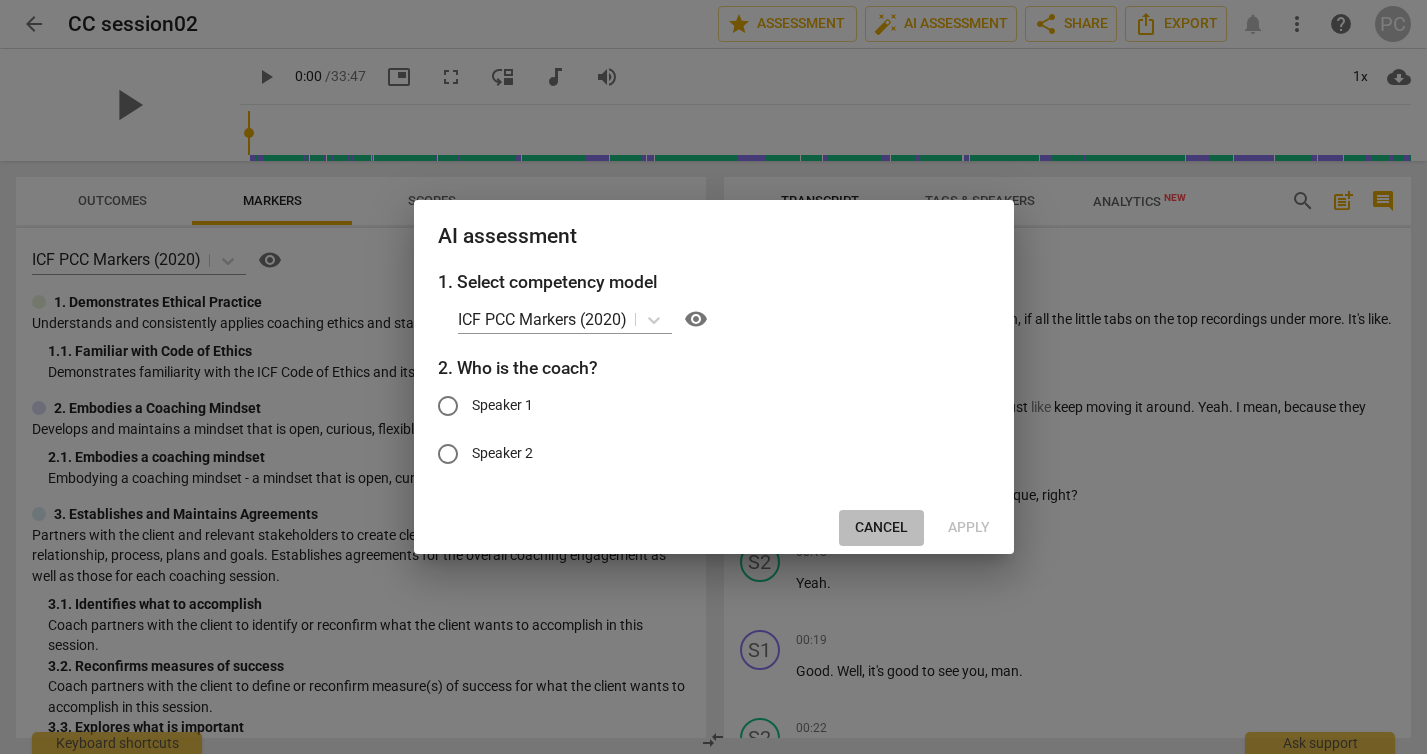 click on "Cancel" at bounding box center [881, 528] 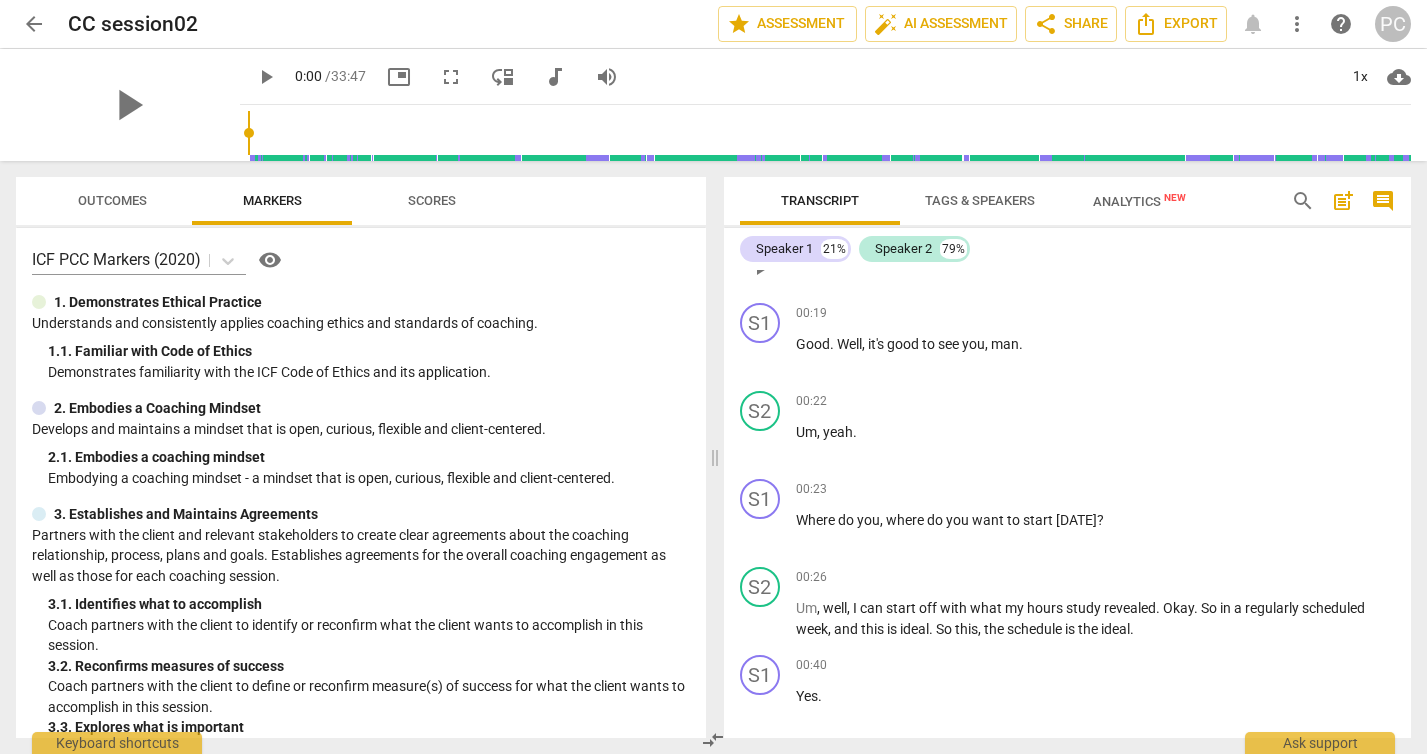 scroll, scrollTop: 0, scrollLeft: 0, axis: both 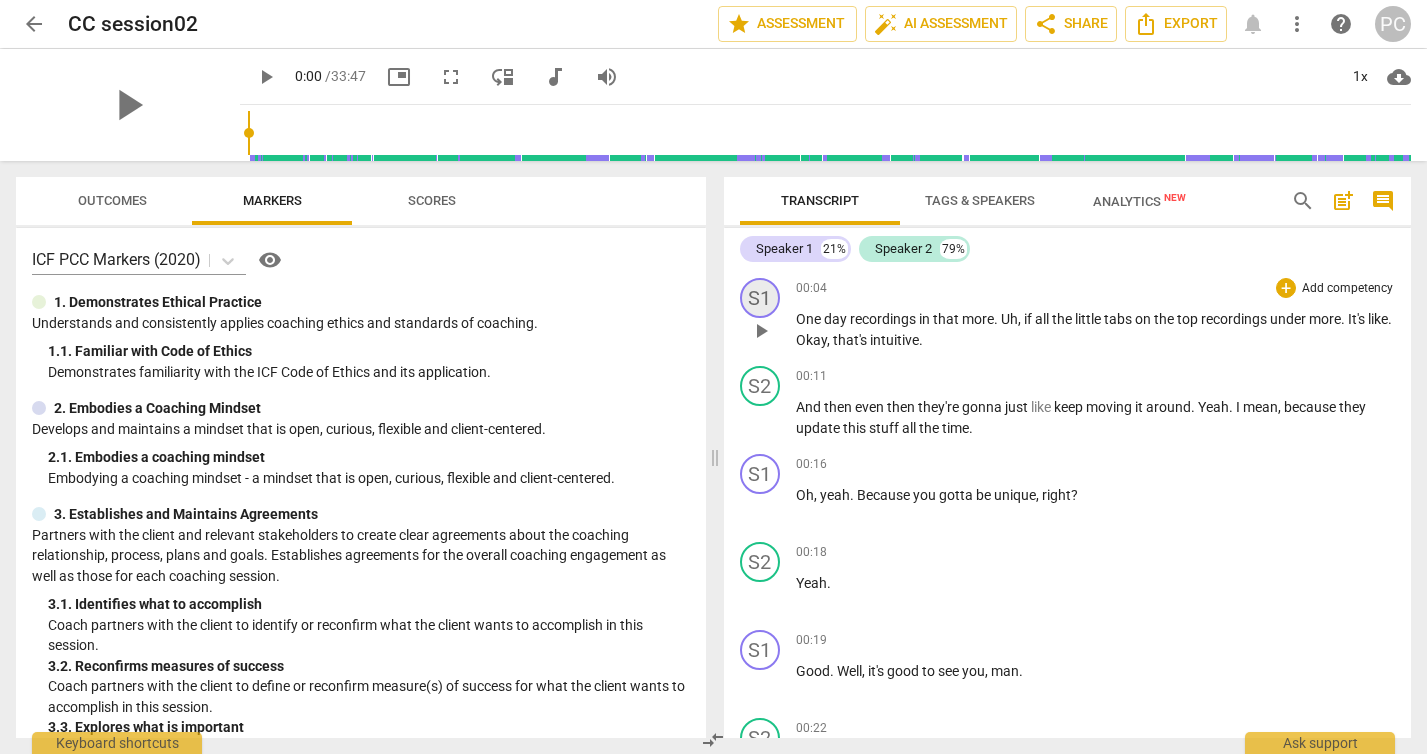 click on "S1" at bounding box center [760, 298] 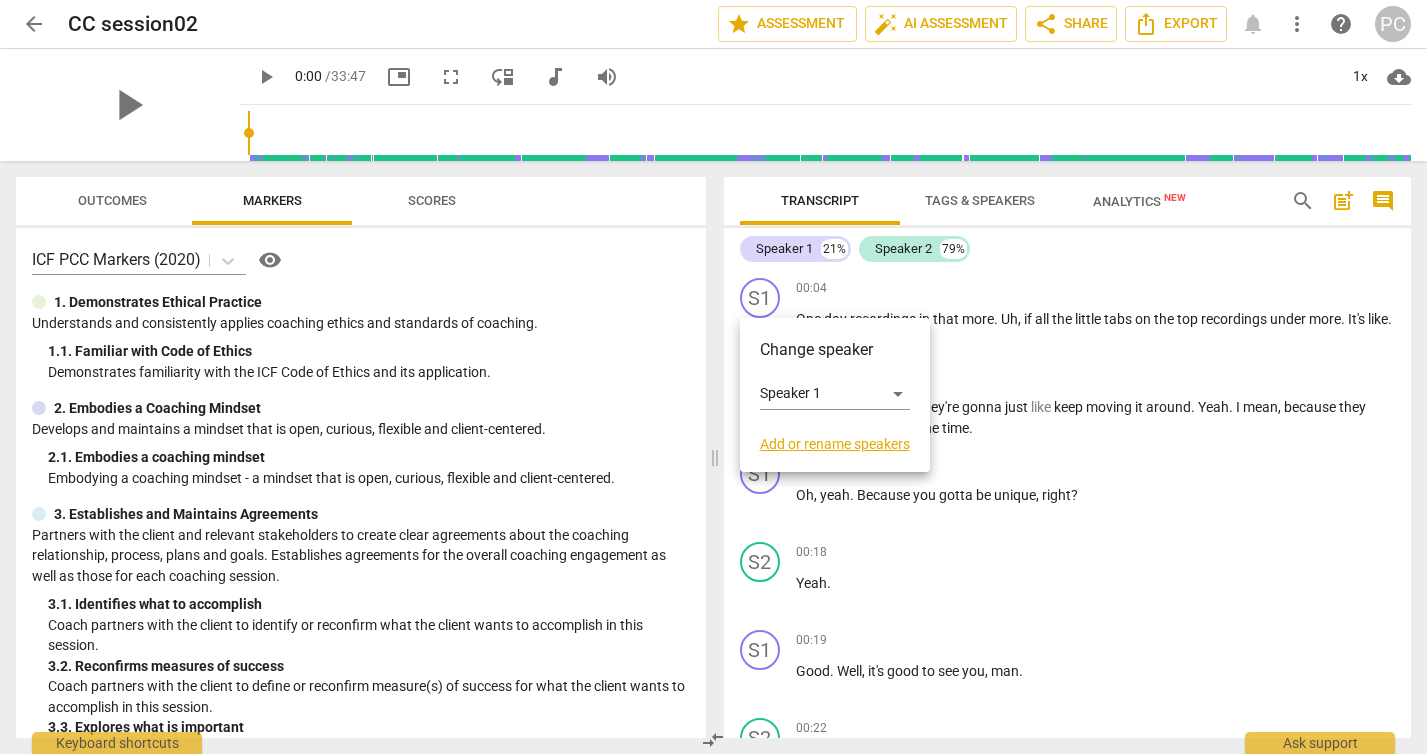 click at bounding box center (713, 377) 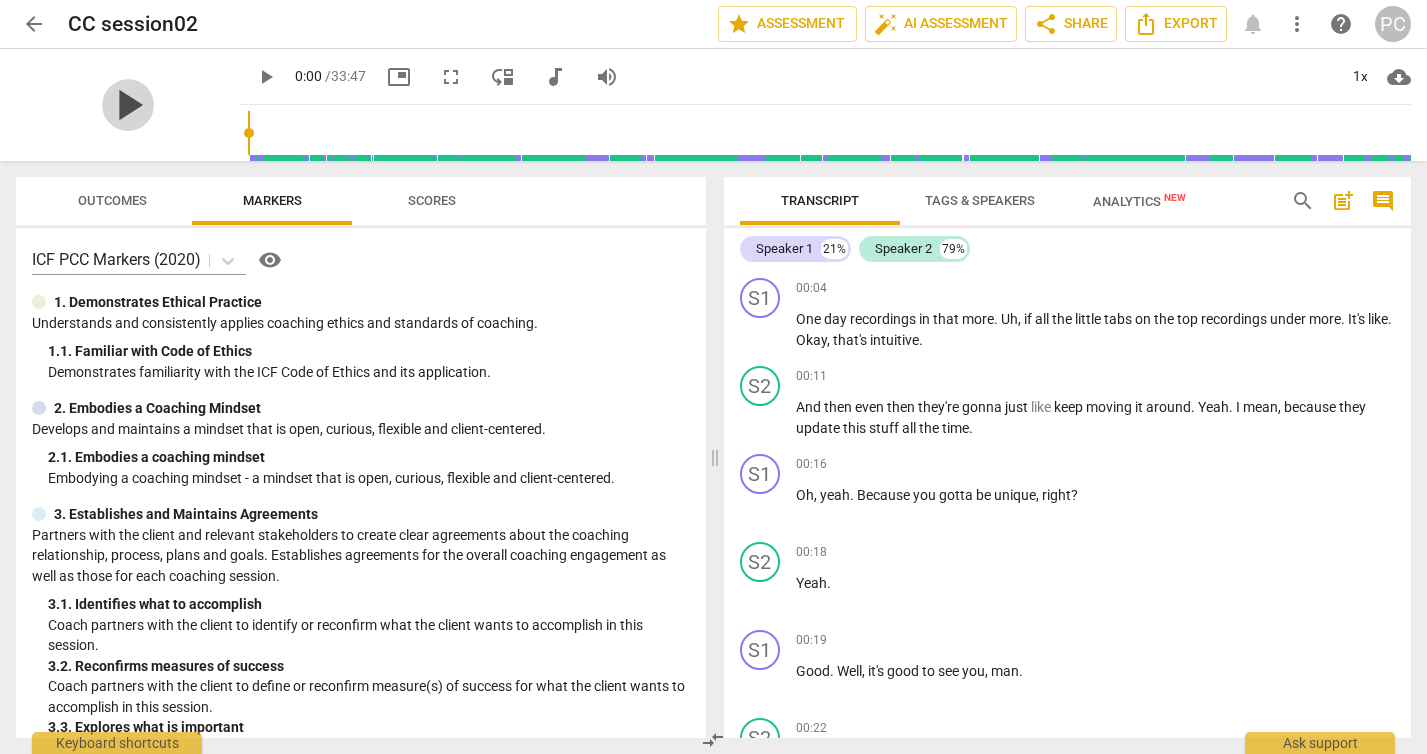 click on "play_arrow" at bounding box center (128, 105) 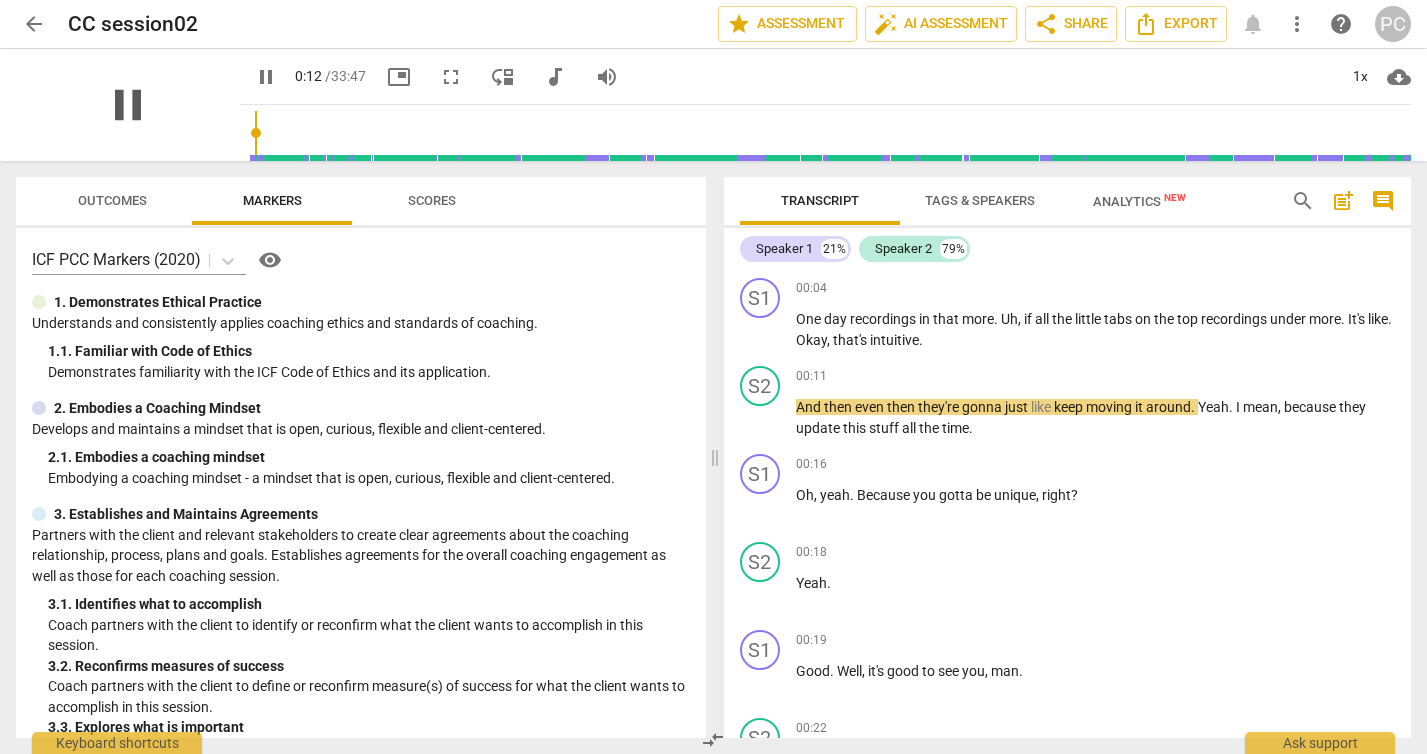 click on "pause" at bounding box center (128, 105) 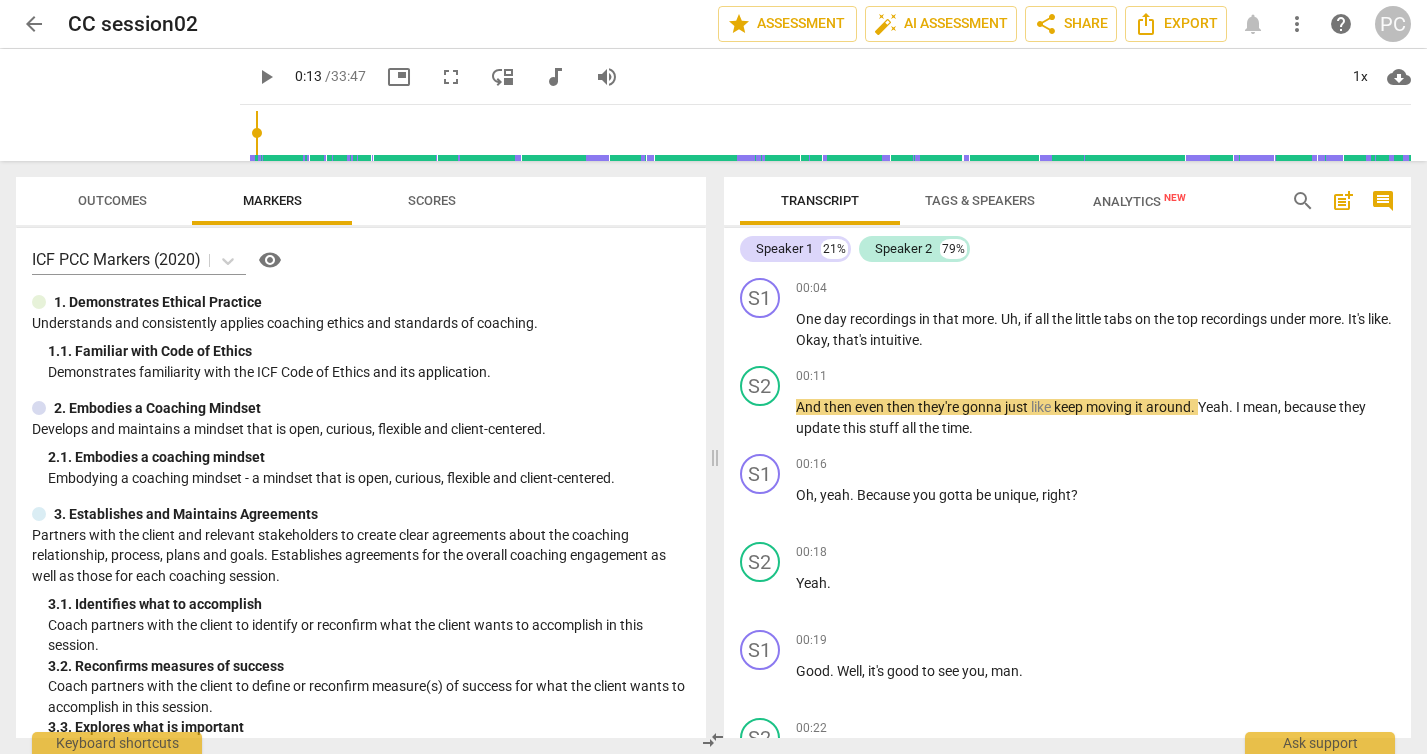 type on "13" 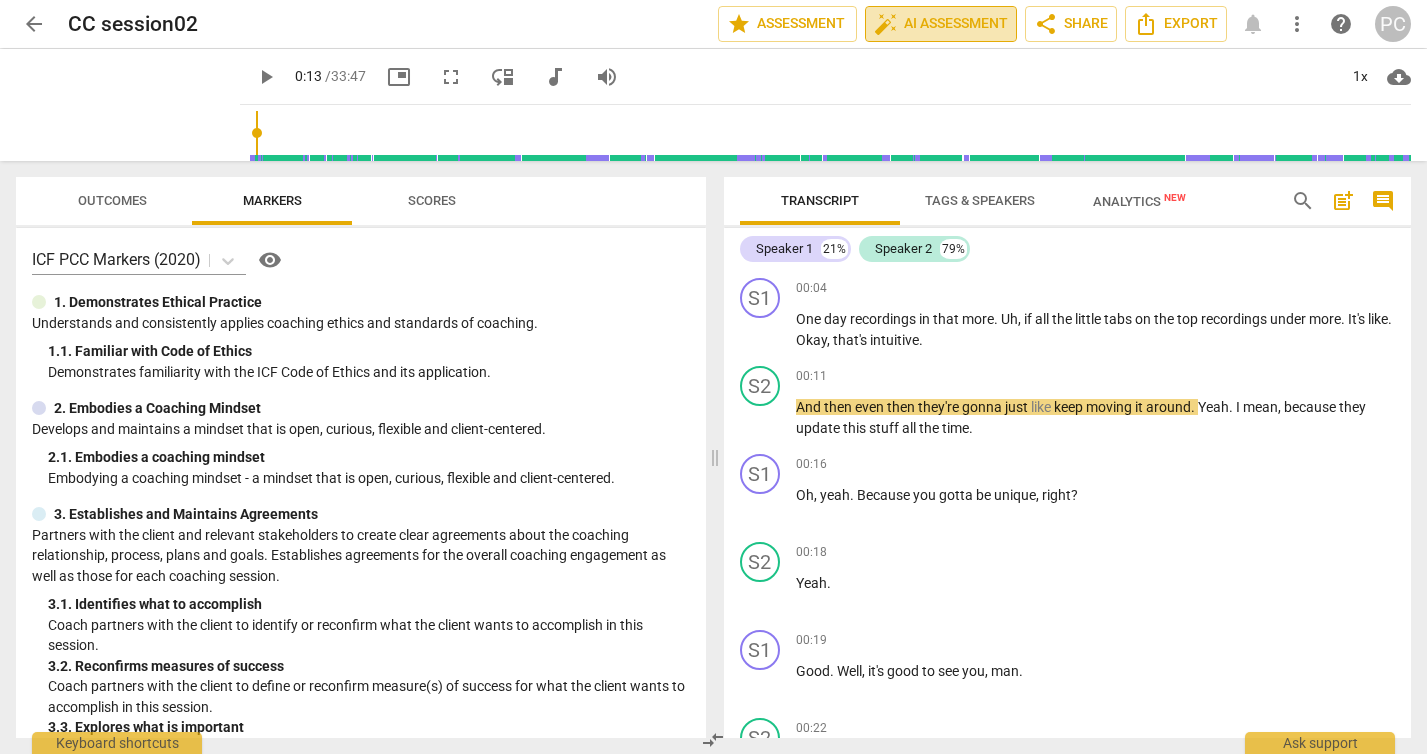 click on "auto_fix_high    AI Assessment" at bounding box center (941, 24) 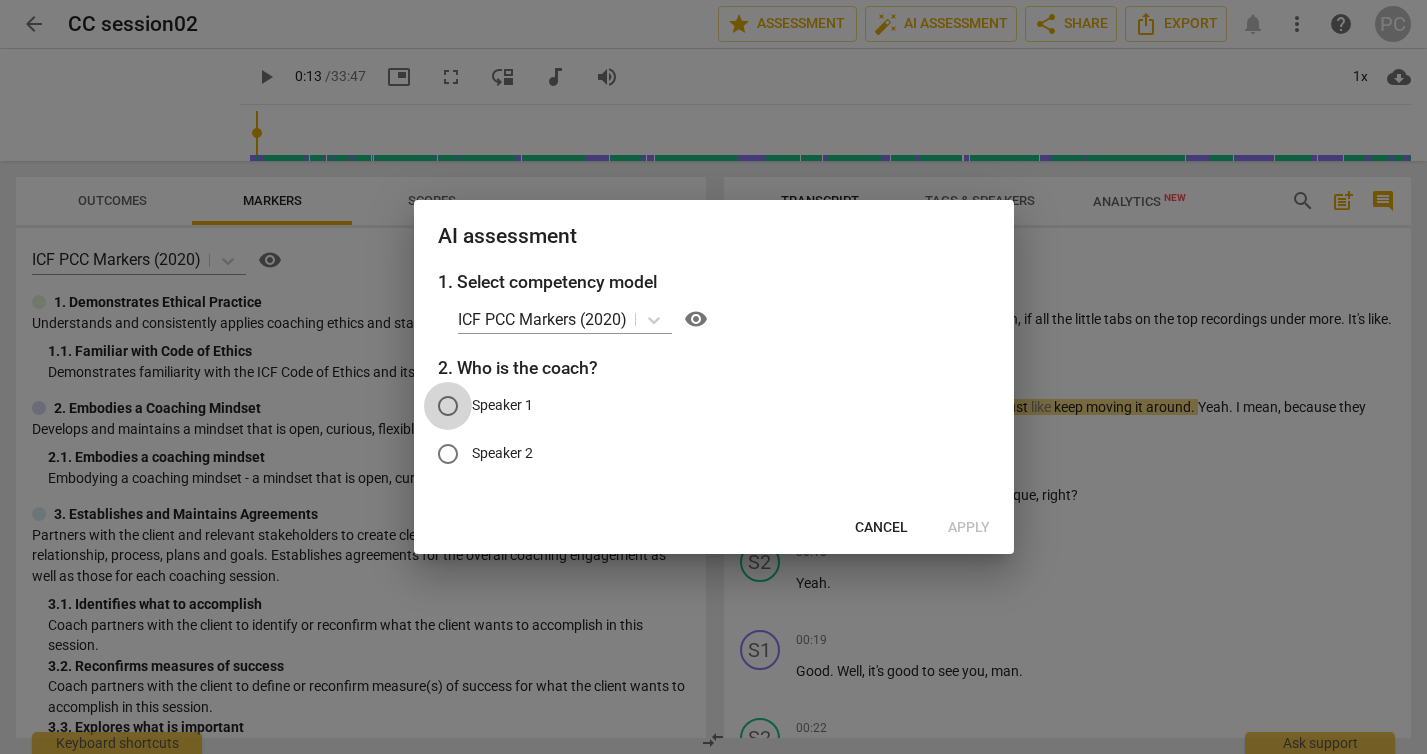 click on "Speaker 1" at bounding box center [448, 406] 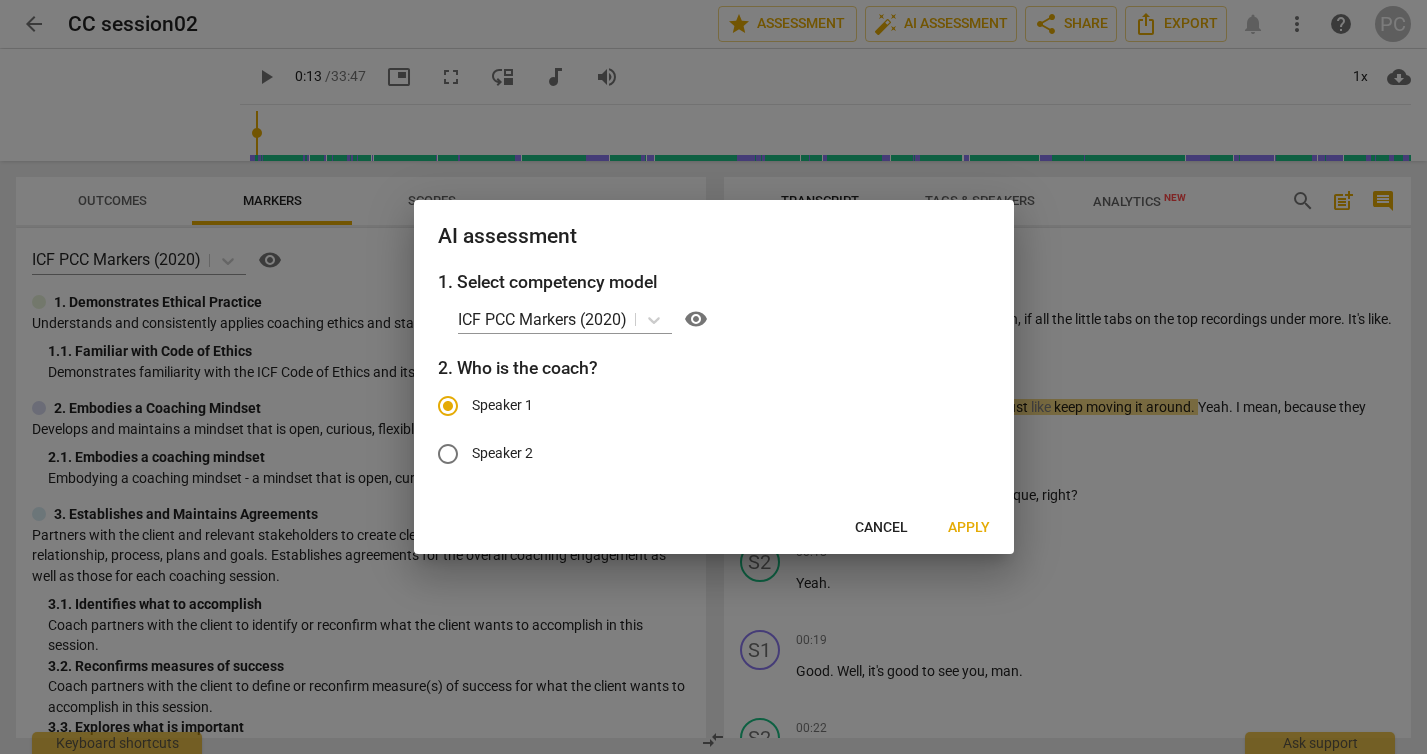 click on "Apply" at bounding box center [969, 528] 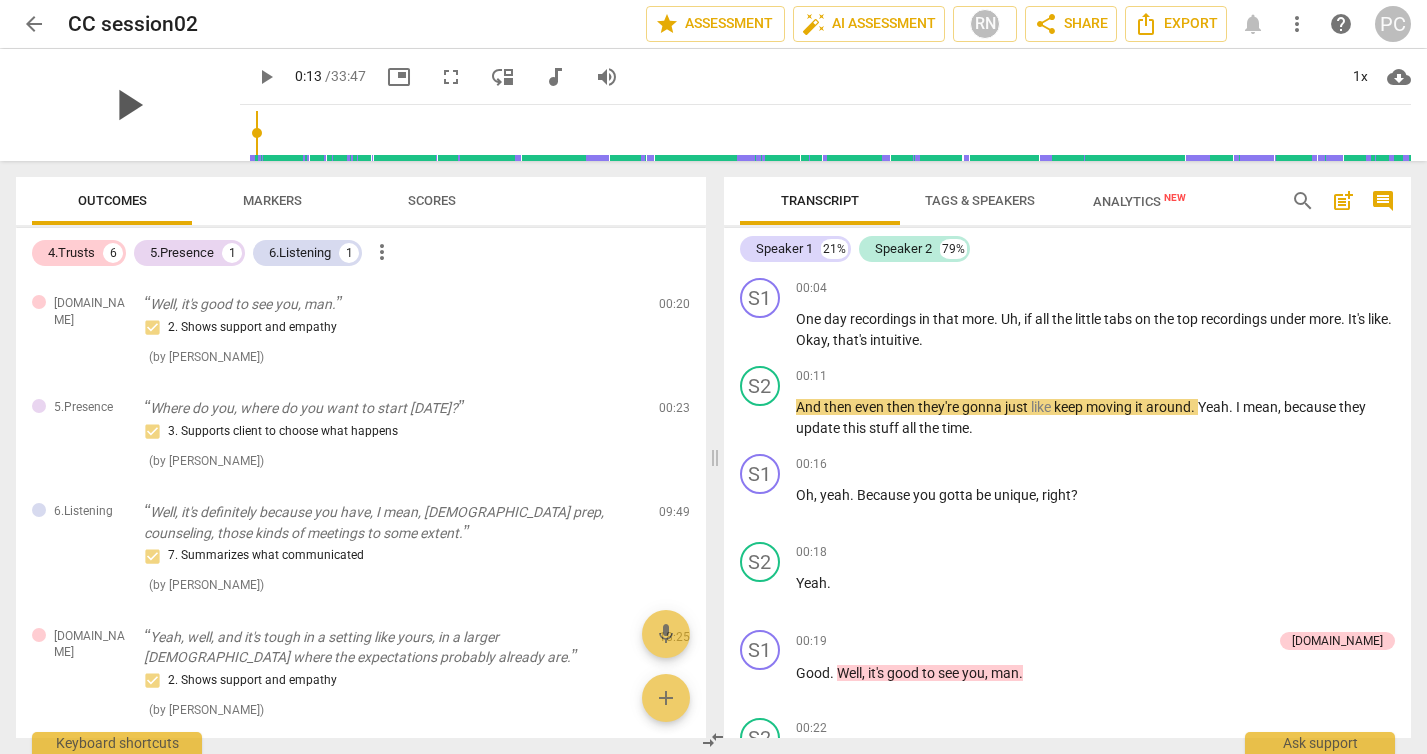 click on "play_arrow" at bounding box center [128, 105] 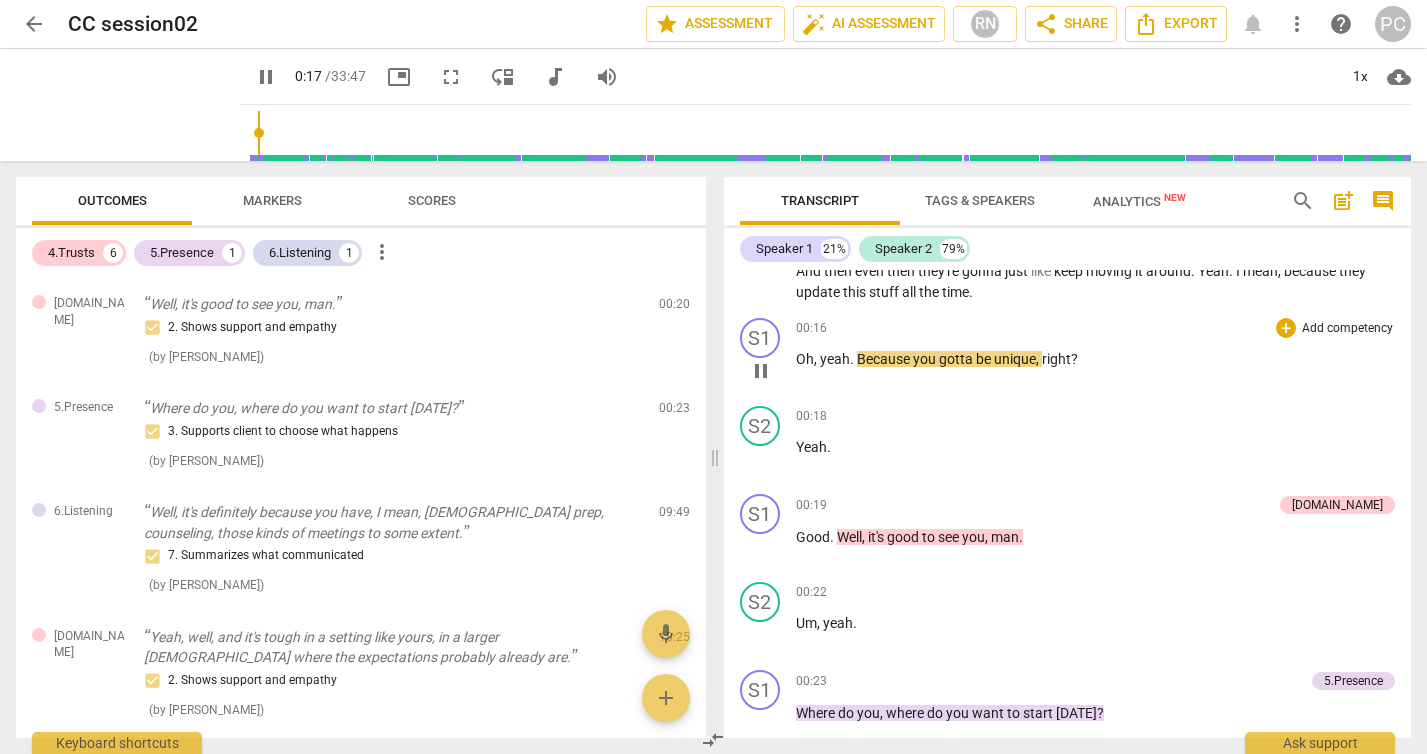 scroll, scrollTop: 174, scrollLeft: 0, axis: vertical 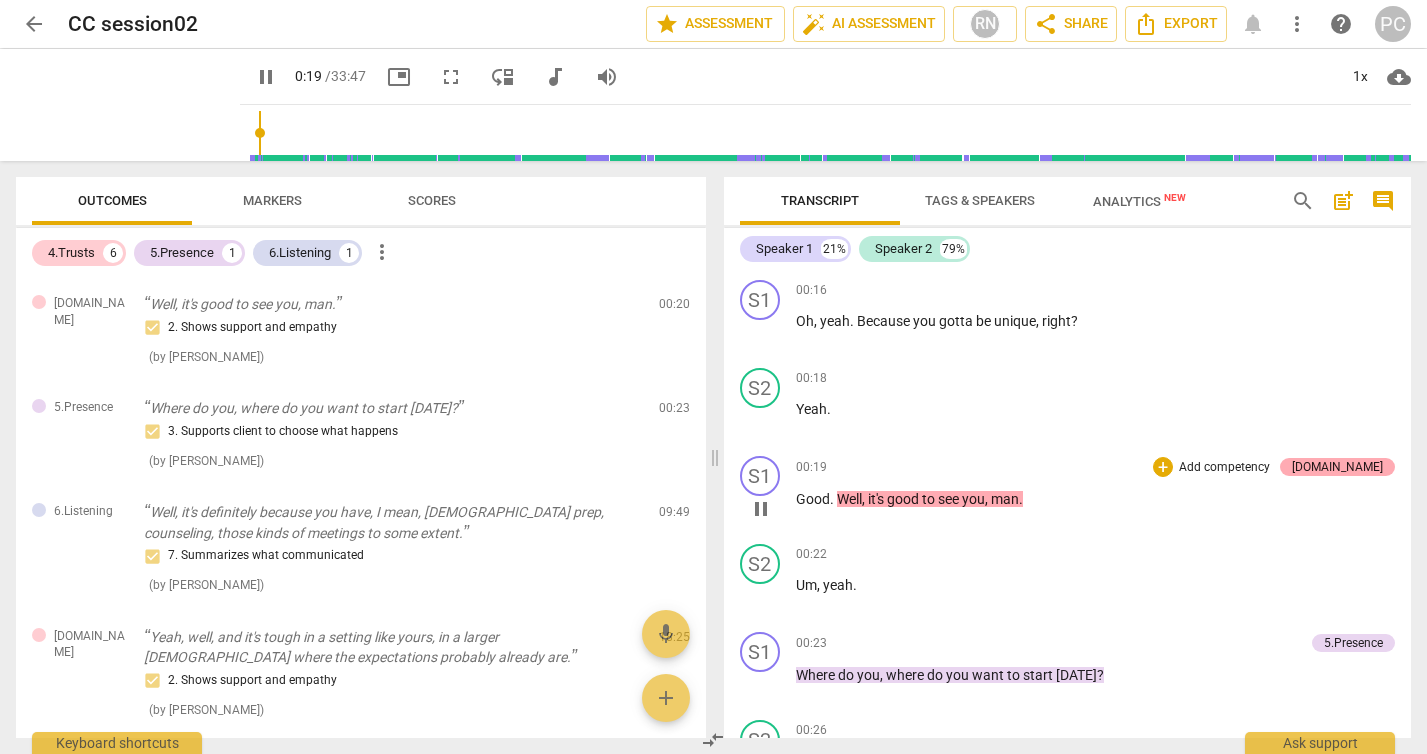 click on "[DOMAIN_NAME]" at bounding box center (1337, 467) 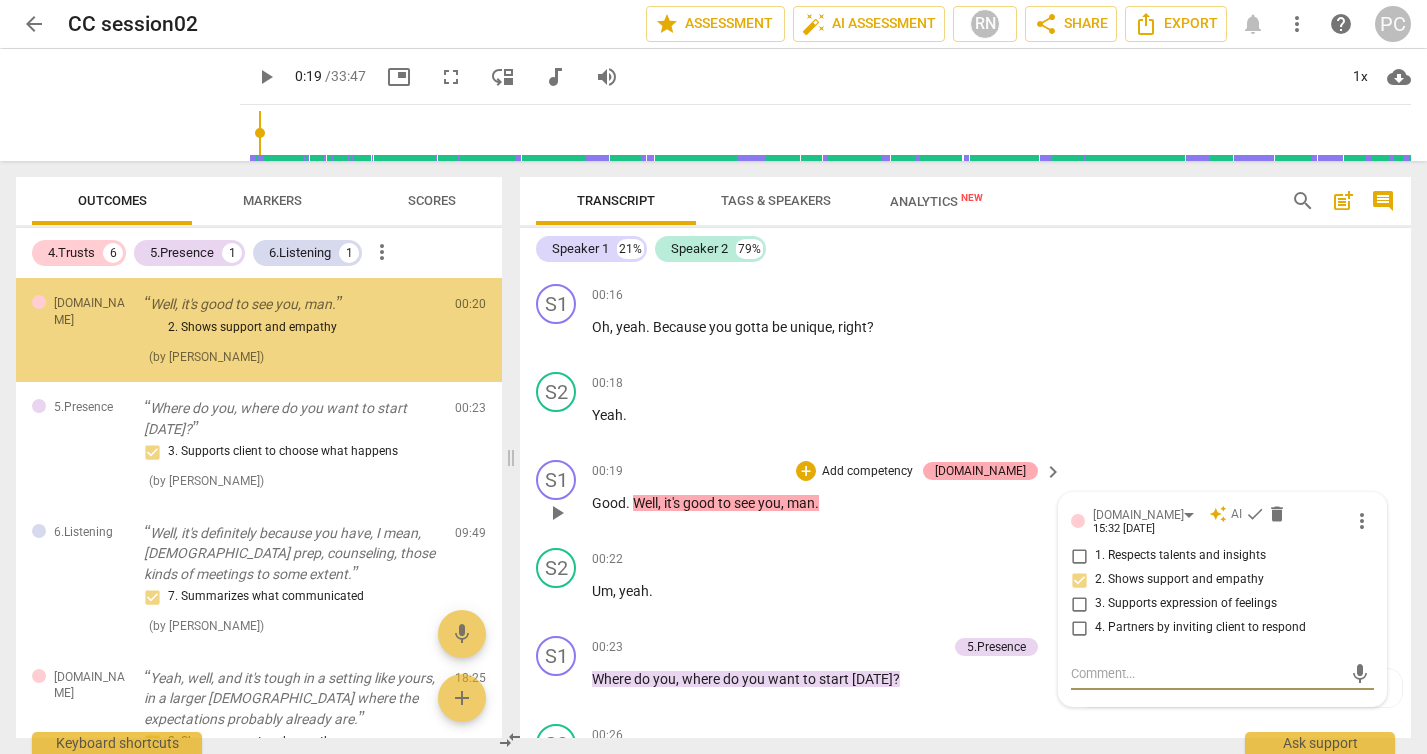 scroll, scrollTop: 176, scrollLeft: 0, axis: vertical 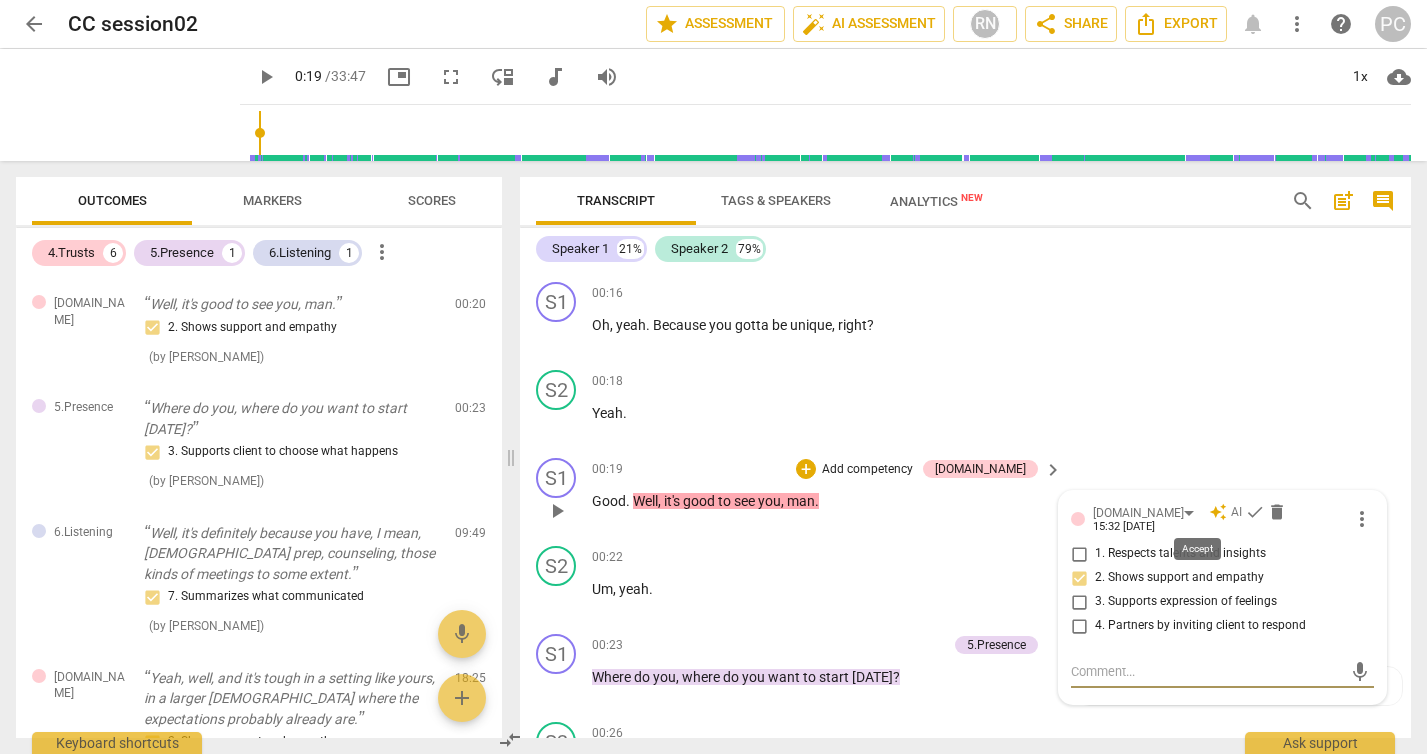 click on "check" at bounding box center (1255, 512) 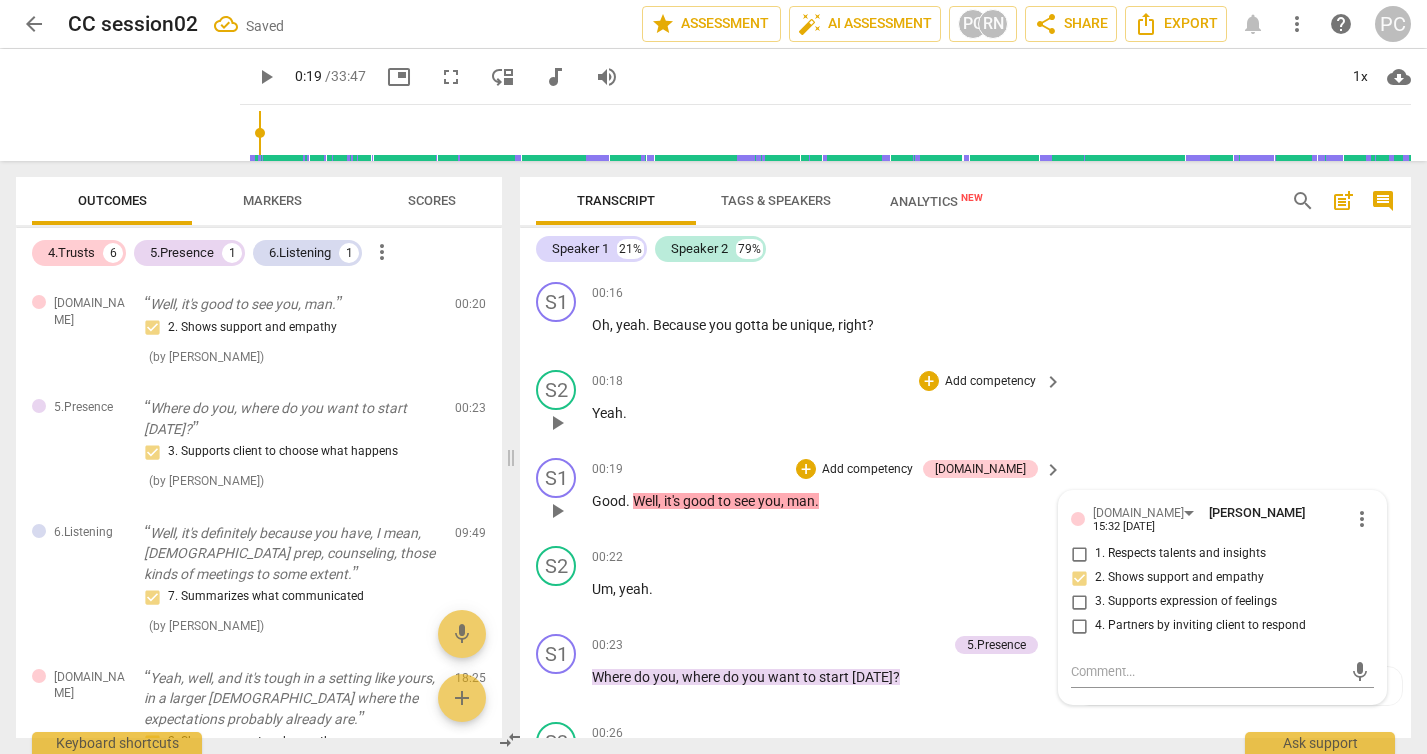 click on "play_arrow" at bounding box center (557, 423) 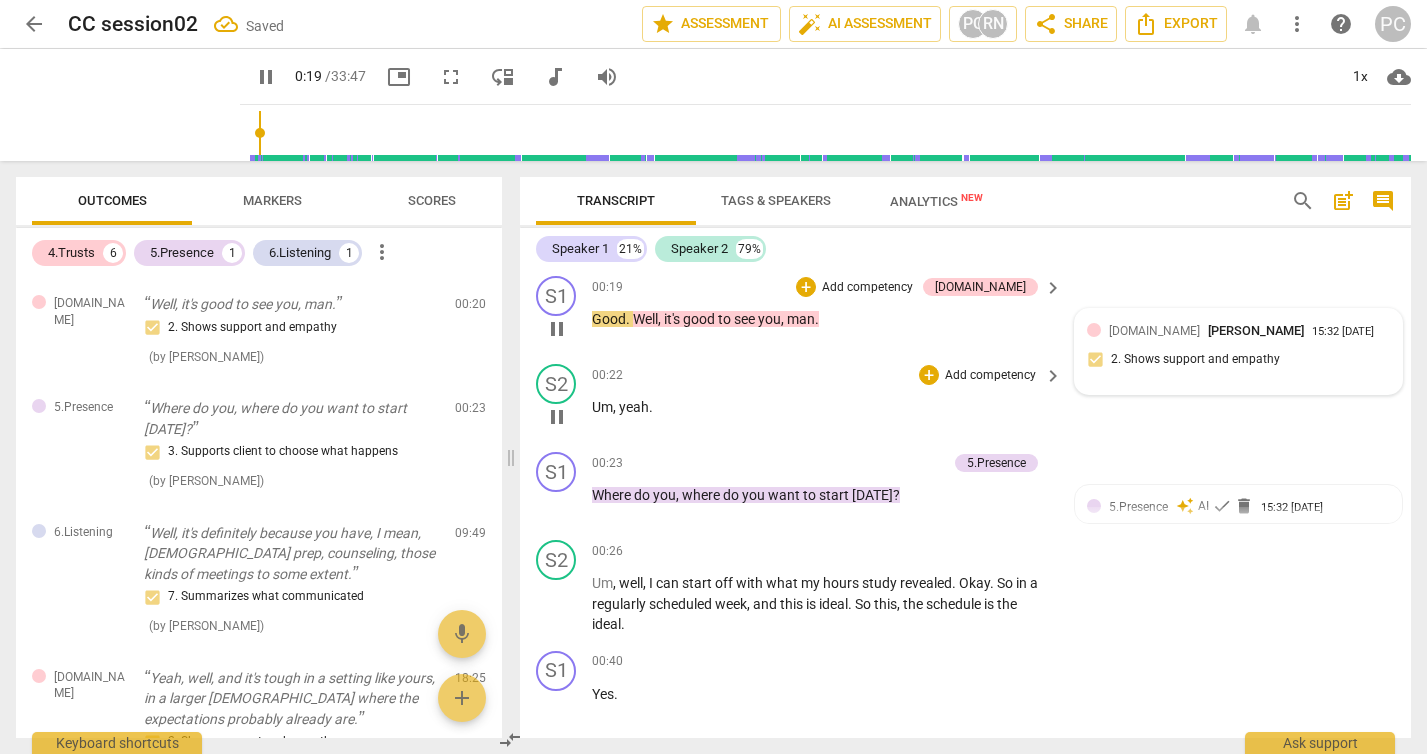scroll, scrollTop: 367, scrollLeft: 0, axis: vertical 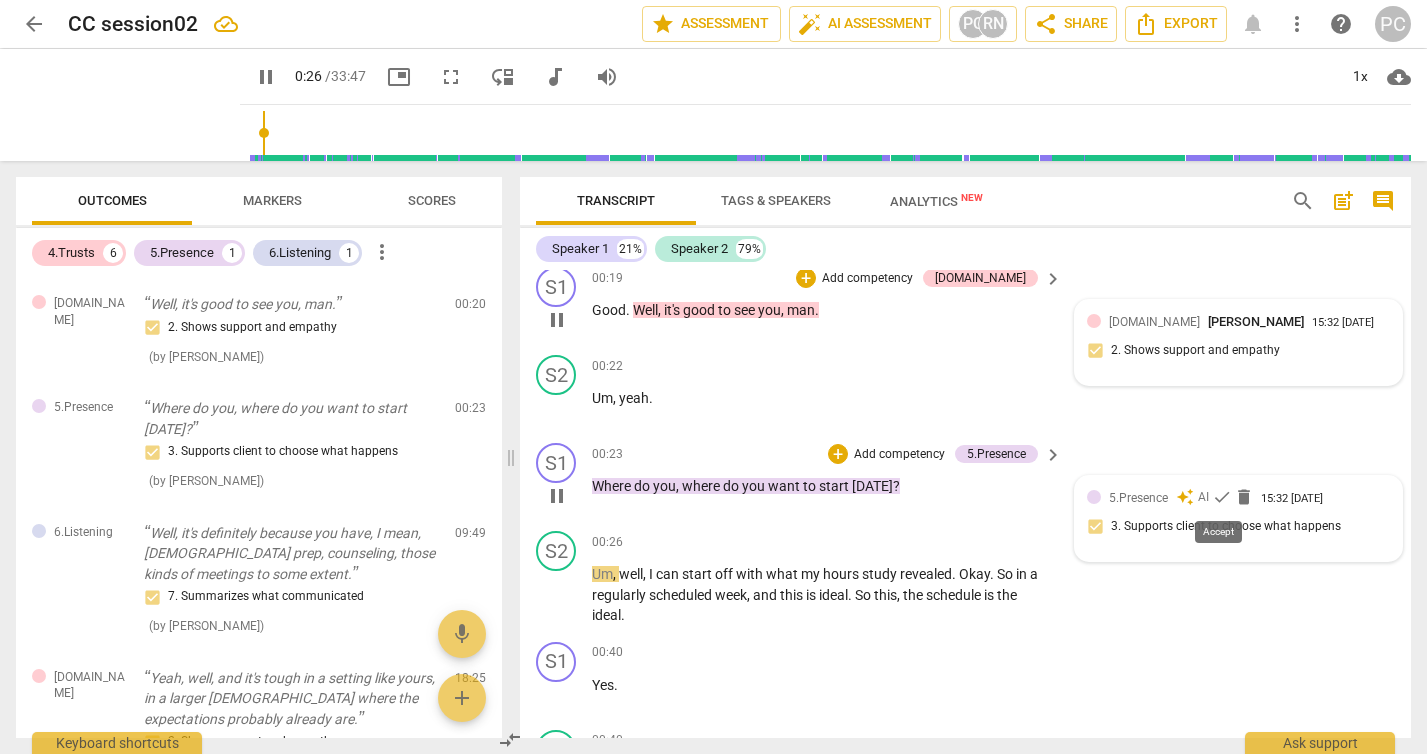 click on "check" at bounding box center [1222, 497] 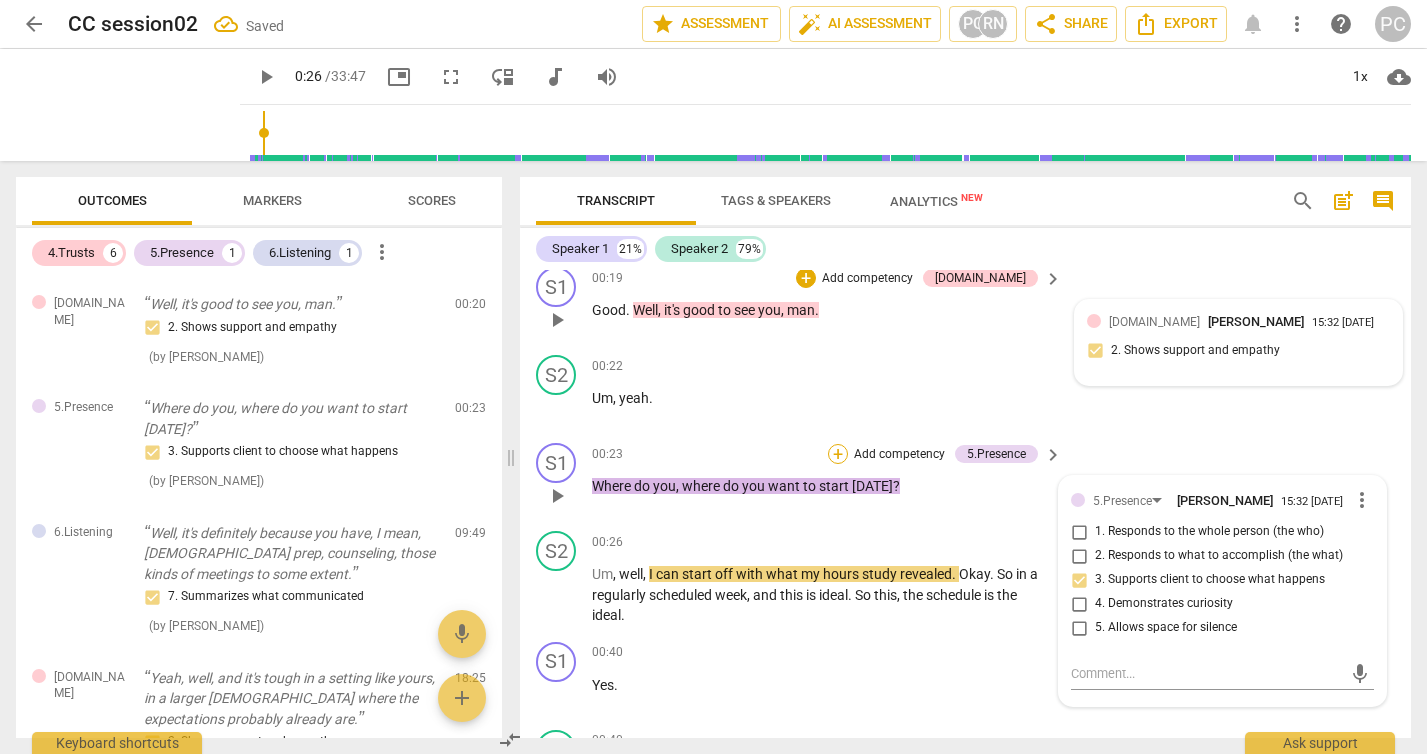 click on "+" at bounding box center (838, 454) 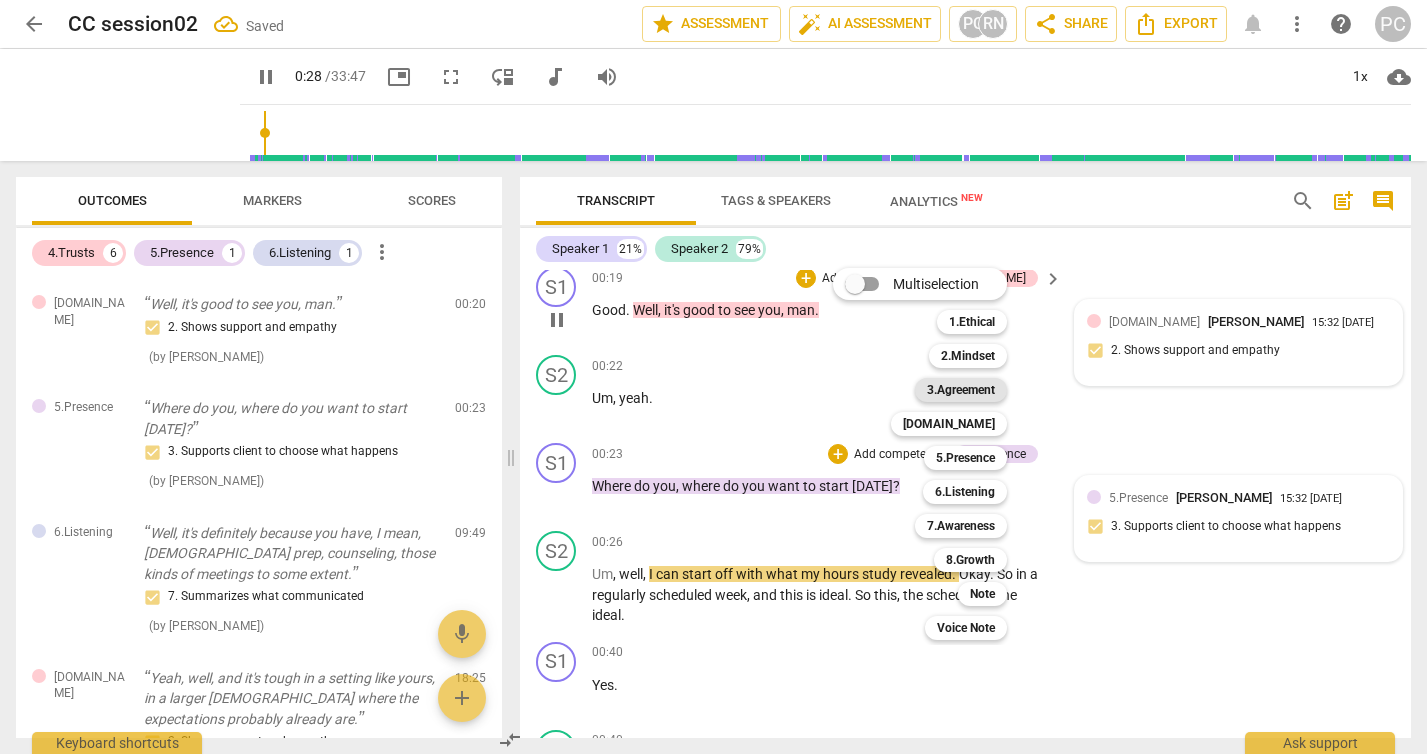 click on "3.Agreement" at bounding box center [961, 390] 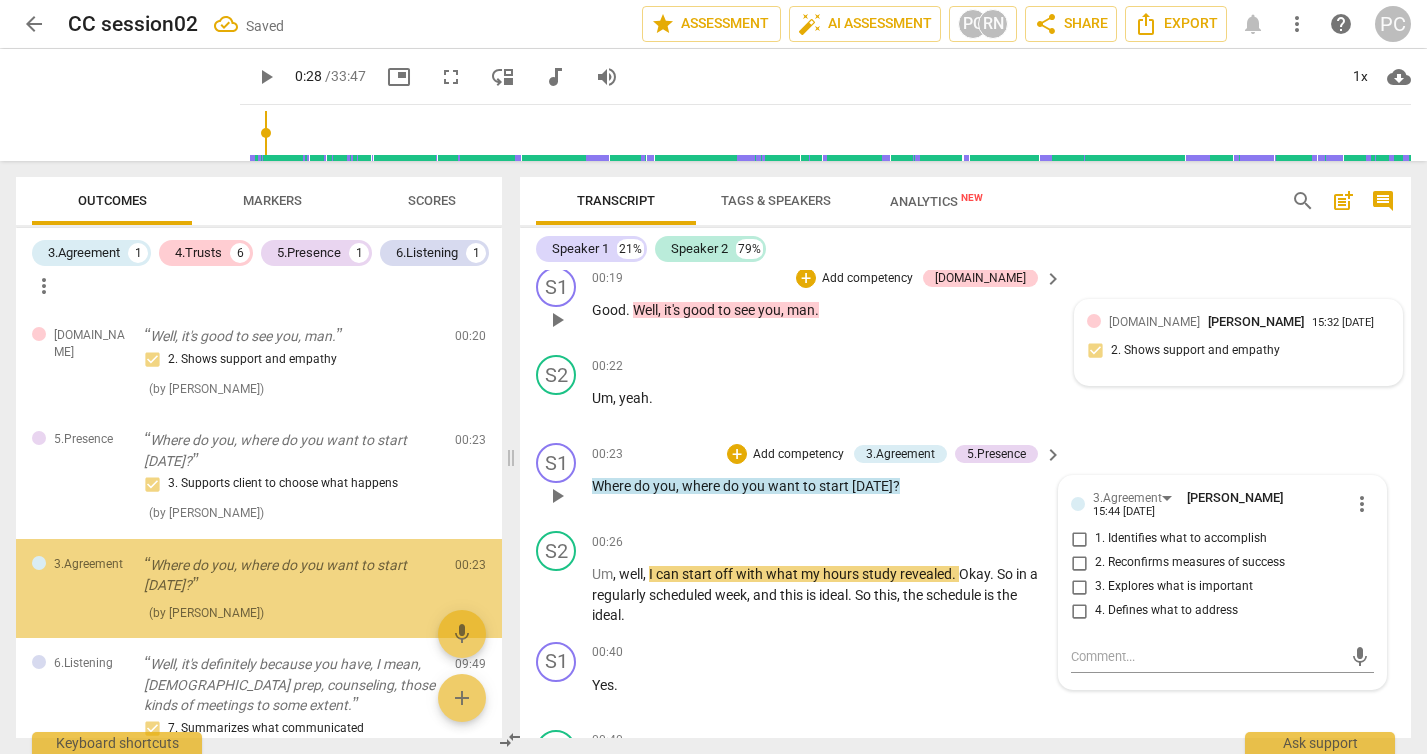 scroll, scrollTop: 64, scrollLeft: 0, axis: vertical 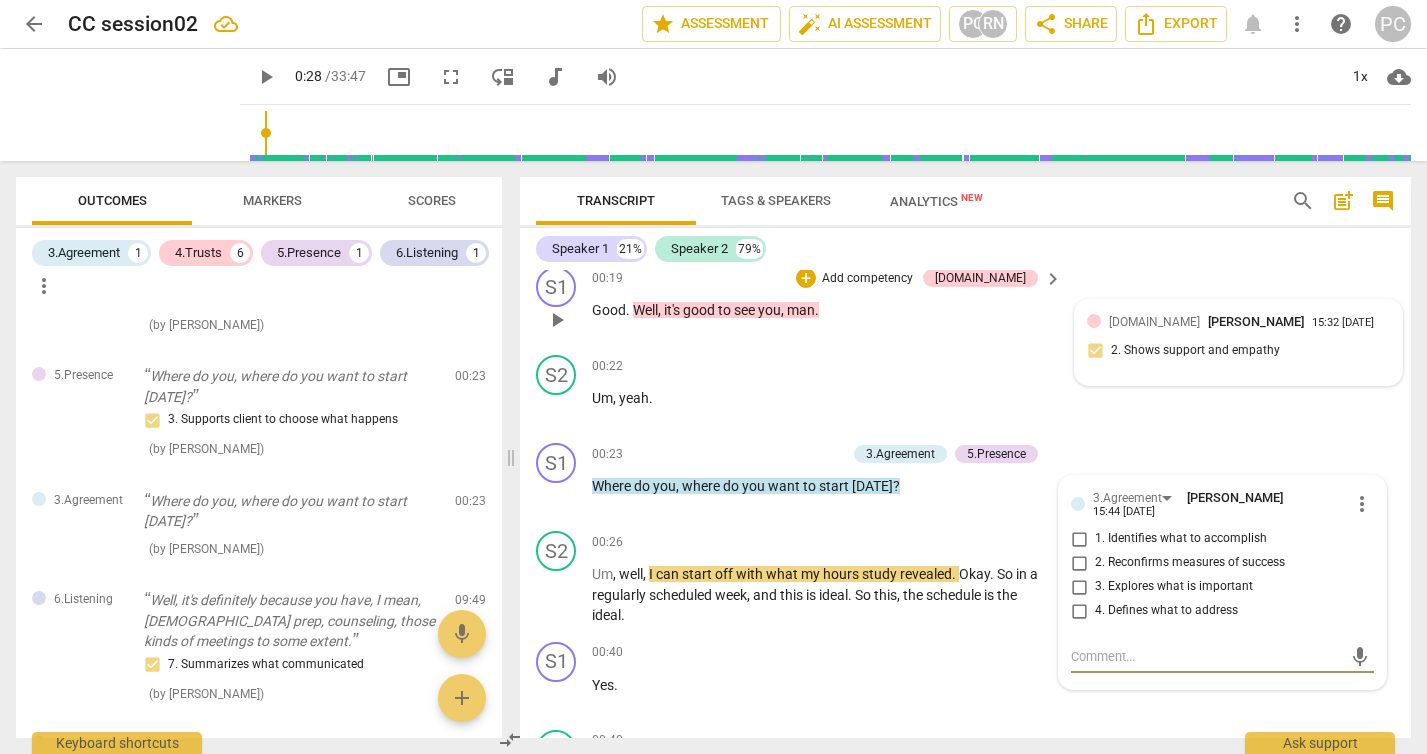 click on "4. Defines what to address" at bounding box center (1079, 611) 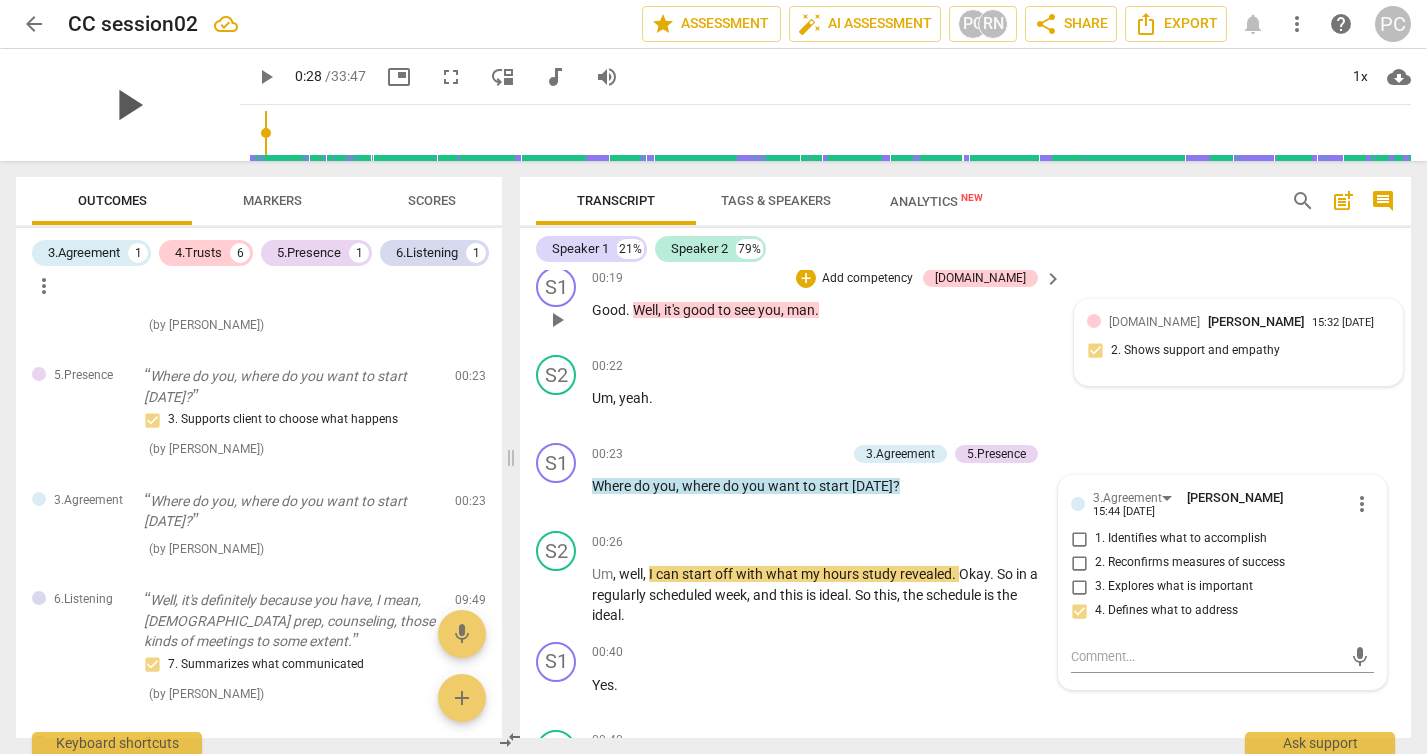 click on "play_arrow" at bounding box center [128, 105] 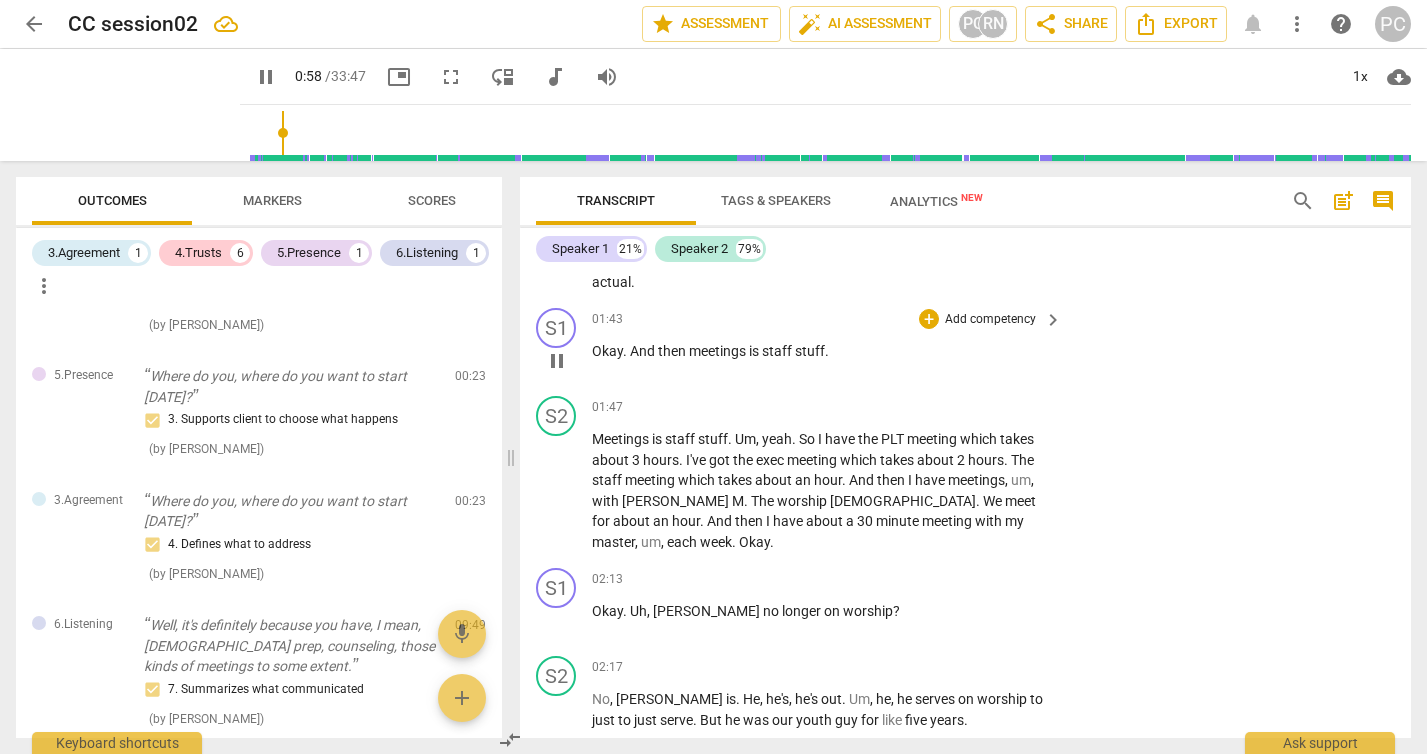 scroll, scrollTop: 1253, scrollLeft: 0, axis: vertical 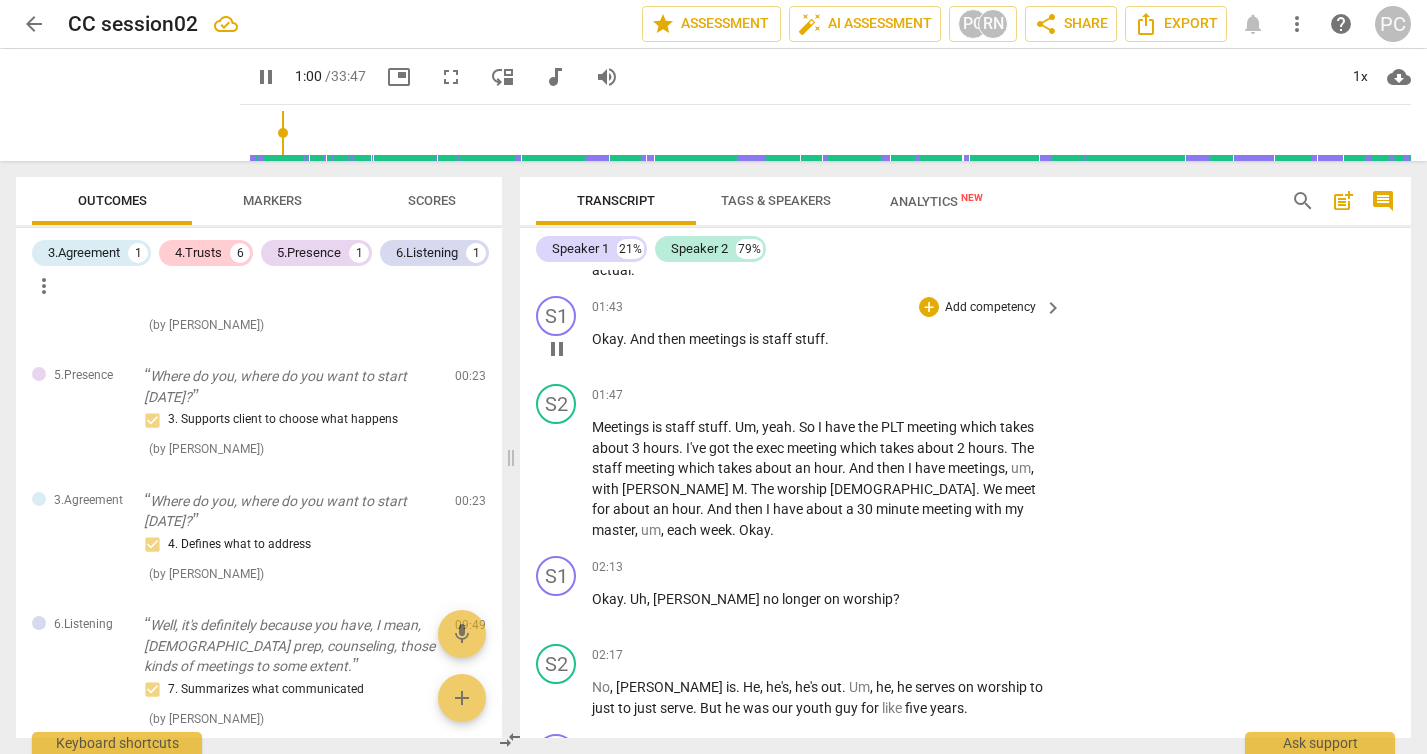click on "pause" at bounding box center (557, 349) 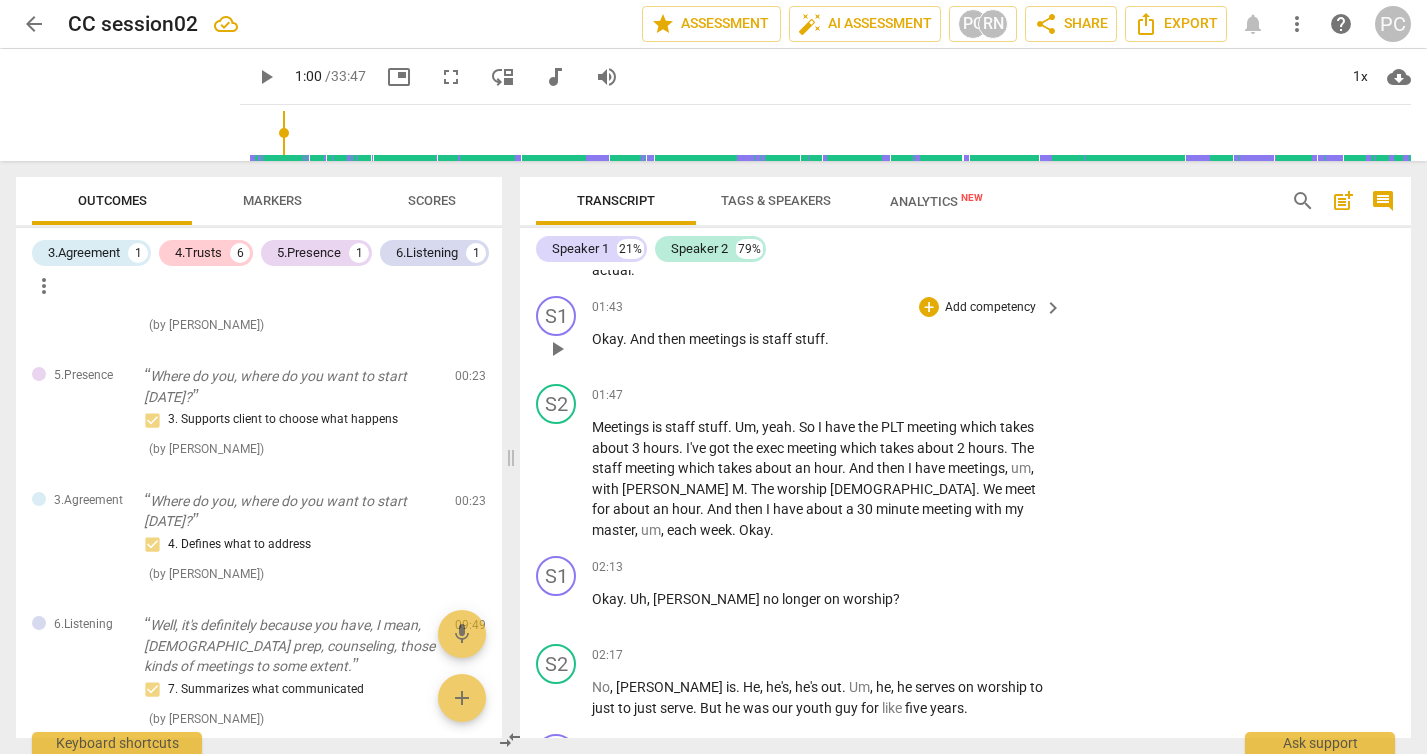 click on "play_arrow" at bounding box center (557, 349) 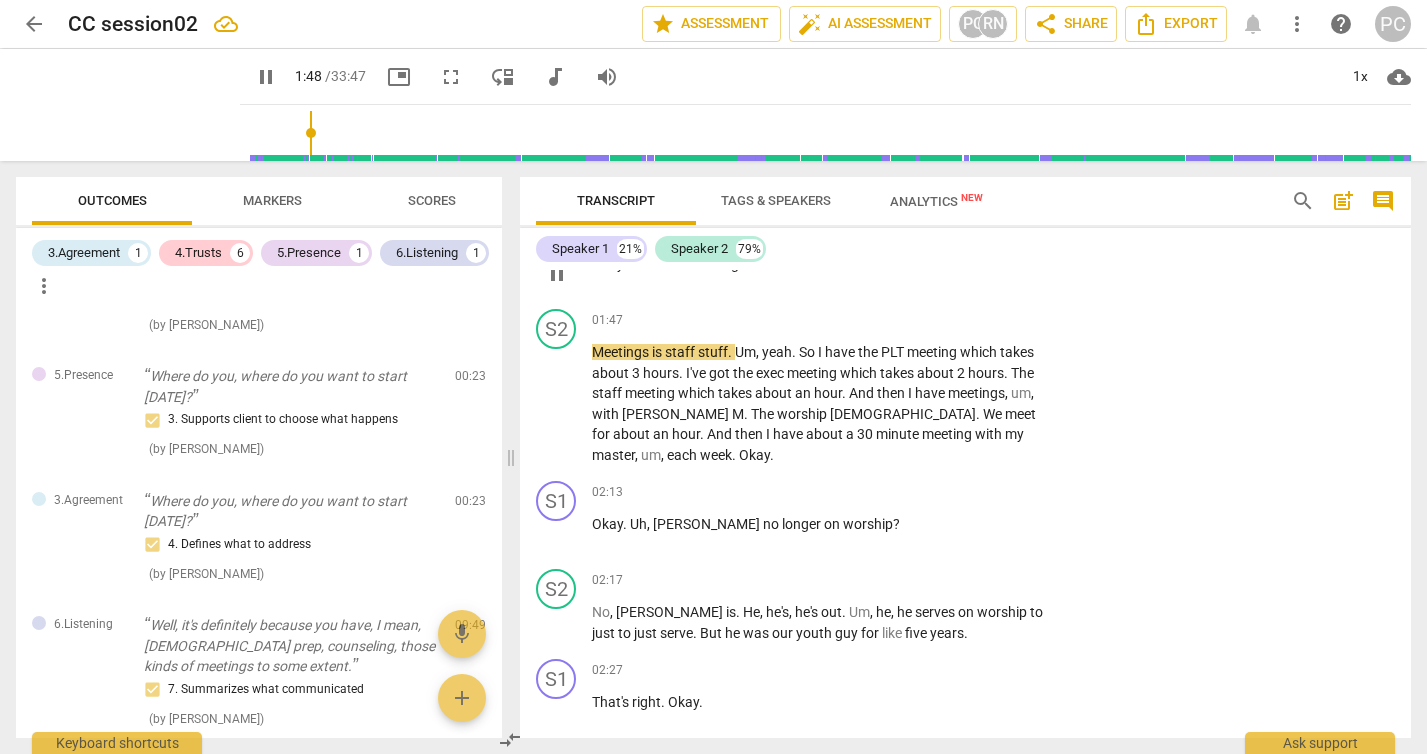 scroll, scrollTop: 1331, scrollLeft: 0, axis: vertical 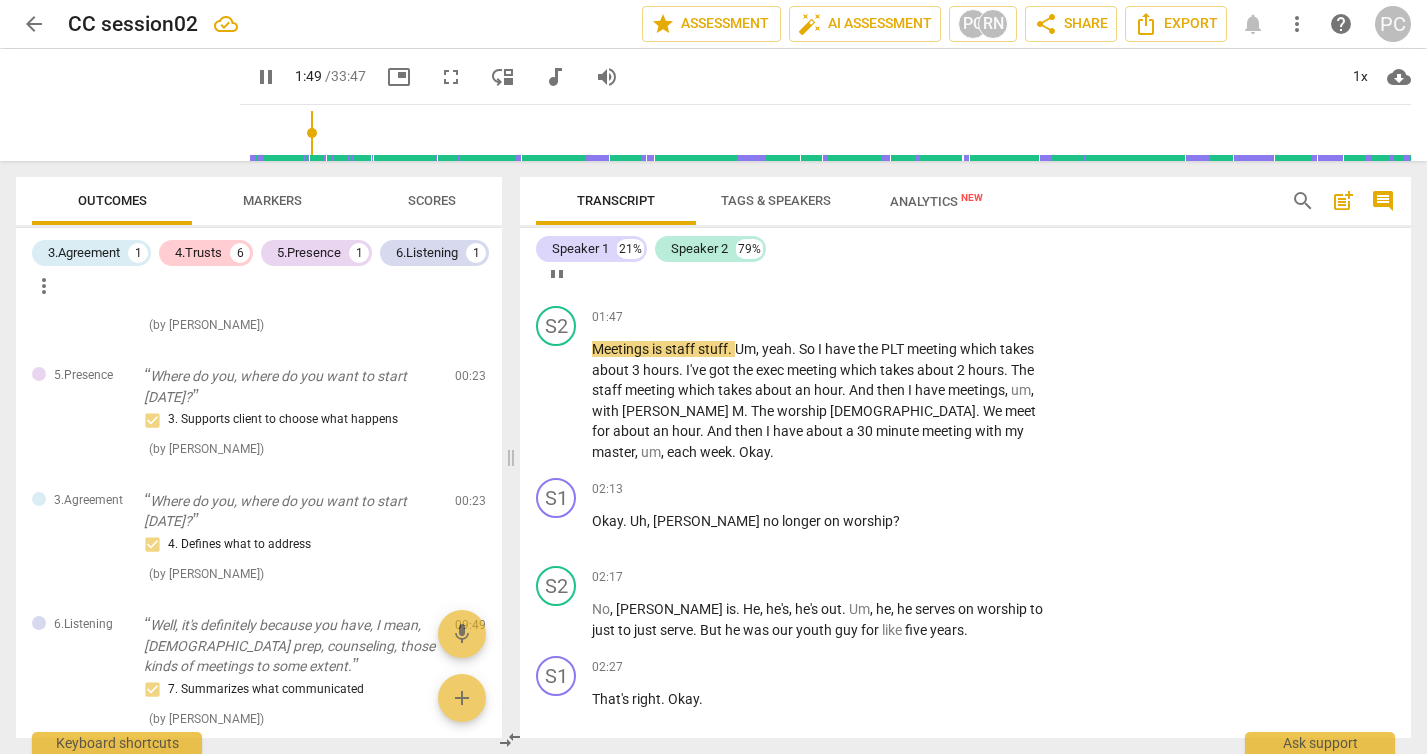 click on "01:47 + Add competency keyboard_arrow_right Meetings   is   staff   stuff .   Um ,   yeah .   So   I   have   the   PLT   meeting   which   takes   about   3   hours .   I've   got   the   exec   meeting   which   takes   about   2   hours .   The   staff   meeting   which   takes   about   an   hour .   And   then   I   have   meetings ,   um ,   with   [PERSON_NAME]   The   worship   pastor .   We   meet   for   about   an   hour .   And   then   I   have   about   a   30   minute   meeting   with   my   master ,   um ,   each   week .   Okay ." at bounding box center [828, 384] 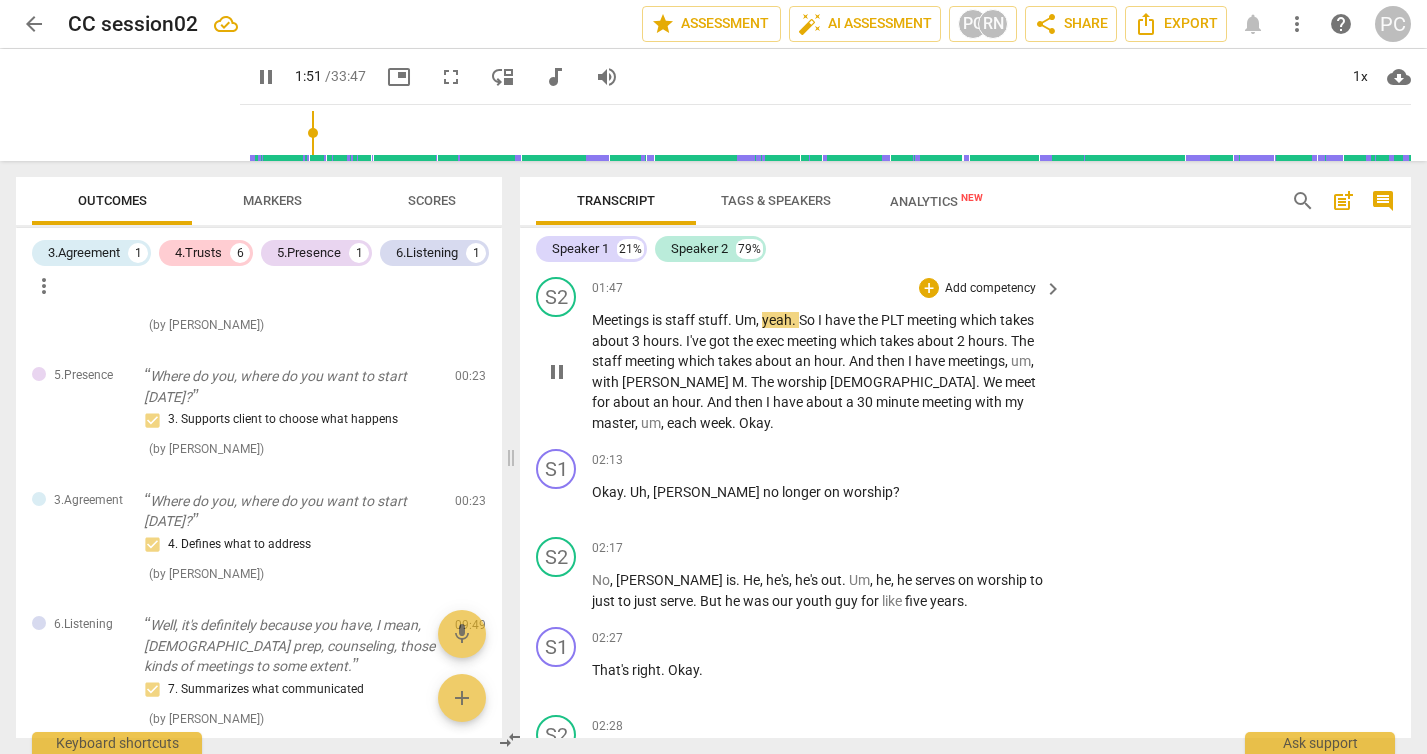 scroll, scrollTop: 1362, scrollLeft: 0, axis: vertical 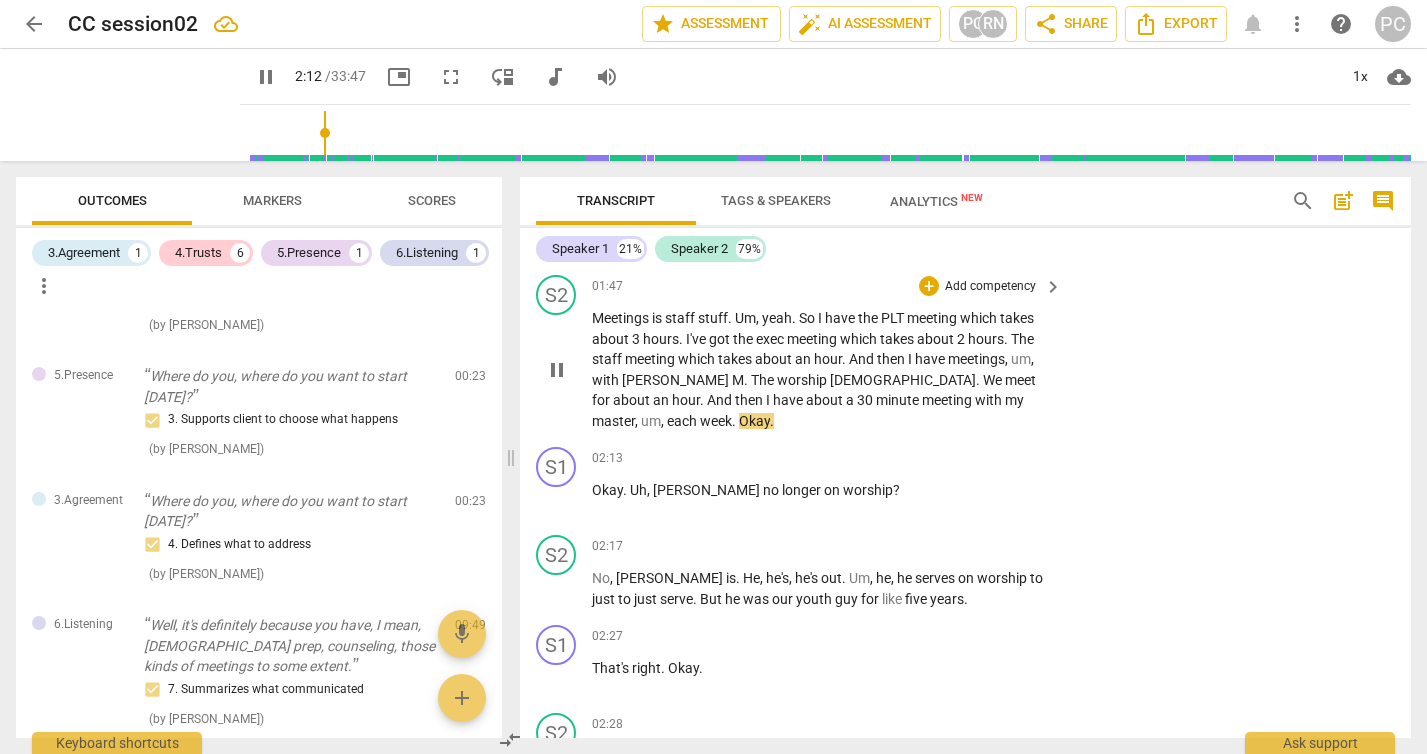 click on "master" at bounding box center [613, 421] 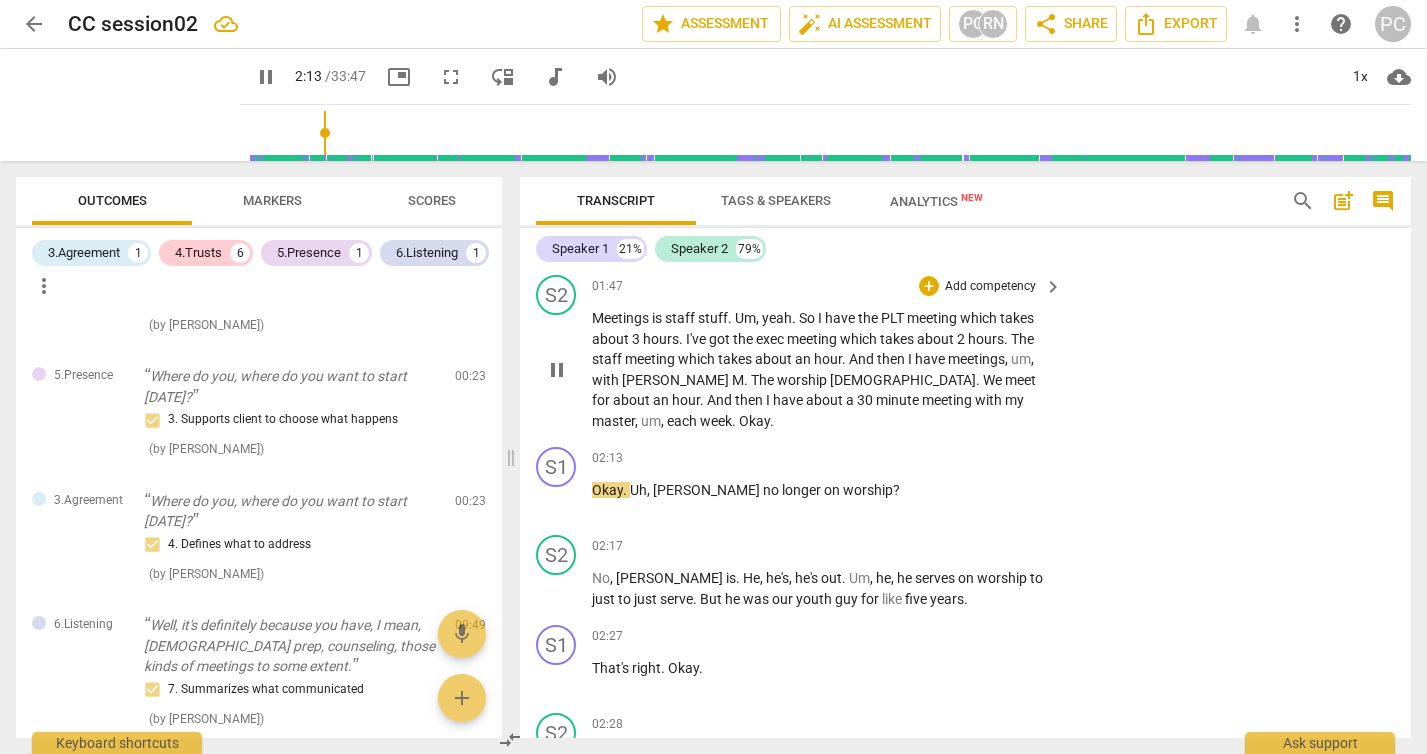 type on "134" 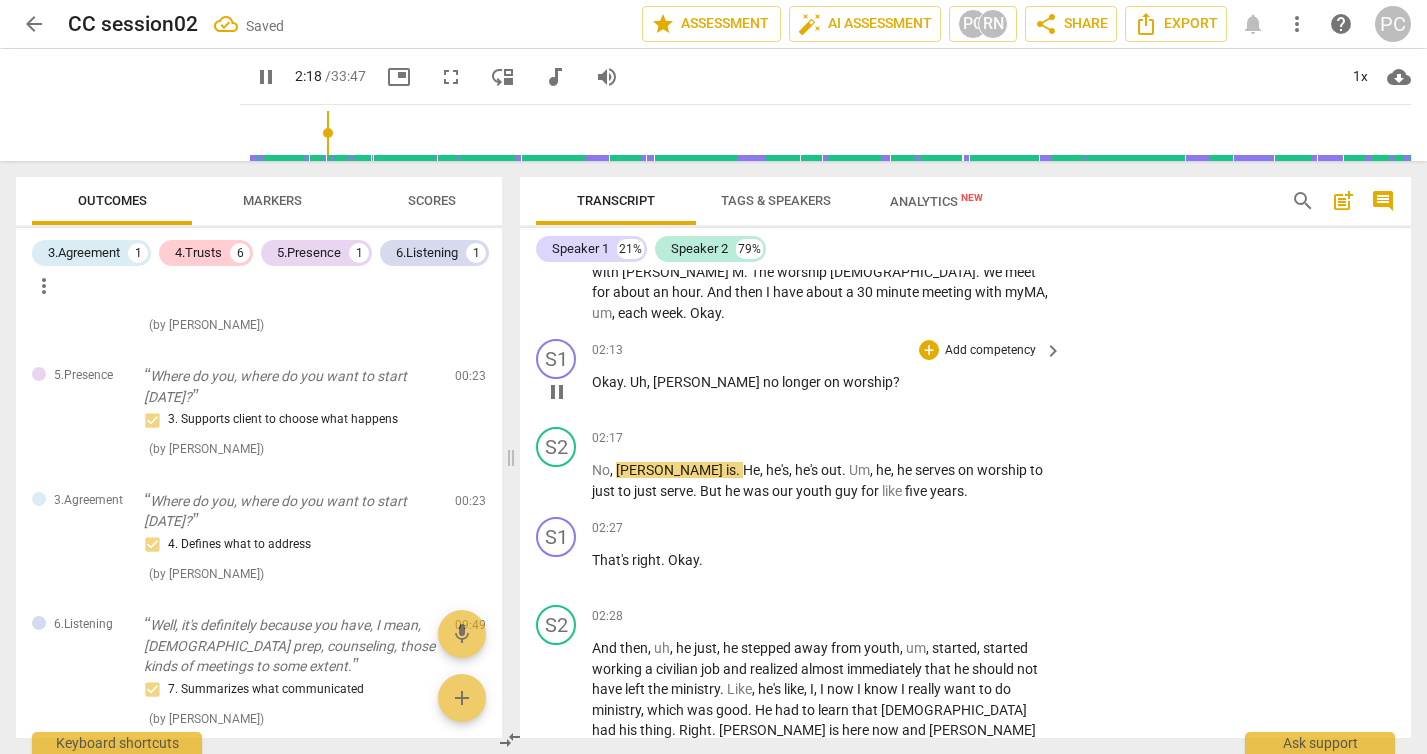 scroll, scrollTop: 1483, scrollLeft: 0, axis: vertical 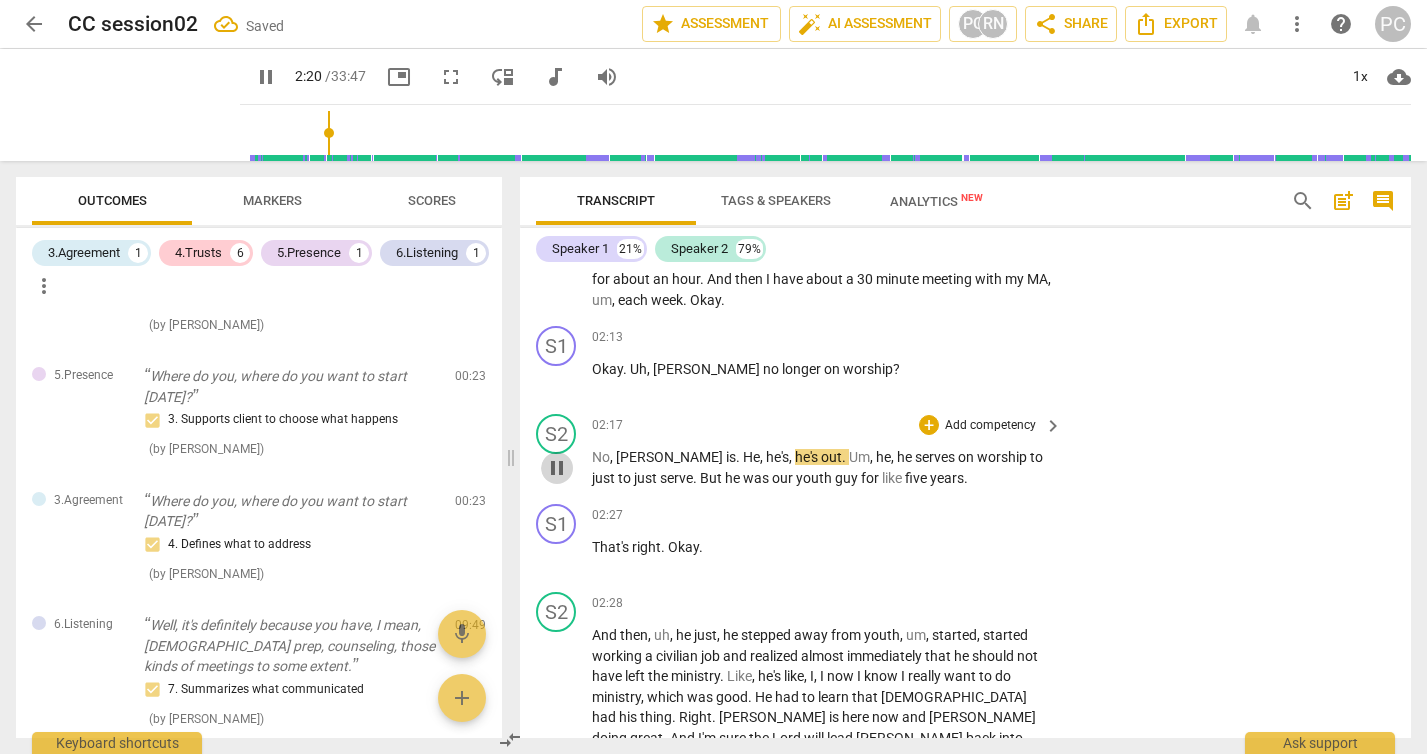 click on "pause" at bounding box center (557, 468) 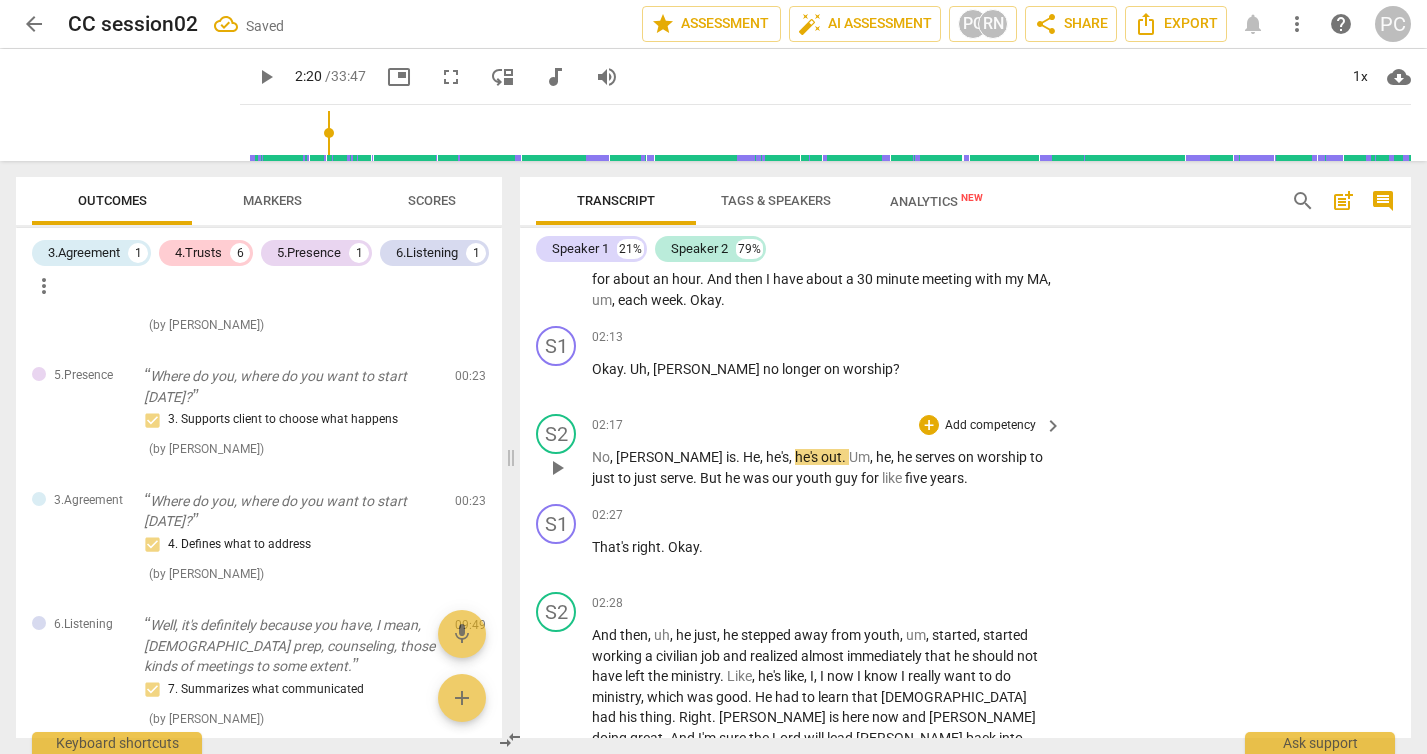 click on "play_arrow" at bounding box center [557, 468] 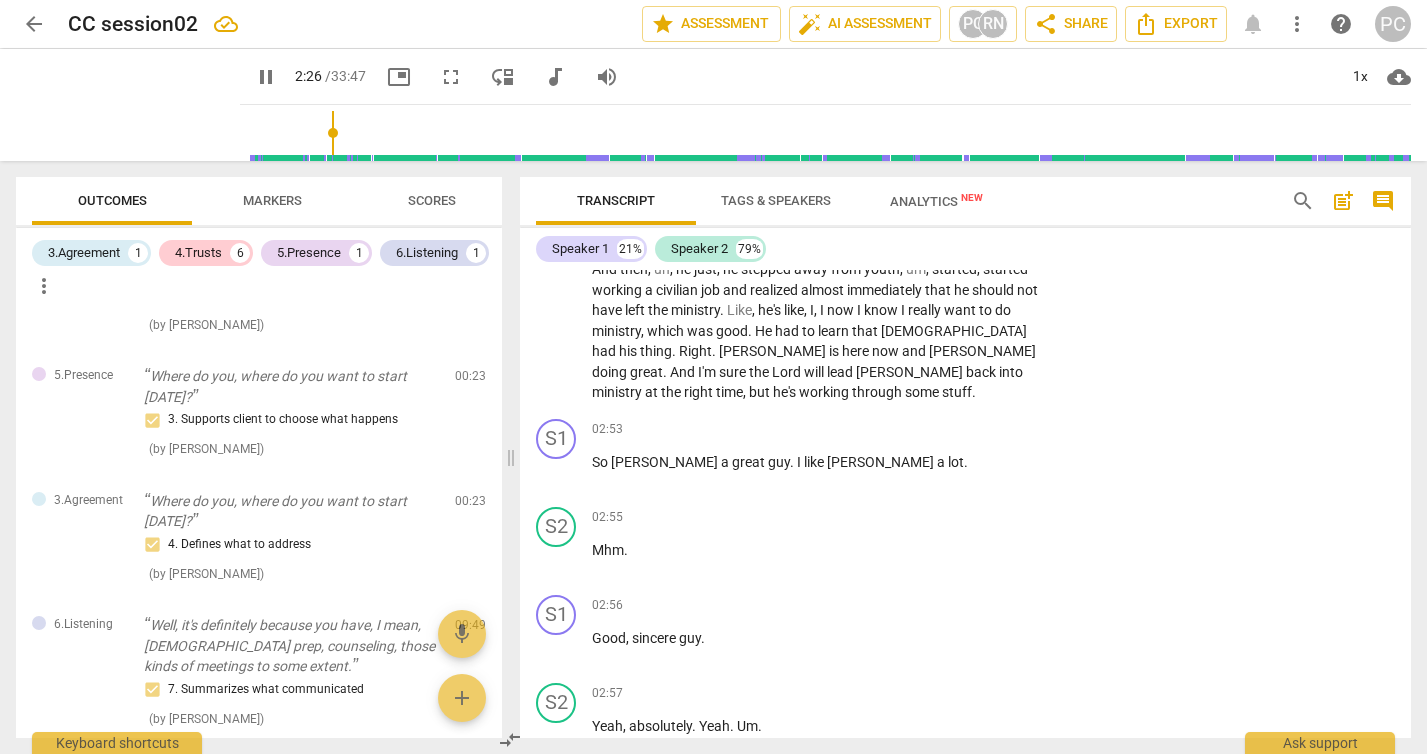 scroll, scrollTop: 1853, scrollLeft: 0, axis: vertical 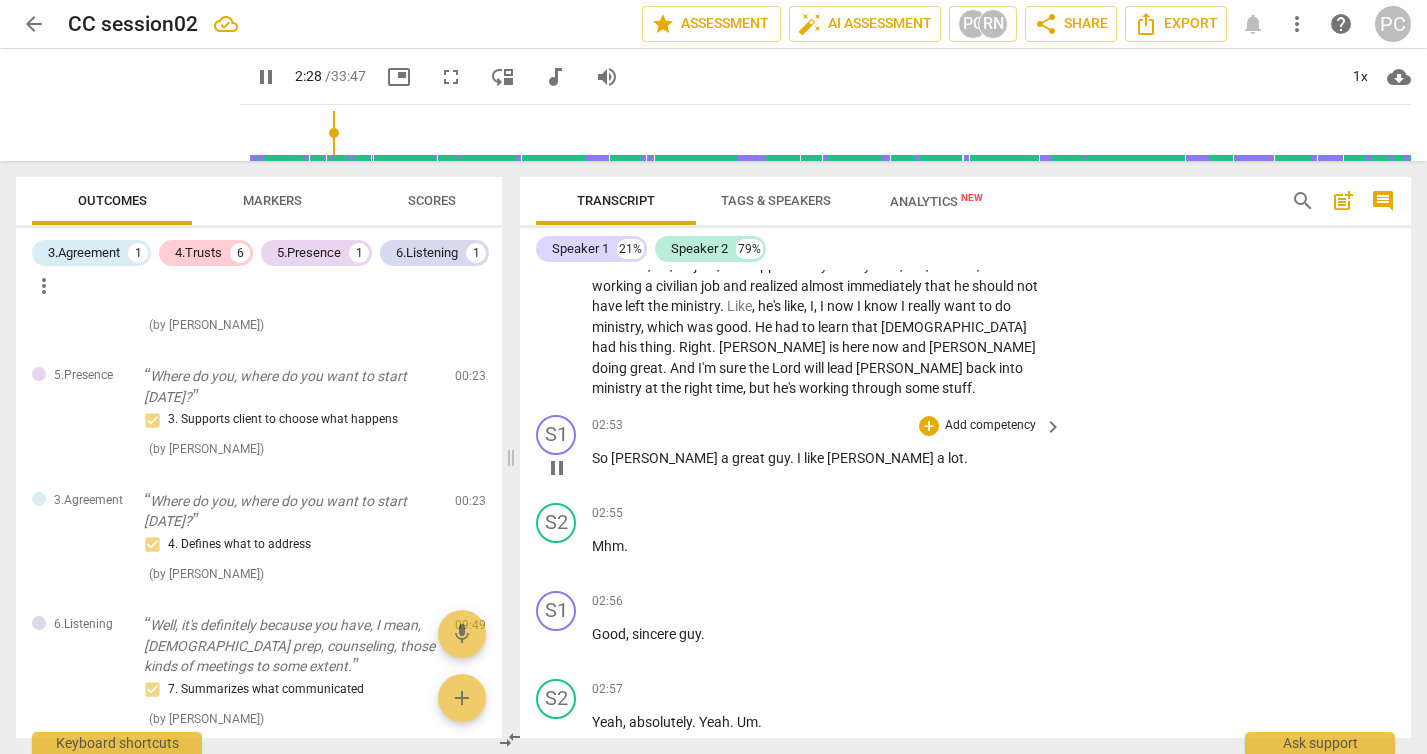 click on "pause" at bounding box center [557, 468] 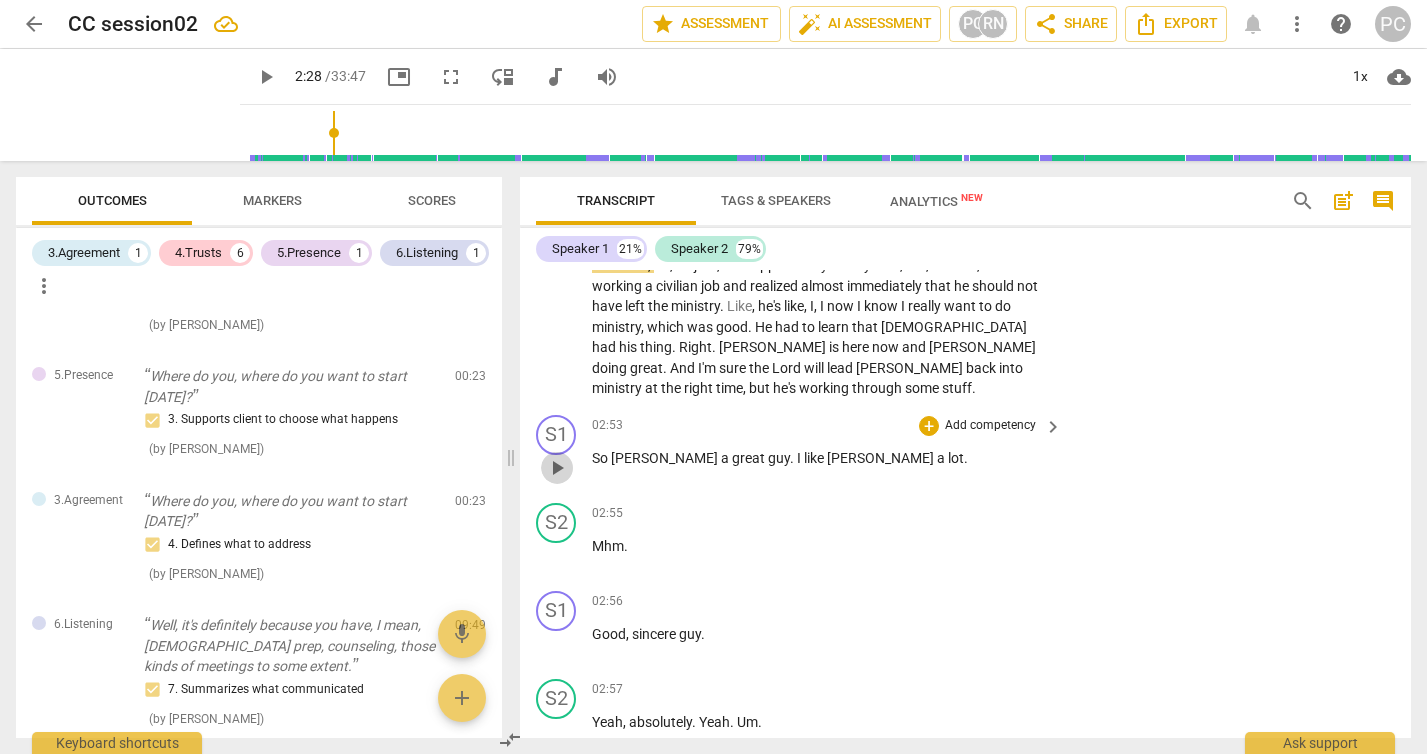 click on "play_arrow" at bounding box center (557, 468) 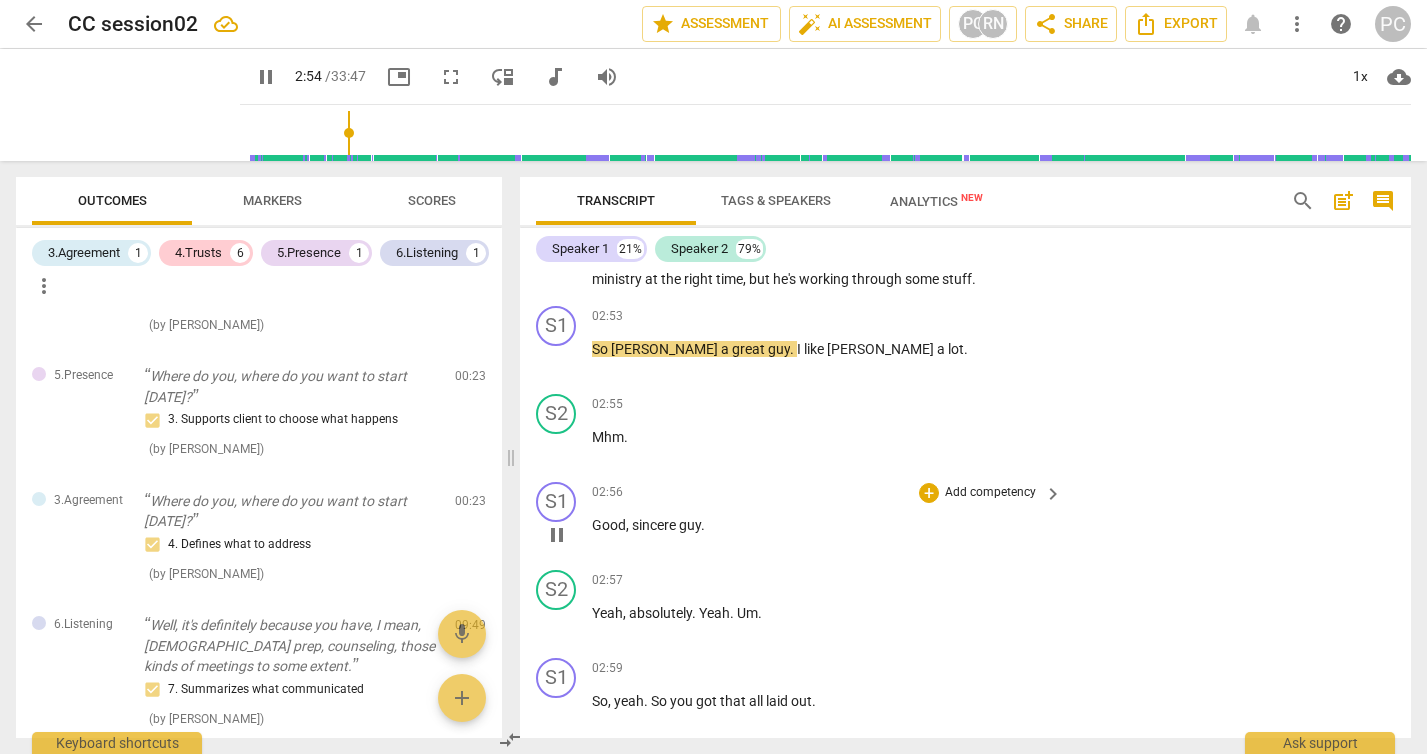scroll, scrollTop: 1979, scrollLeft: 0, axis: vertical 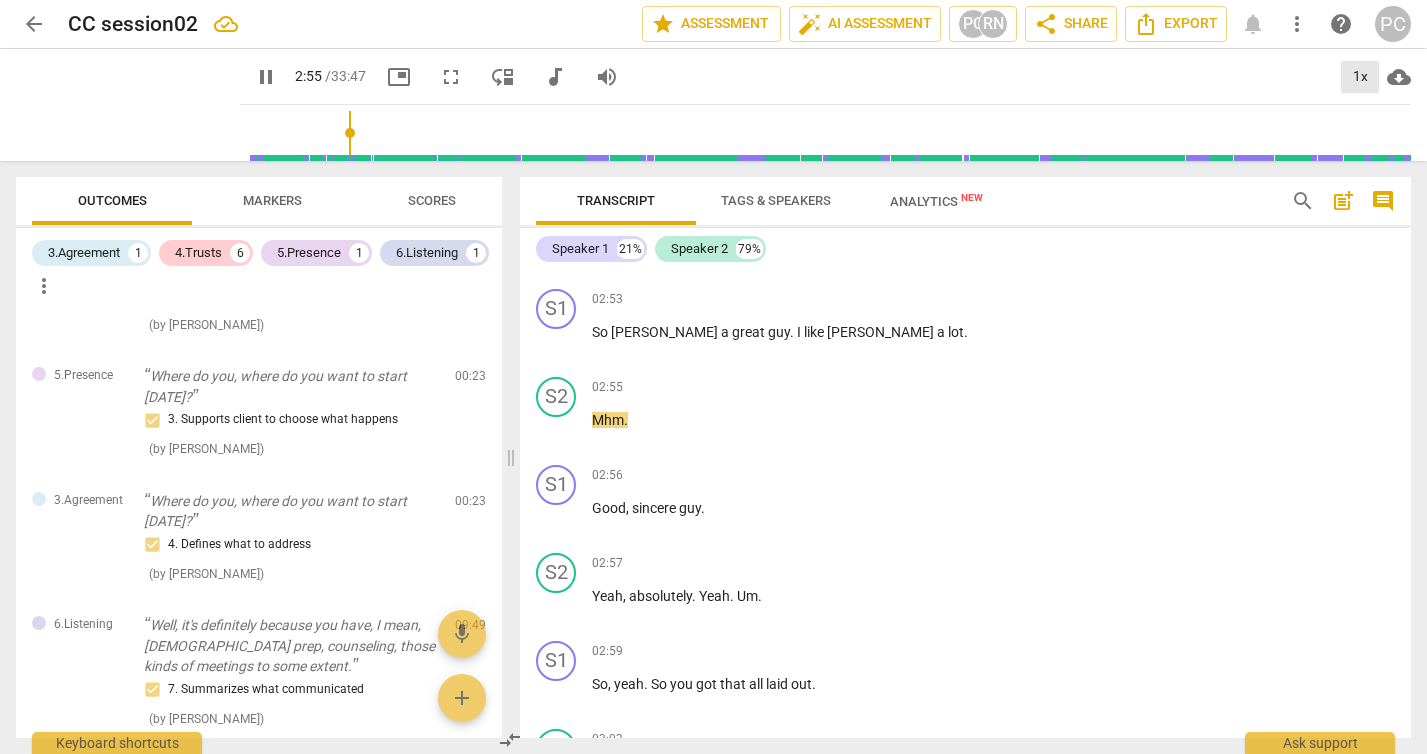 click on "1x" at bounding box center (1360, 77) 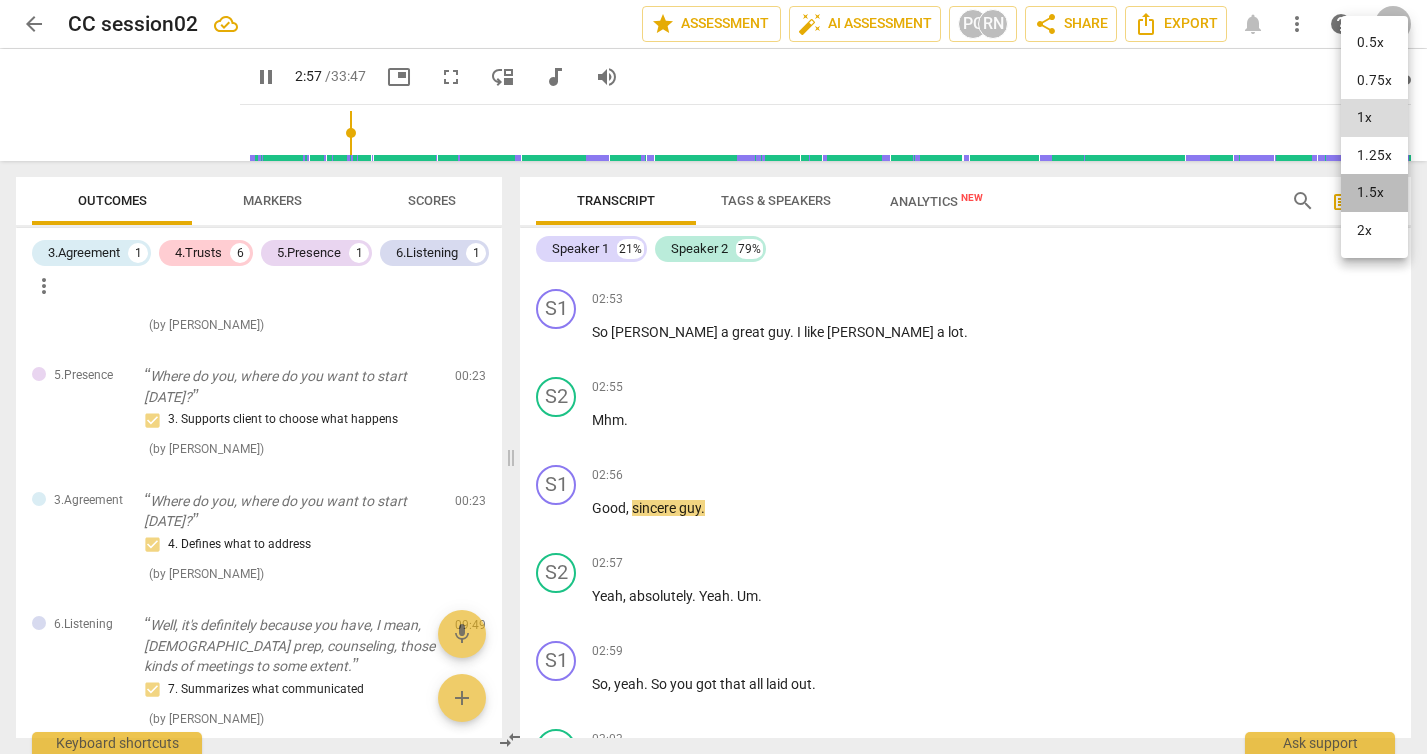 click on "1.5x" at bounding box center (1374, 193) 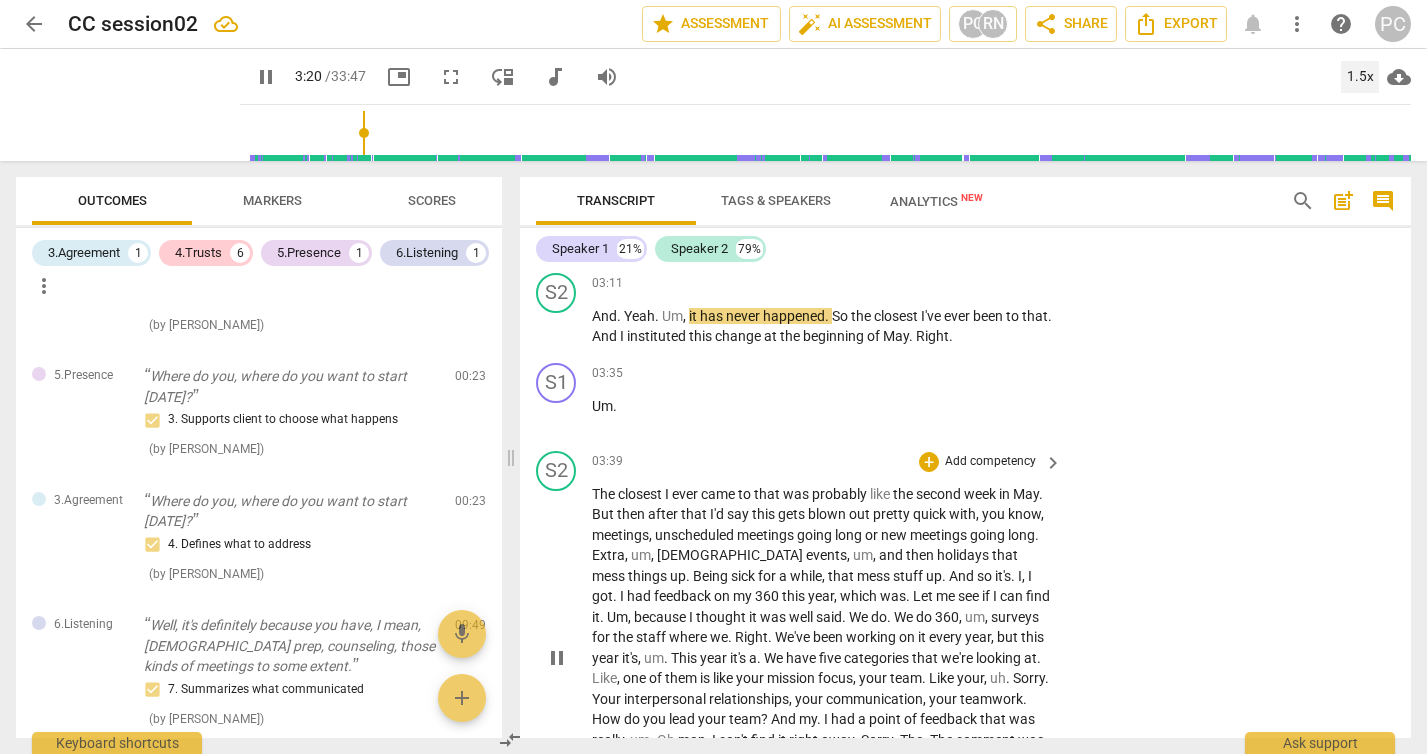 scroll, scrollTop: 2604, scrollLeft: 0, axis: vertical 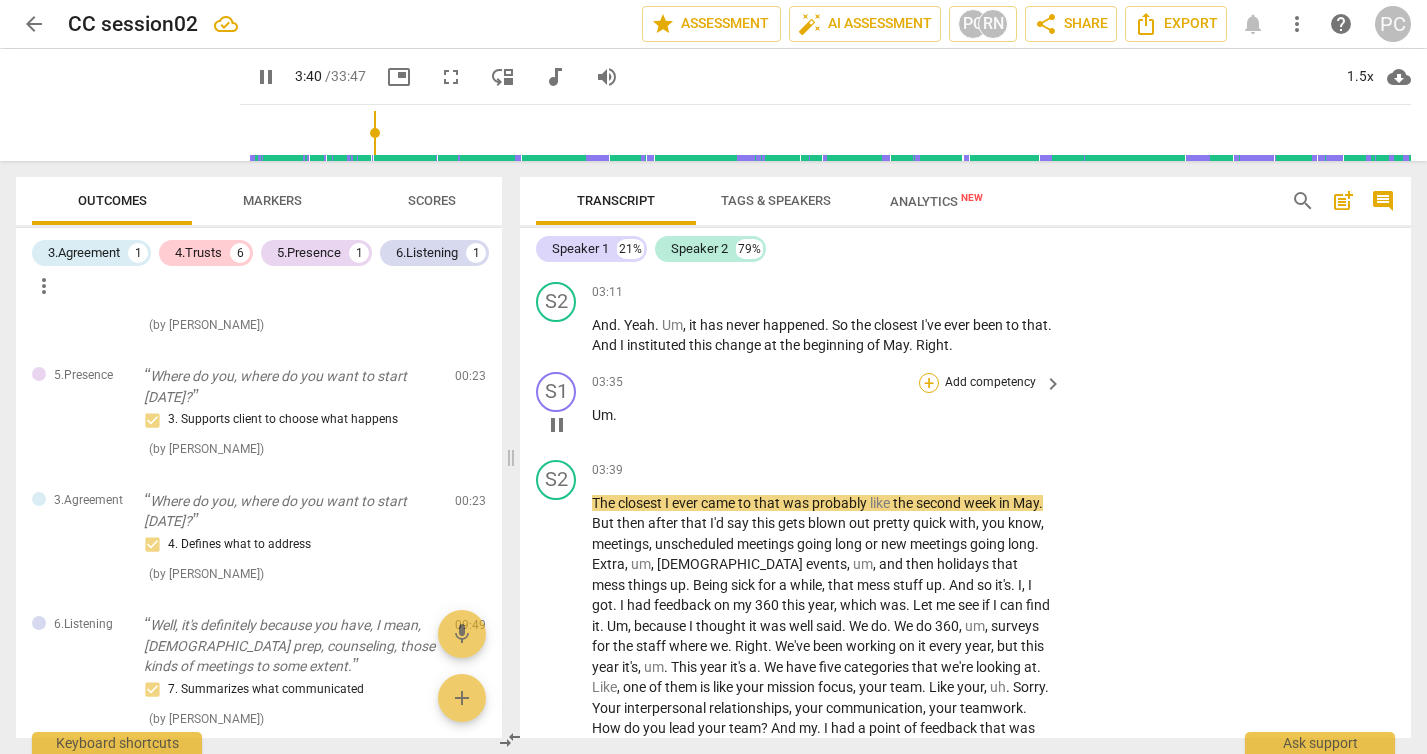 click on "+" at bounding box center [929, 383] 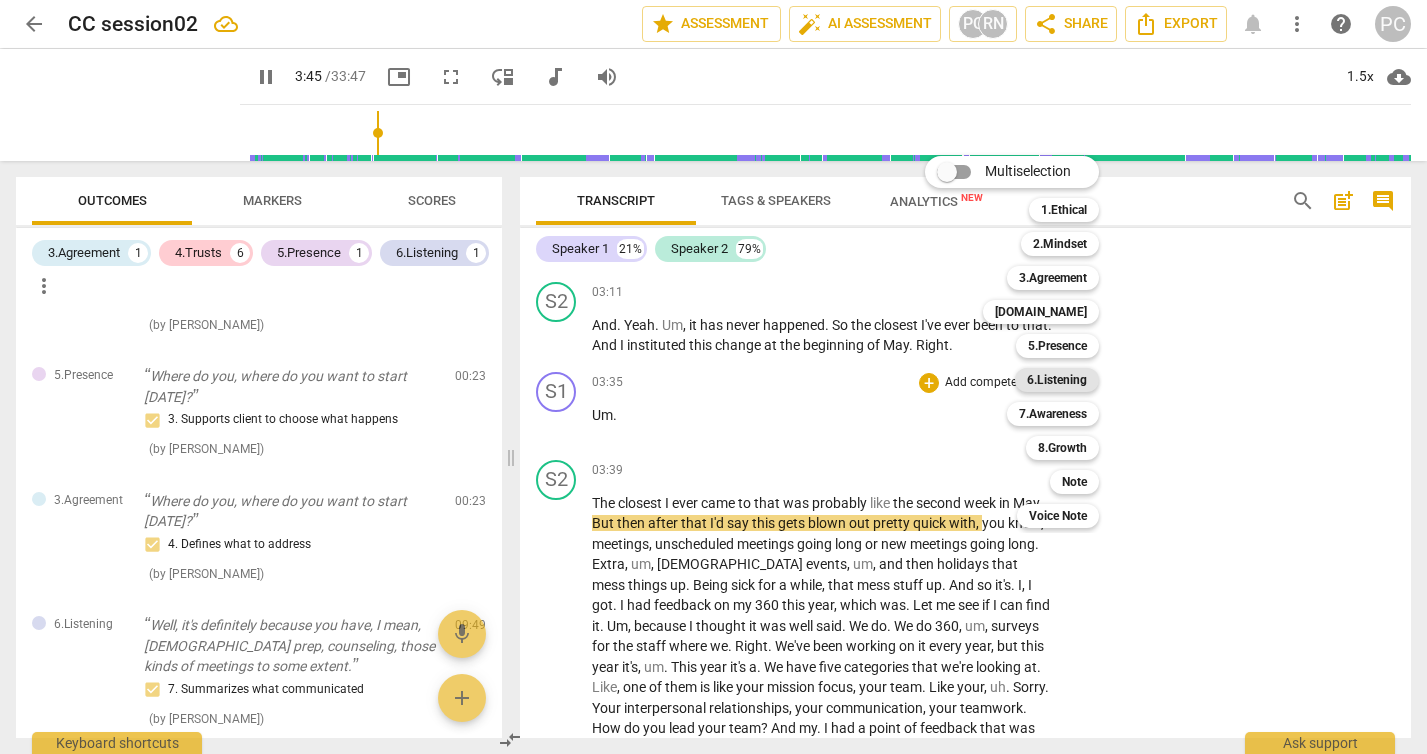 click on "6.Listening" at bounding box center (1057, 380) 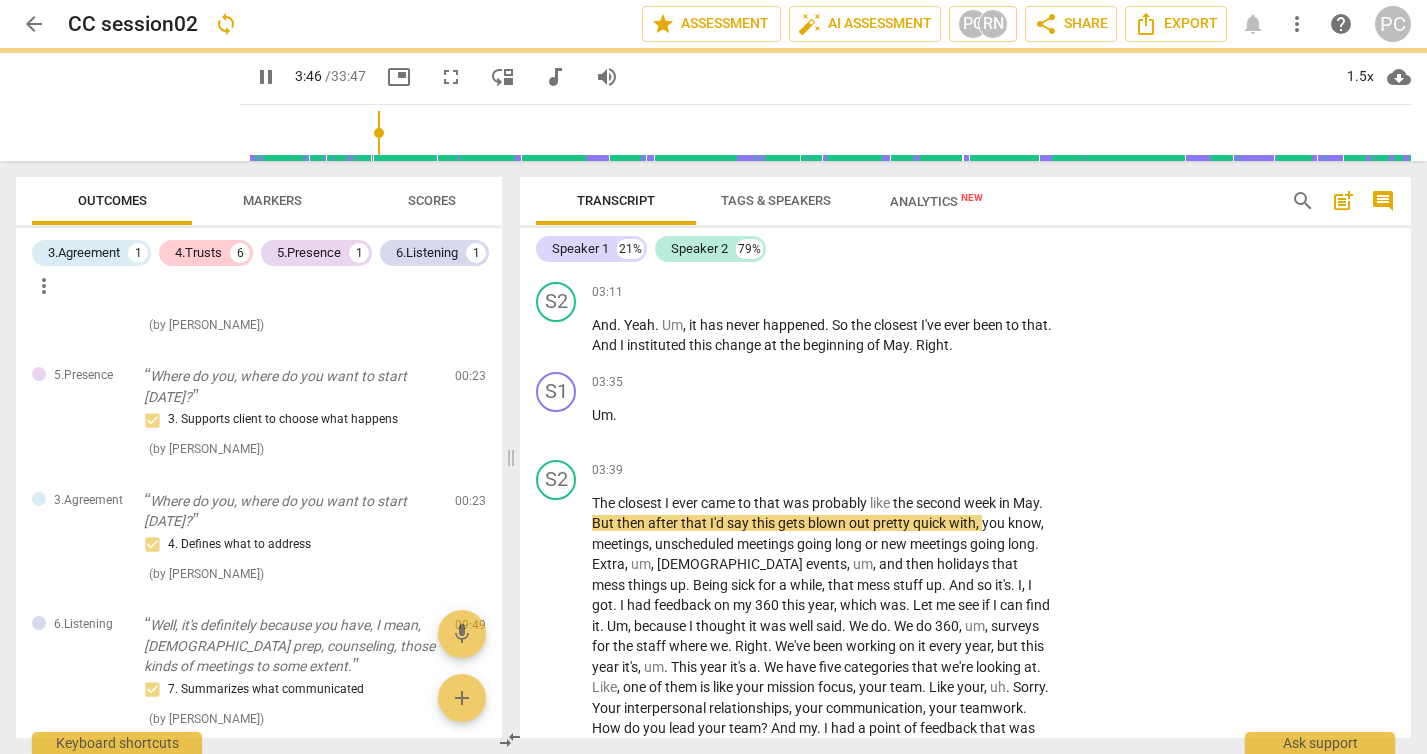 type on "226" 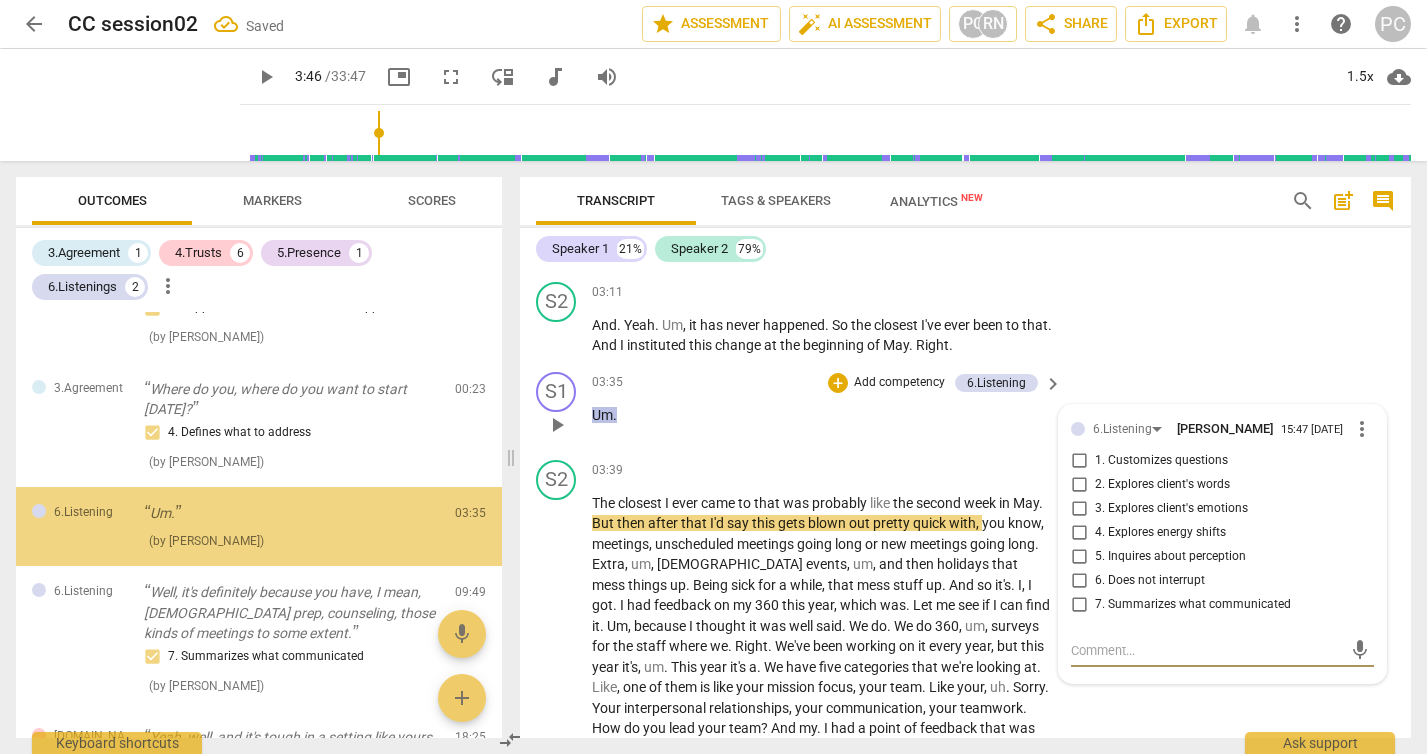 scroll, scrollTop: 179, scrollLeft: 0, axis: vertical 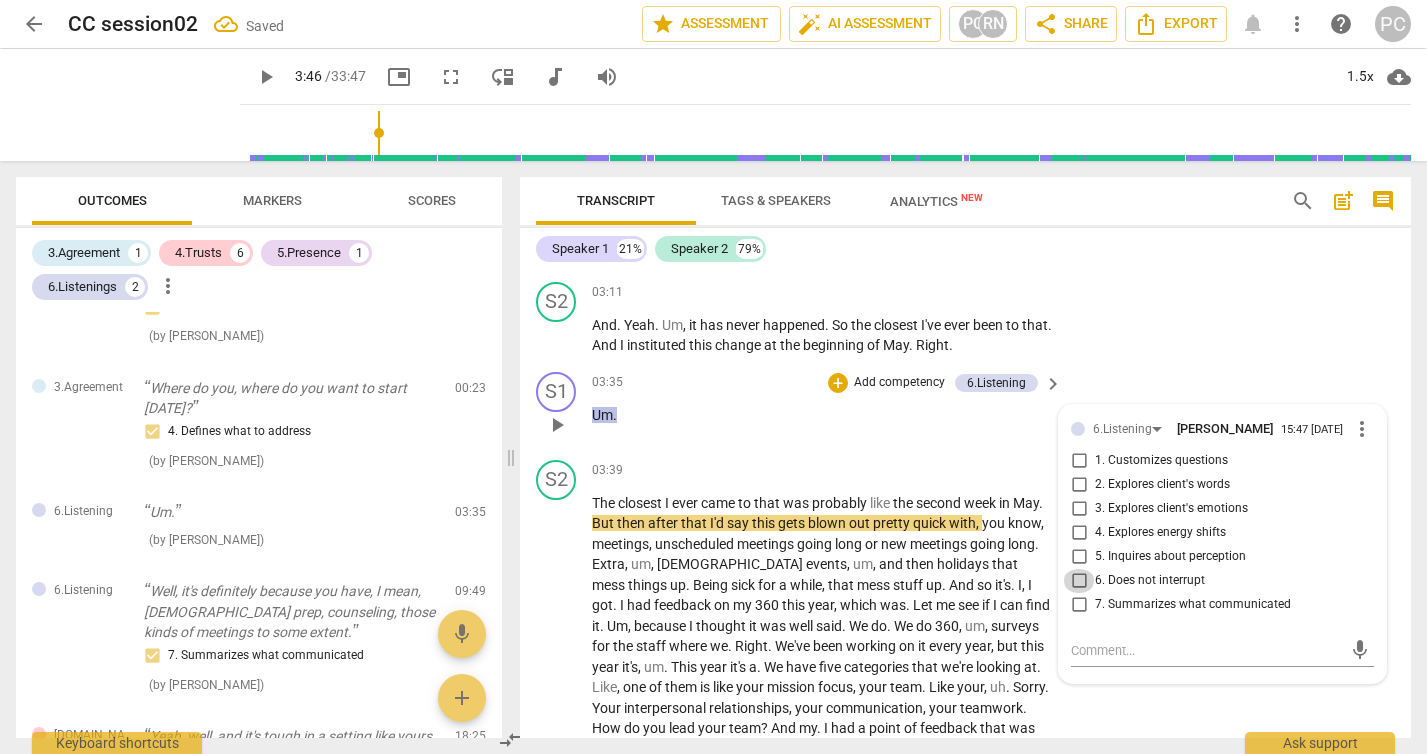 click on "6. Does not interrupt" at bounding box center [1079, 581] 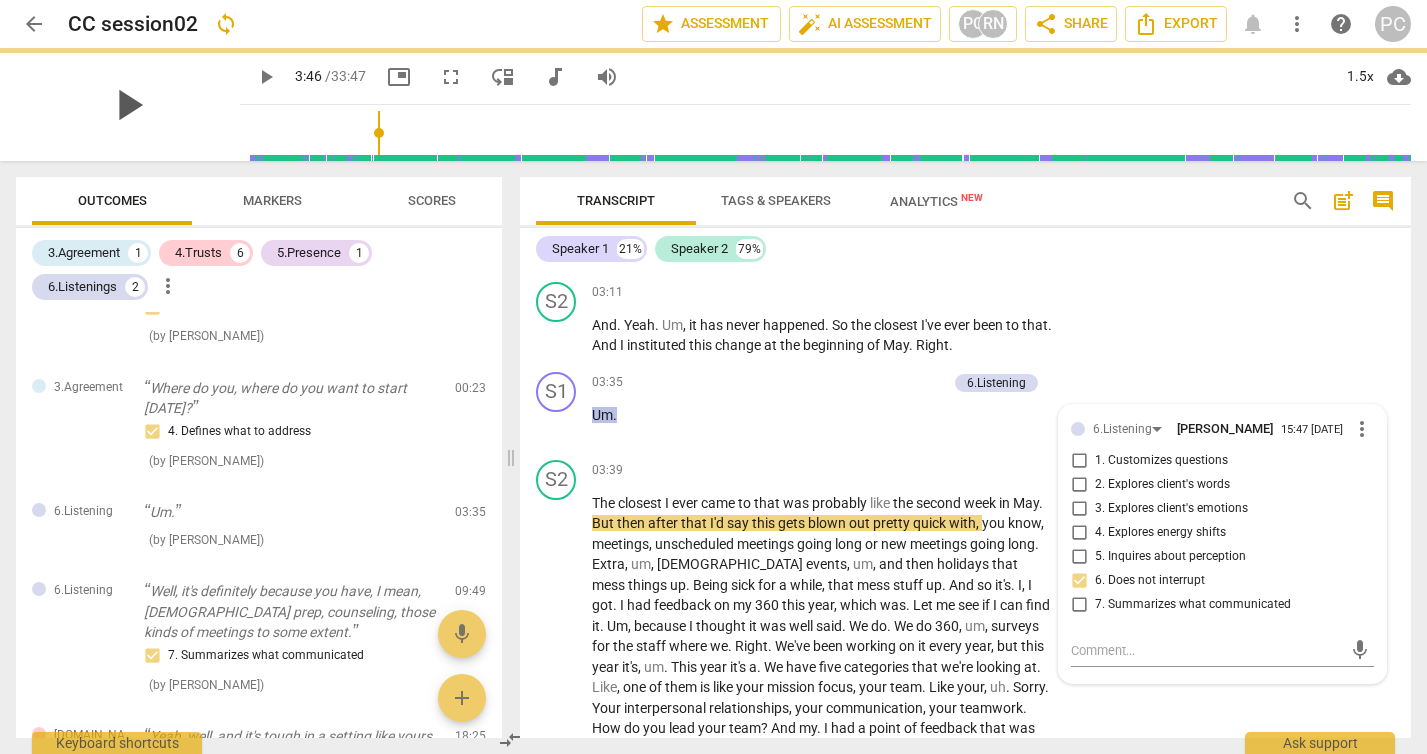 click on "play_arrow" at bounding box center [128, 105] 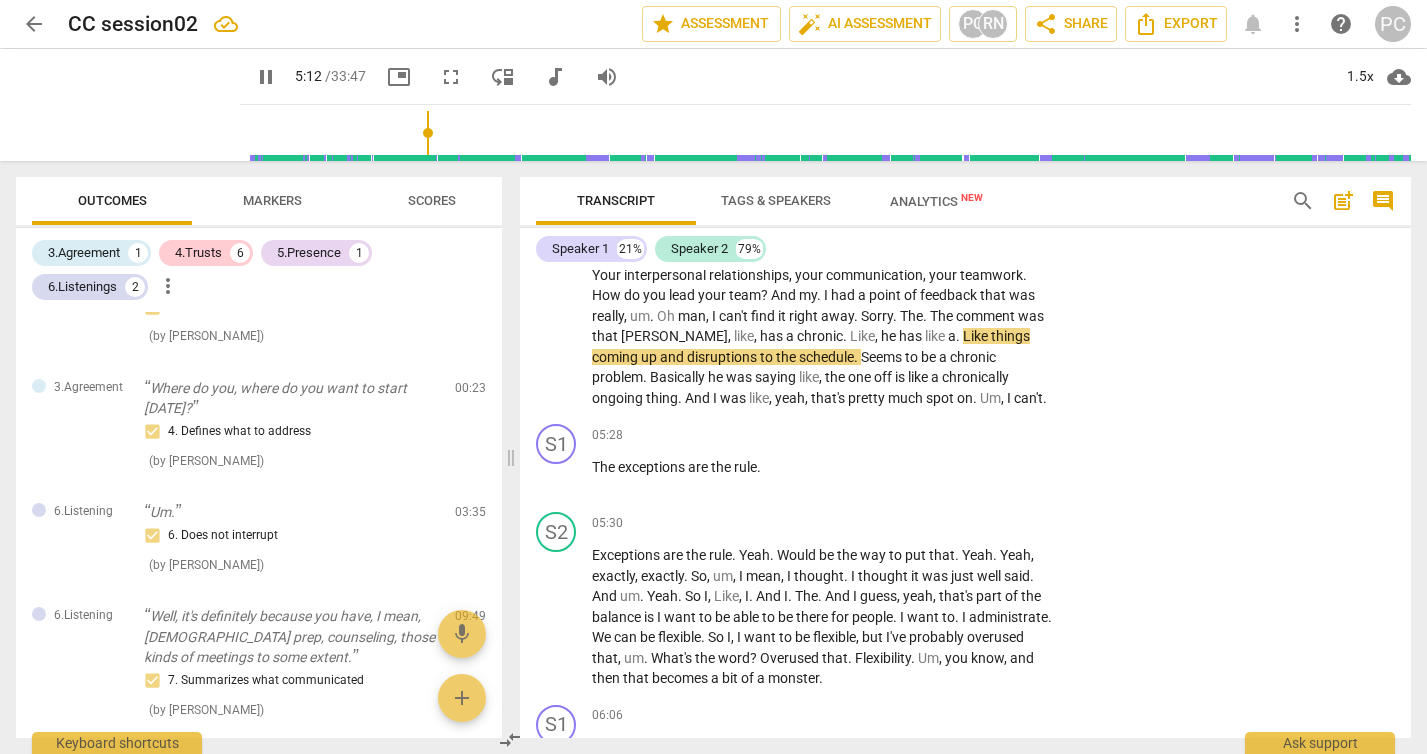 scroll, scrollTop: 3039, scrollLeft: 0, axis: vertical 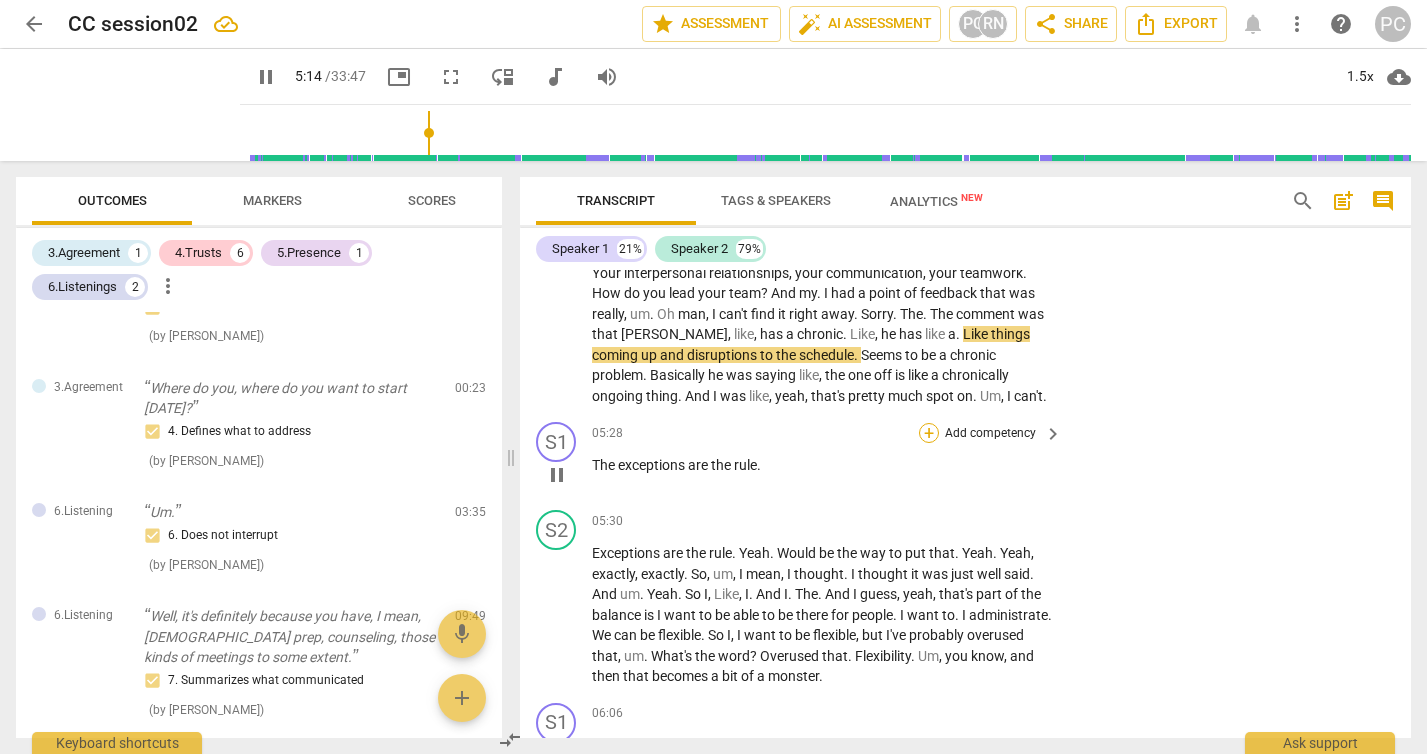 click on "+" at bounding box center [929, 433] 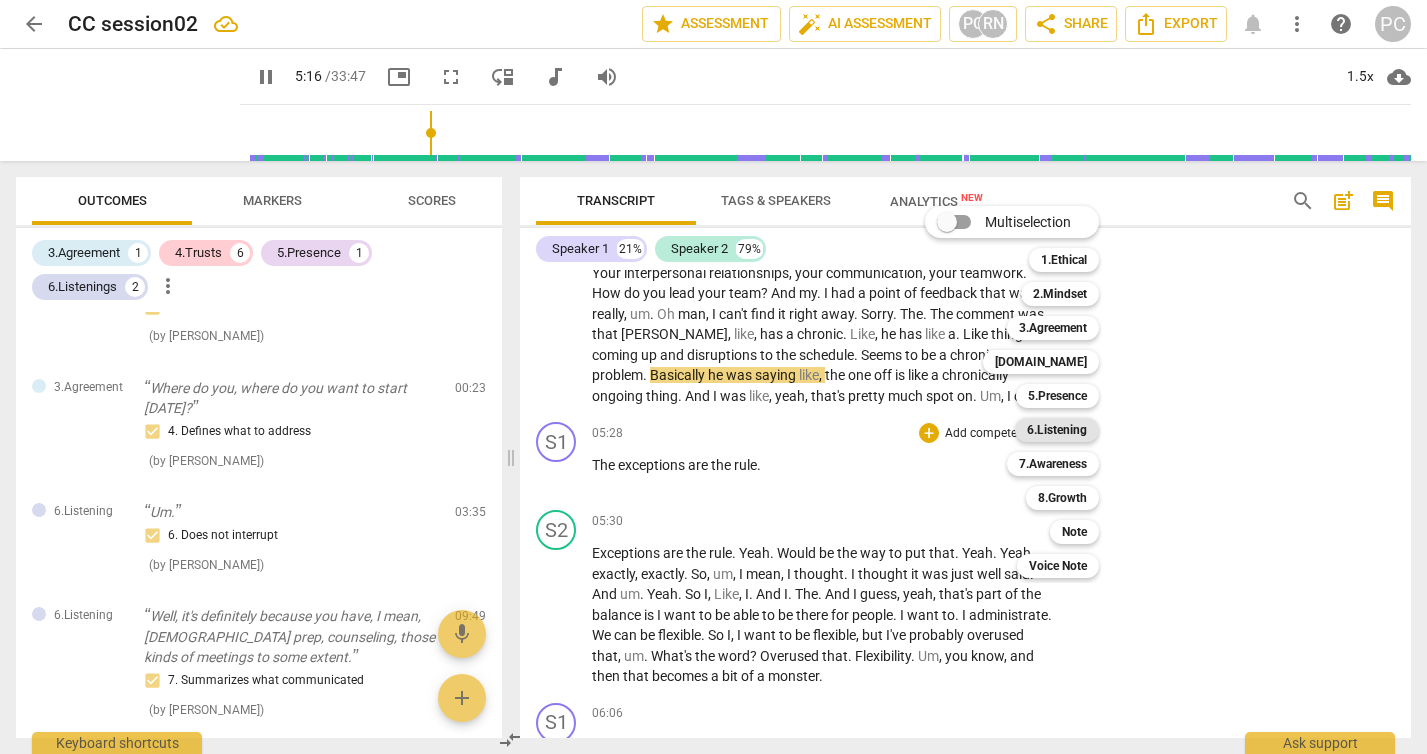 click on "6.Listening" at bounding box center (1057, 430) 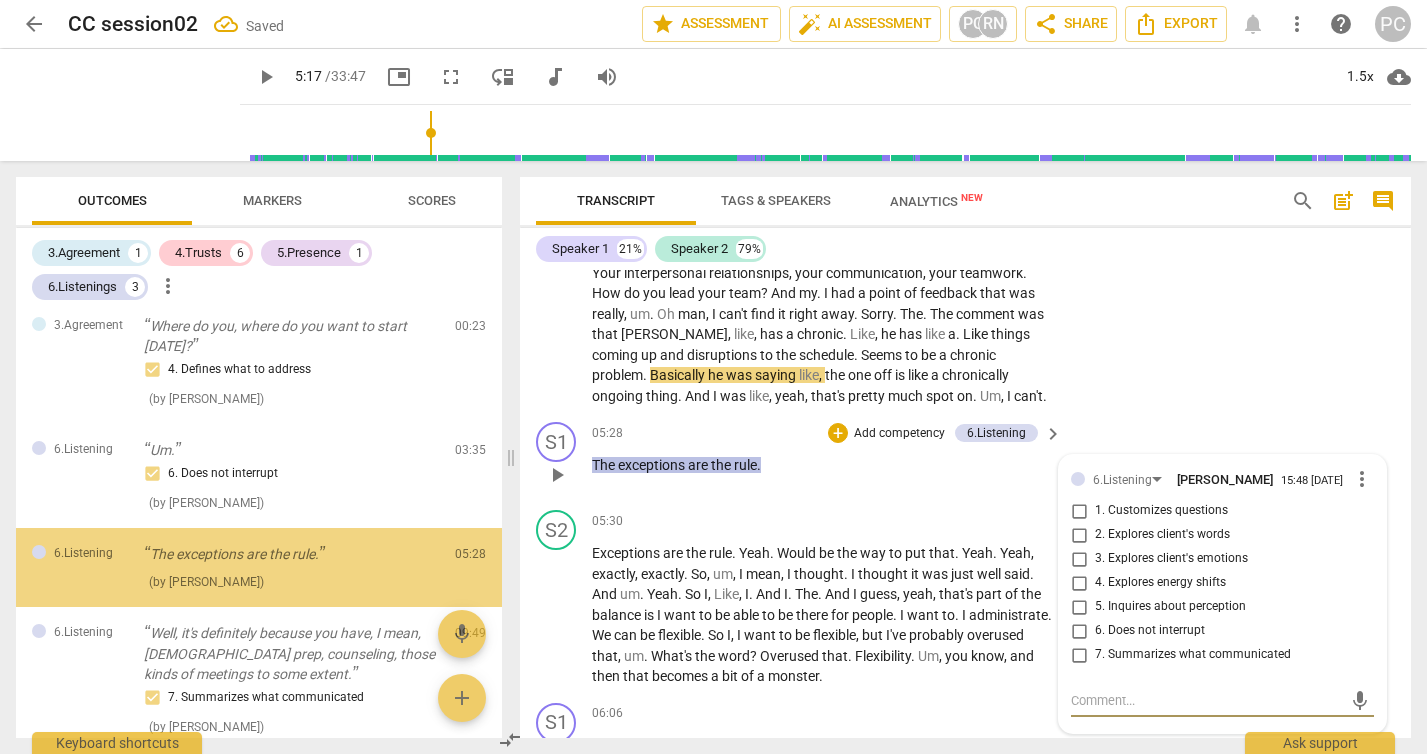 scroll, scrollTop: 283, scrollLeft: 0, axis: vertical 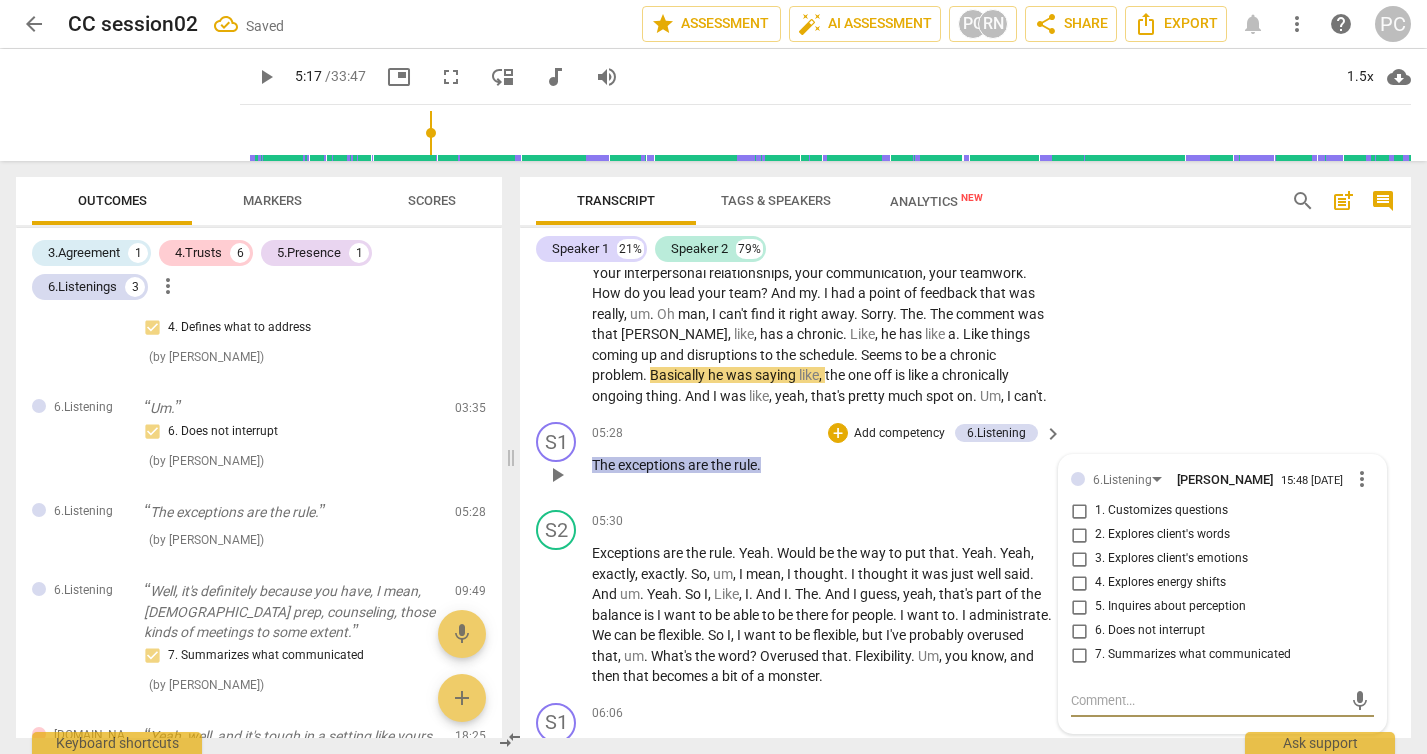 click on "7. Summarizes what communicated" at bounding box center [1079, 655] 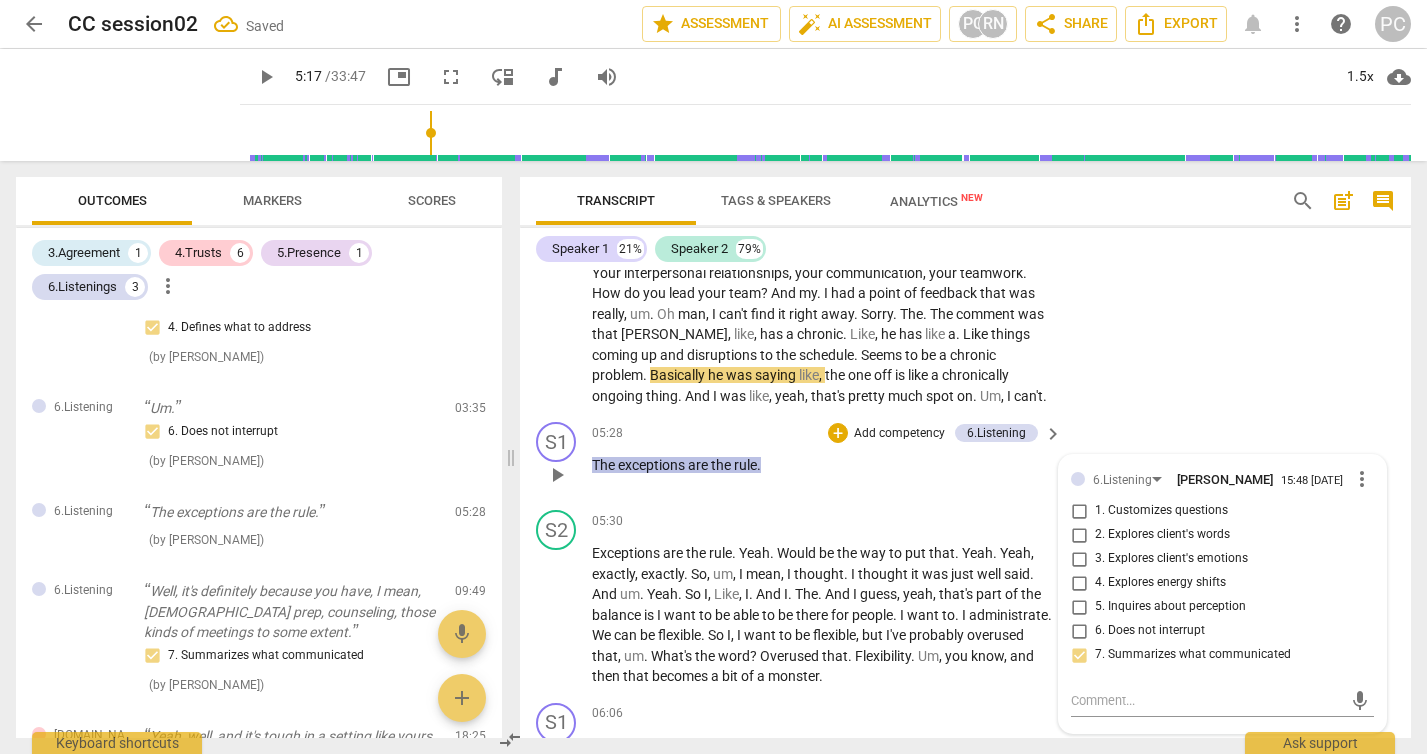 click on "play_arrow" at bounding box center [557, 475] 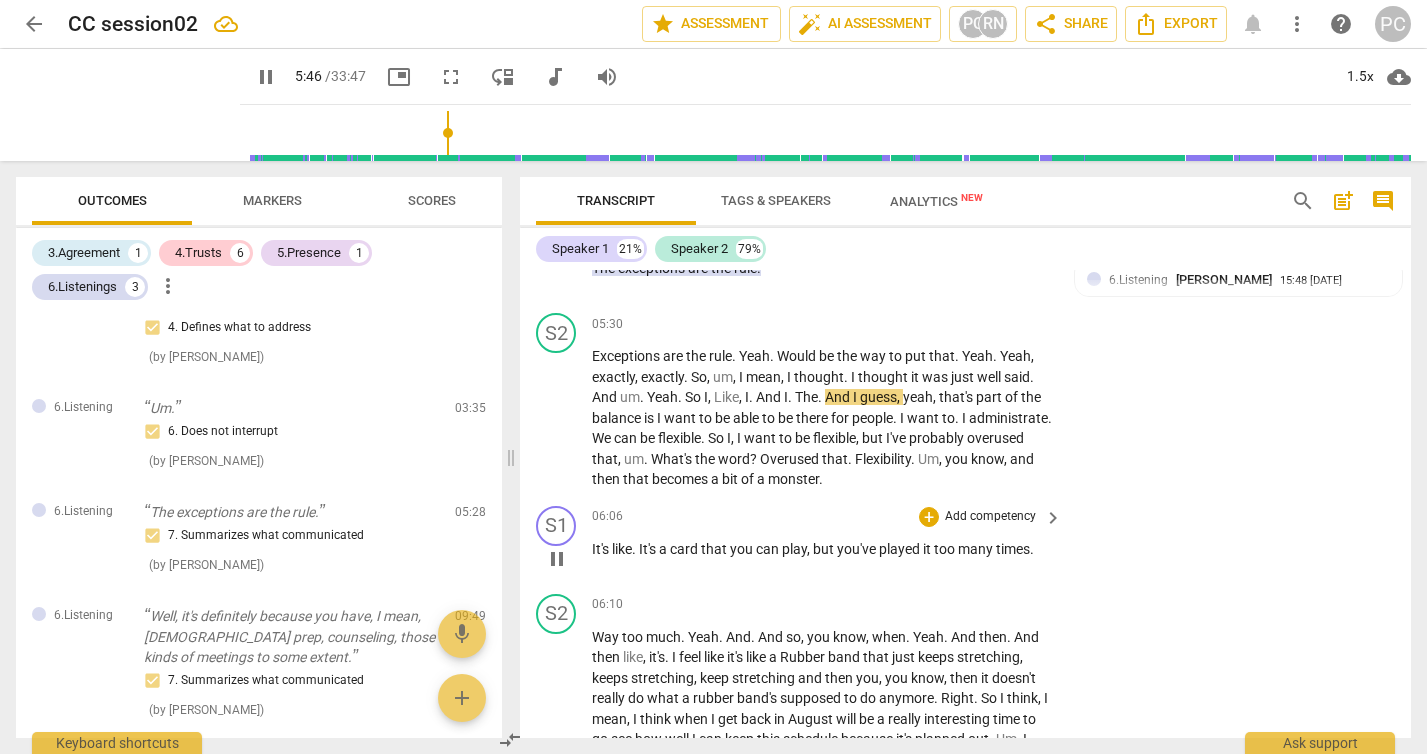 scroll, scrollTop: 3235, scrollLeft: 0, axis: vertical 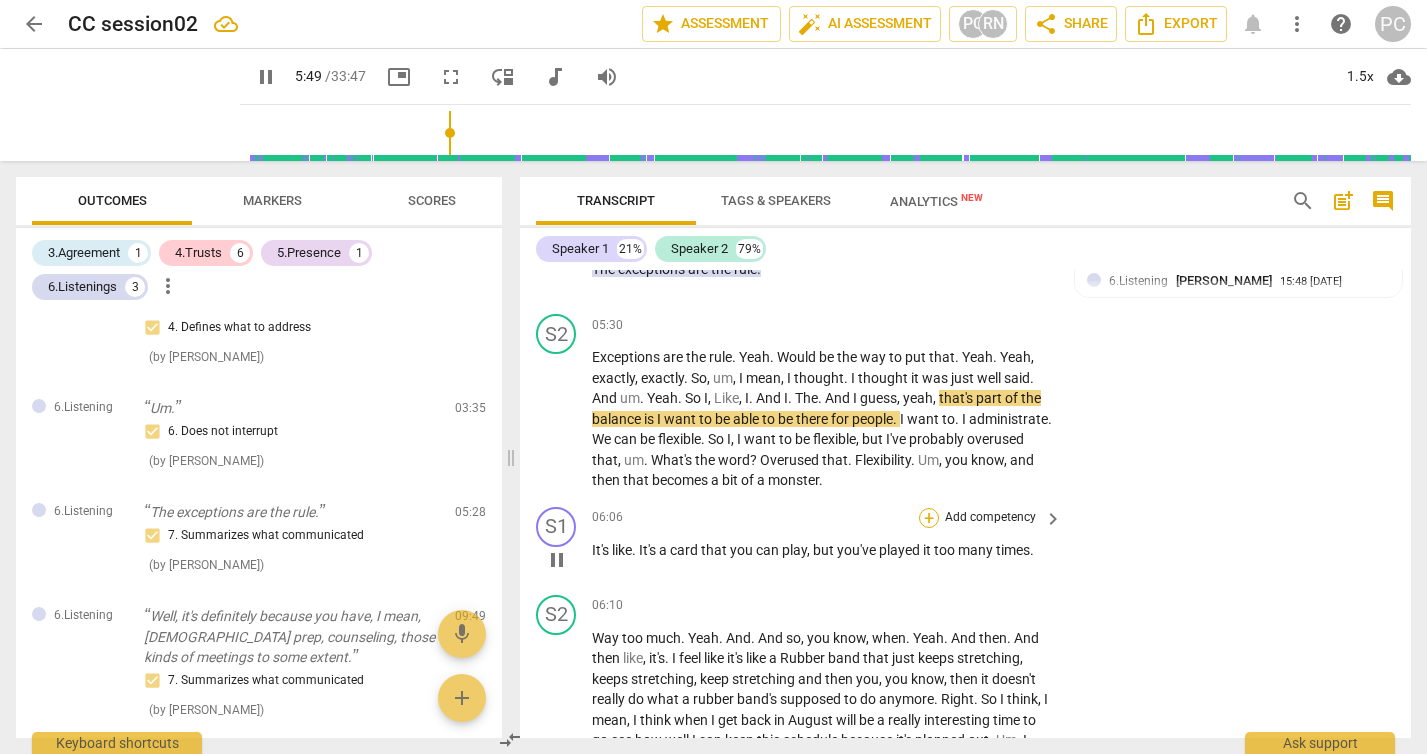 click on "+" at bounding box center (929, 518) 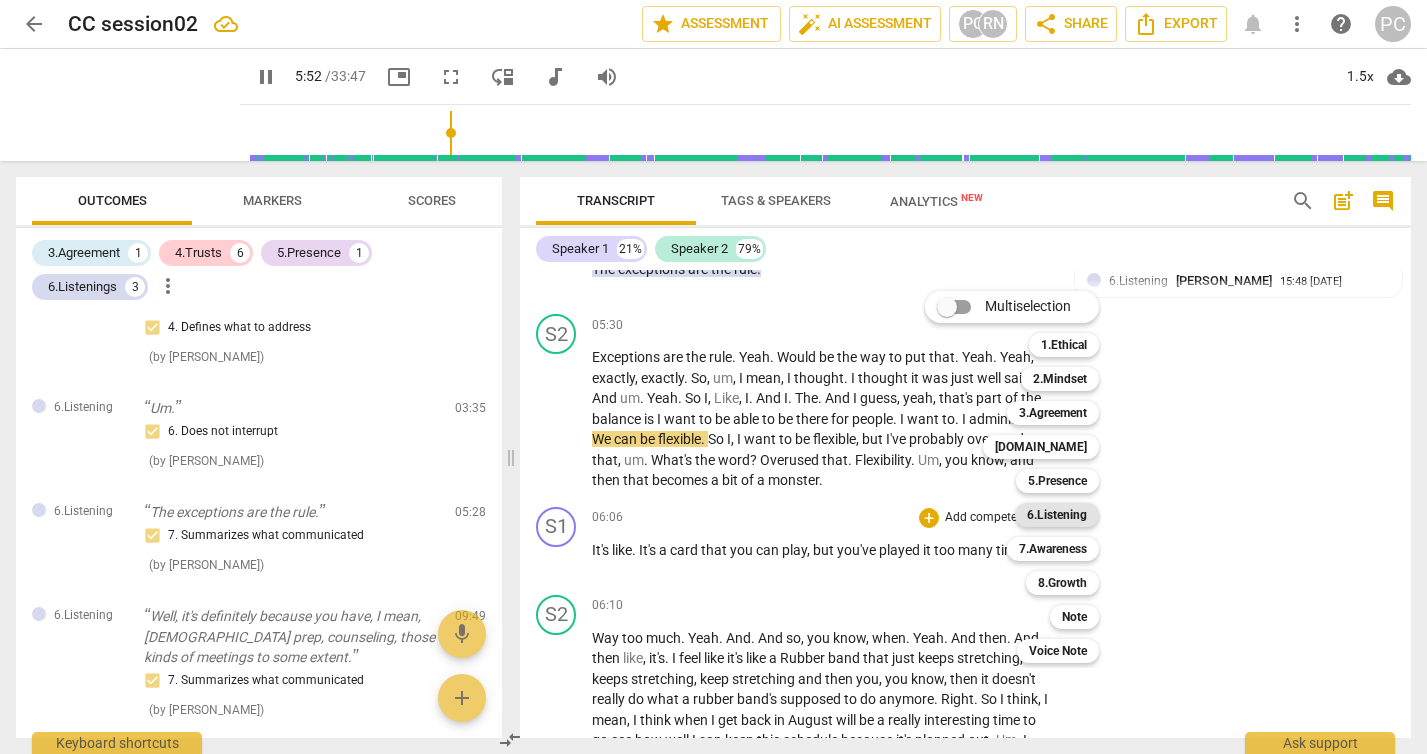 click on "6.Listening" at bounding box center (1057, 515) 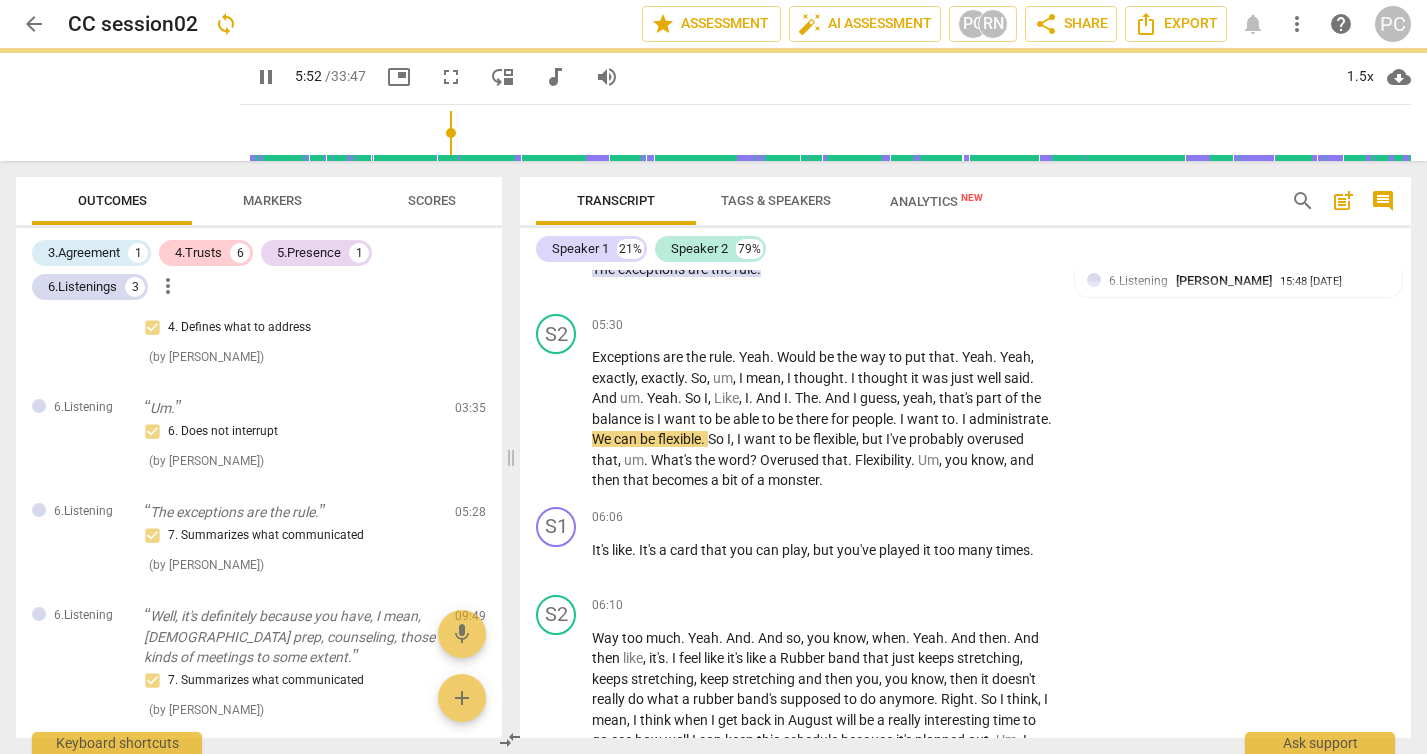 type on "353" 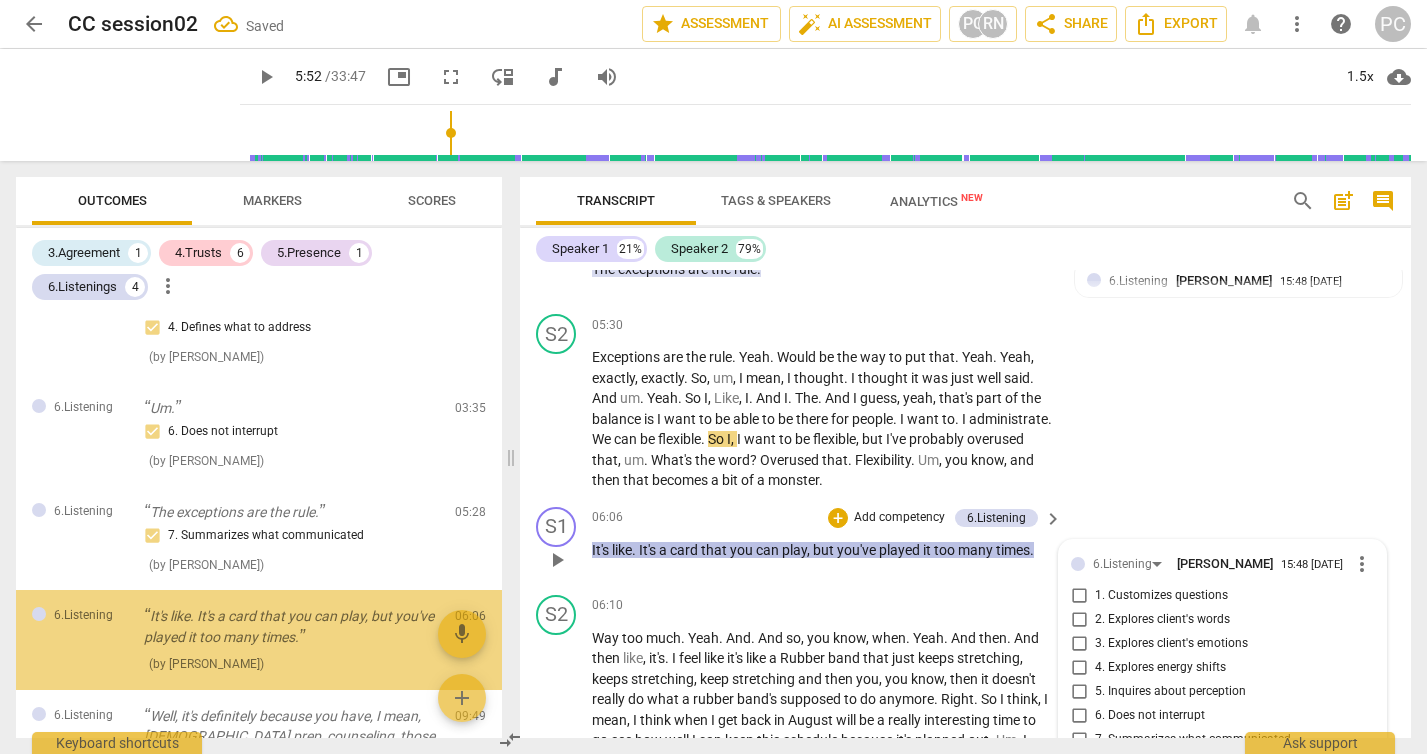 scroll, scrollTop: 3248, scrollLeft: 0, axis: vertical 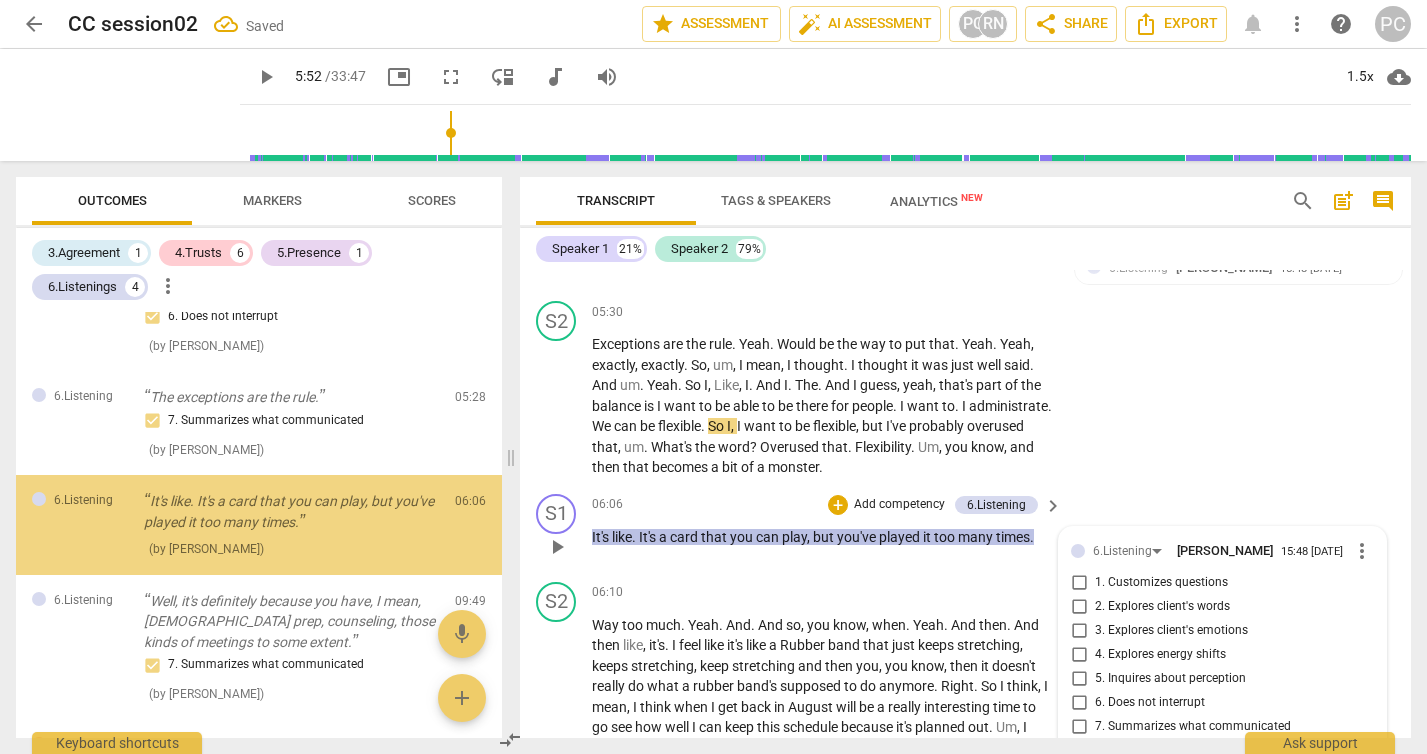click on "7. Summarizes what communicated" at bounding box center (1079, 727) 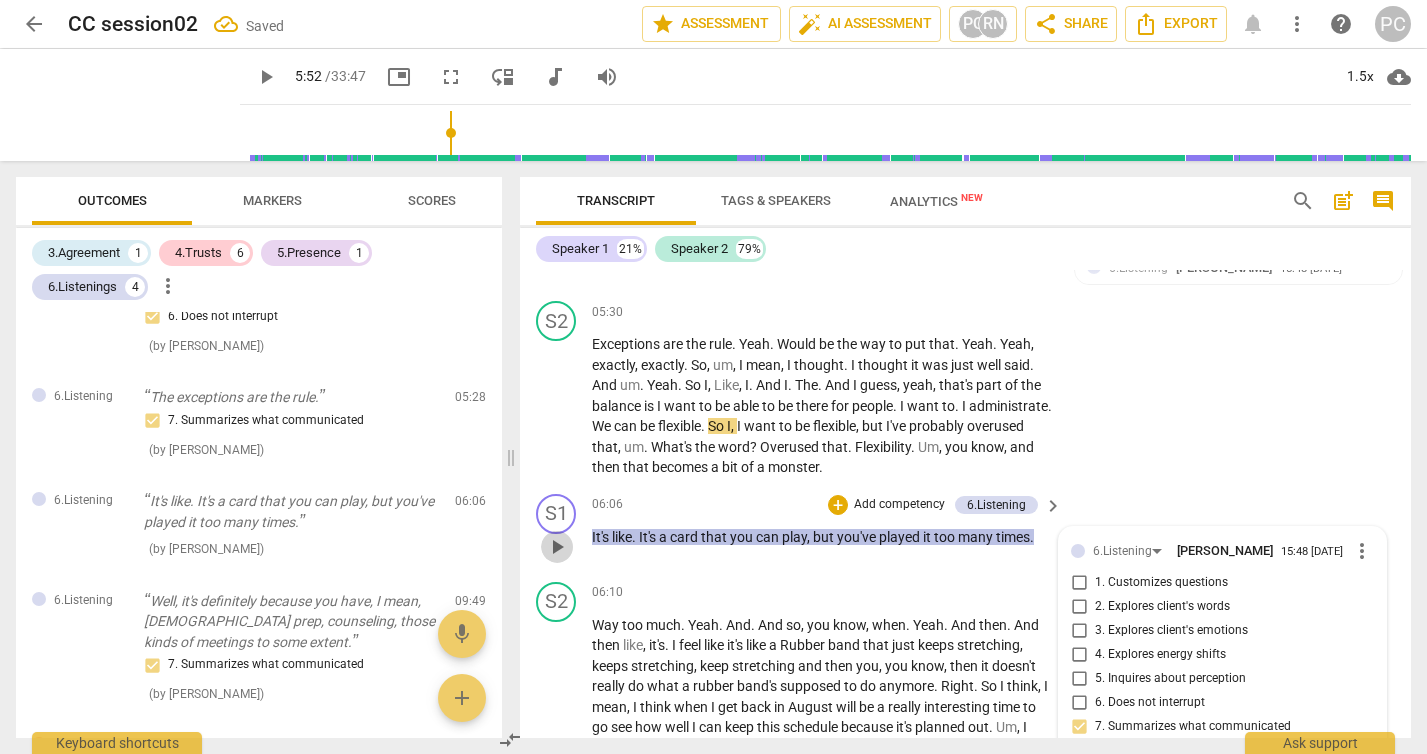 click on "play_arrow" at bounding box center (557, 547) 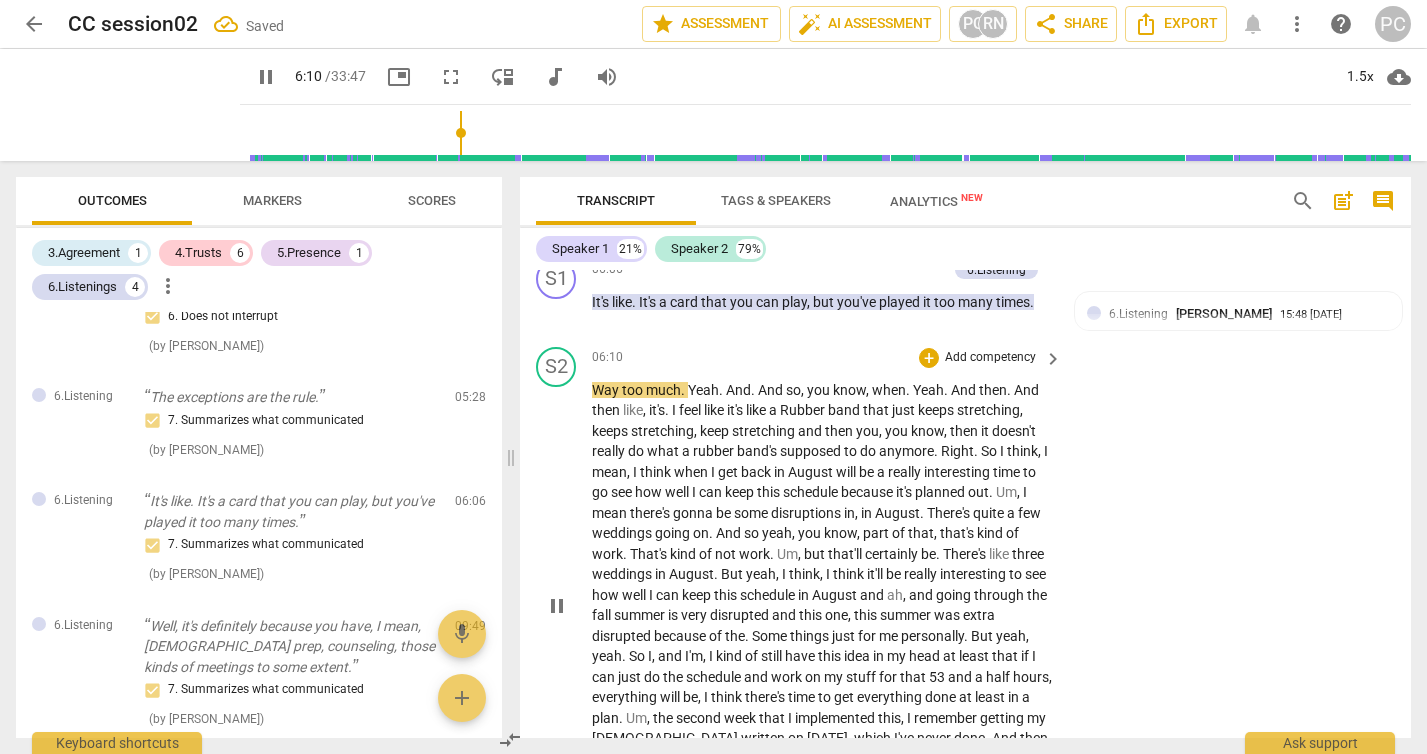 scroll, scrollTop: 3488, scrollLeft: 0, axis: vertical 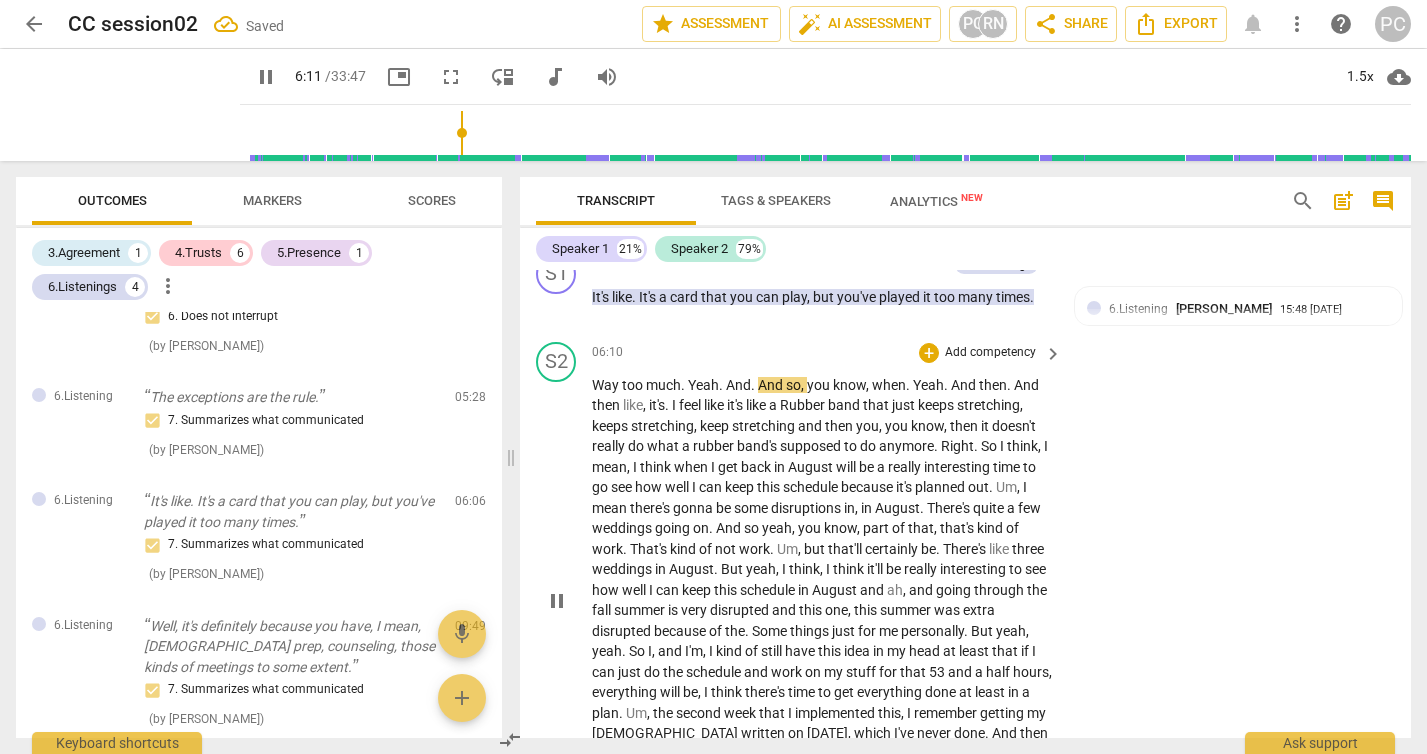 click on "pause" at bounding box center [557, 601] 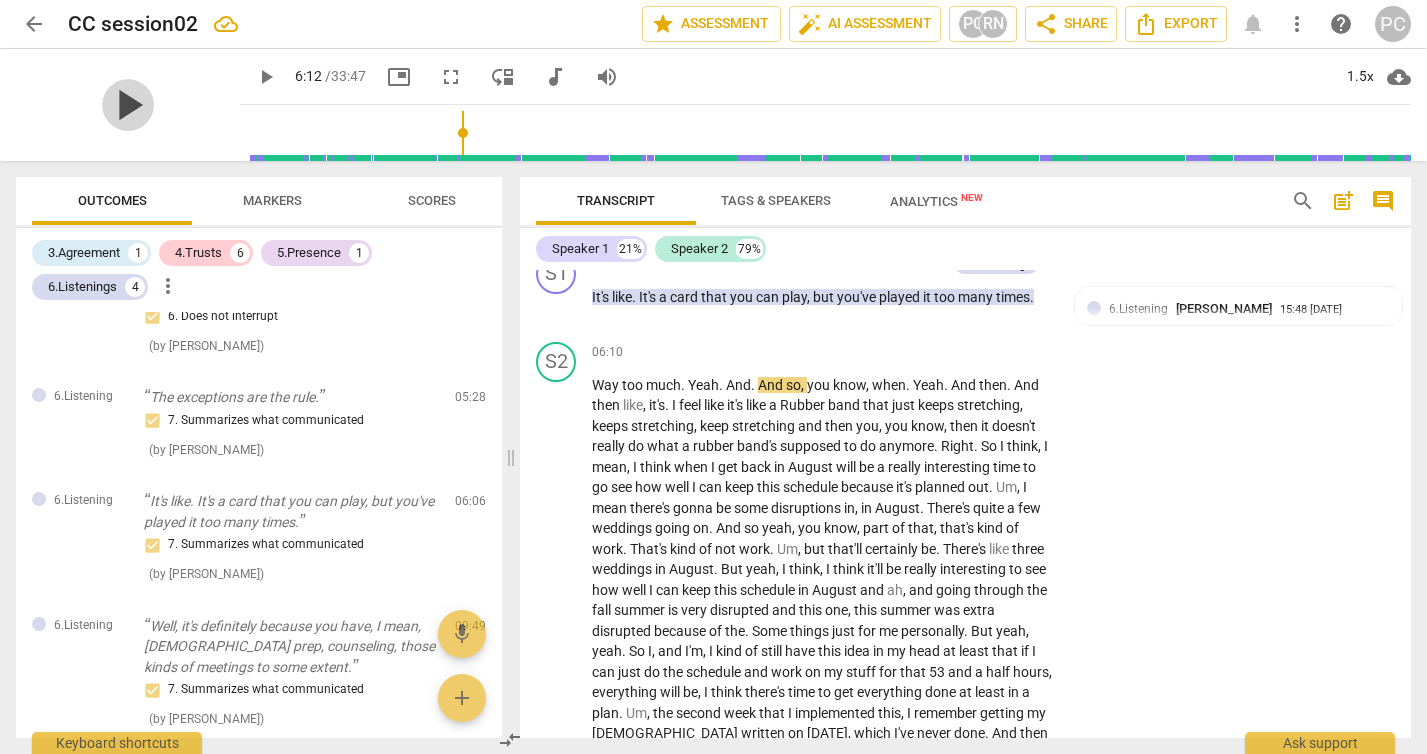 click on "play_arrow" at bounding box center [128, 105] 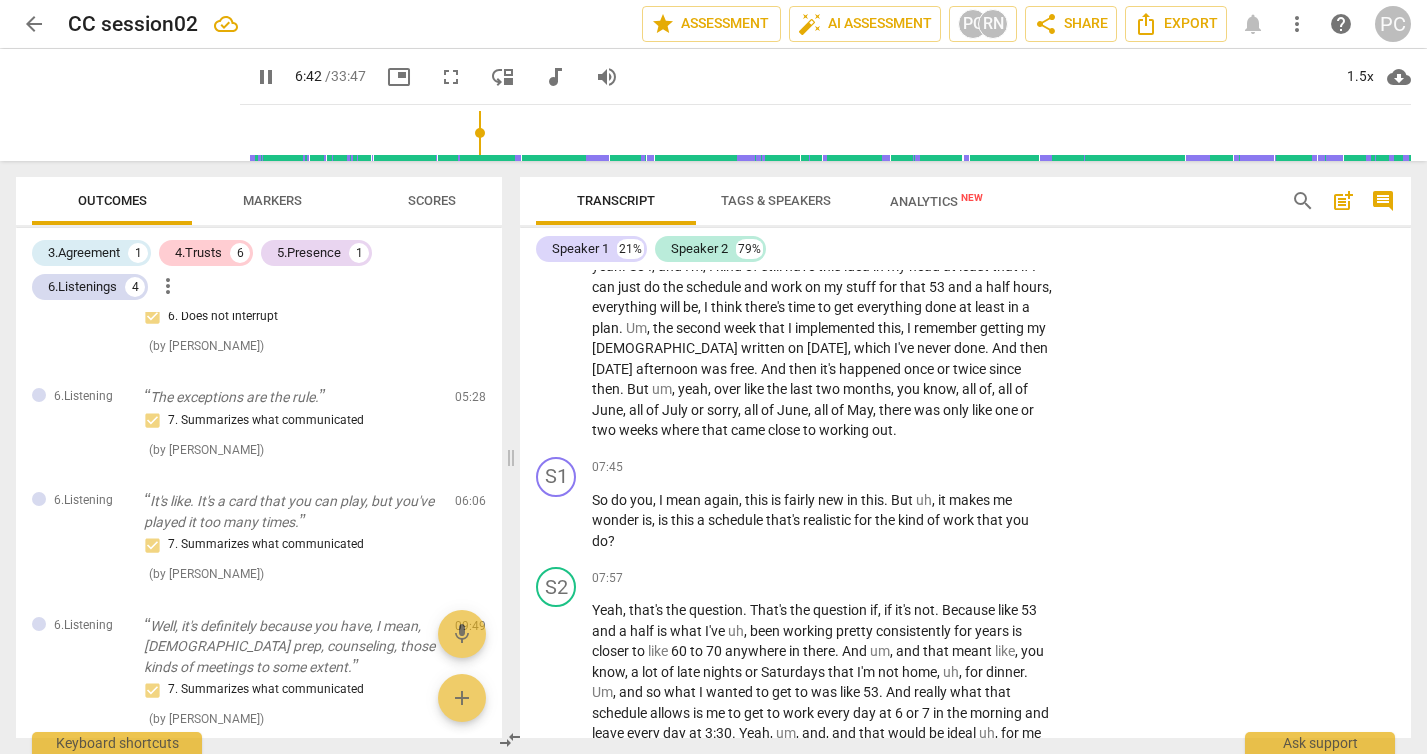 scroll, scrollTop: 3880, scrollLeft: 0, axis: vertical 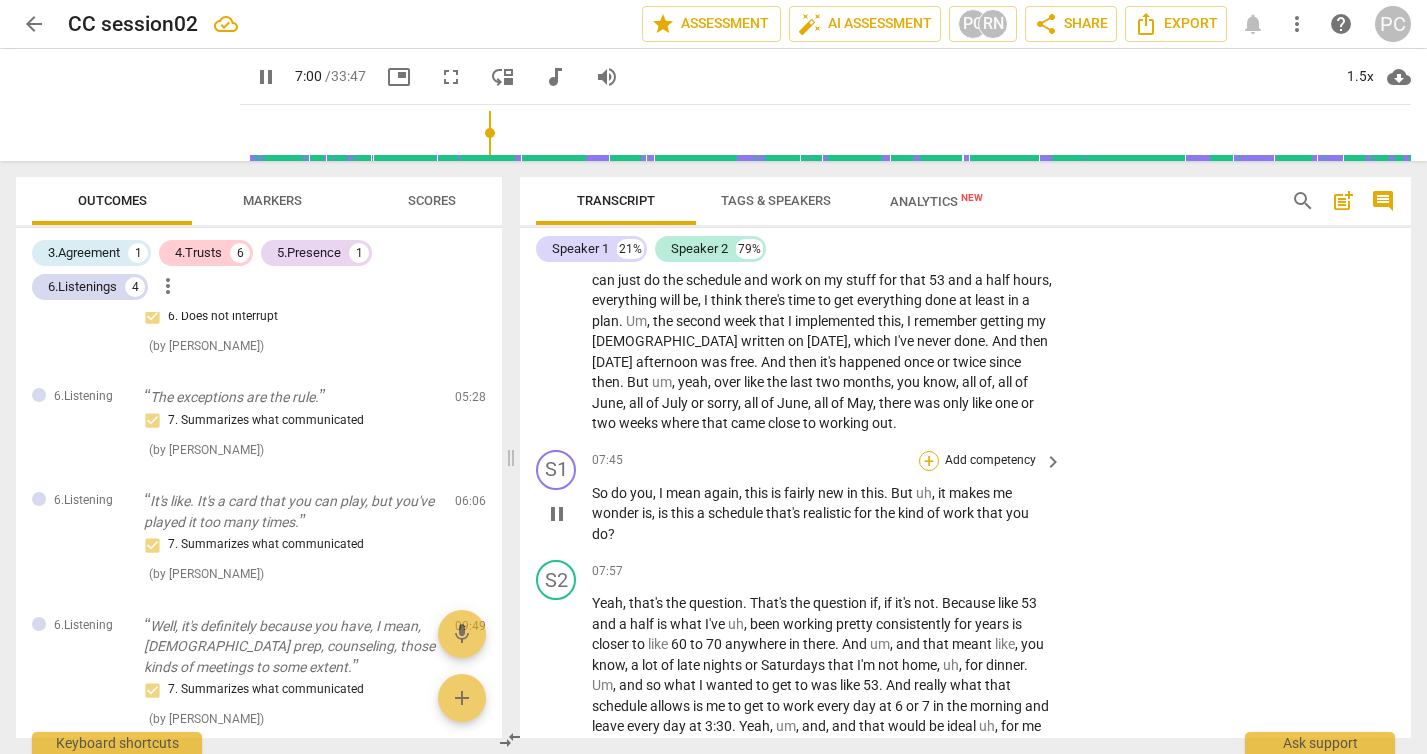 click on "+" at bounding box center (929, 461) 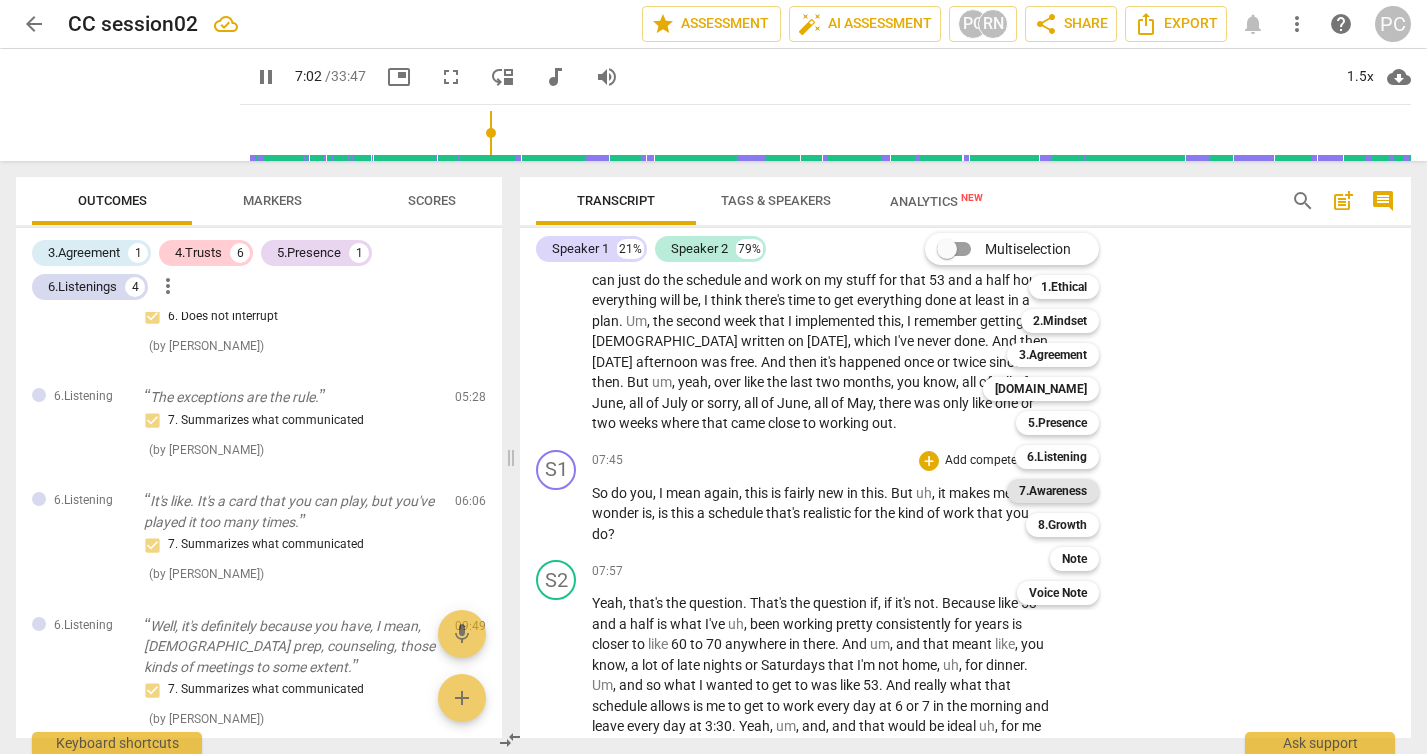 click on "7.Awareness" at bounding box center [1053, 491] 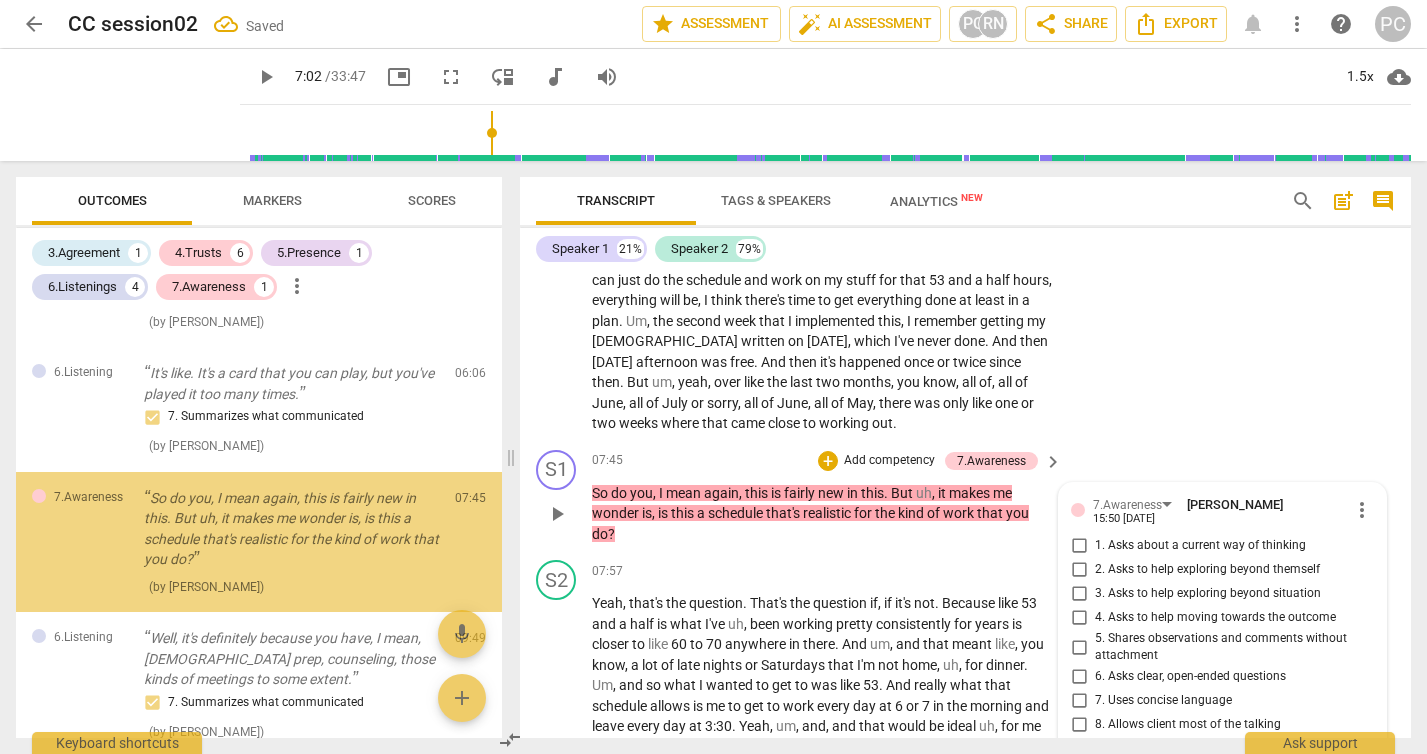 scroll, scrollTop: 543, scrollLeft: 0, axis: vertical 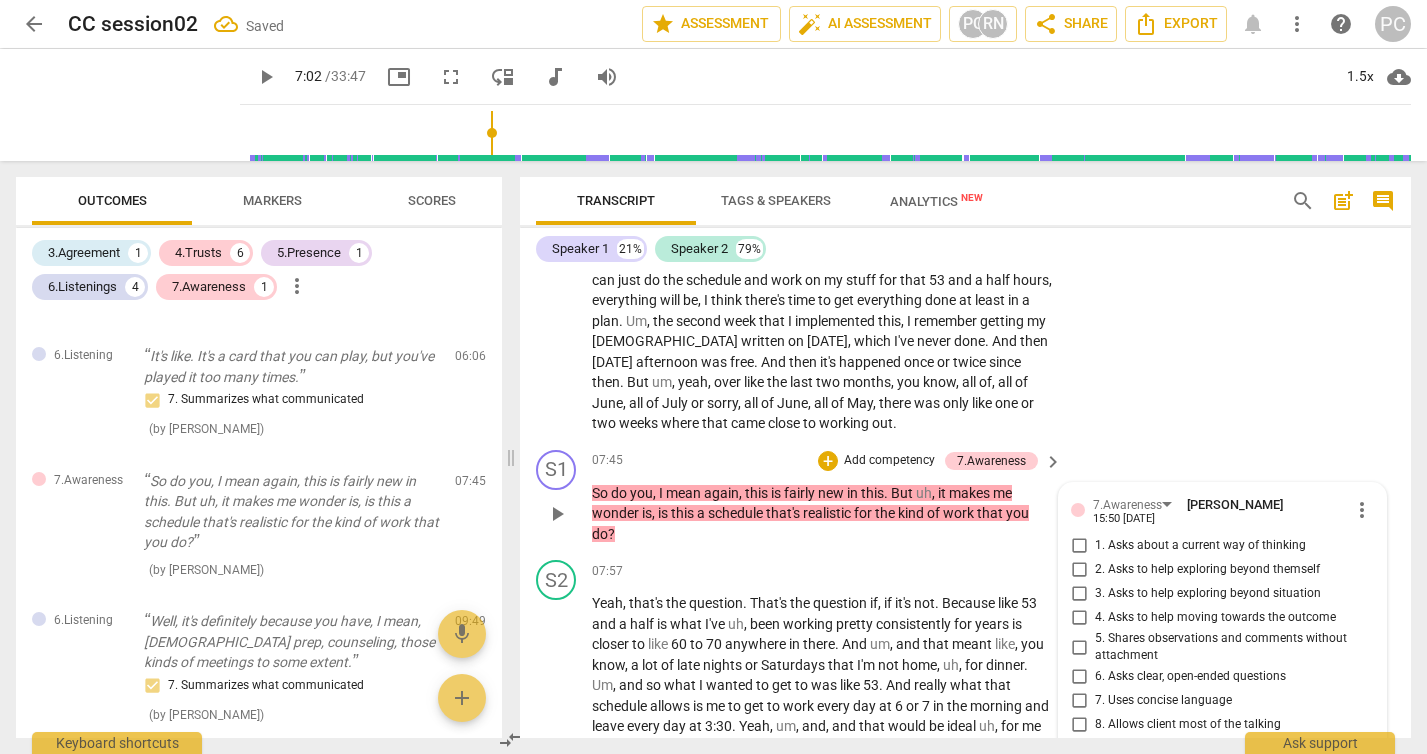 click on "3. Asks to help exploring beyond situation" at bounding box center (1079, 594) 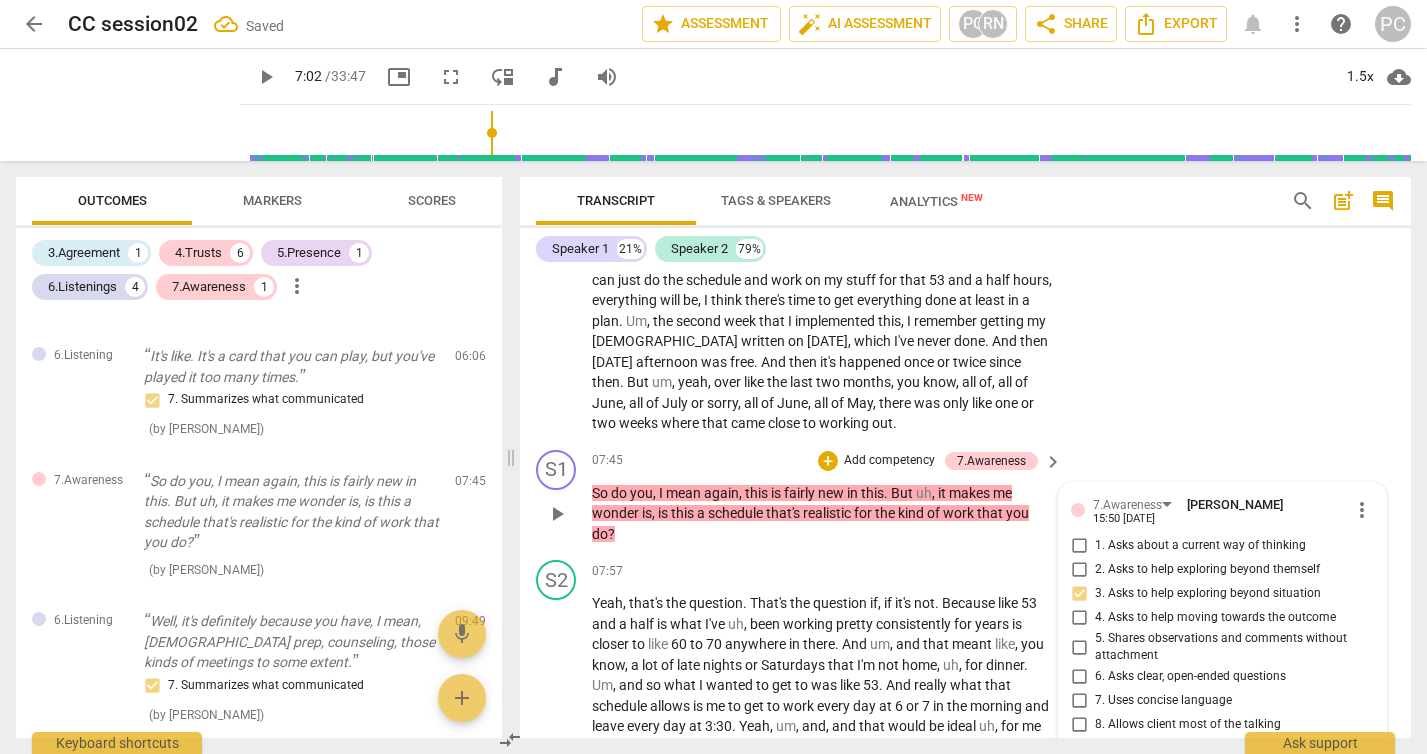 click on "play_arrow" at bounding box center [557, 514] 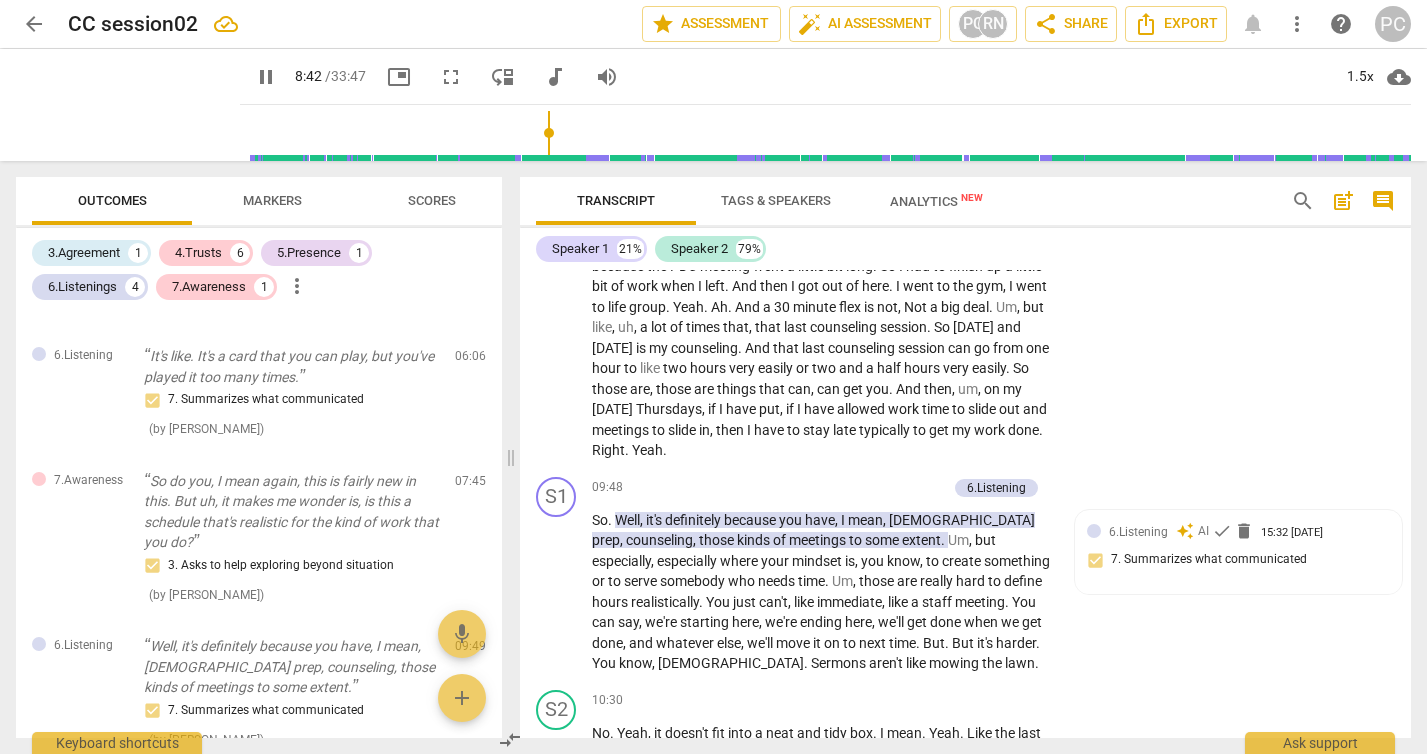 scroll, scrollTop: 4449, scrollLeft: 0, axis: vertical 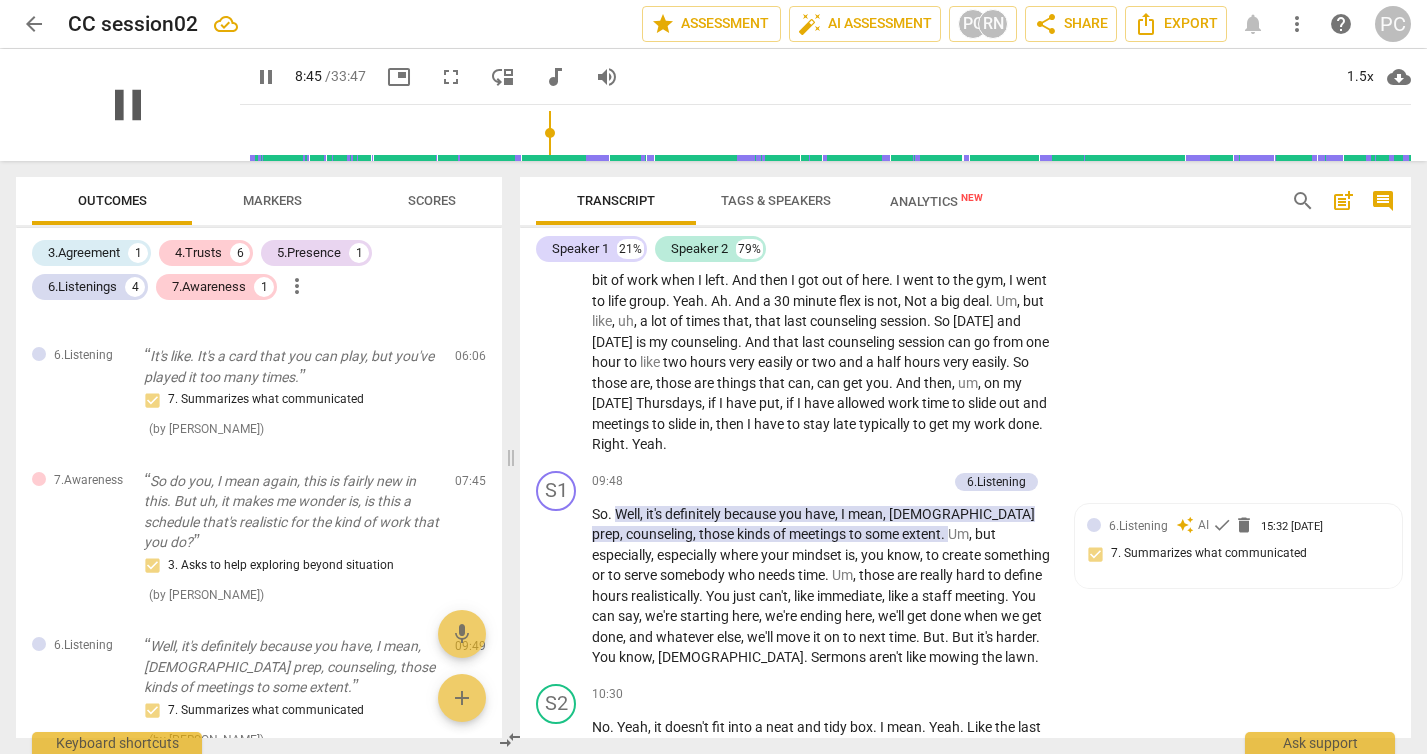 click on "pause" at bounding box center [128, 105] 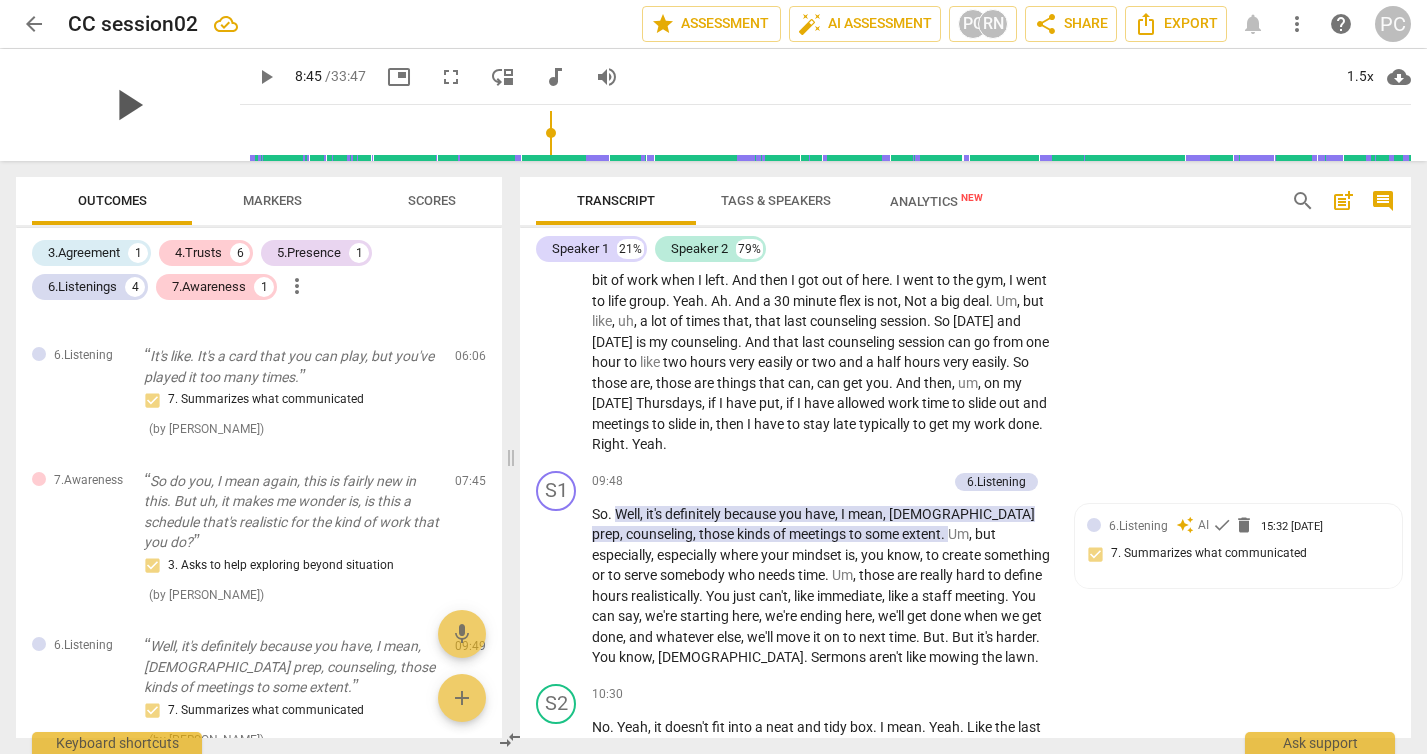 type on "526" 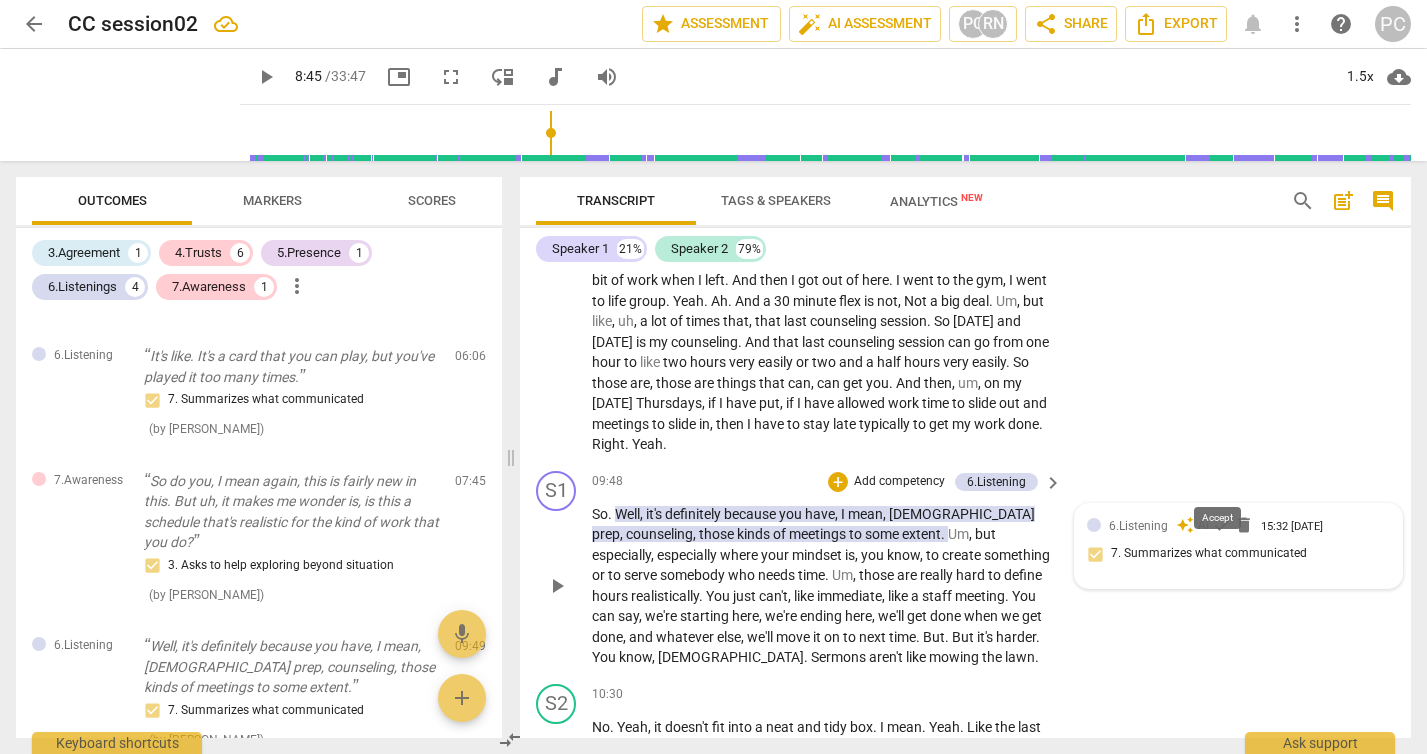click on "check" at bounding box center [1222, 525] 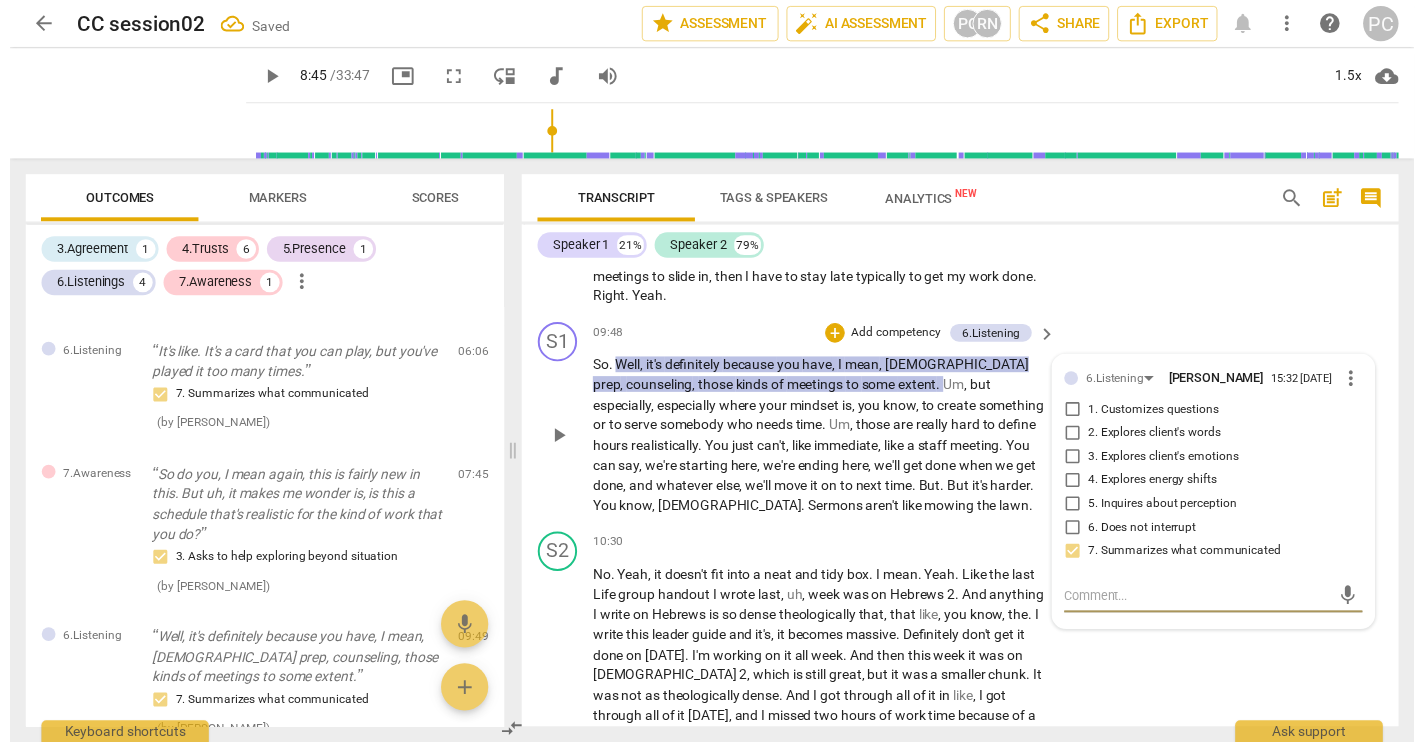 scroll, scrollTop: 4594, scrollLeft: 0, axis: vertical 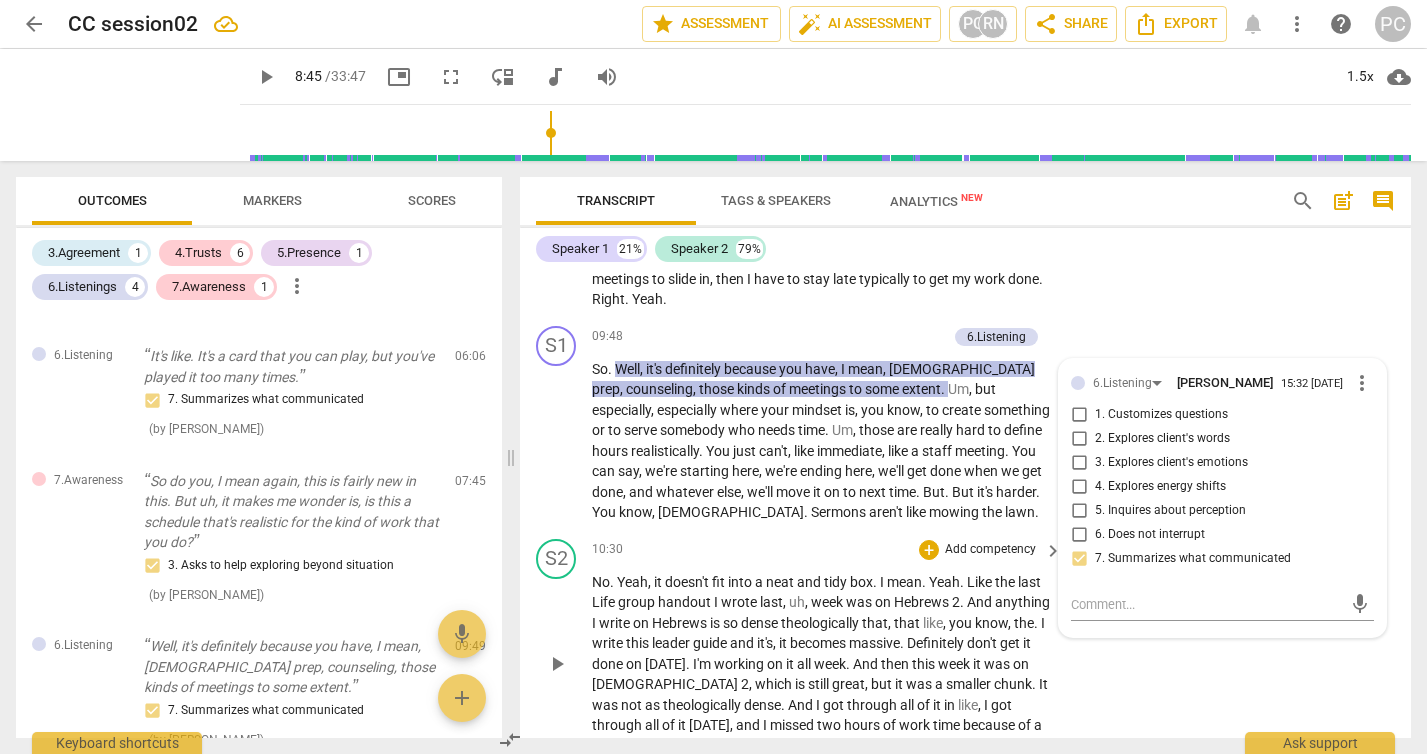 click on "S2 play_arrow pause 10:30 + Add competency keyboard_arrow_right No .   Yeah ,   it   doesn't   fit   into   a   neat   and   tidy   box .   I   mean .   Yeah .   Like   the   last   Life   group   handout   I   wrote   last ,   uh ,   week   was   on   [DEMOGRAPHIC_DATA]   2 .   And   anything   I   write   on   Hebrews   is   so   dense   theologically   that ,   that   like ,   you   know ,   the .   I   write   this   leader   guide   and   it's ,   it   becomes   massive .   Definitely   don't   get   it   done   [DATE] .   I'm   working   on   it   all   week .   And   then   this   week   it   was   on   Ephesians   2 ,   which   is   still   great ,   but   it   was   a   smaller   chunk .   It   was   not   as   theologically   dense .   And   I   got   through   all   of   it   in   like ,   I   got   through   all   of   it   [DATE] ,   and   I   missed   two   hours   of   work   time   because   of   a   PDC   meeting   that   had   to   be   that   day ." at bounding box center [965, 648] 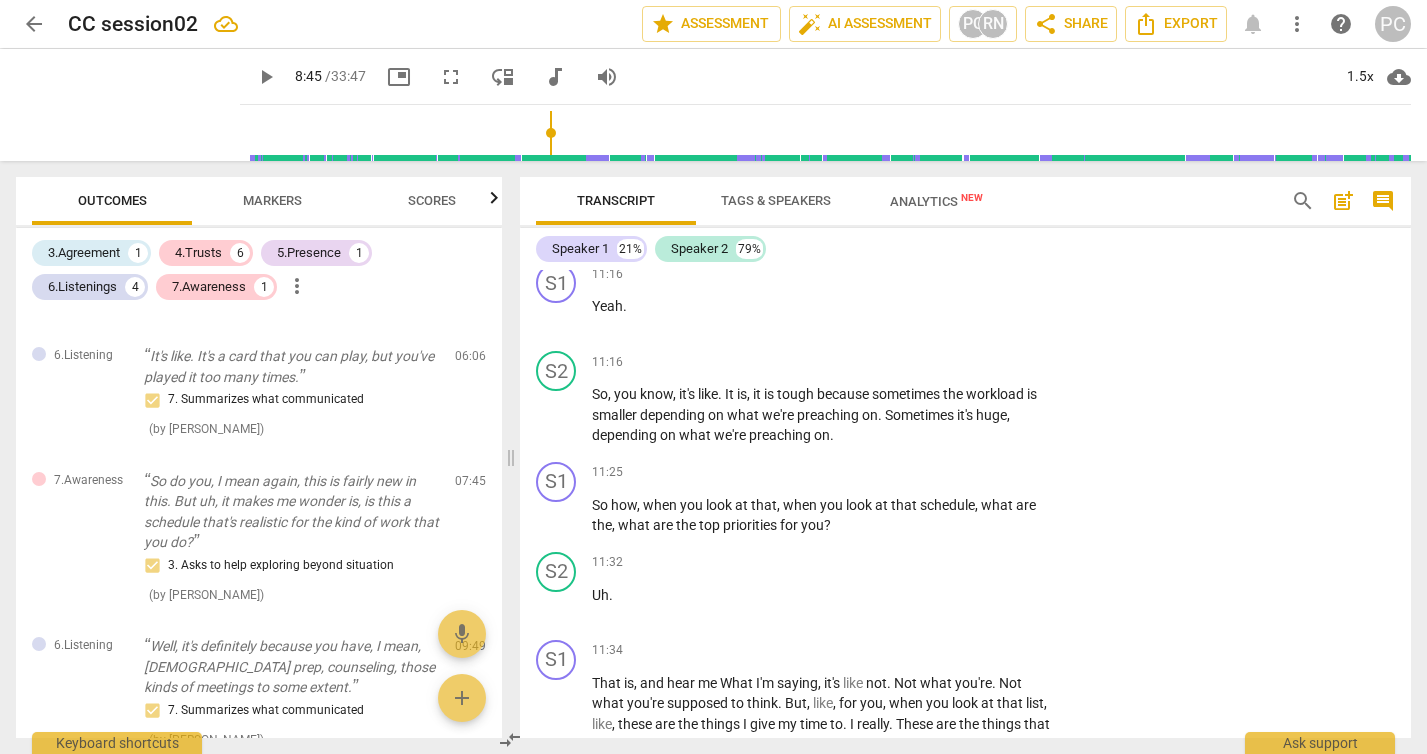scroll, scrollTop: 5111, scrollLeft: 0, axis: vertical 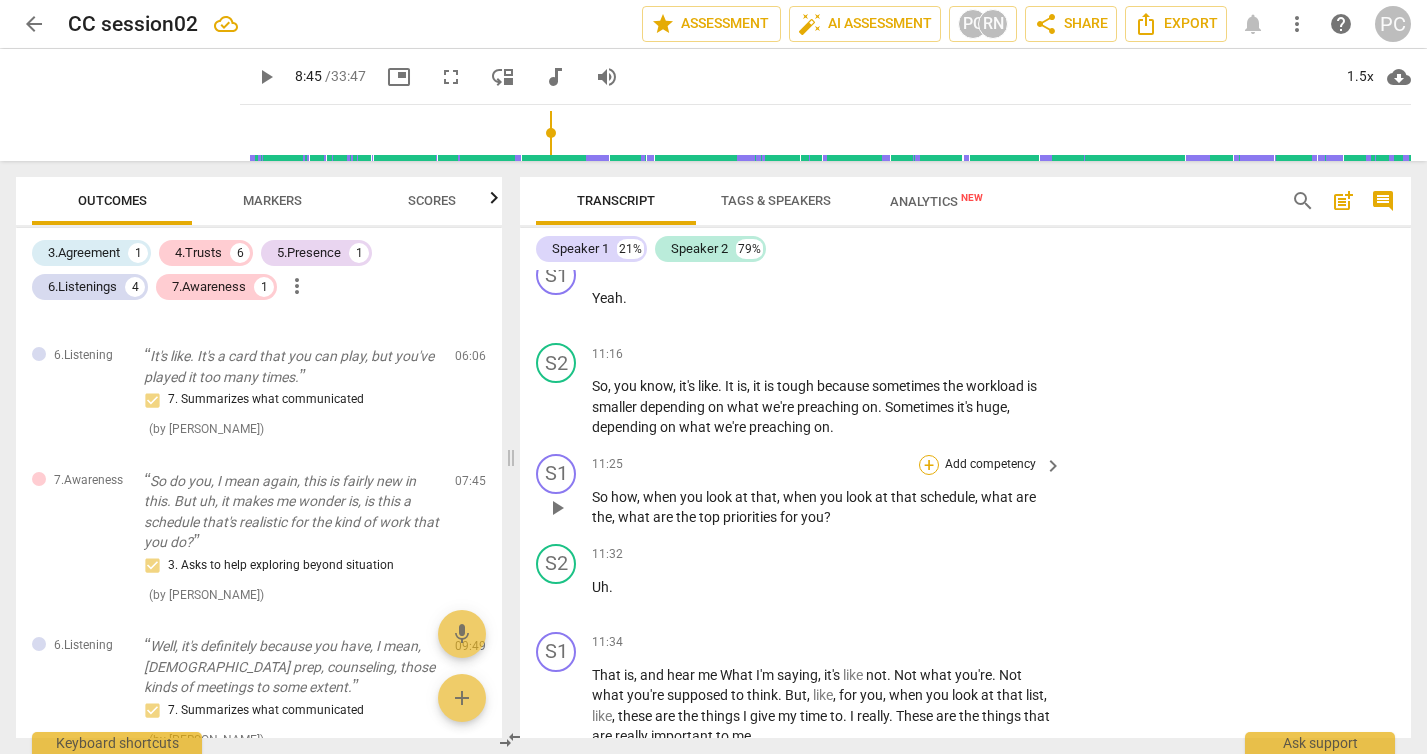 click on "+" at bounding box center (929, 465) 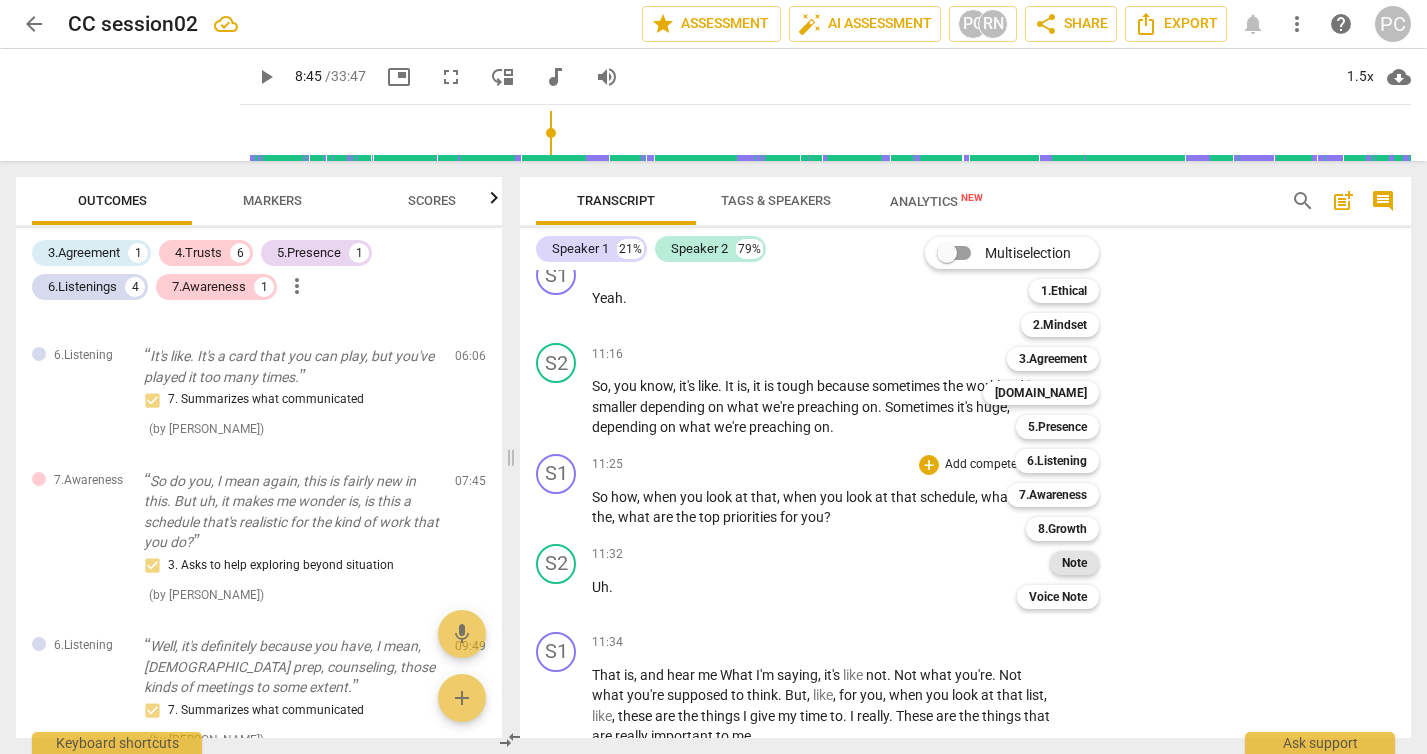 click on "Note" at bounding box center [1074, 563] 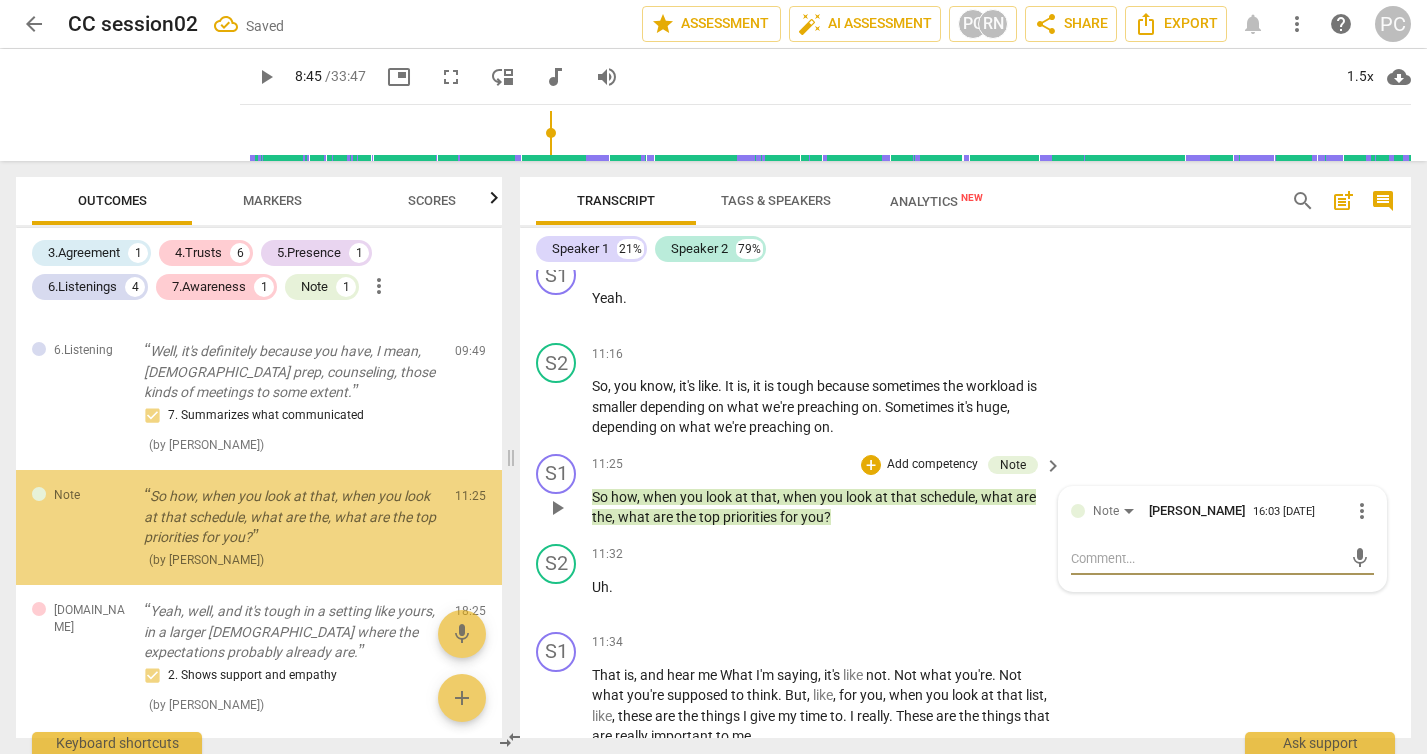 scroll, scrollTop: 840, scrollLeft: 0, axis: vertical 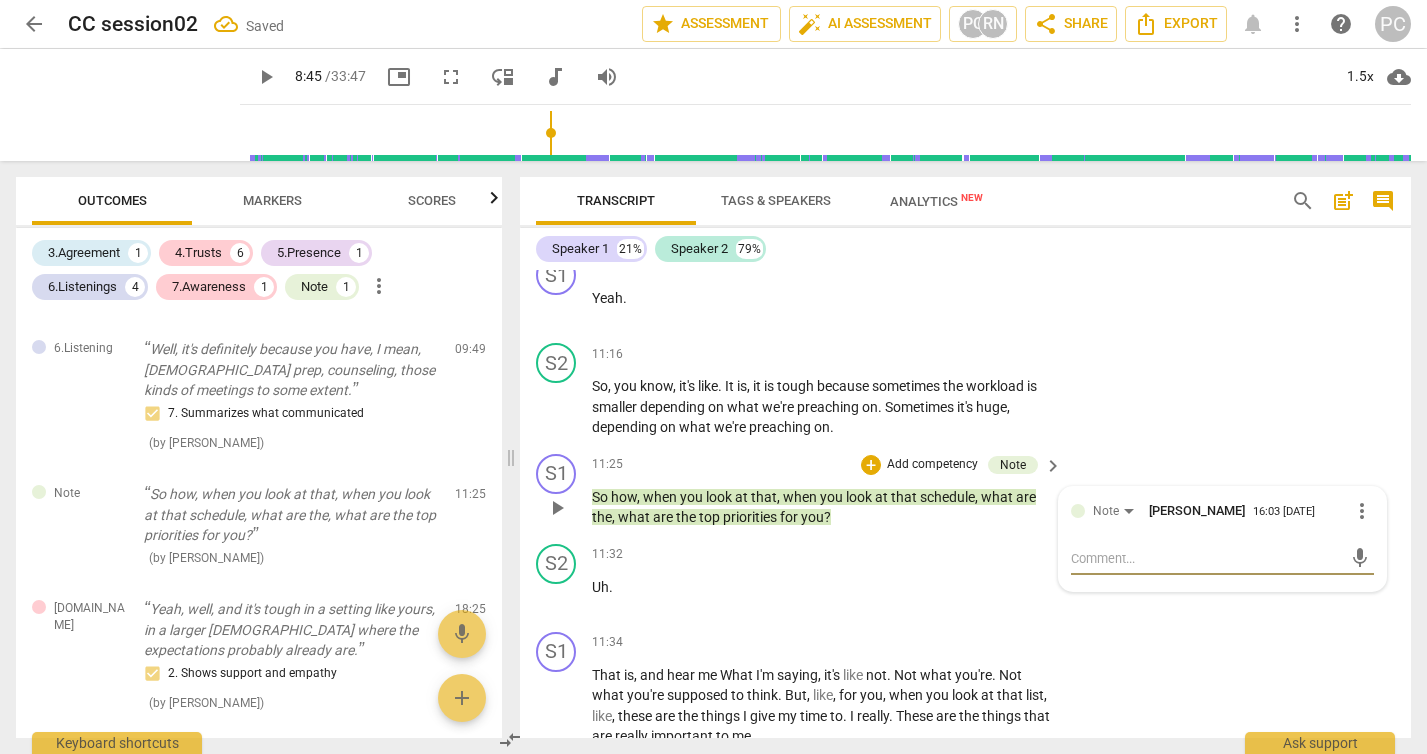 type on "W" 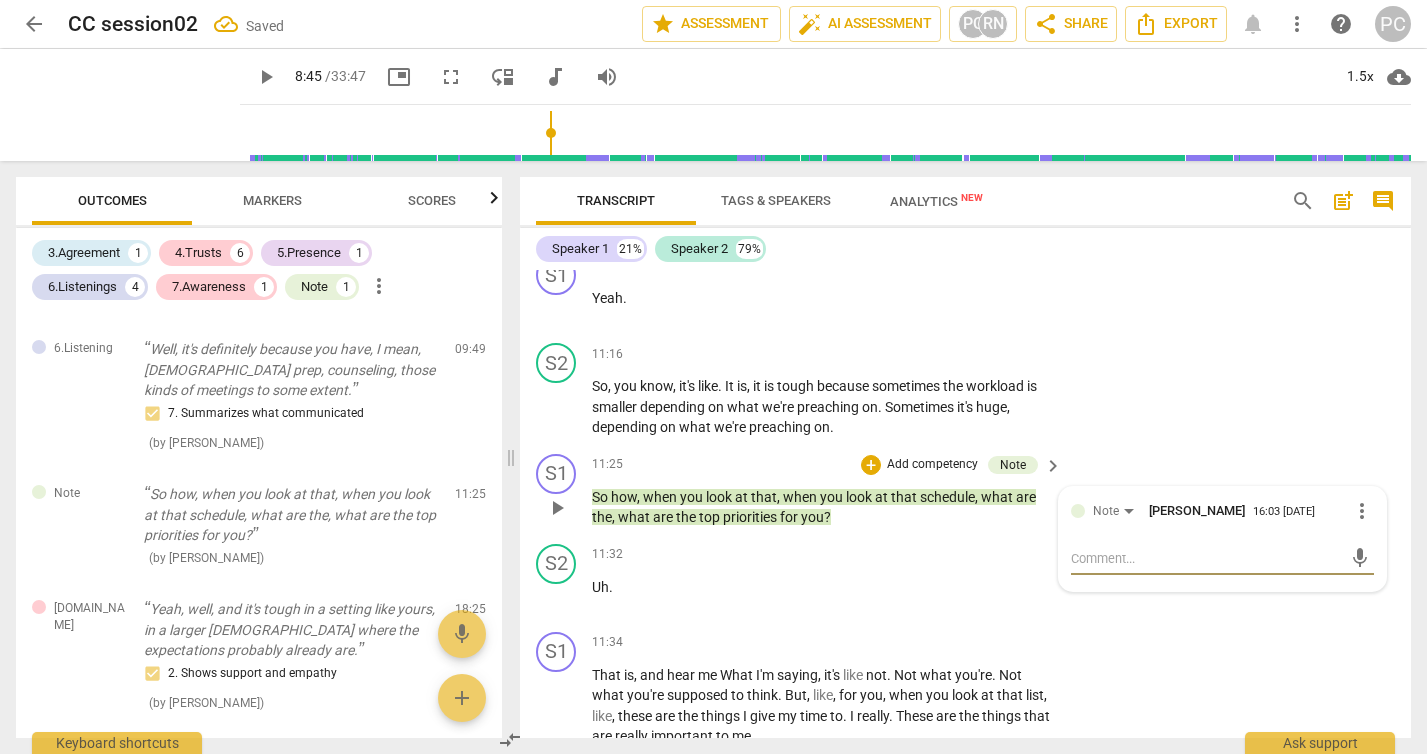 type on "W" 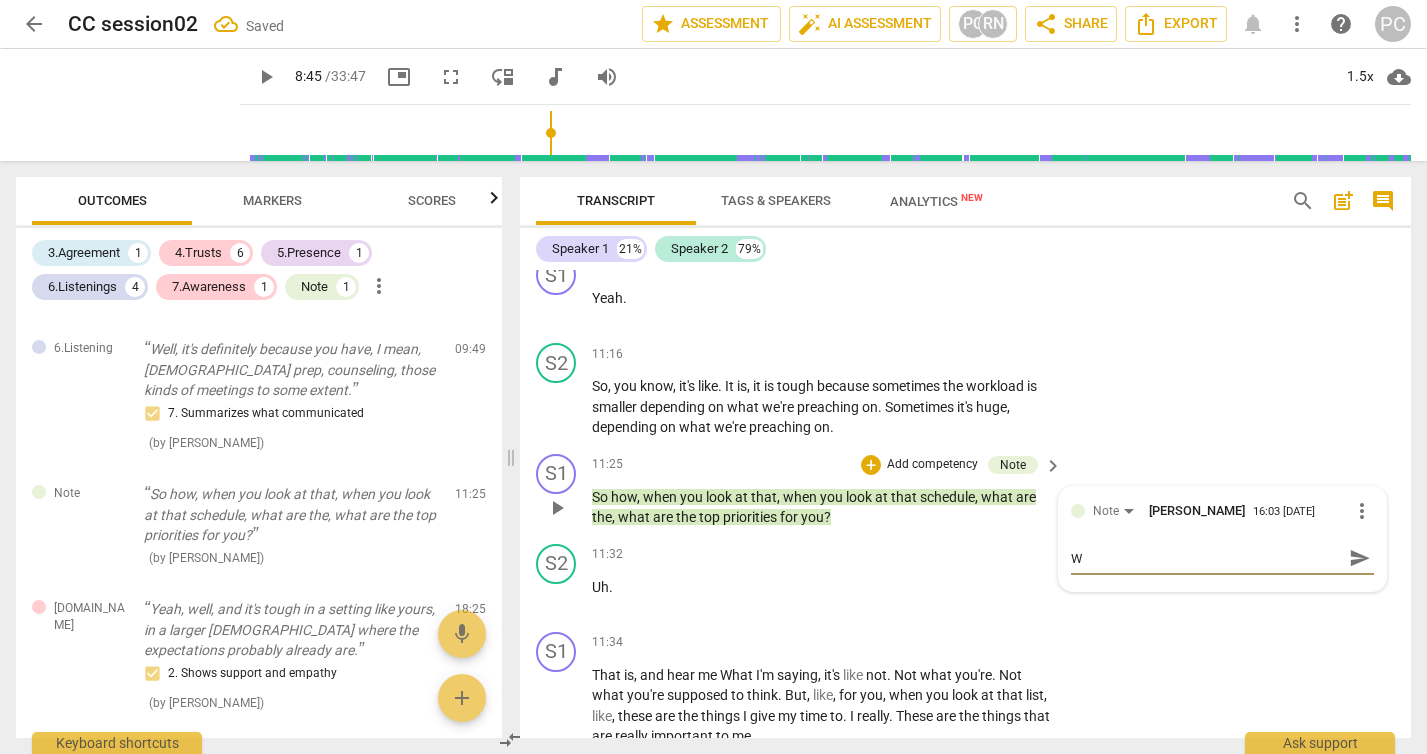type on "Wh" 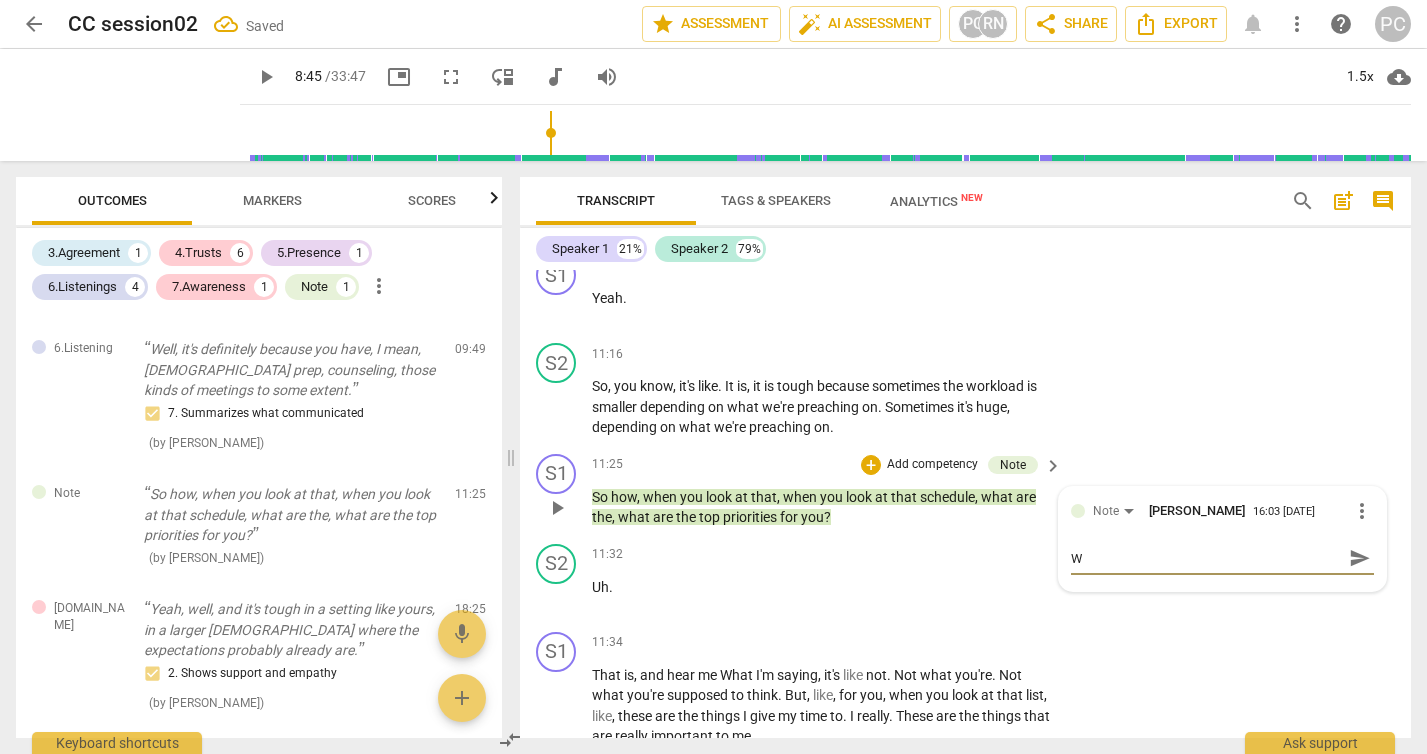 type on "Wh" 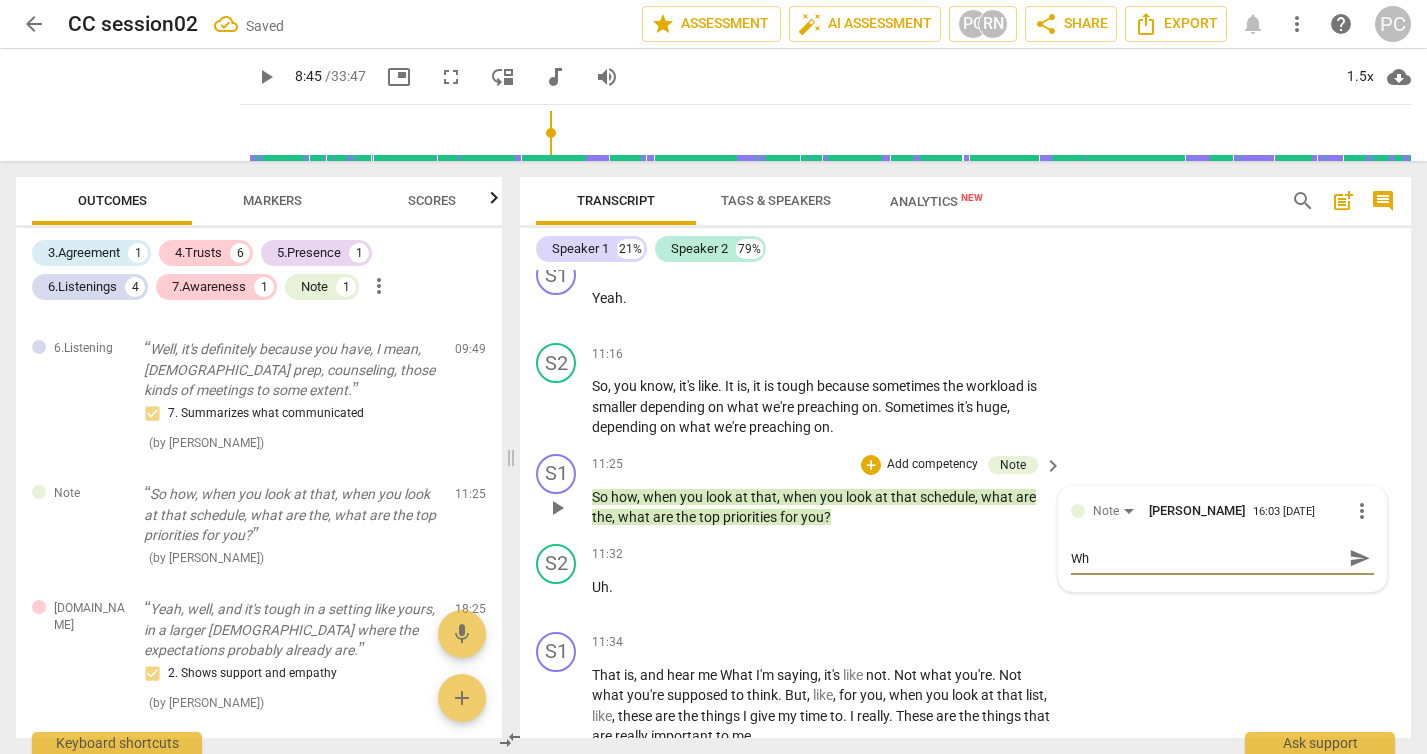 type on "Wha" 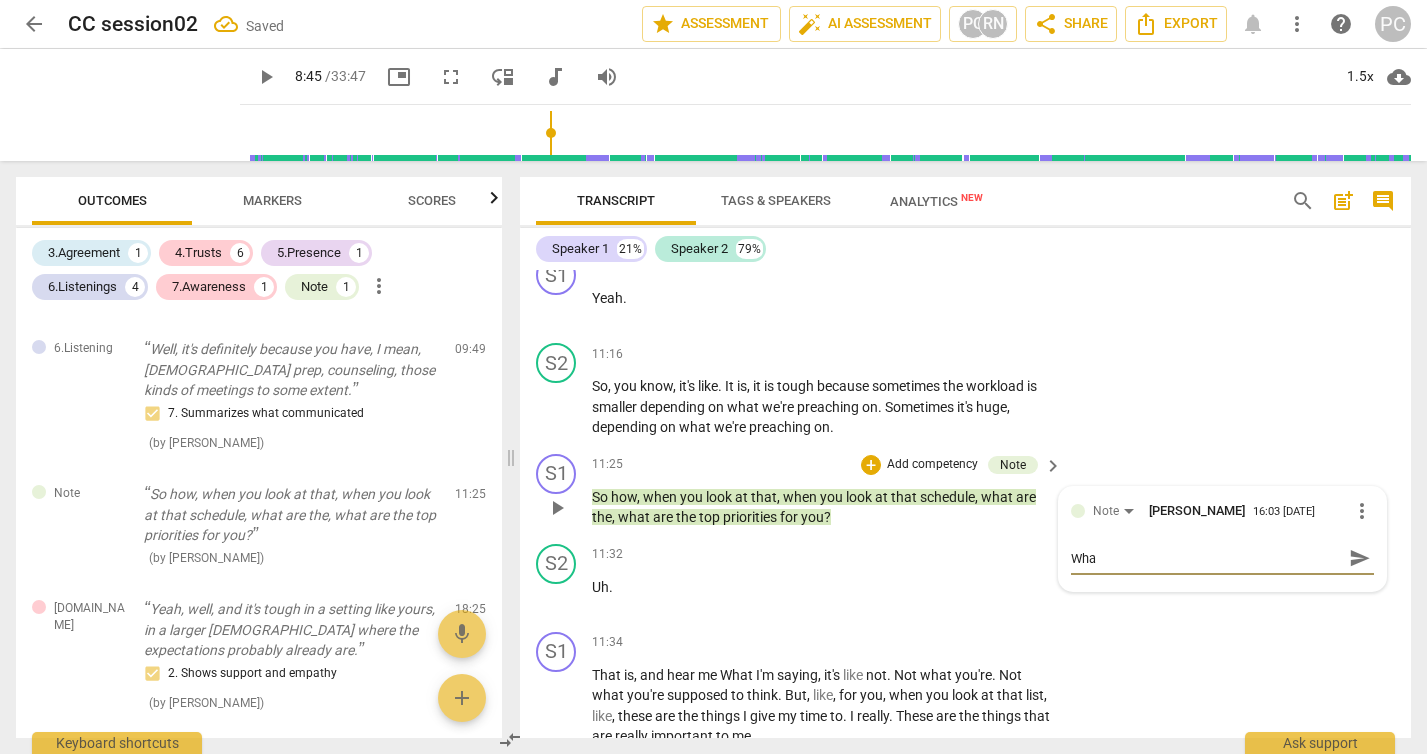 type on "What" 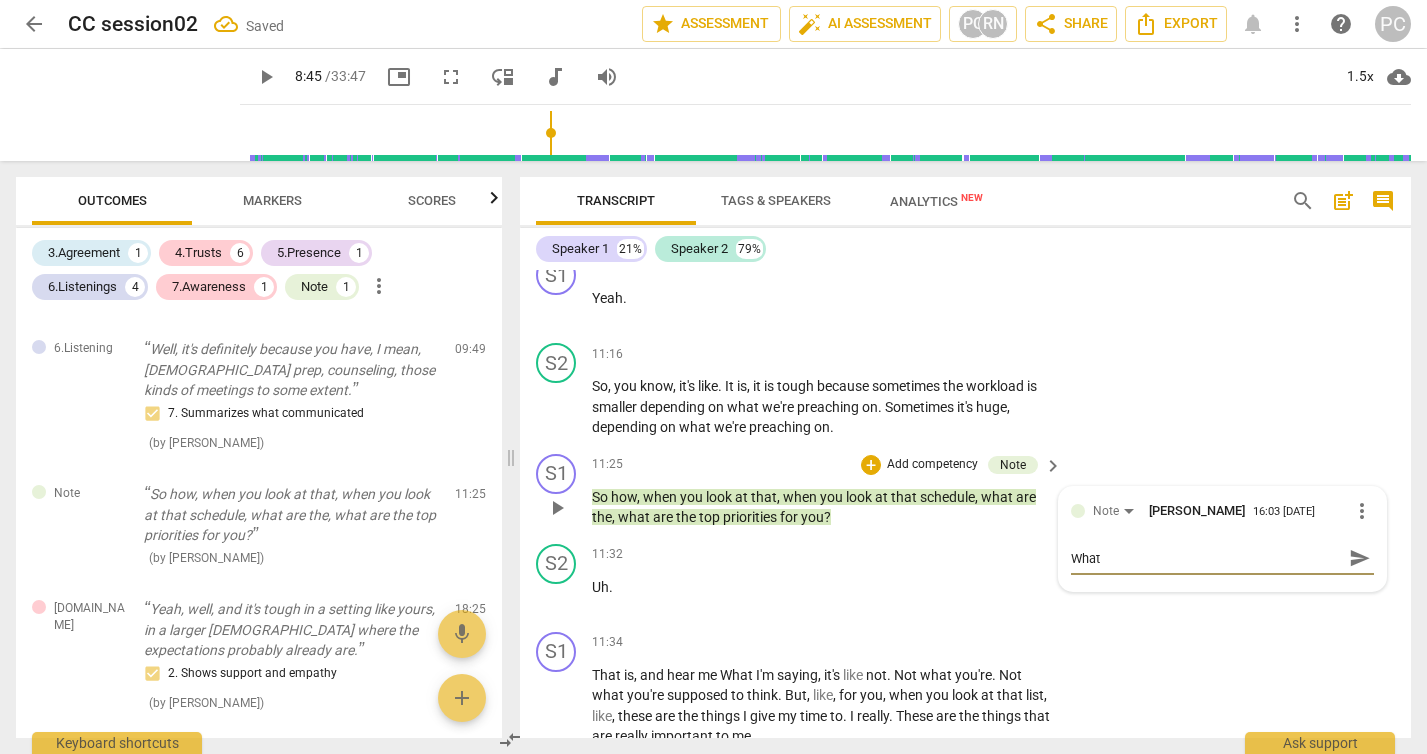 type on "What" 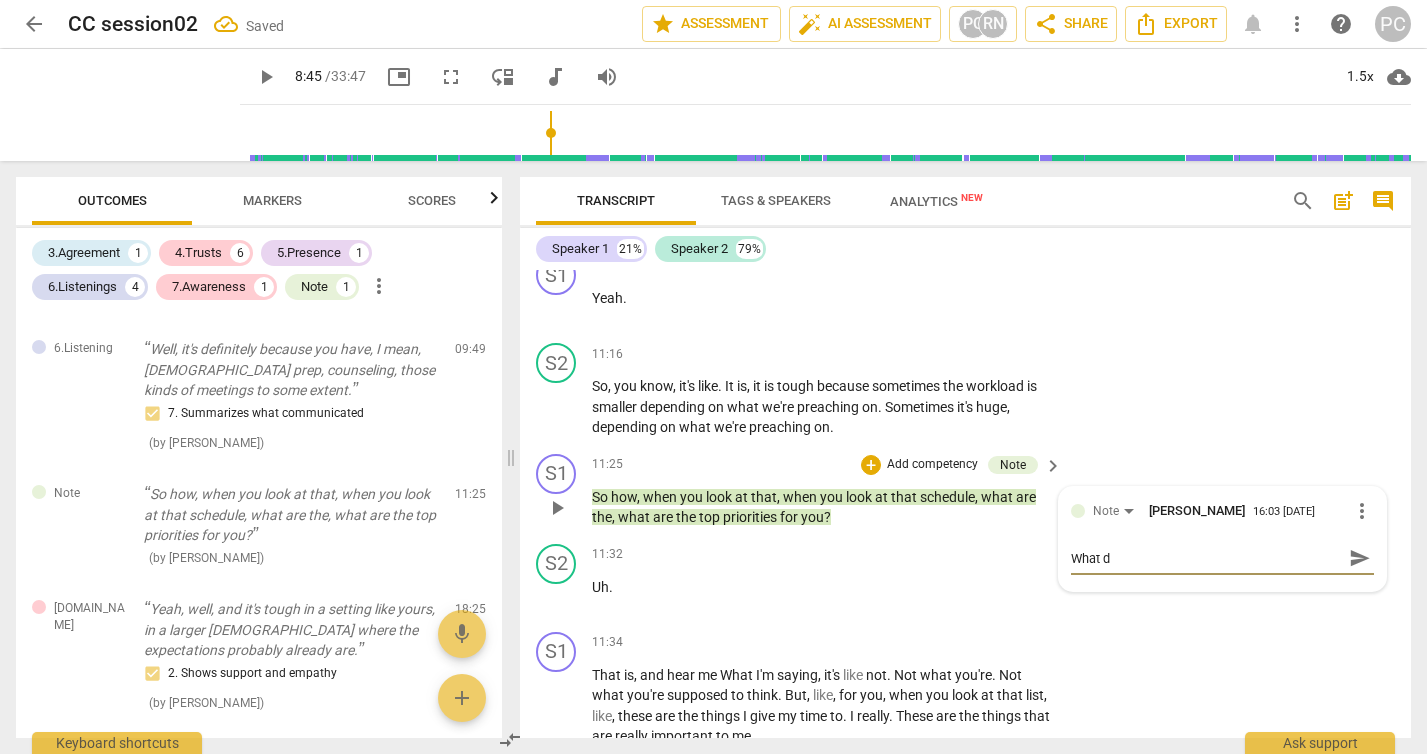 type on "What do" 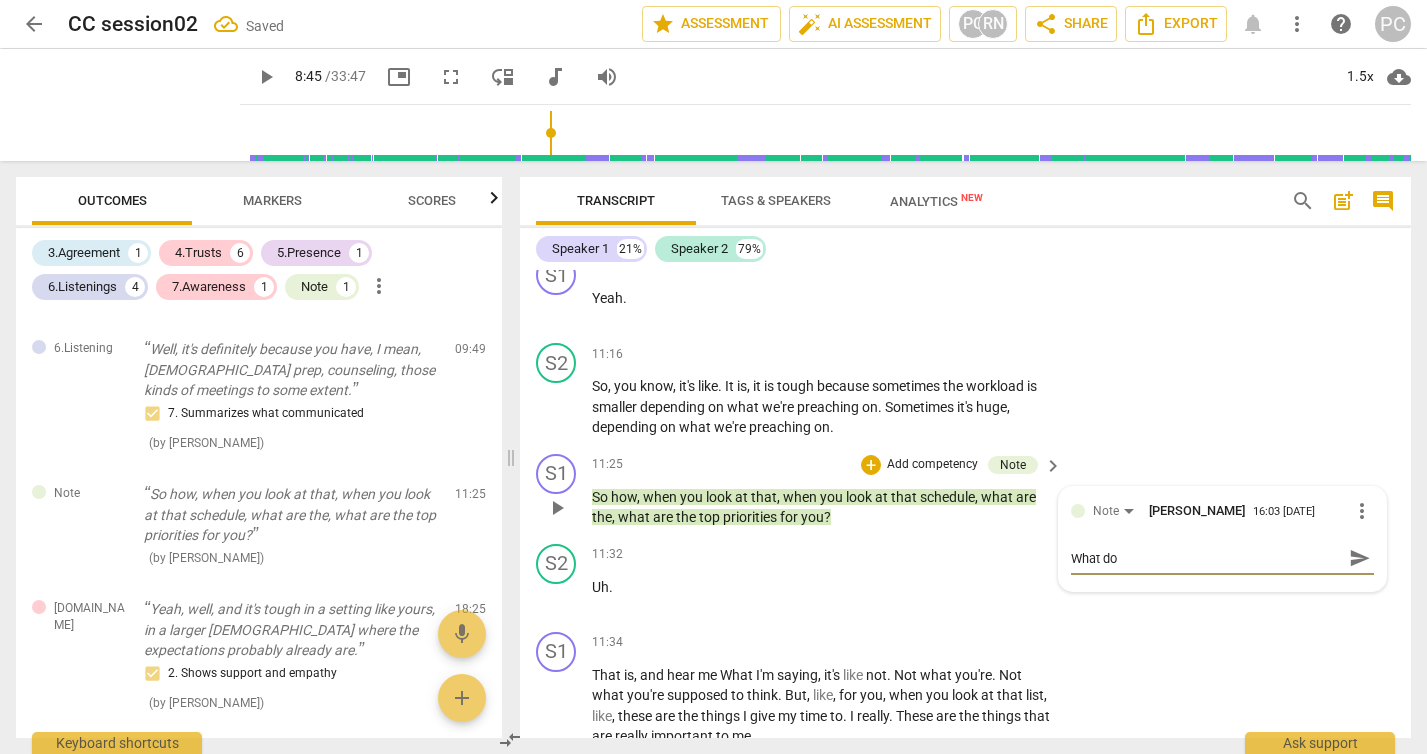 type on "What doe" 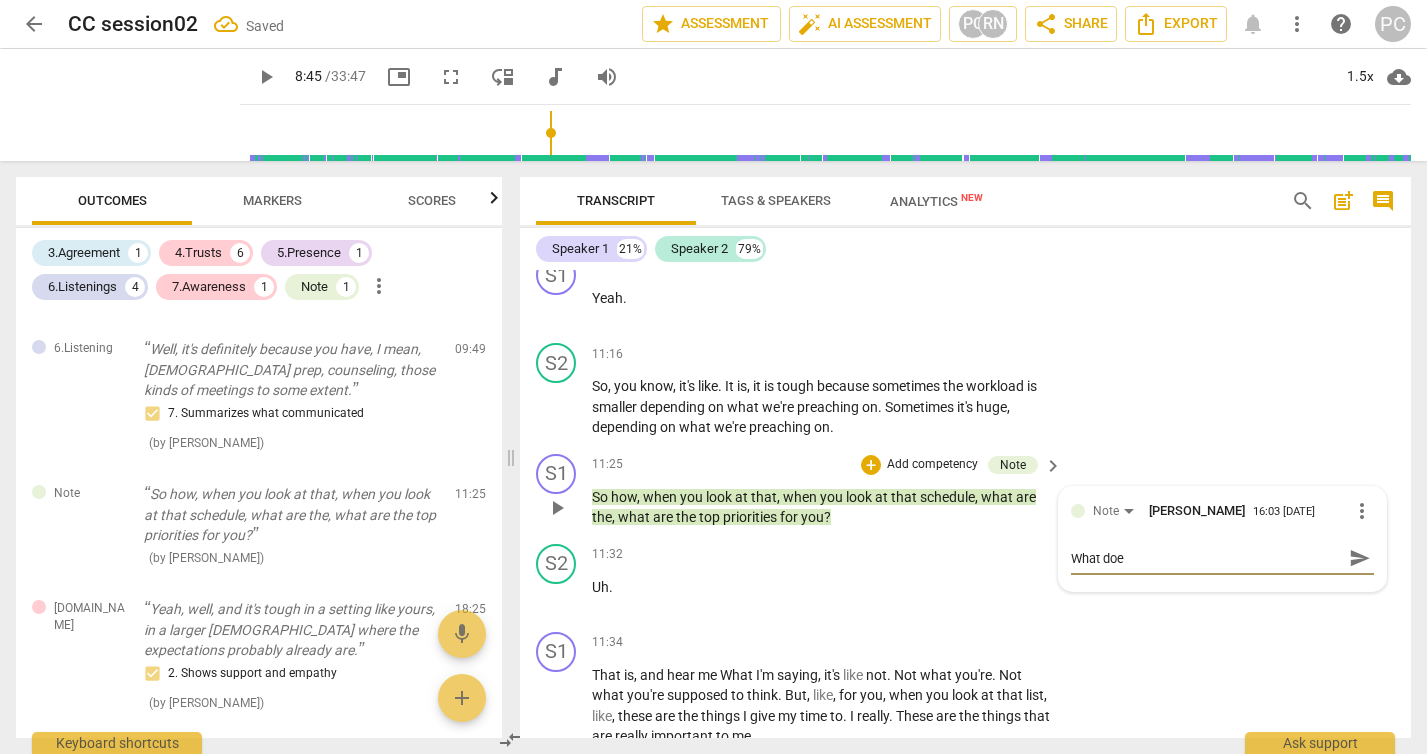 type on "What does" 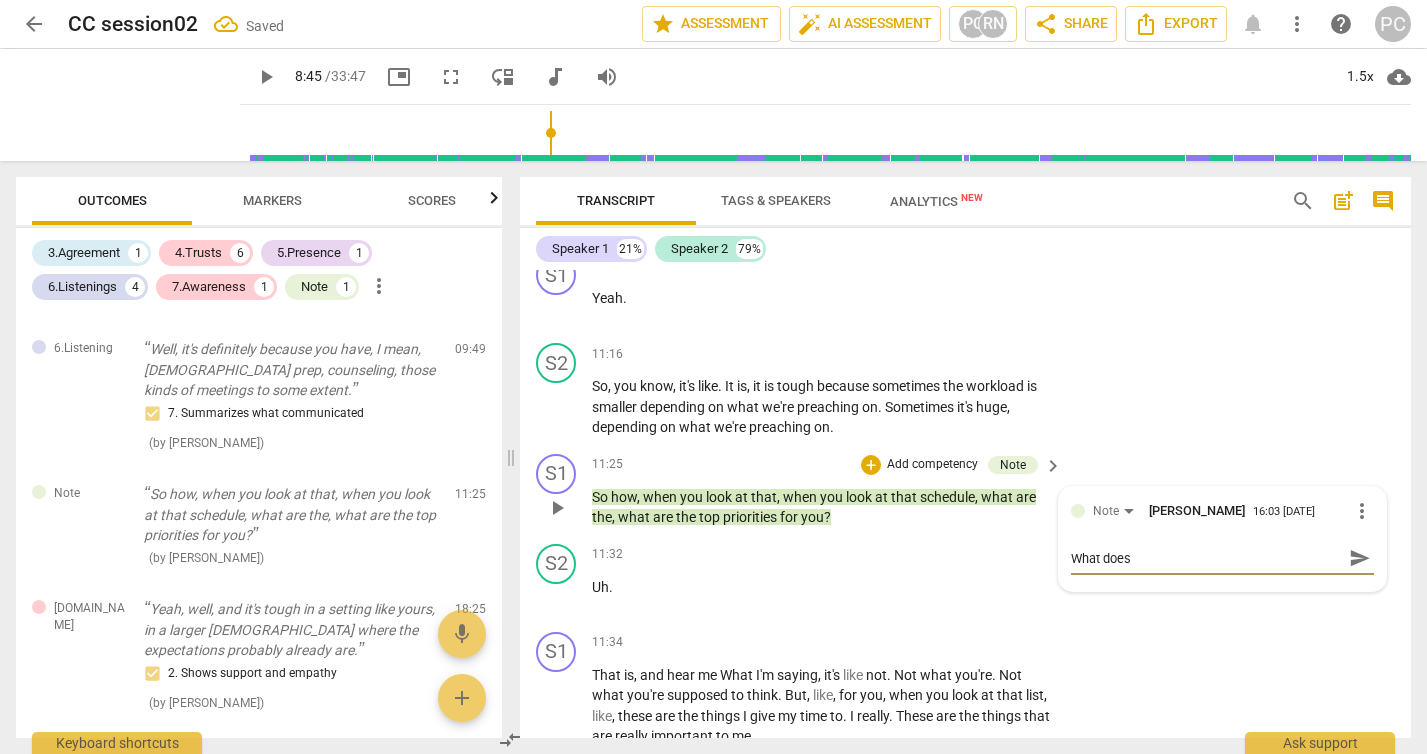 type on "What does" 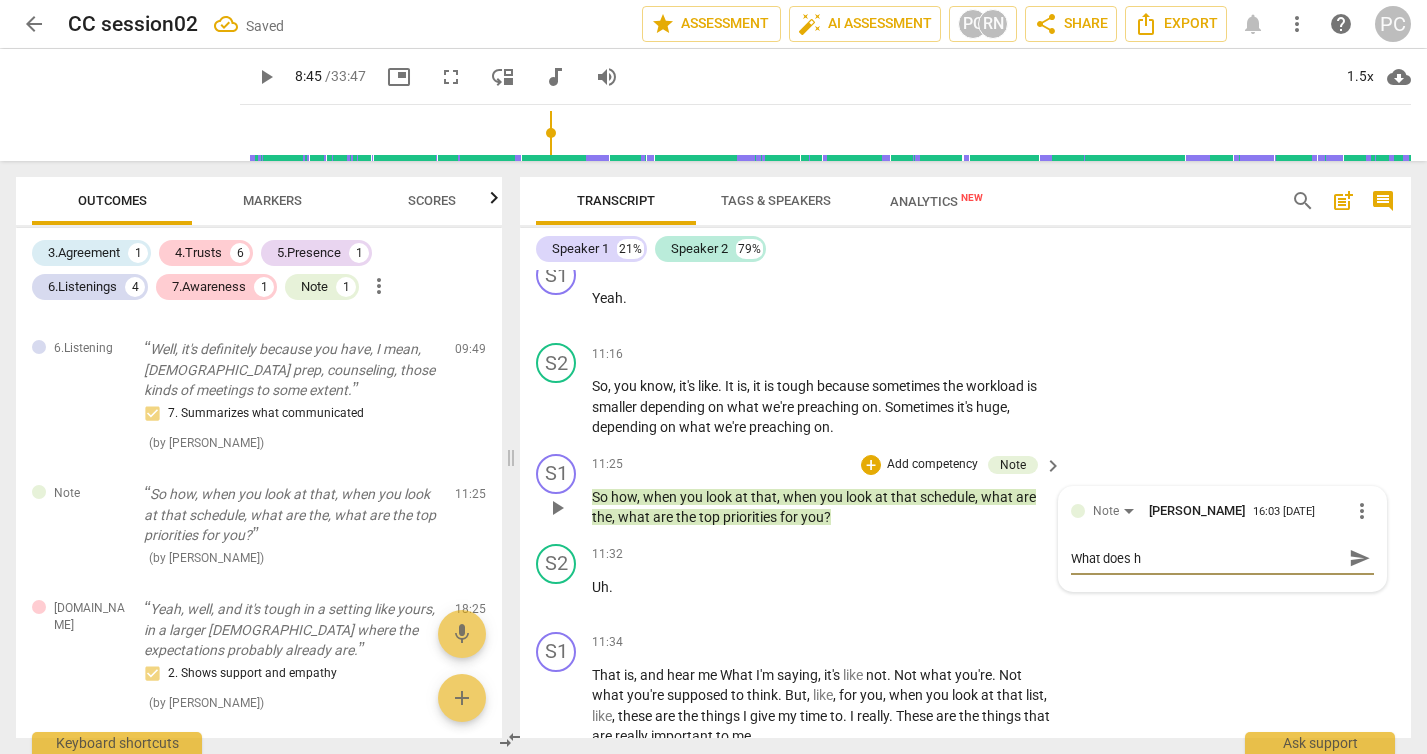 type on "What does he" 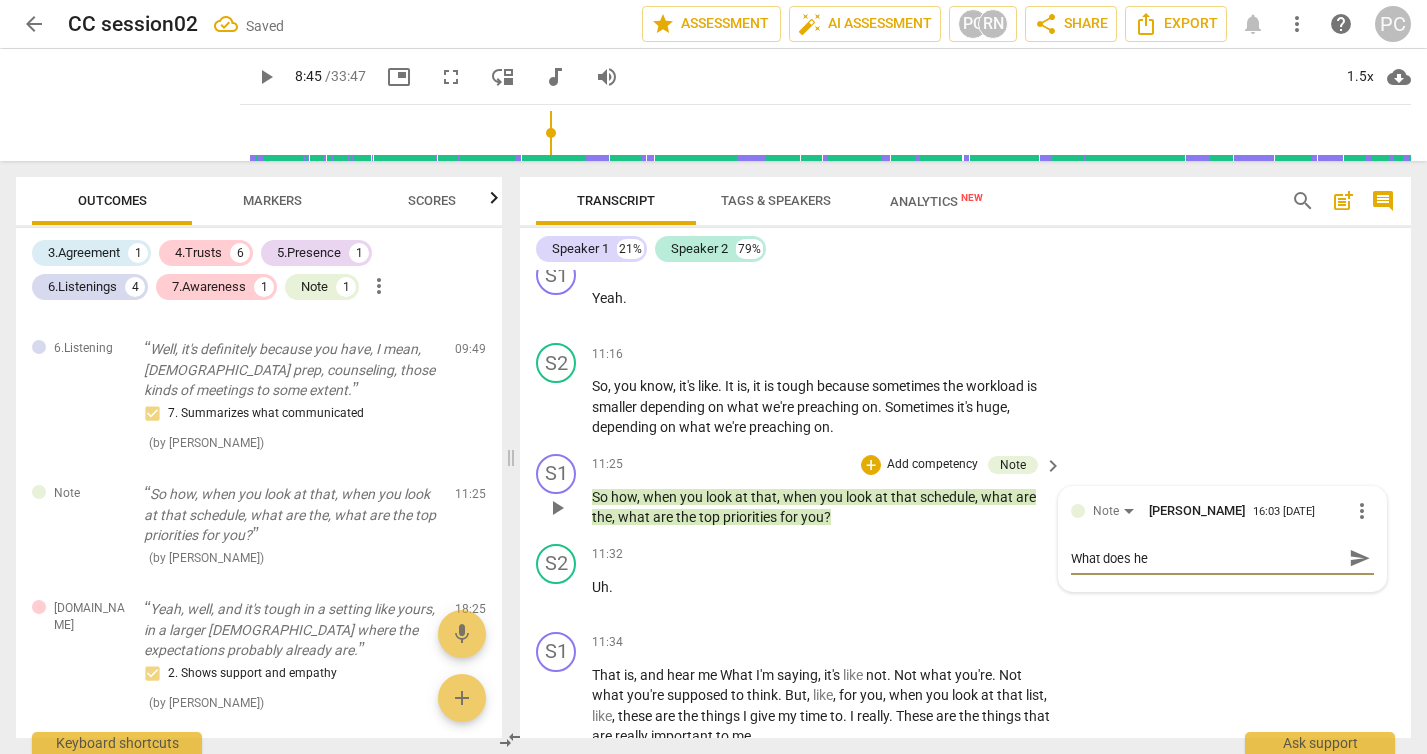 type on "What does he" 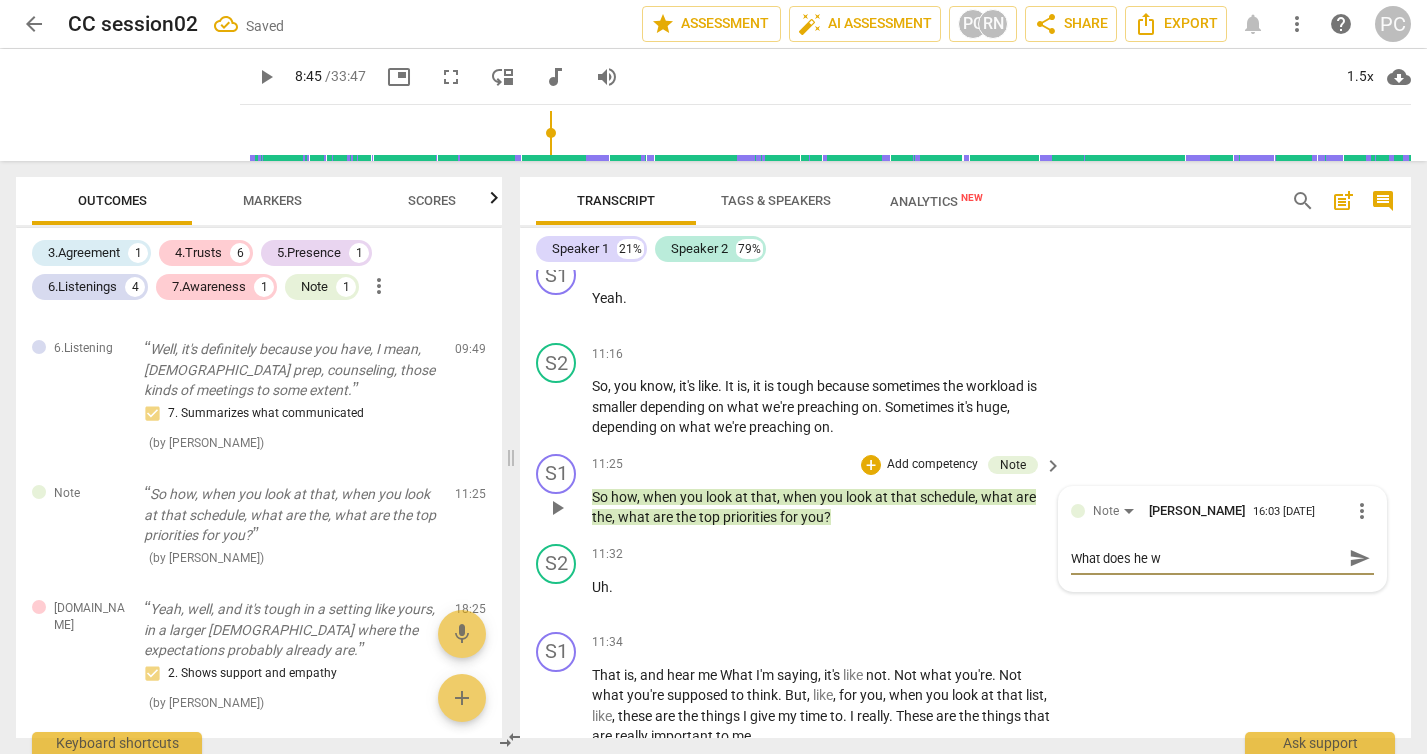 type on "What does he wa" 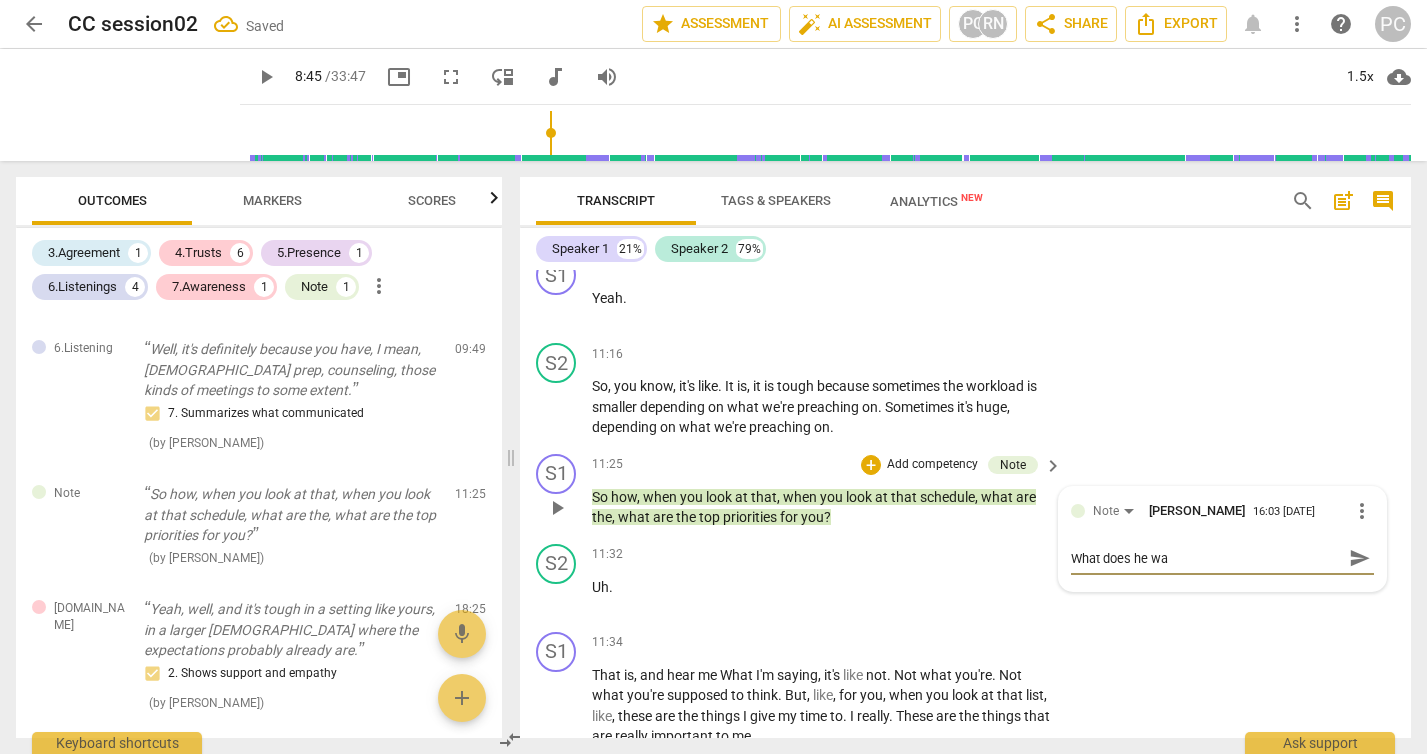 type on "What does he wan" 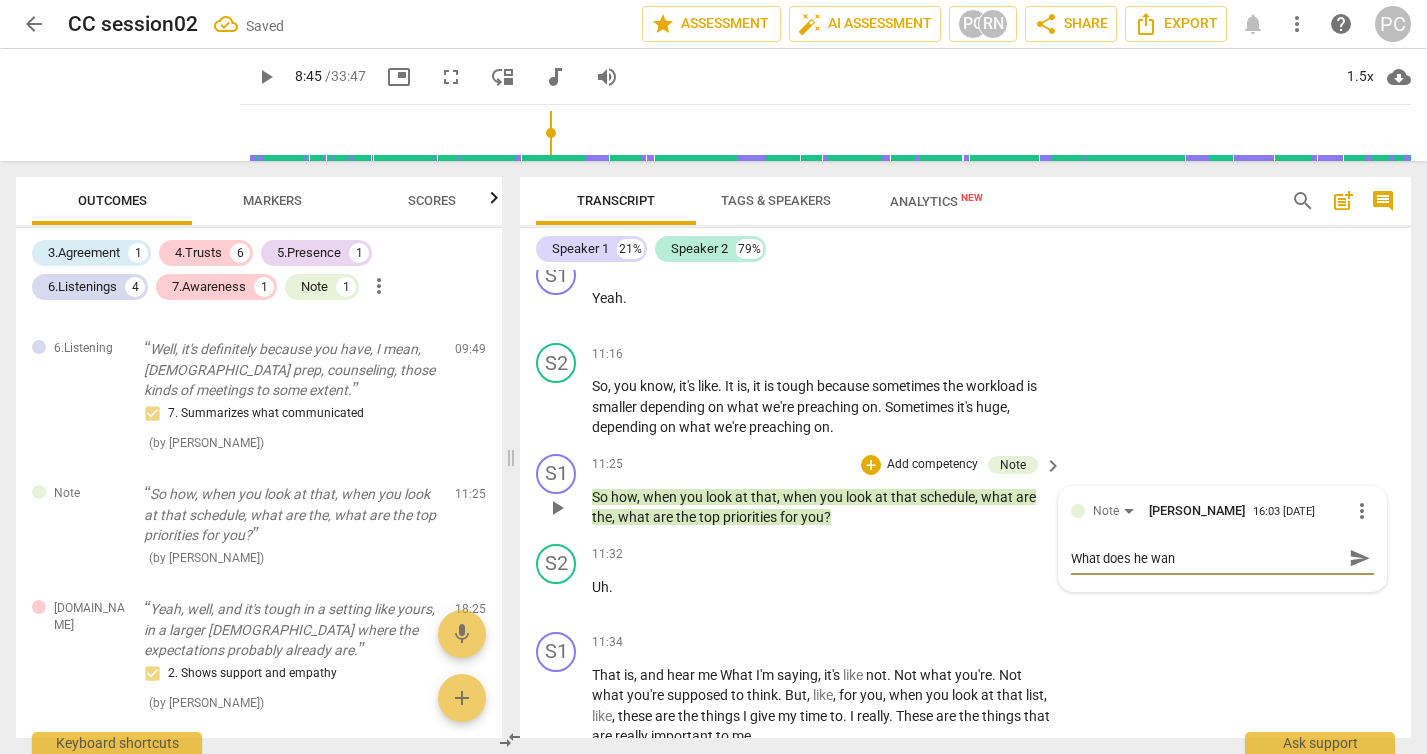 type on "What does he want" 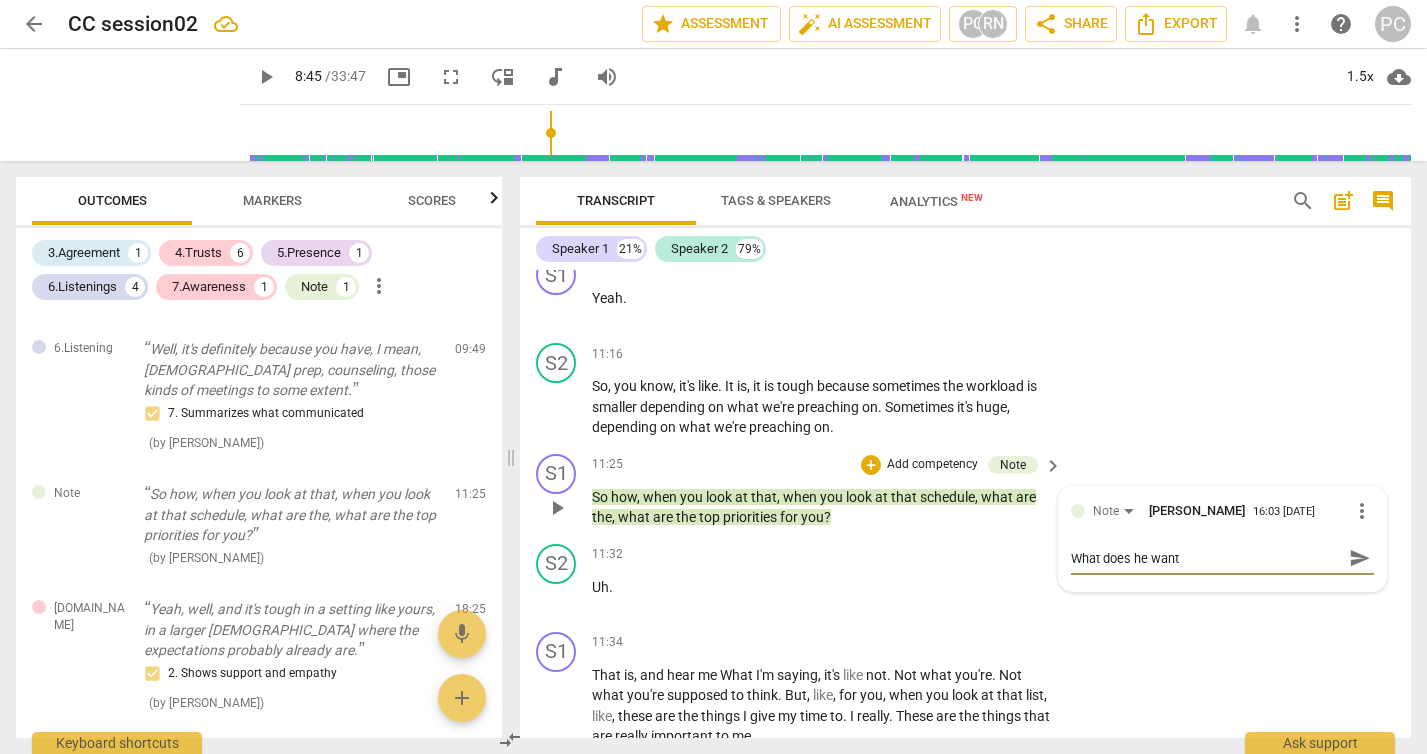 type on "What does he want" 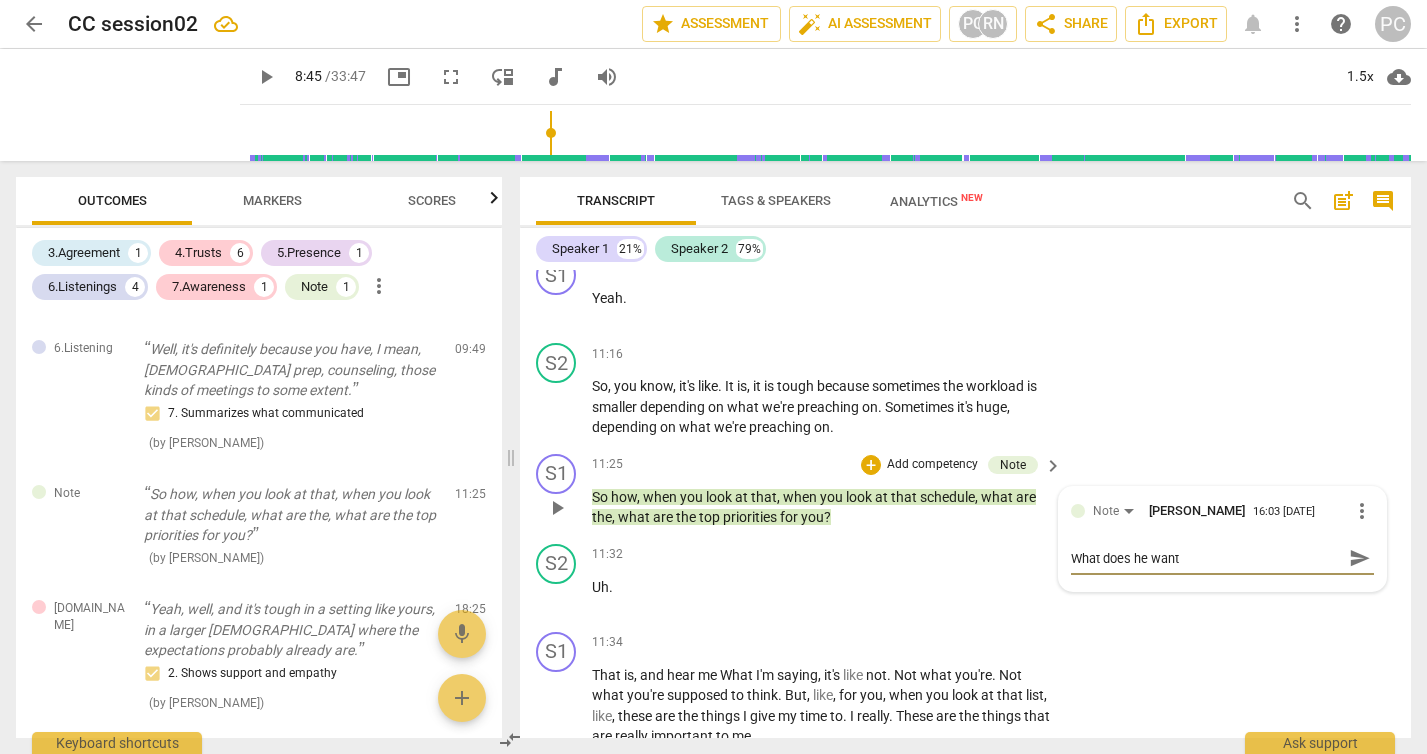type on "What does he want h" 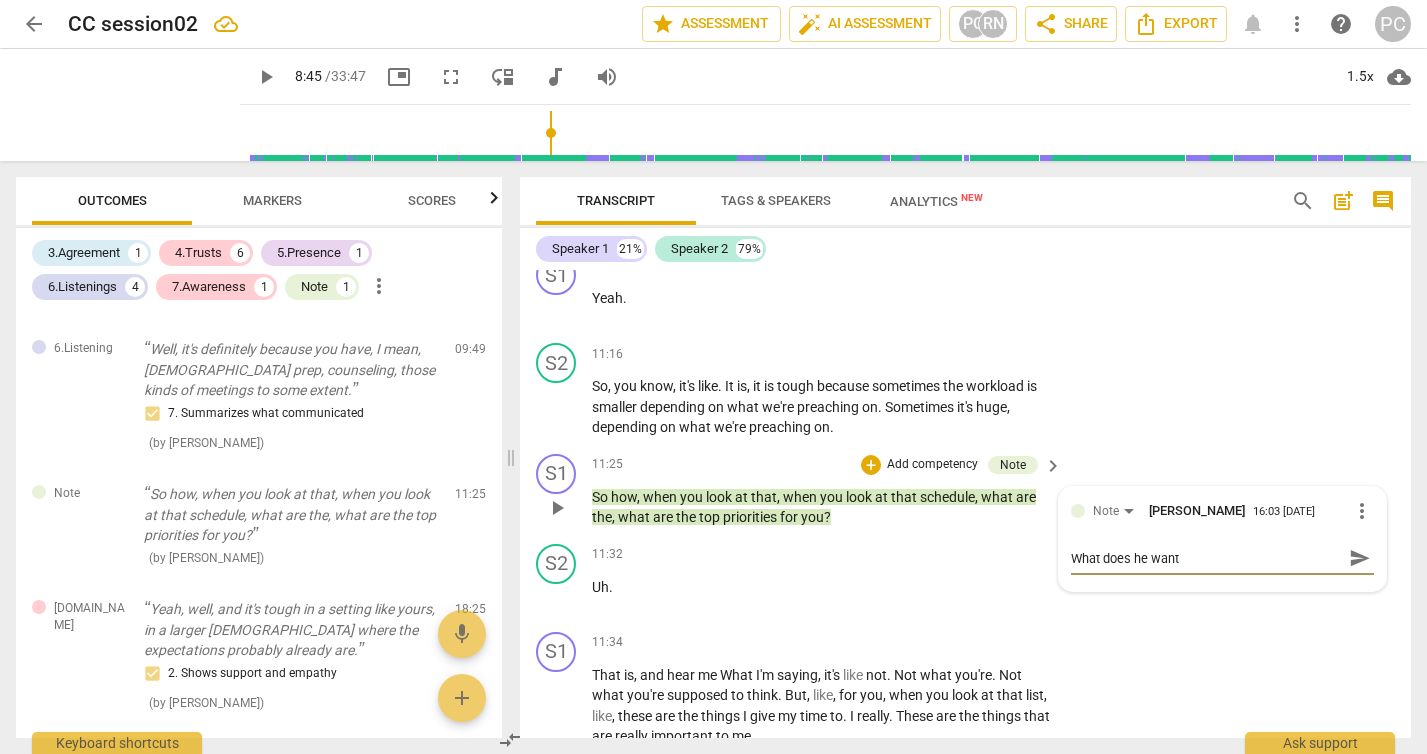type on "What does he want h" 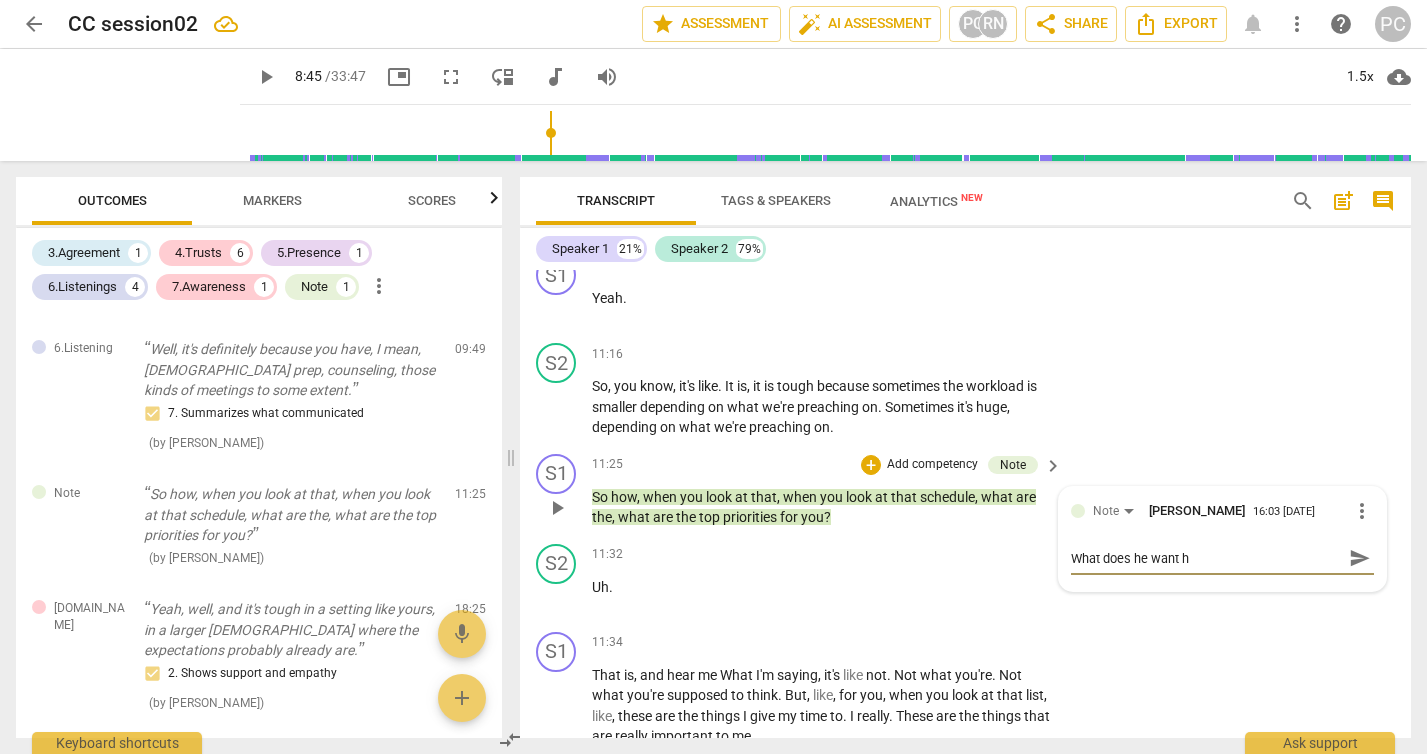 type on "What does he want hi" 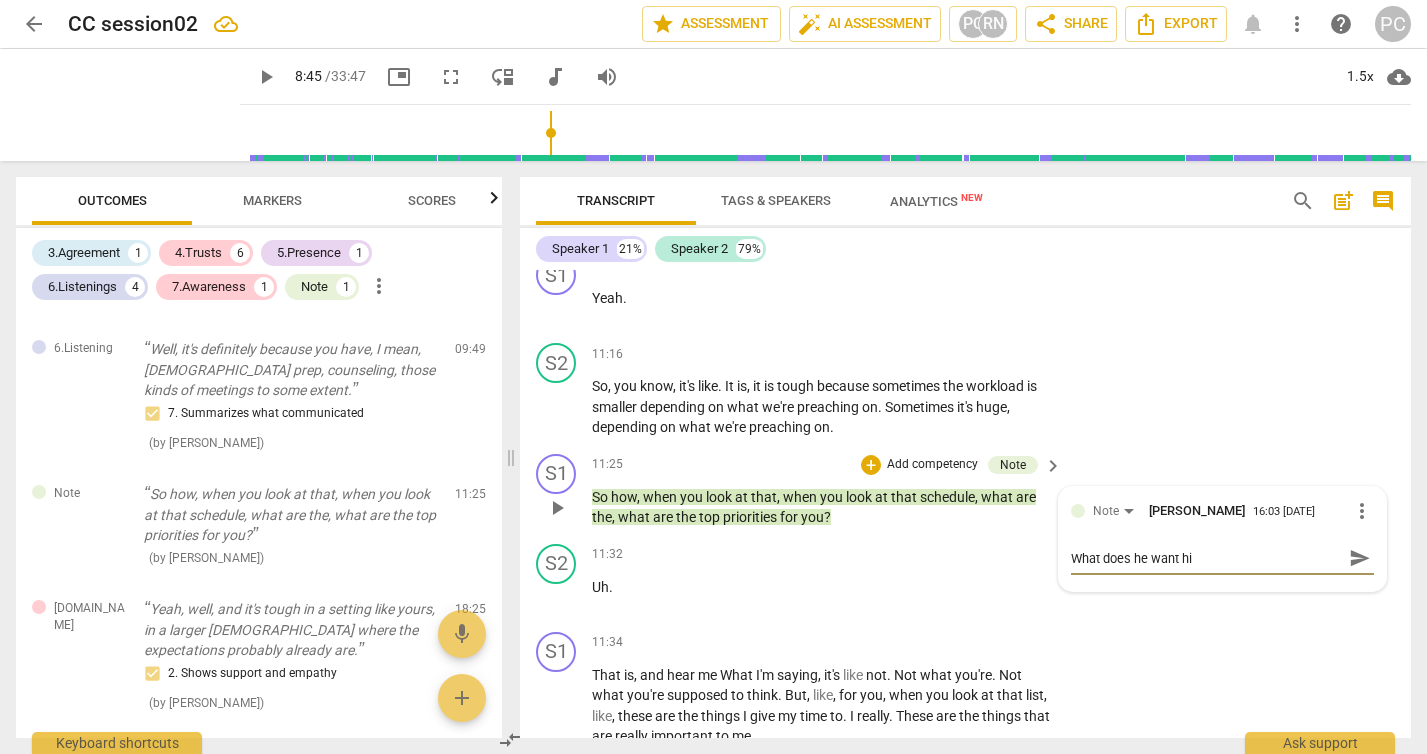 type on "What does he want his" 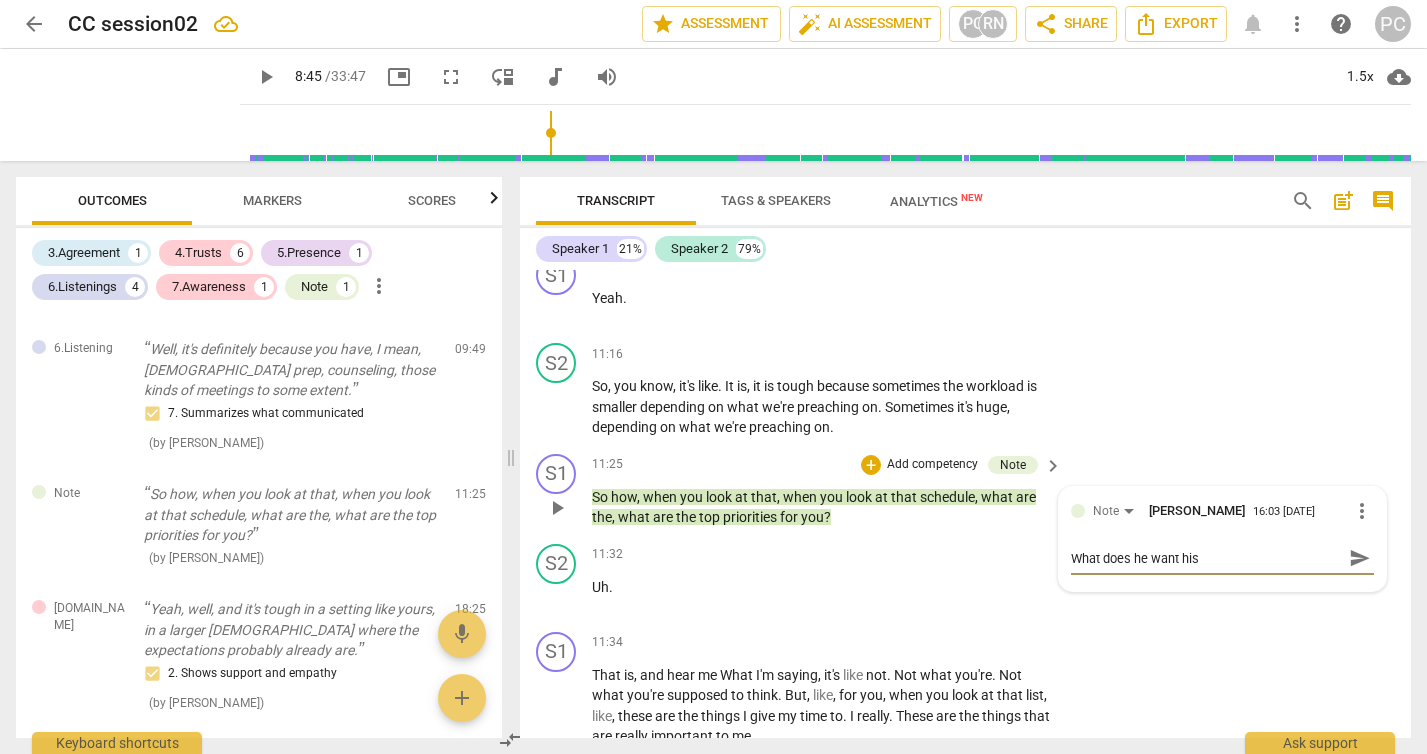 type on "What does he want his" 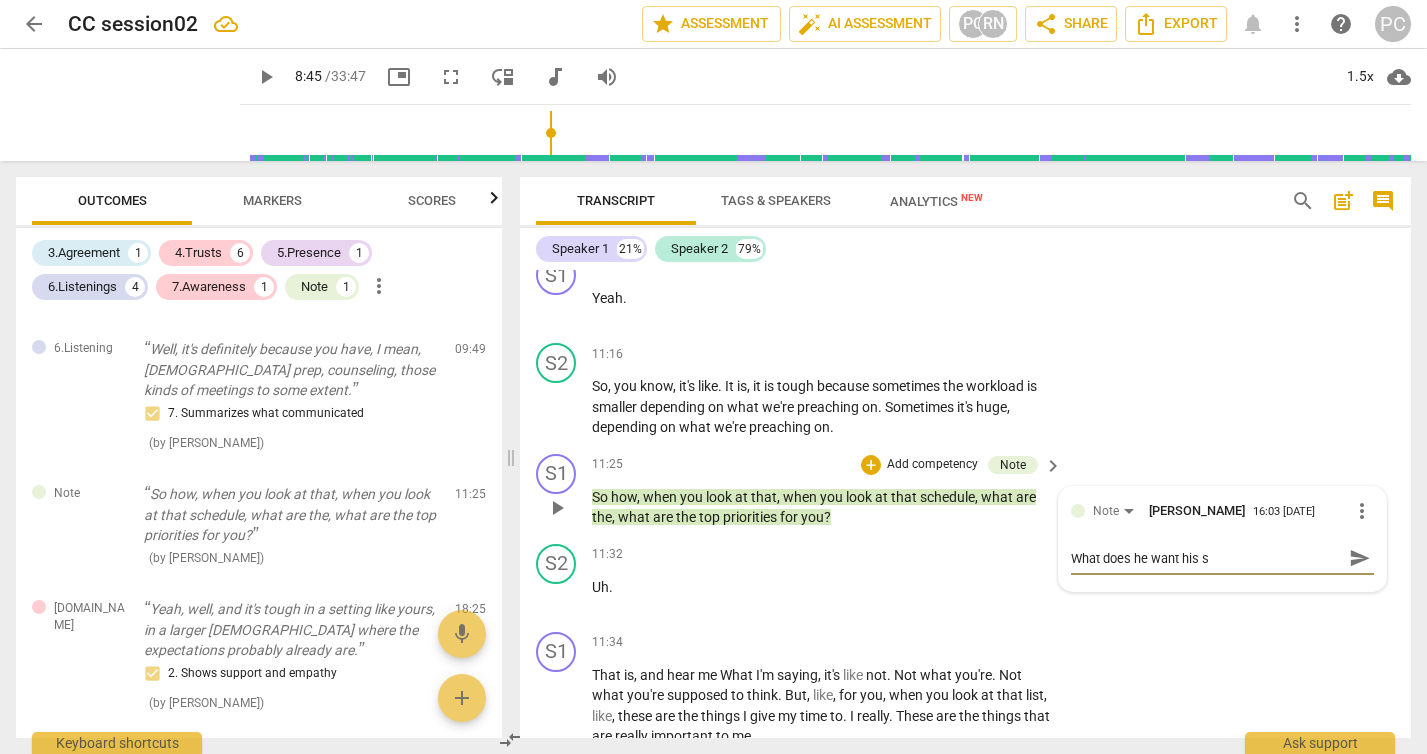 type on "What does he want his sc" 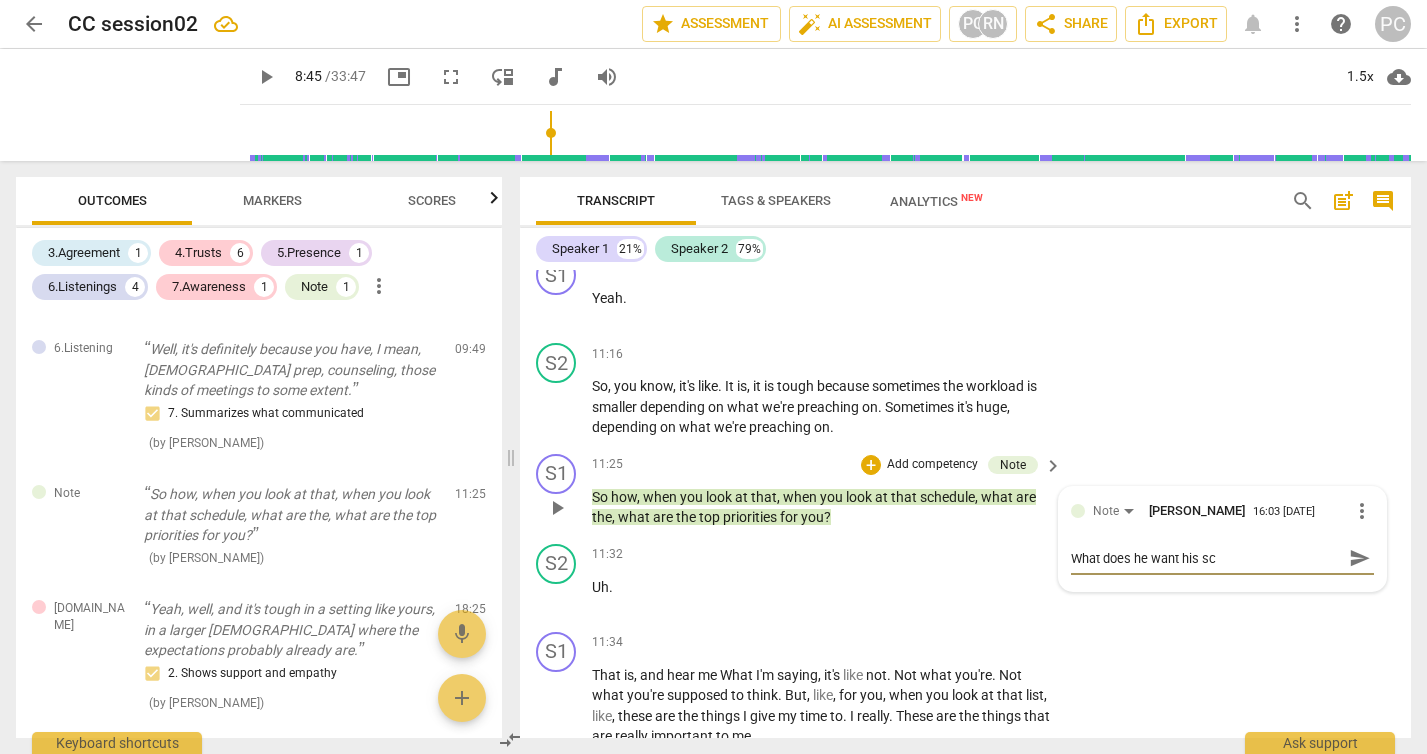 type on "What does he want his sch" 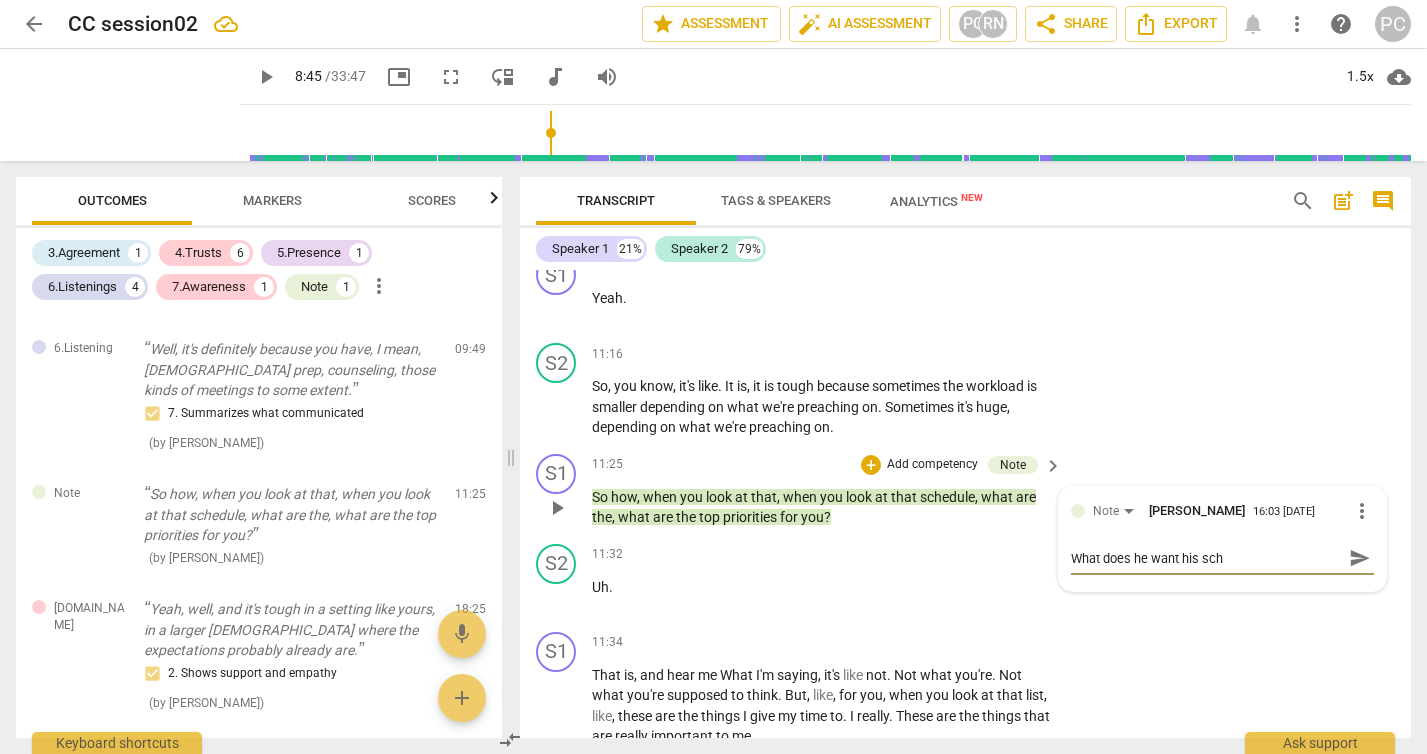 type on "What does he want his sche" 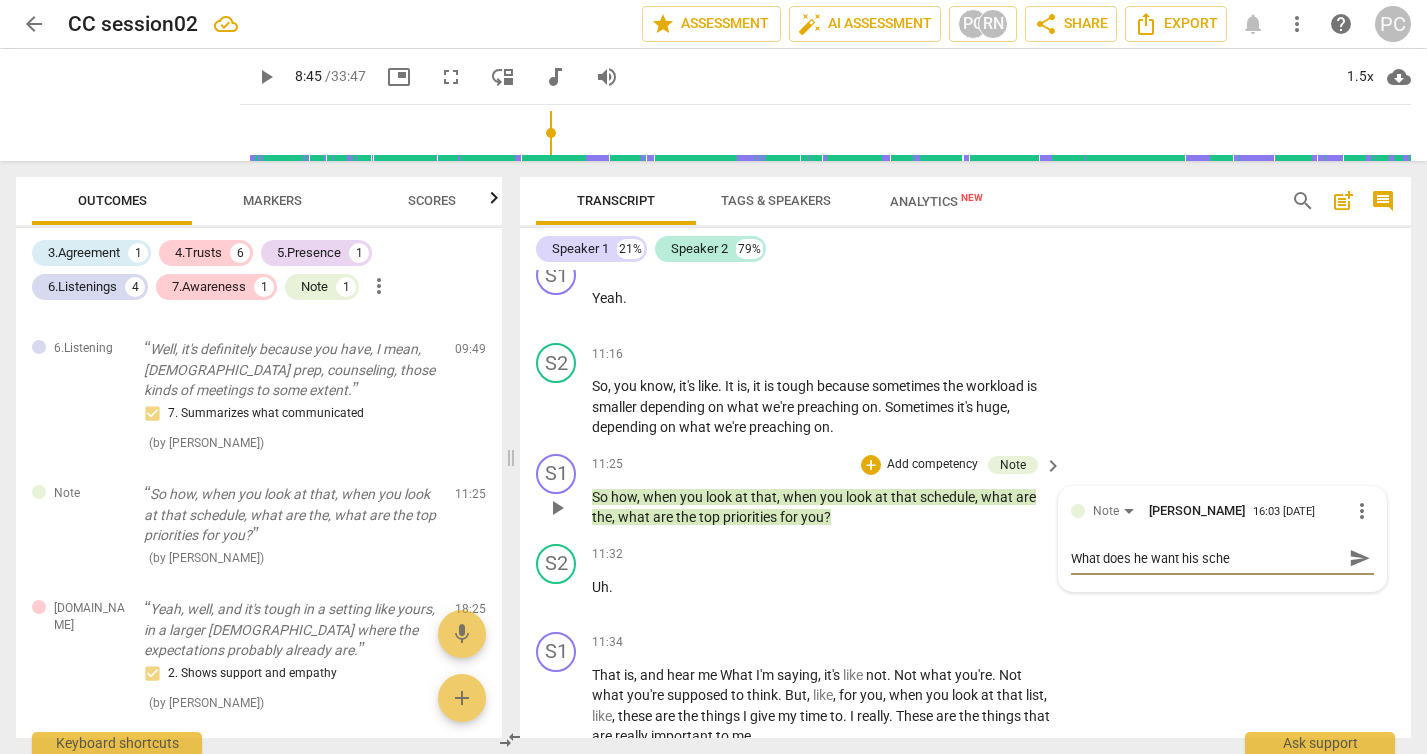 type on "What does he want his [PERSON_NAME]" 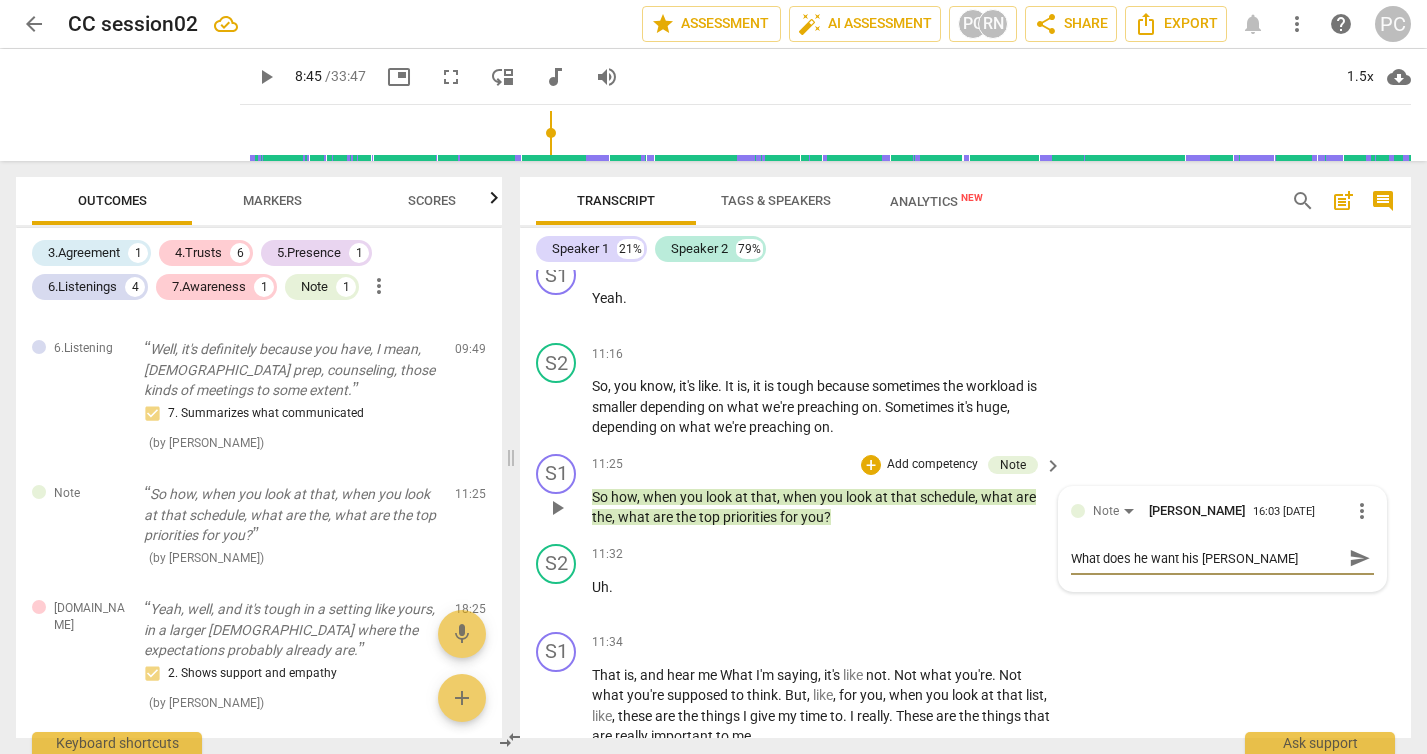 type on "What does he want his scheud" 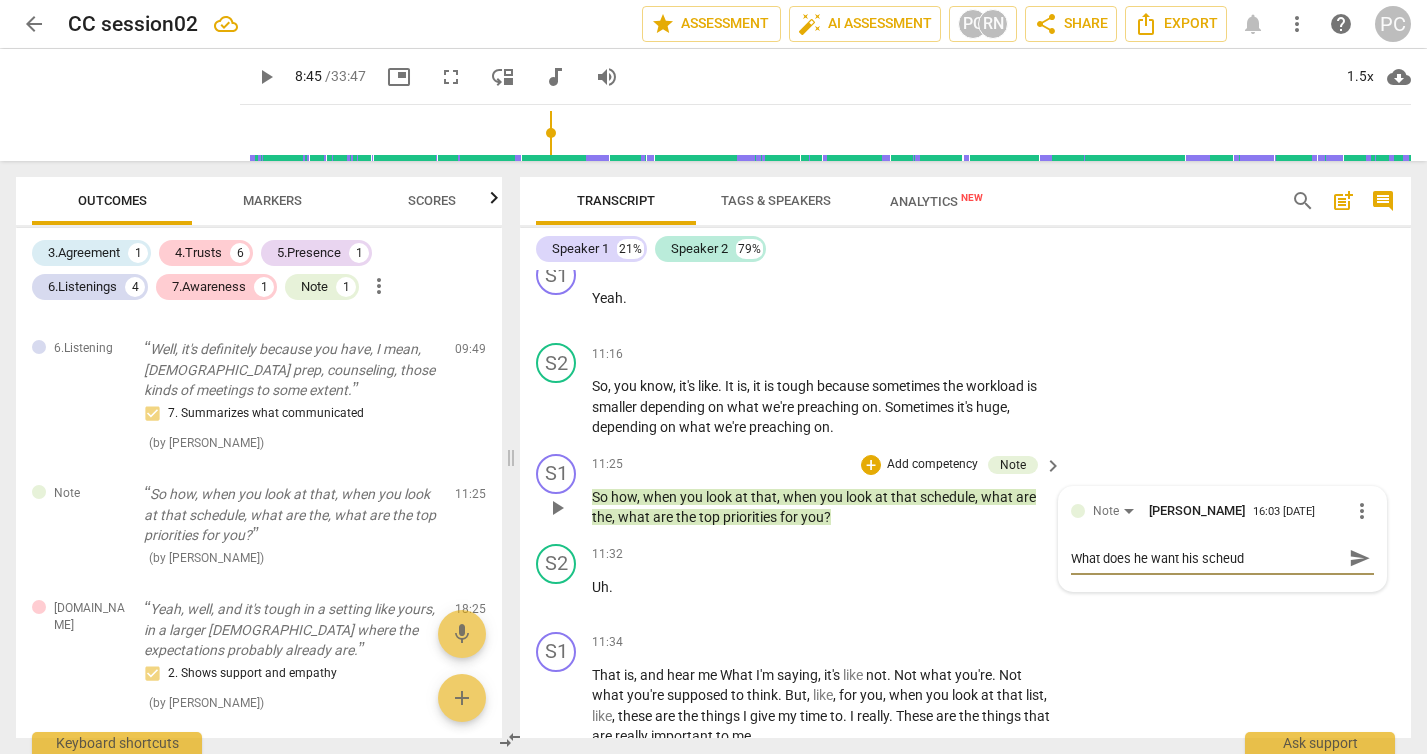 type on "What does he want his scheudl" 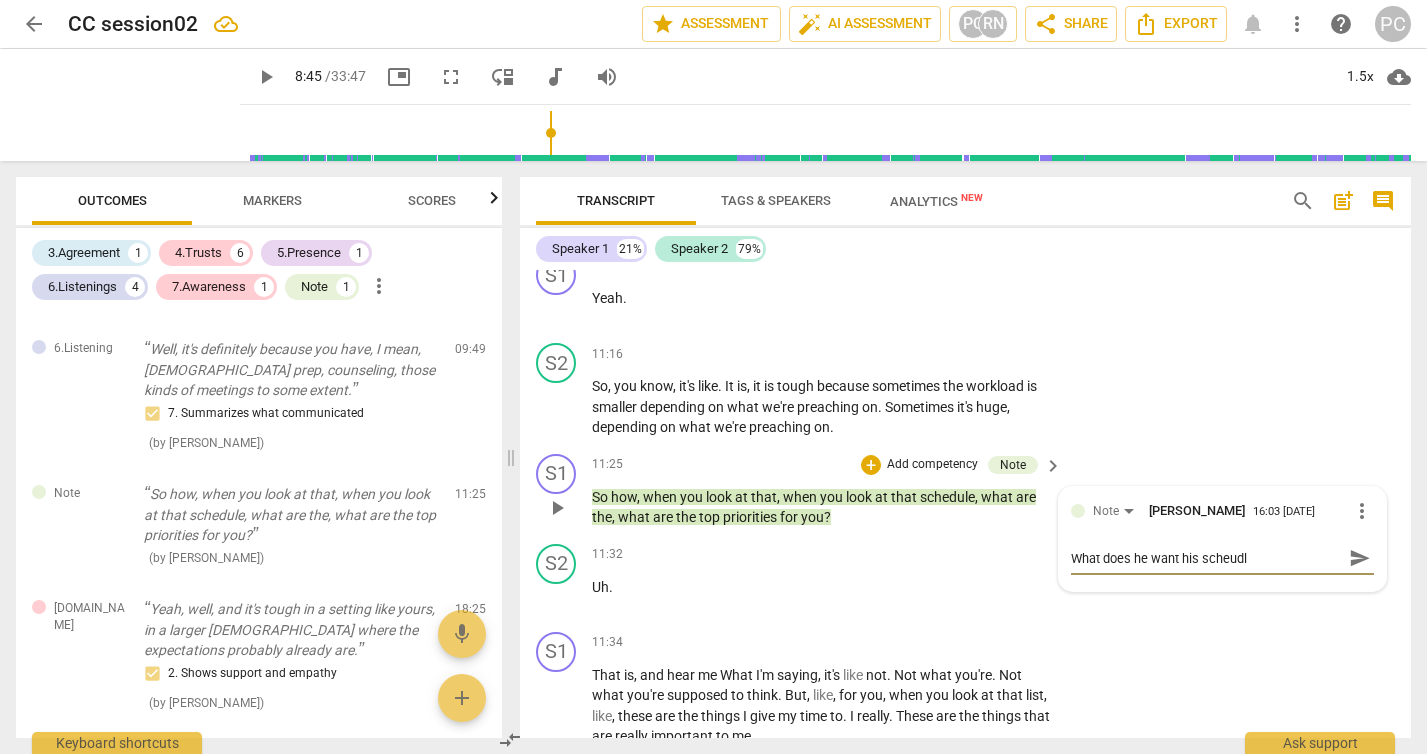 type on "What does he want his scheudle" 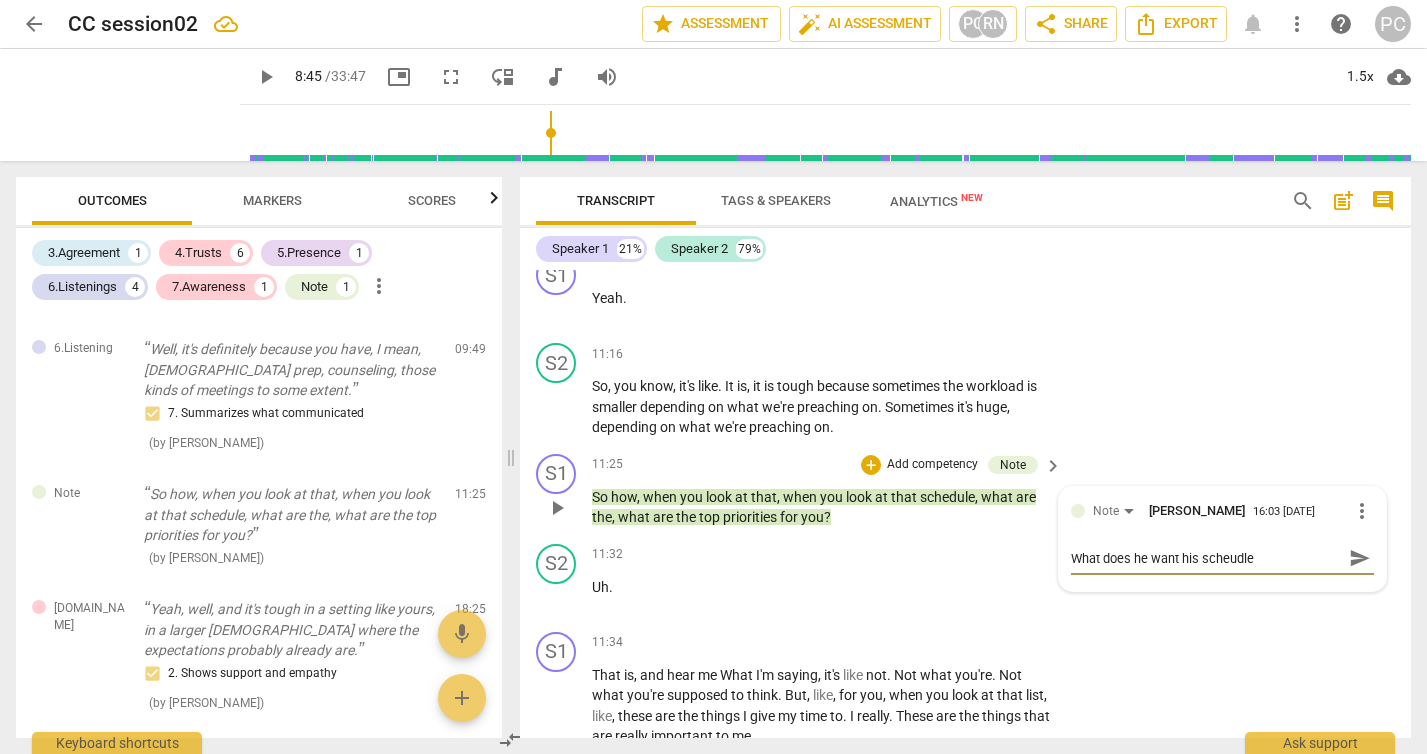 type on "What does he want his scheudle" 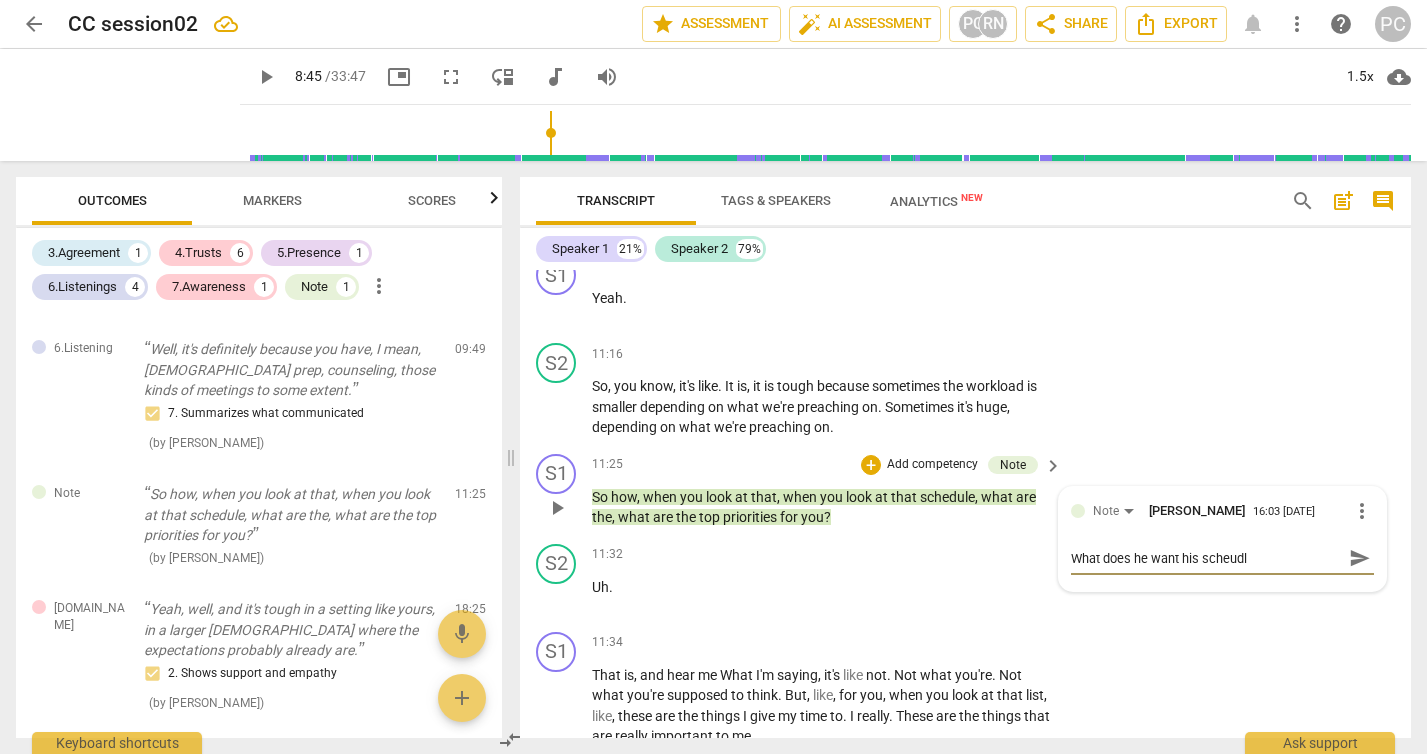 type on "What does he want his scheud" 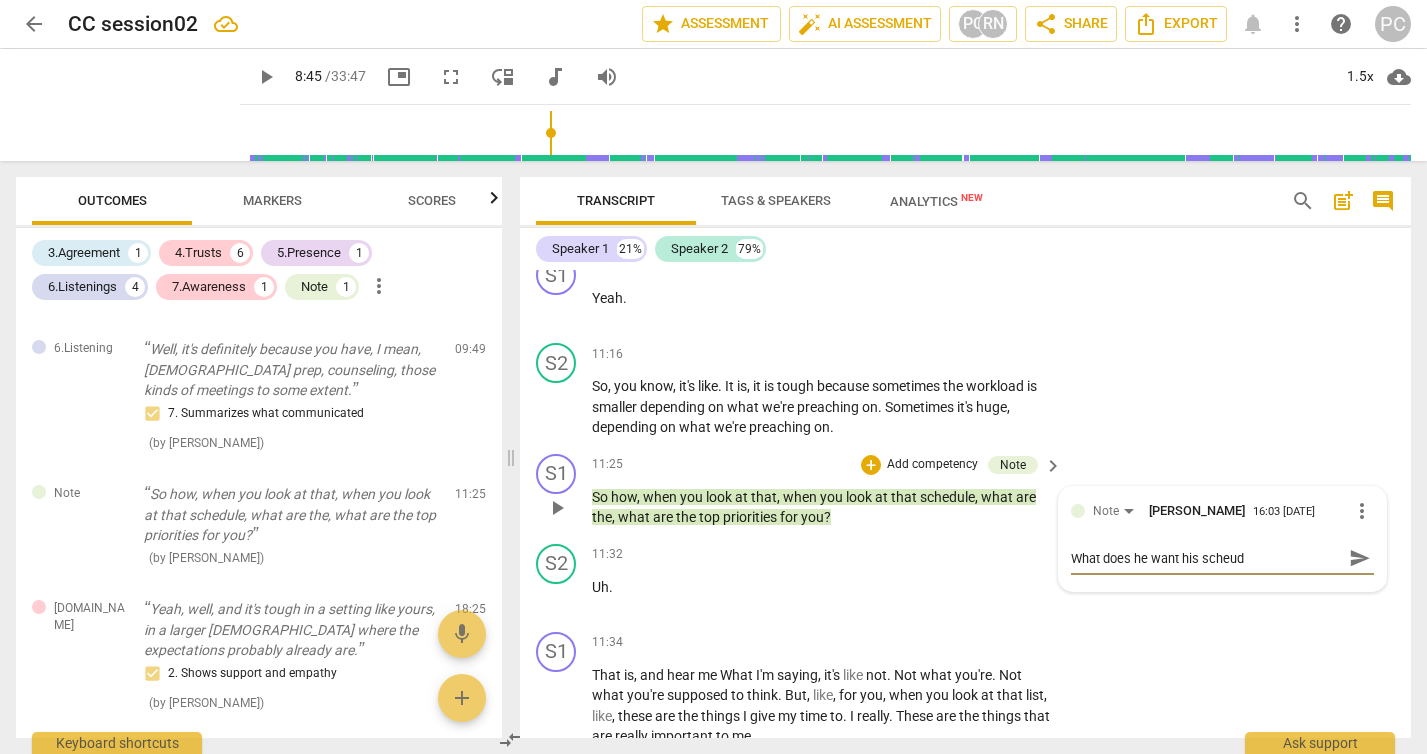 type on "What does he want his [PERSON_NAME]" 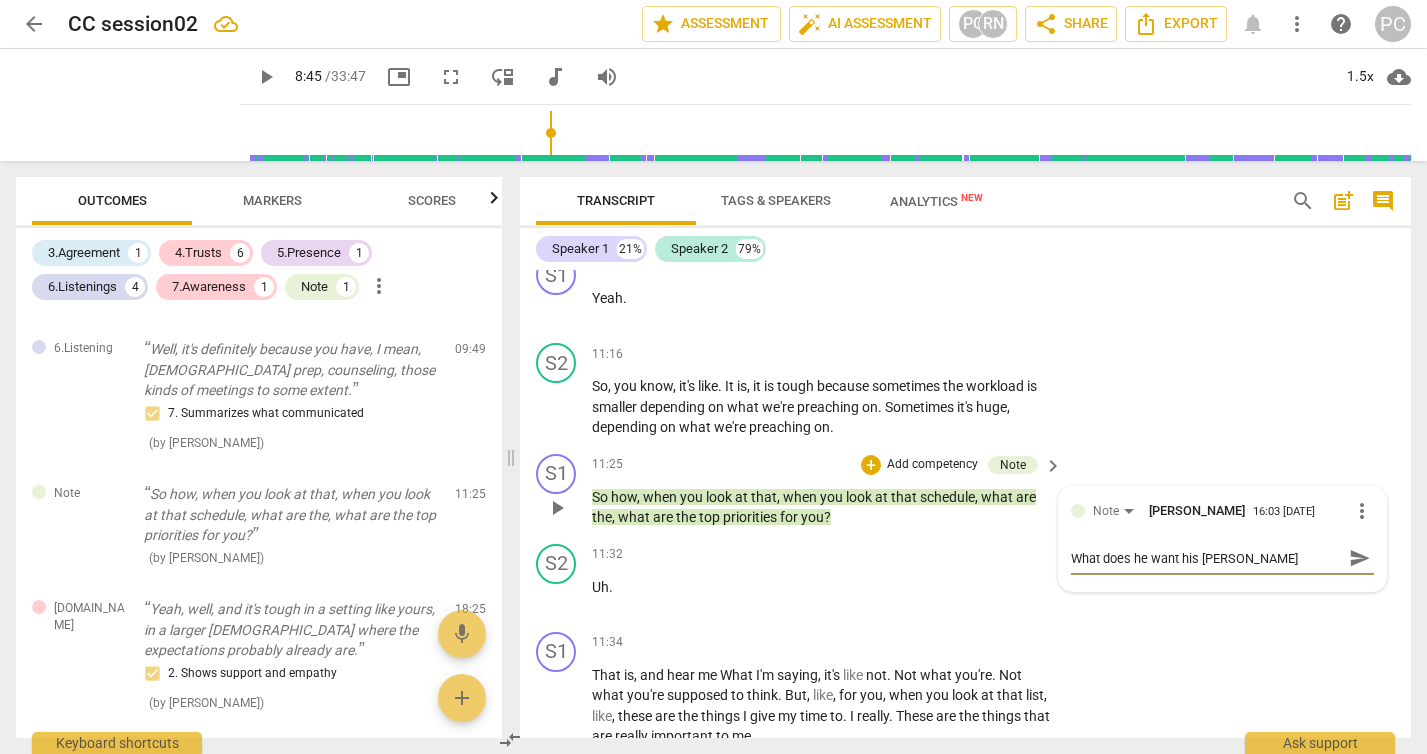 type on "What does he want his sche" 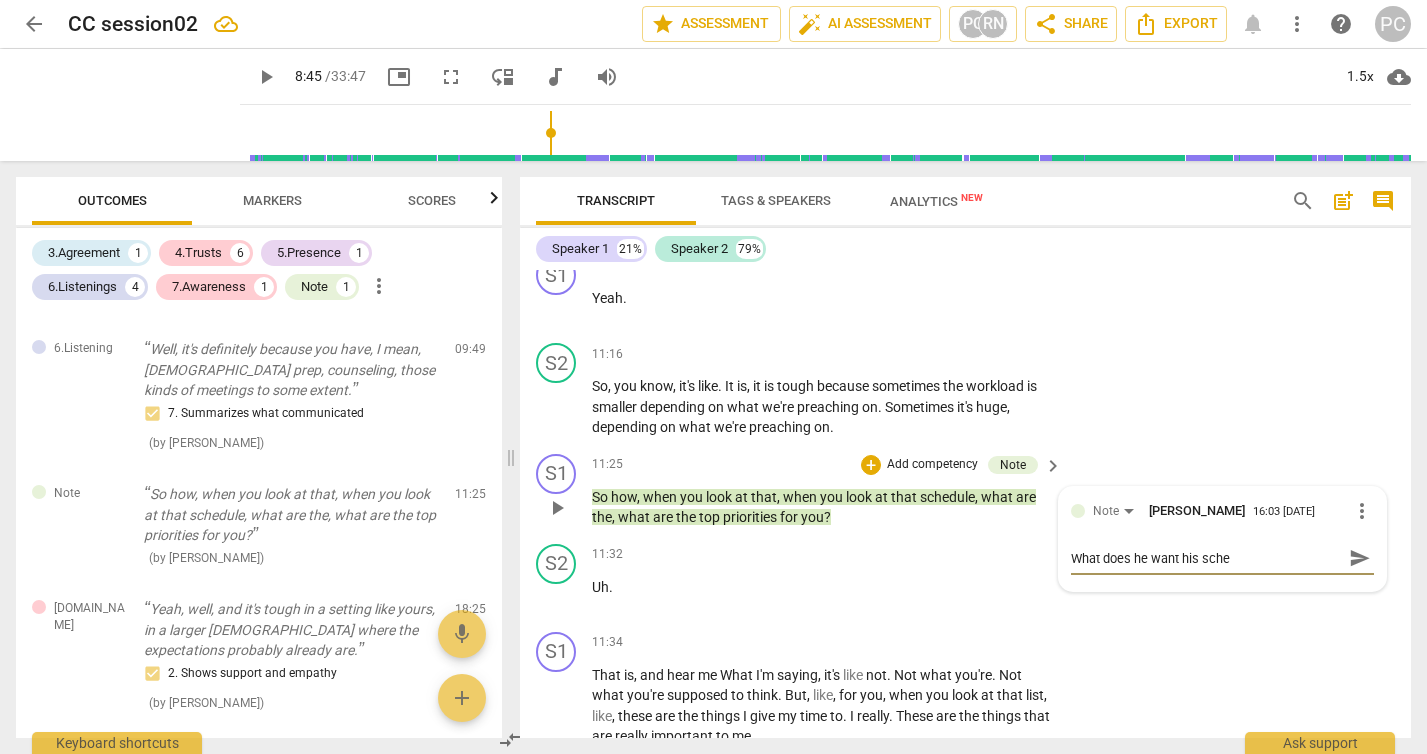 type on "What does he want his sched" 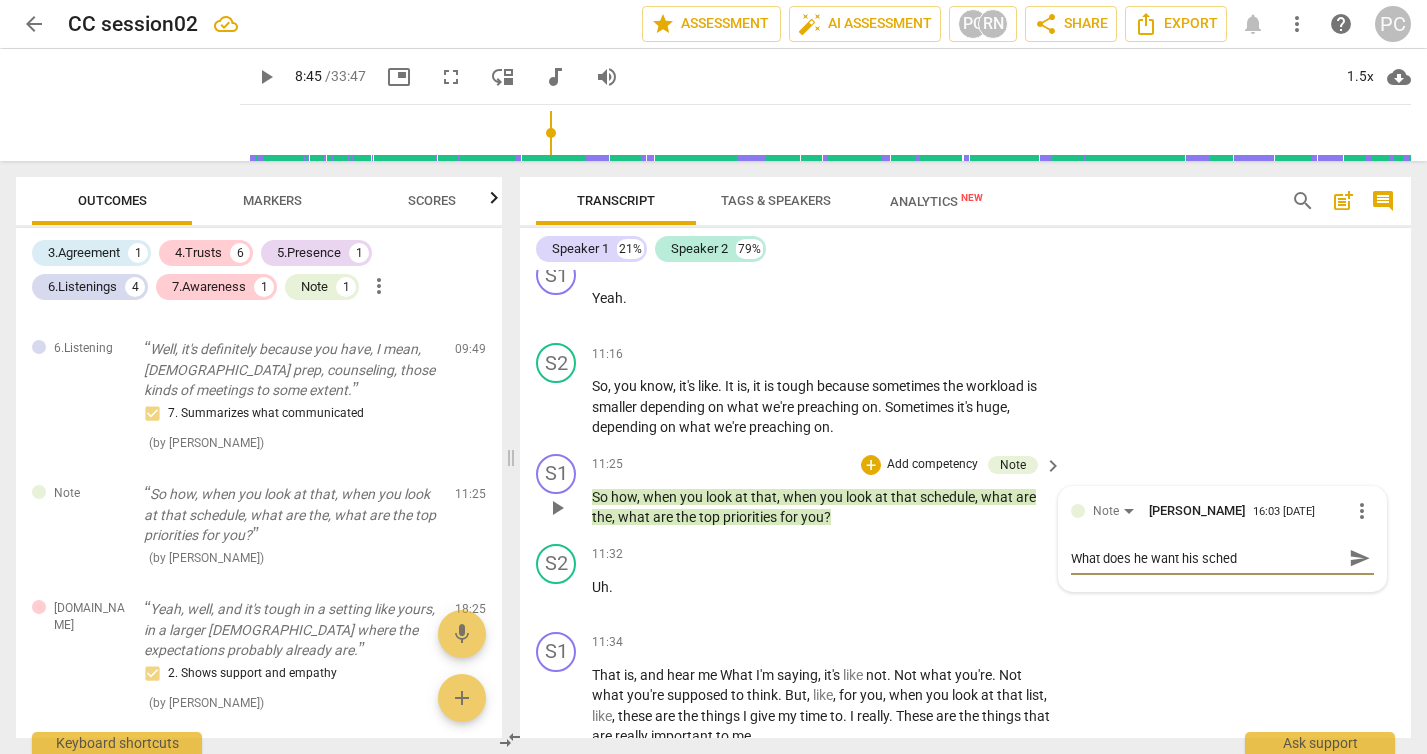 type on "What does he want his schedu" 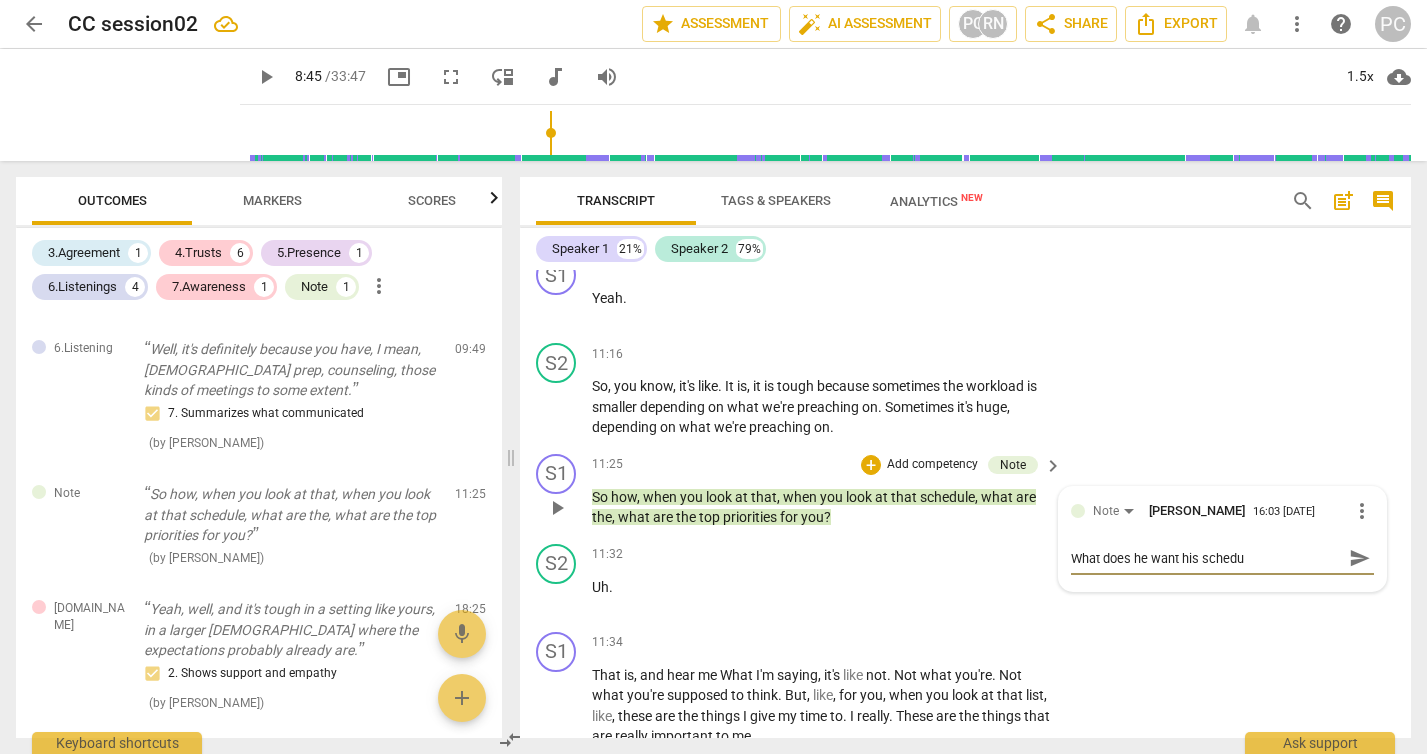 type on "What does he want his schedul" 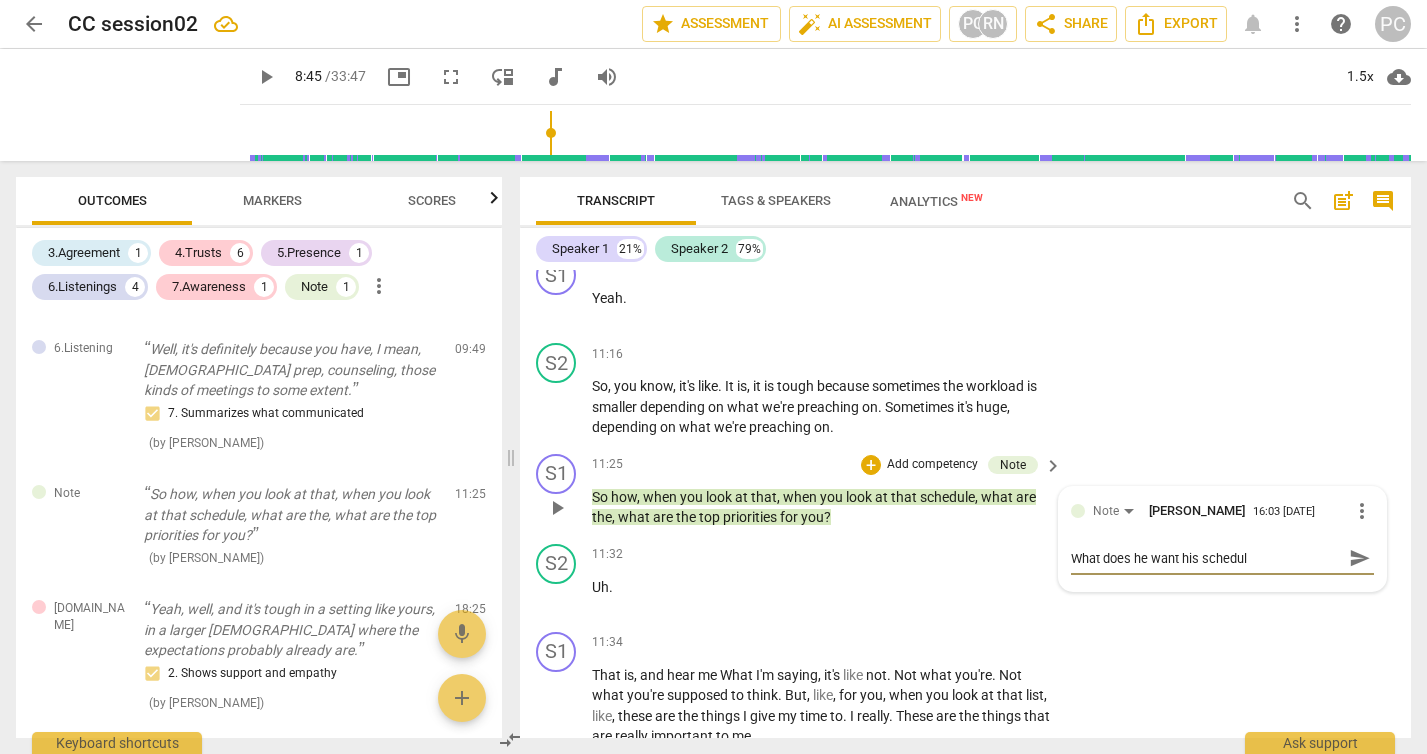 type on "What does he want his schedule" 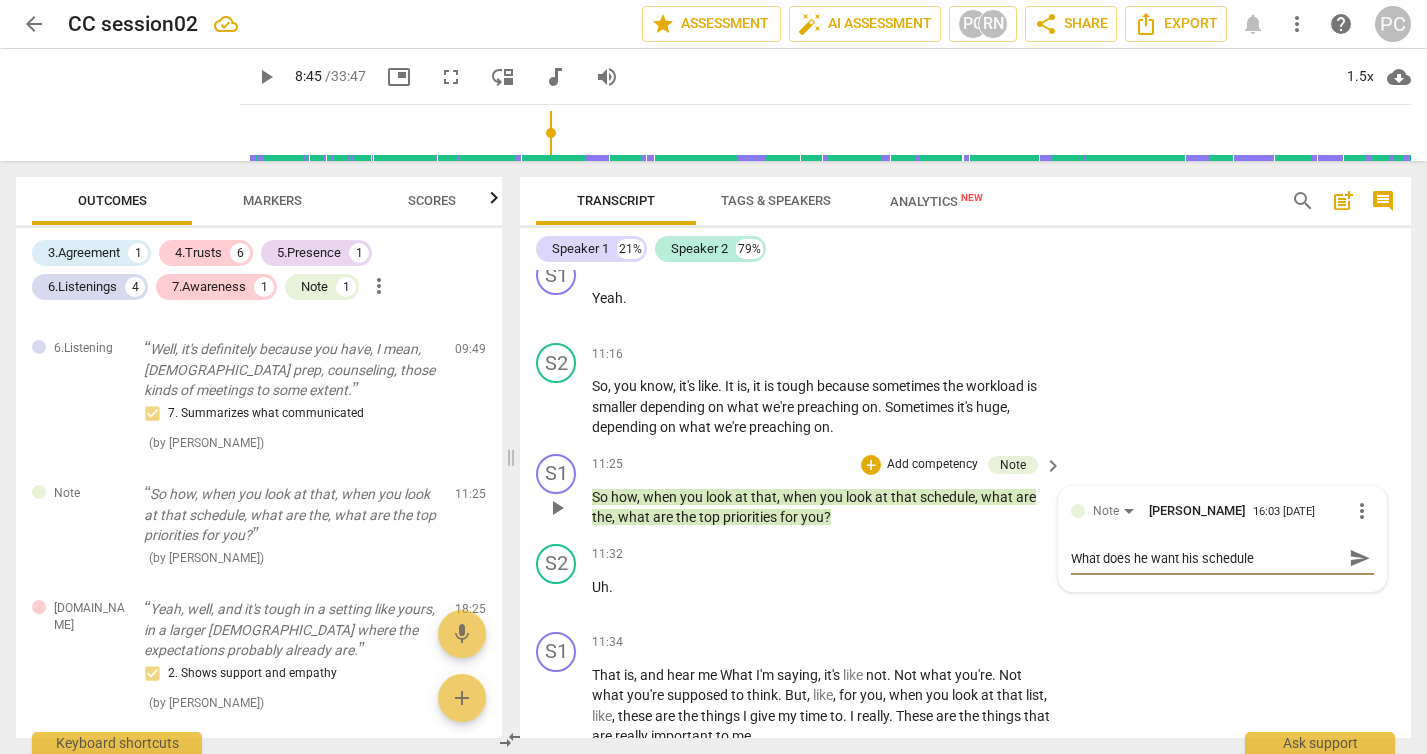 type on "What does he want his schedule" 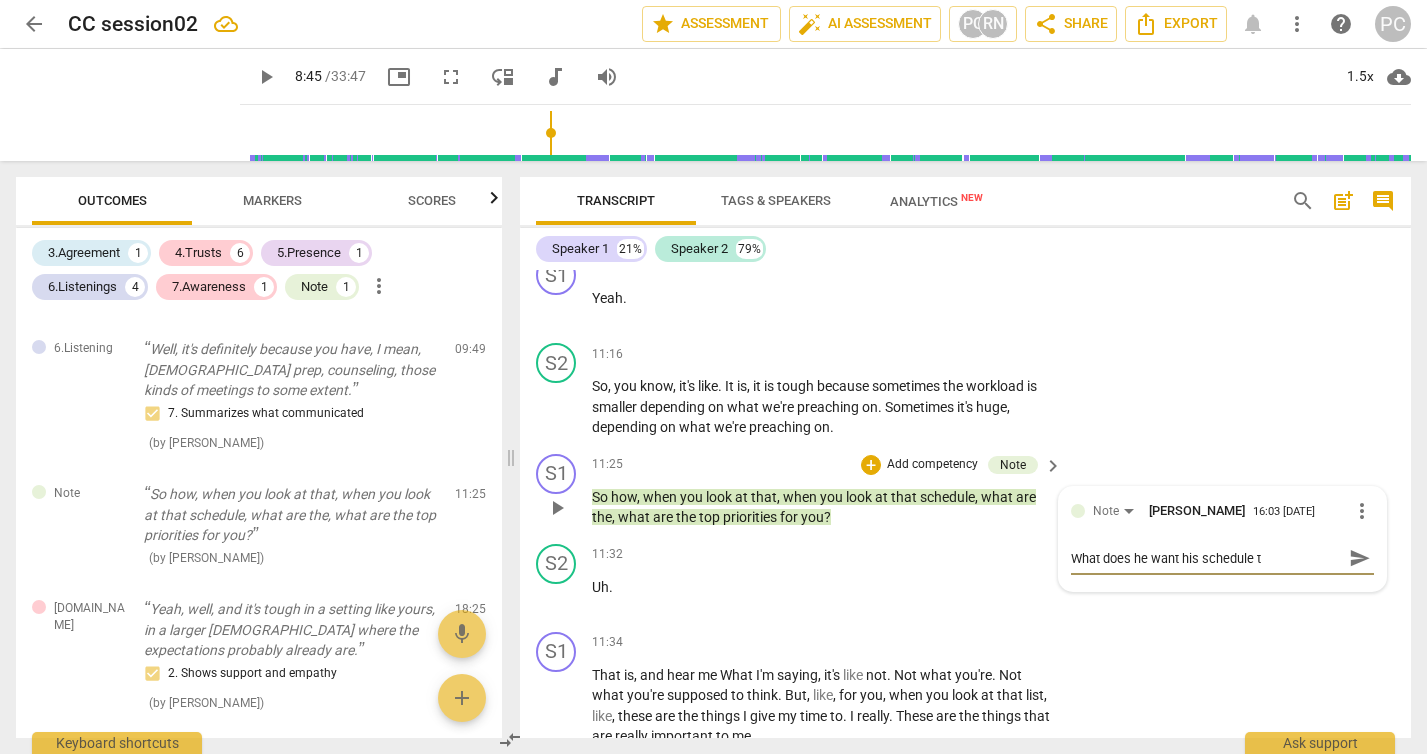 type on "What does he want his schedule to" 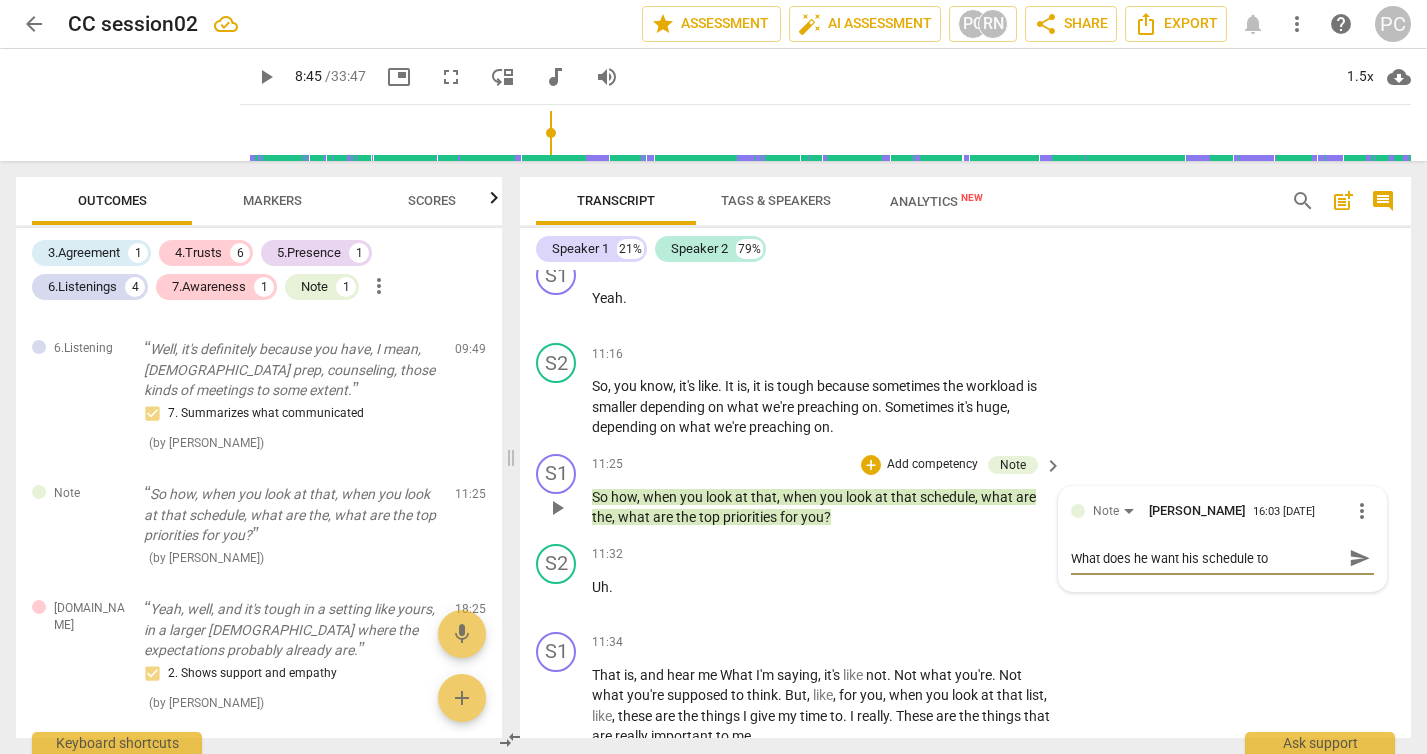 type on "What does he want his schedule to" 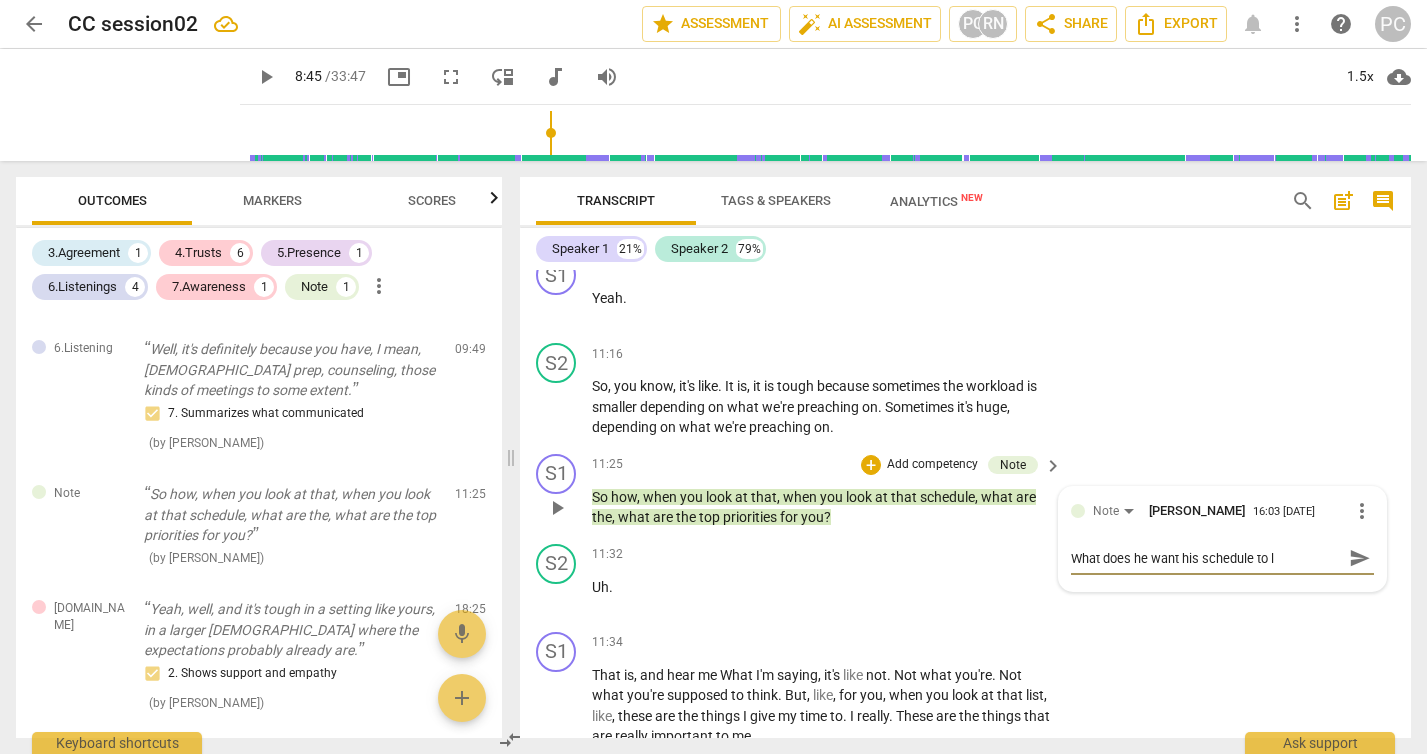 type on "What does he want his schedule to lo" 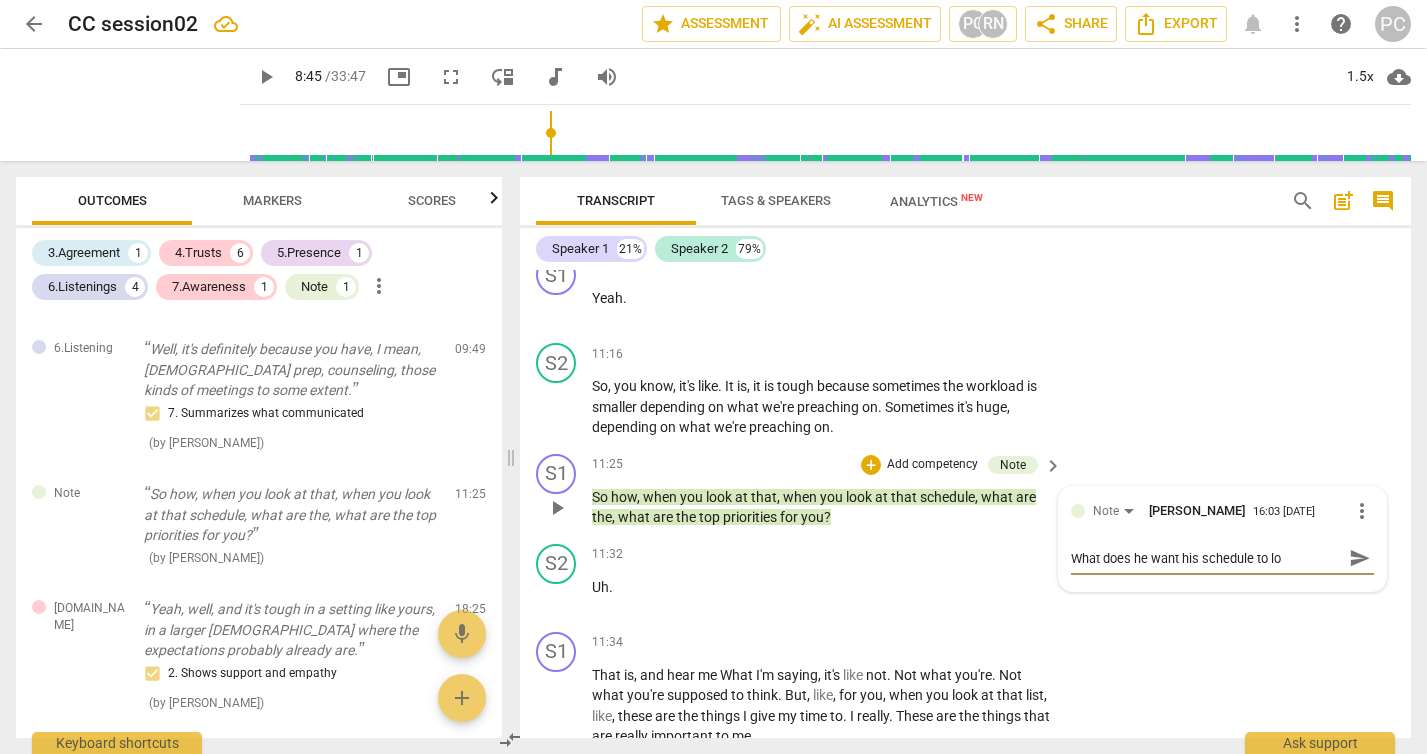 type on "What does he want his schedule to loo" 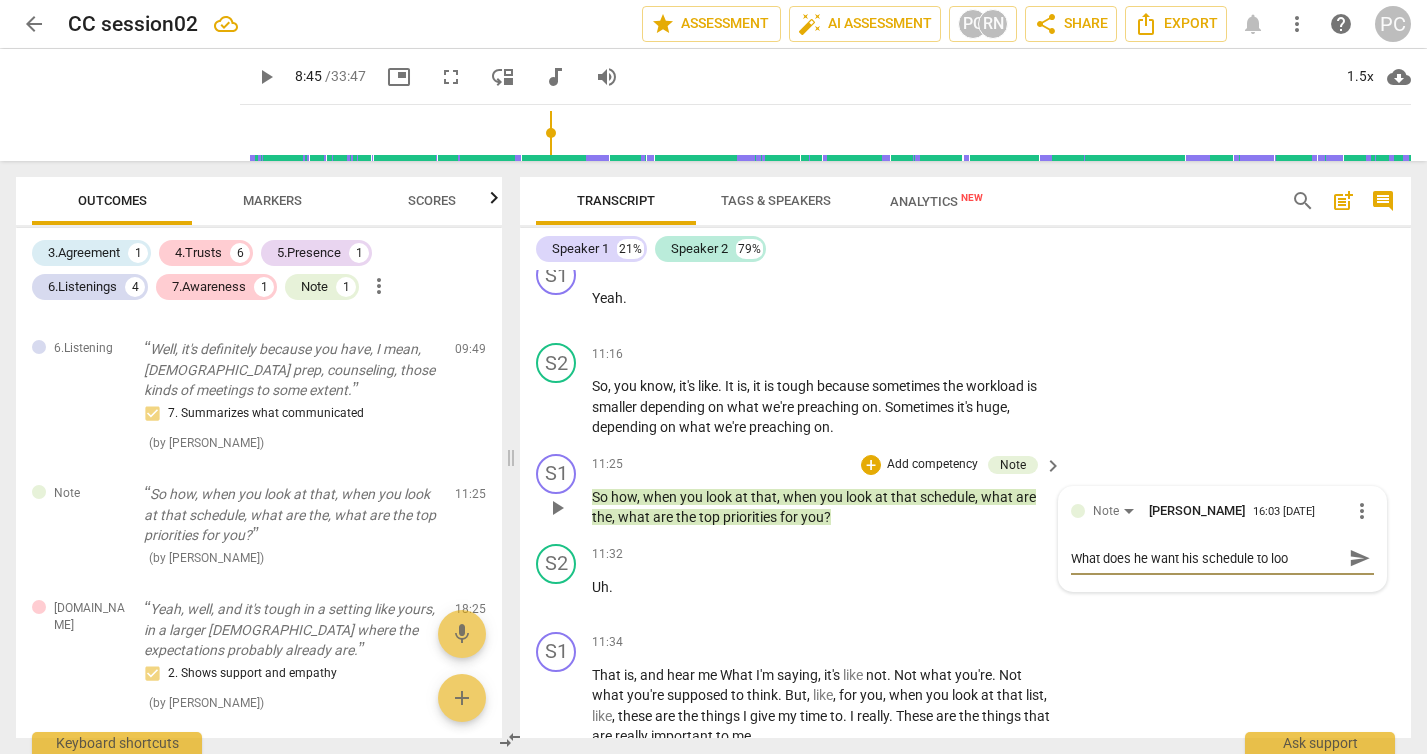 type on "What does he want his schedule to look" 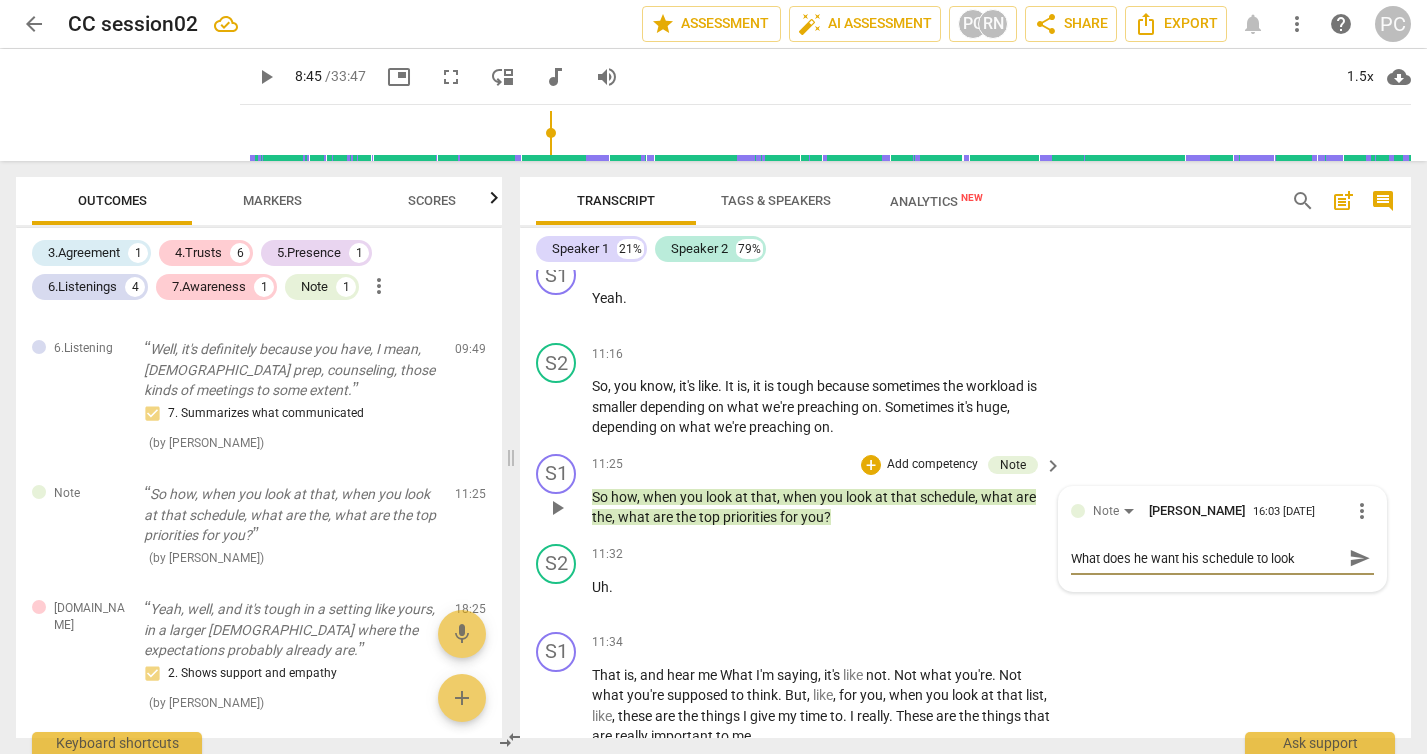 type on "What does he want his schedule to look" 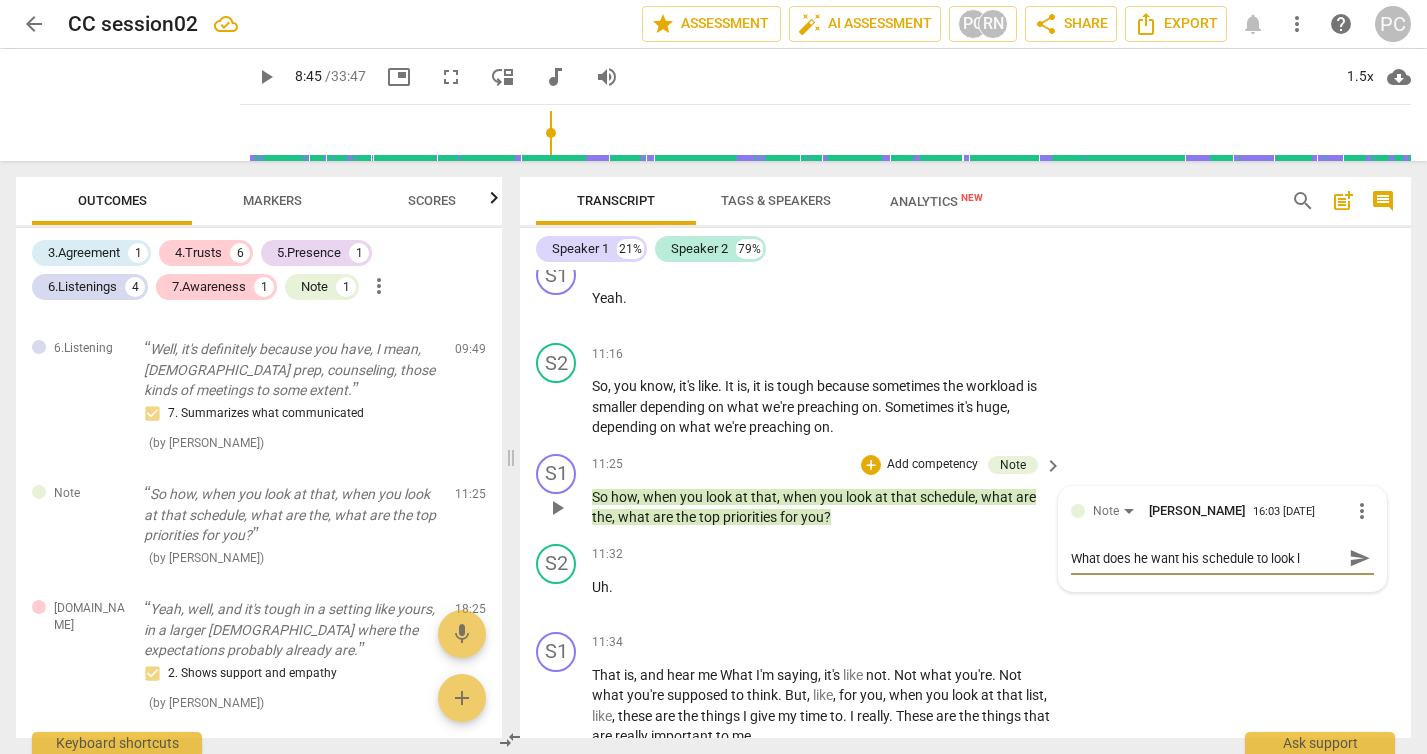 type on "What does he want his schedule to look li" 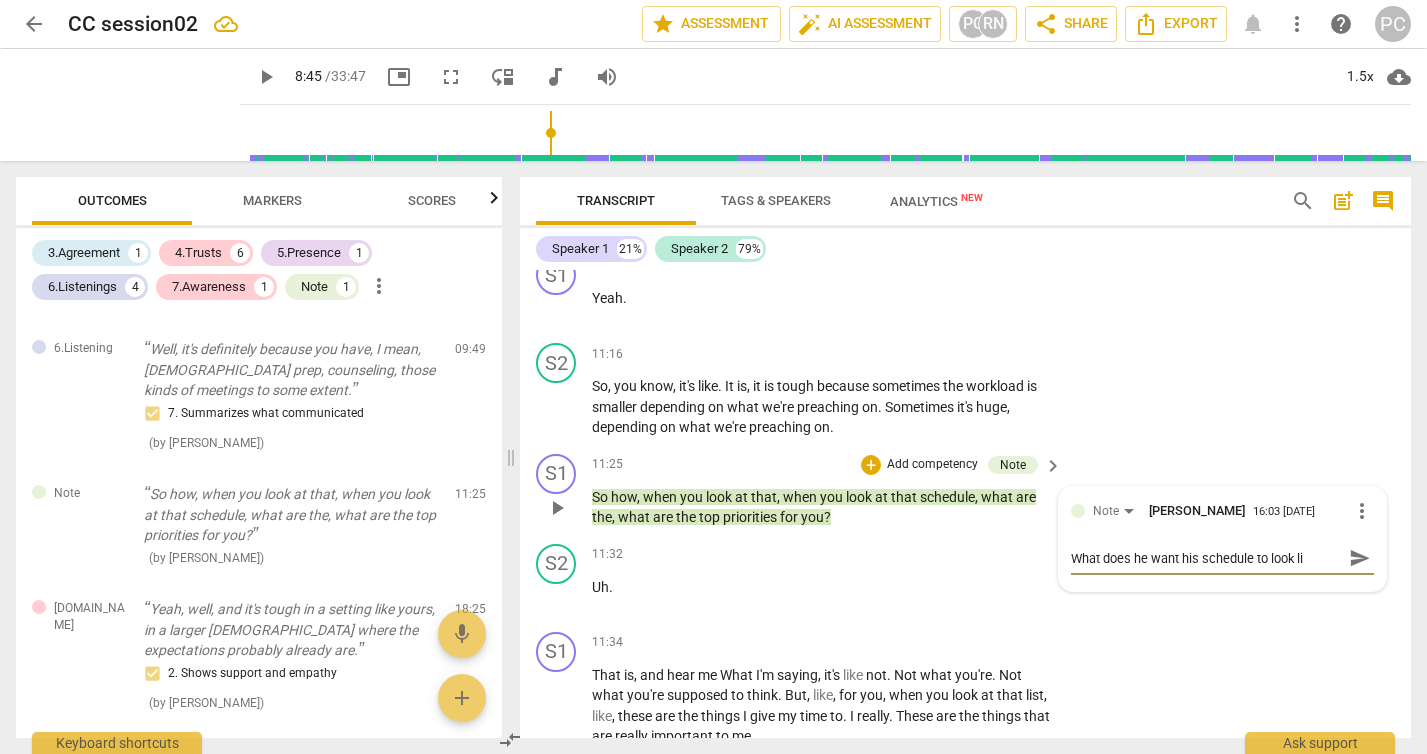 type on "What does he want his schedule to look lik" 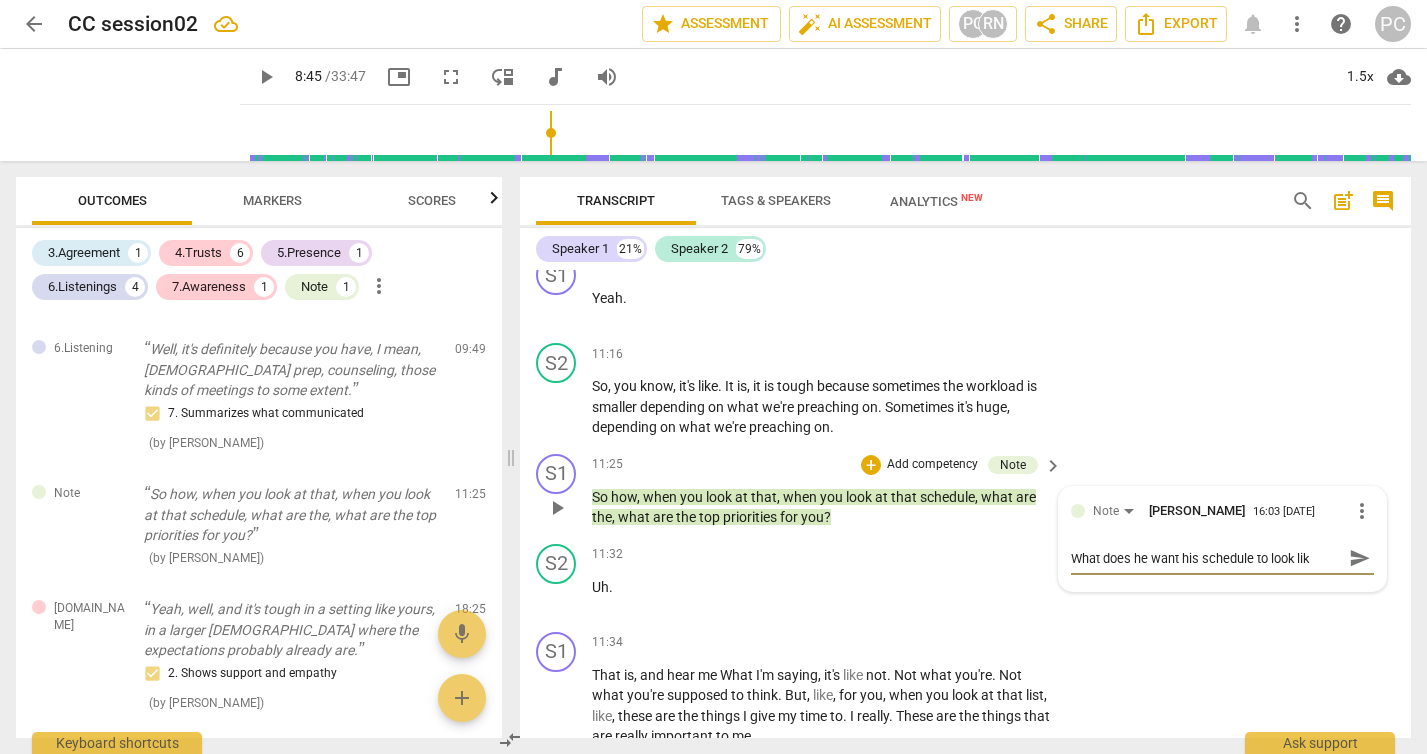 type on "What does he want his schedule to look like" 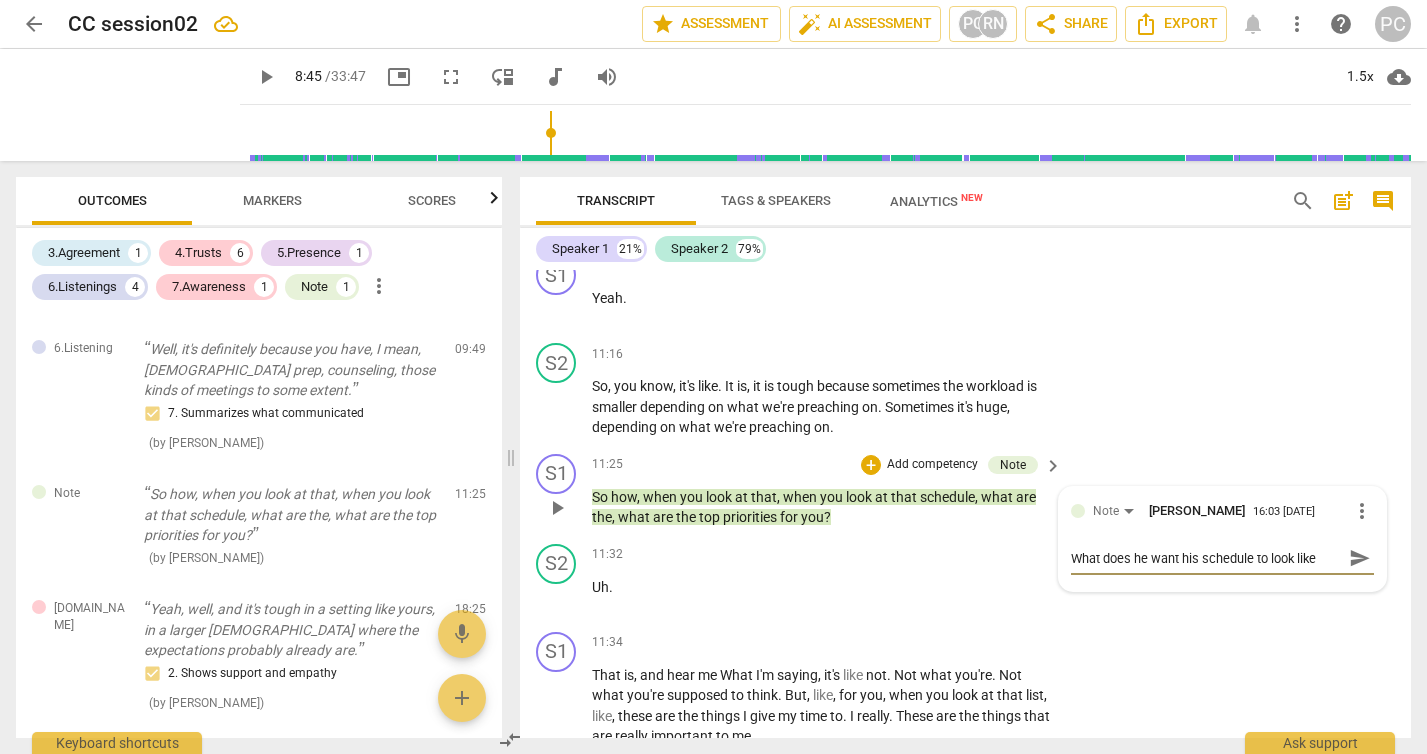 type on "What does he want his schedule to look like?" 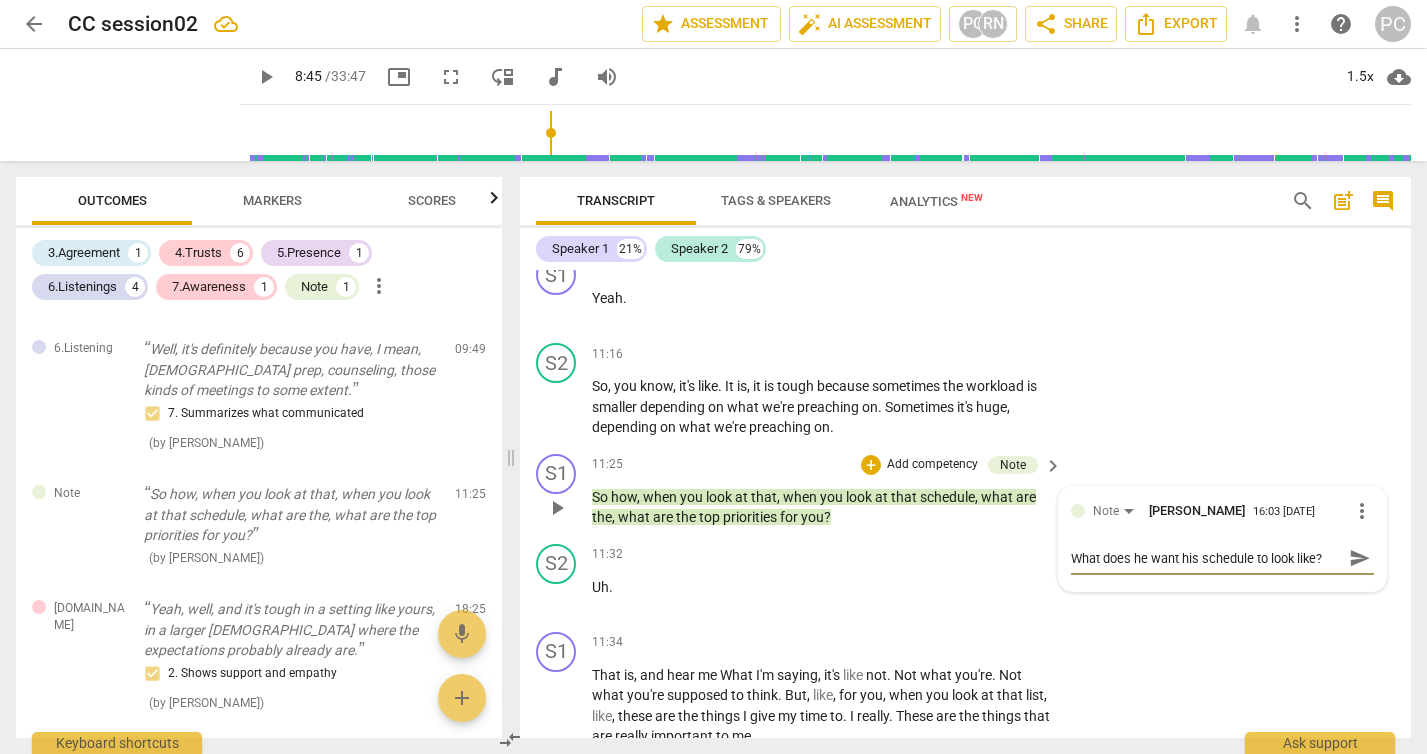 type on "What does he want his schedule to look like?" 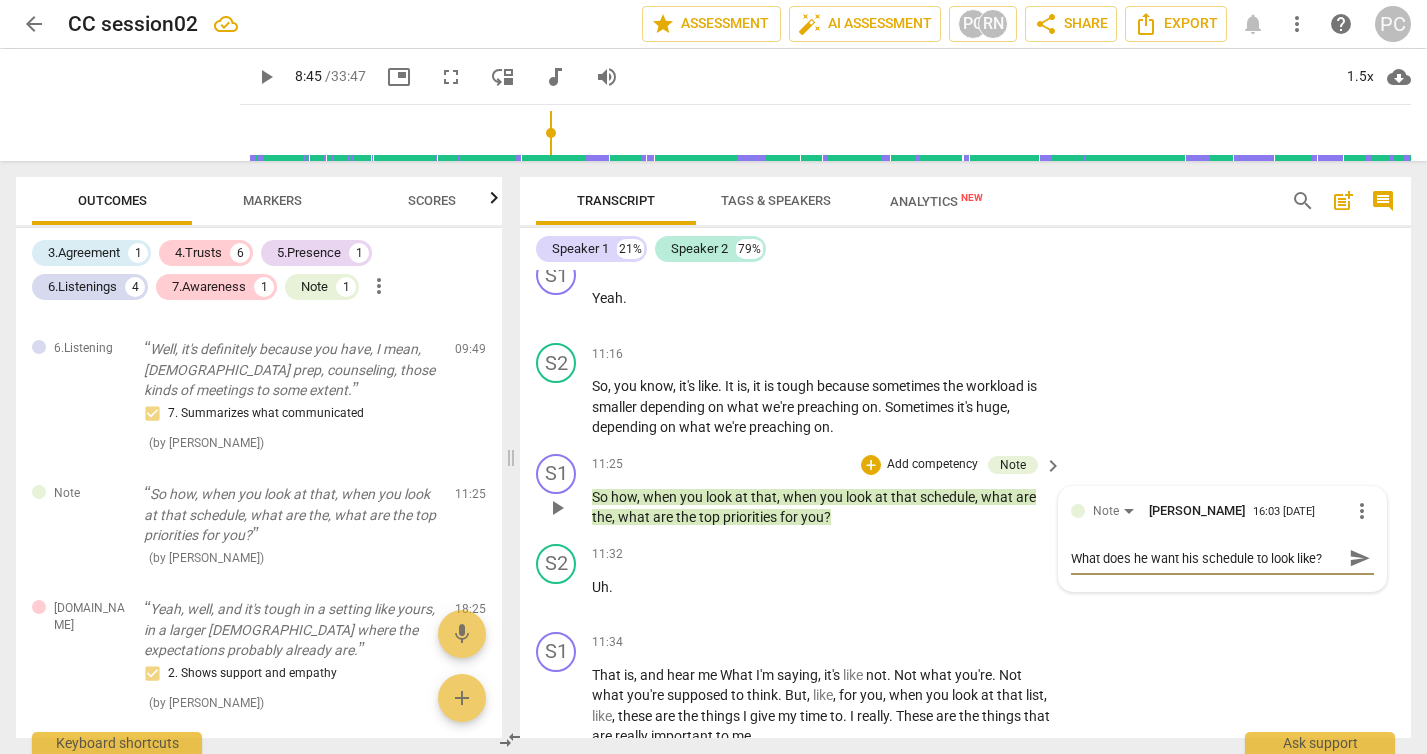 type on "What does he want his schedule to look like?" 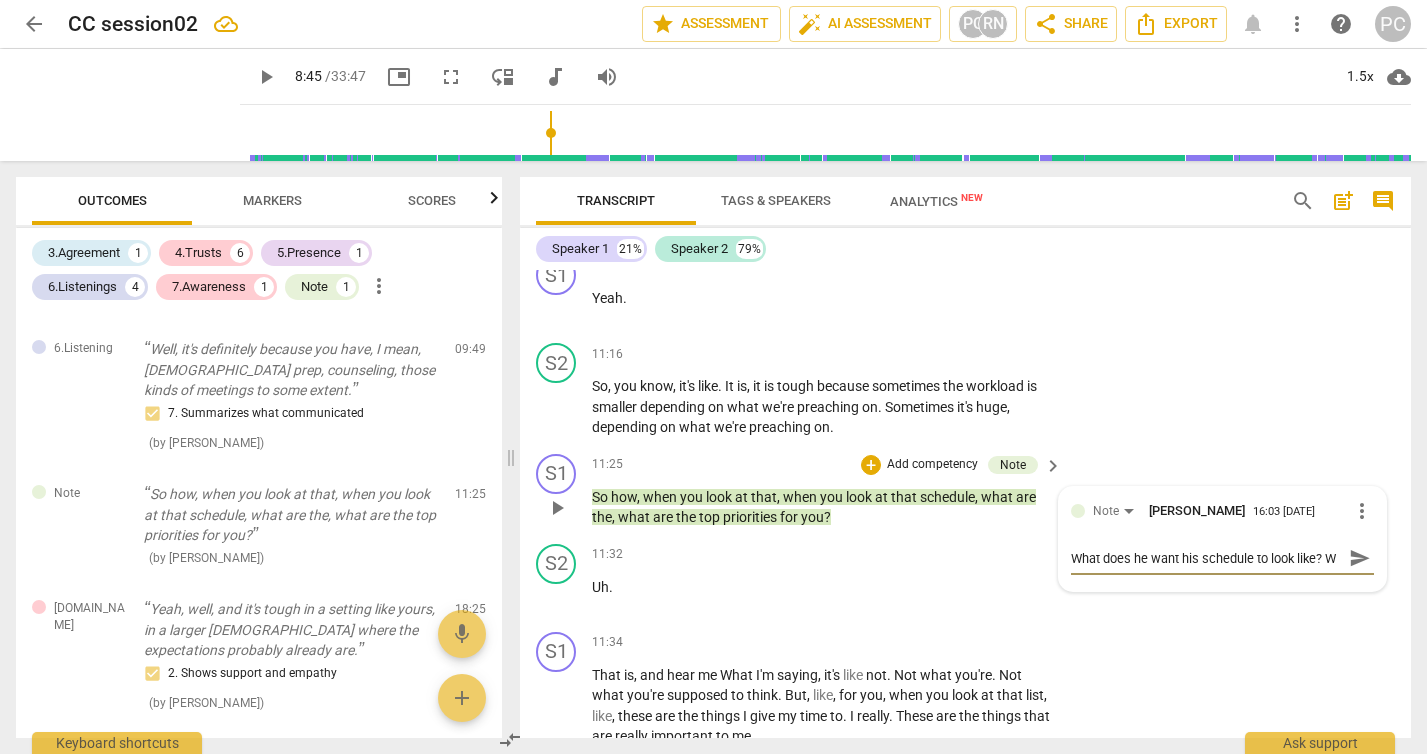 scroll, scrollTop: 17, scrollLeft: 0, axis: vertical 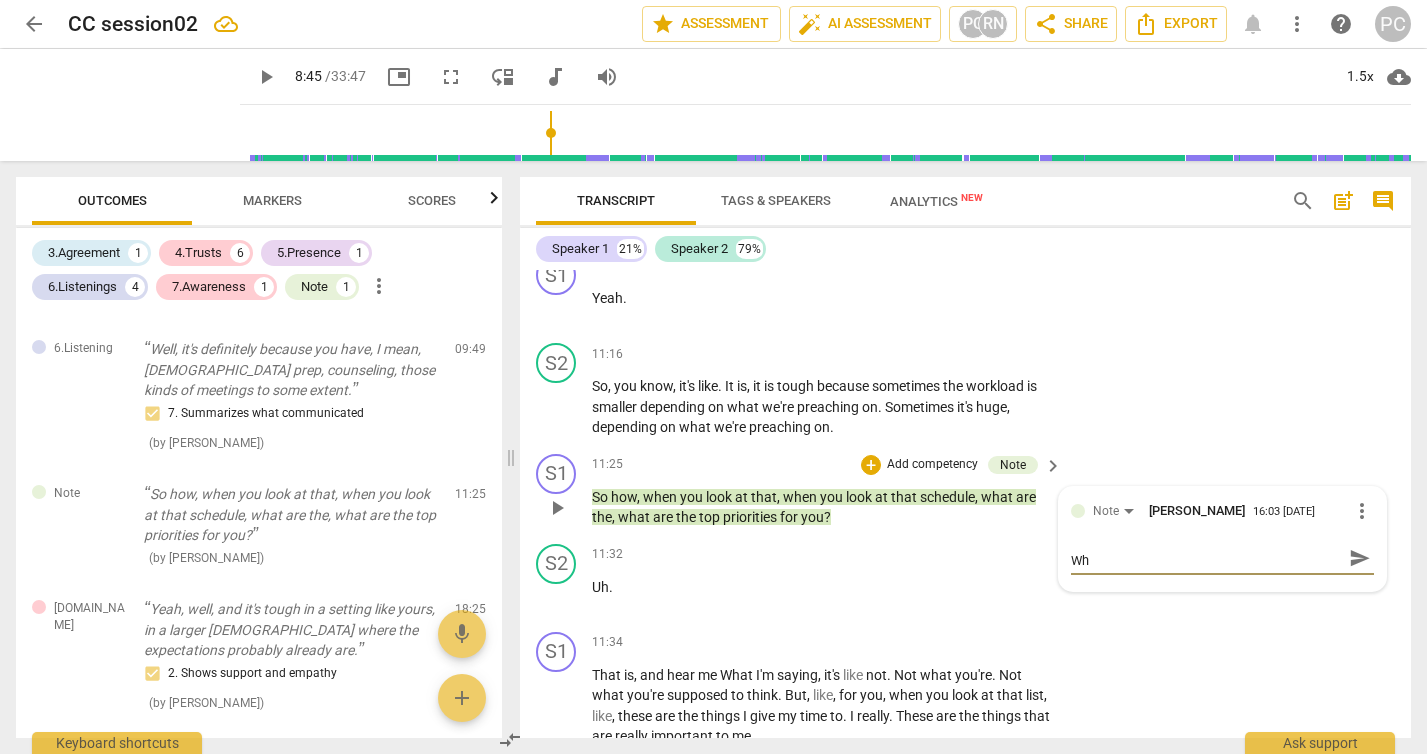 type on "What does he want his schedule to look like? Wha" 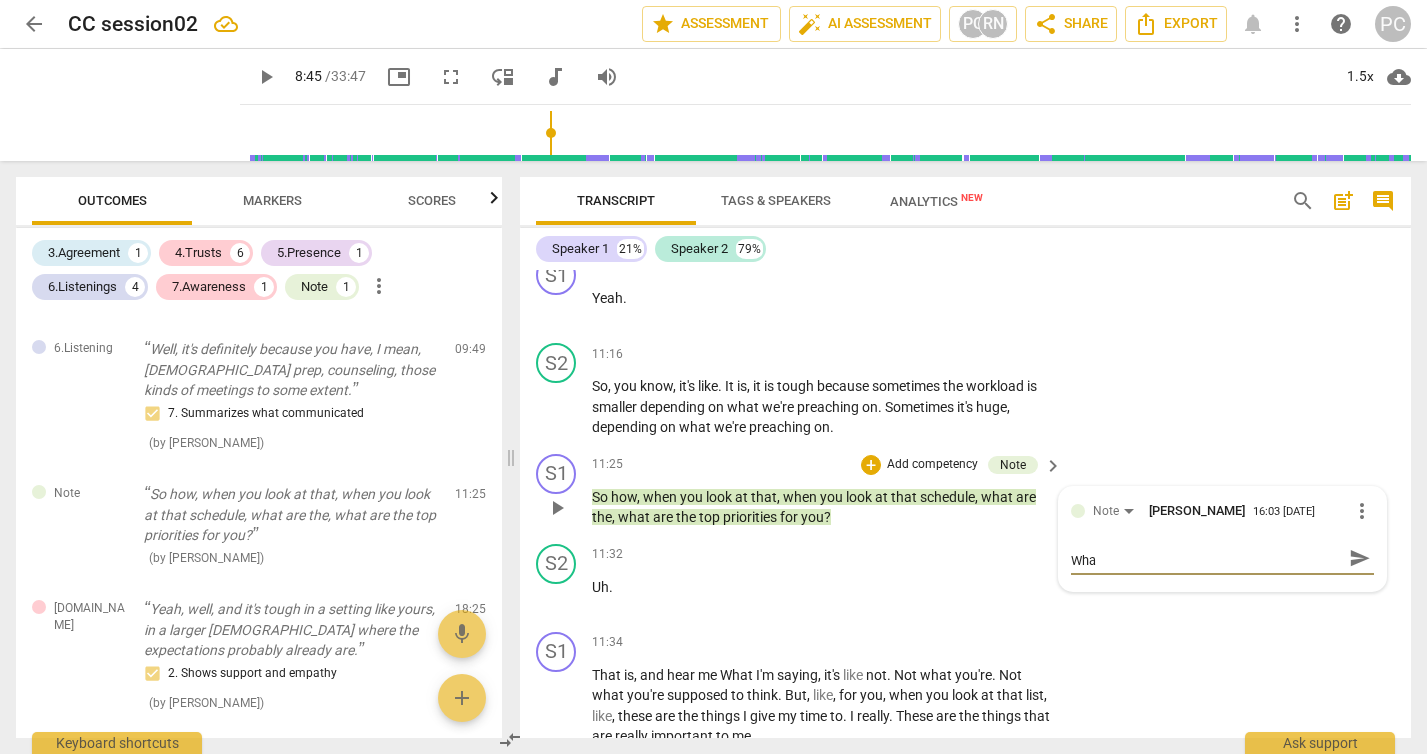 type on "What does he want his schedule to look like? What" 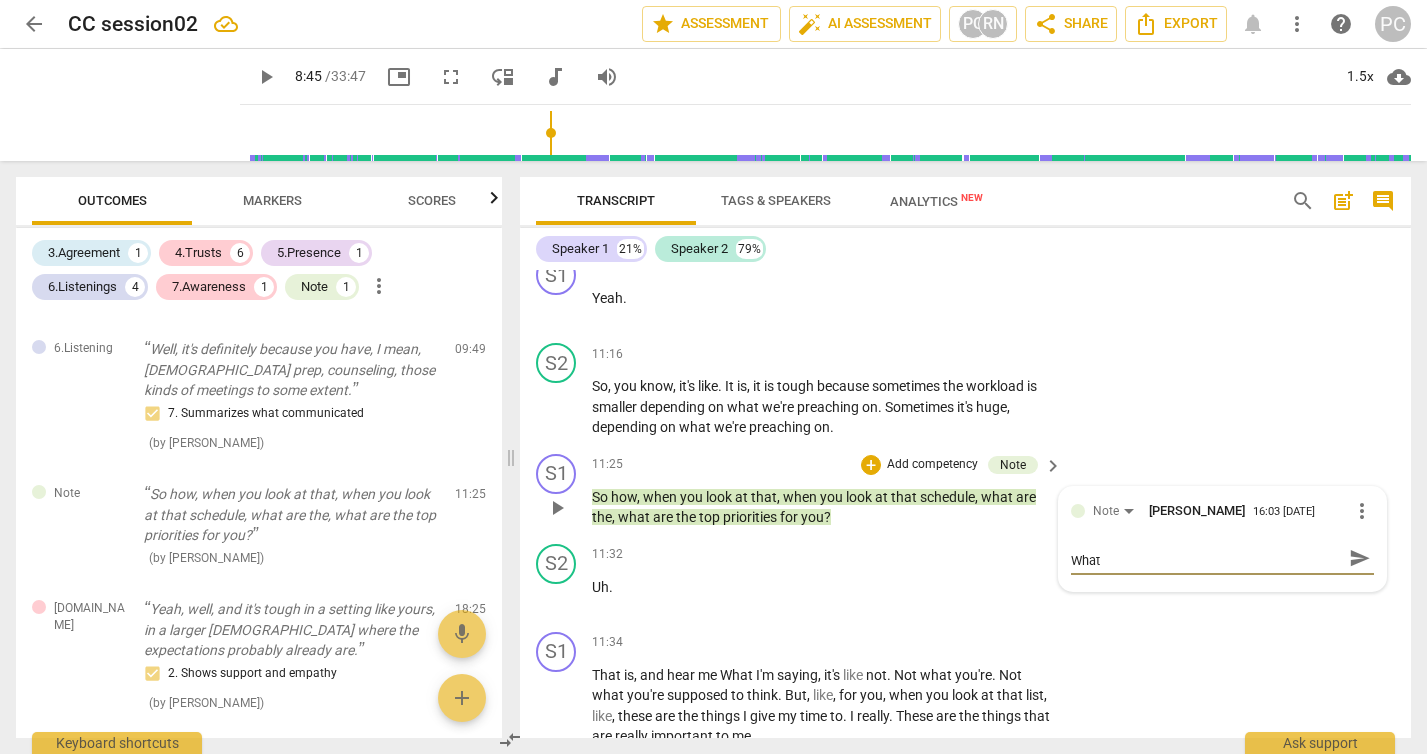 type on "What does he want his schedule to look like? What" 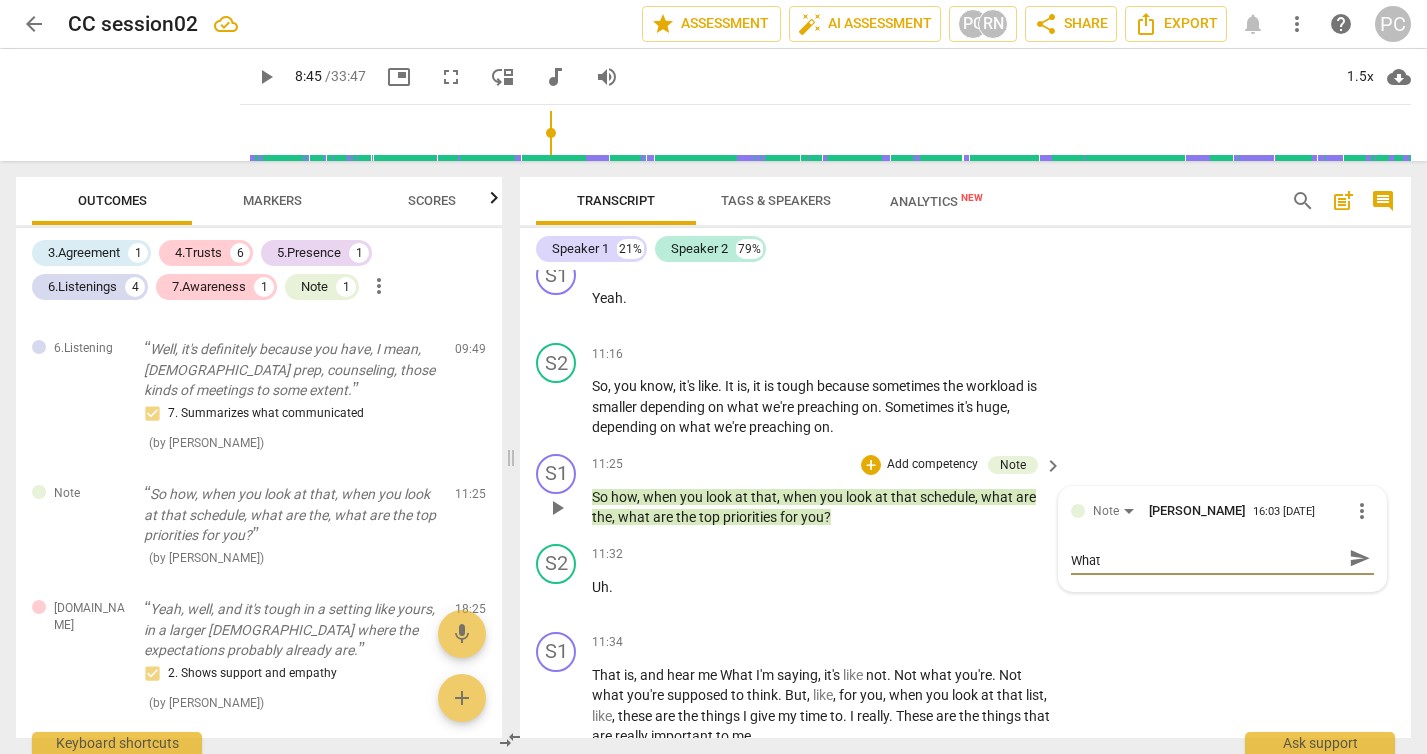 type on "What does he want his schedule to look like? What d" 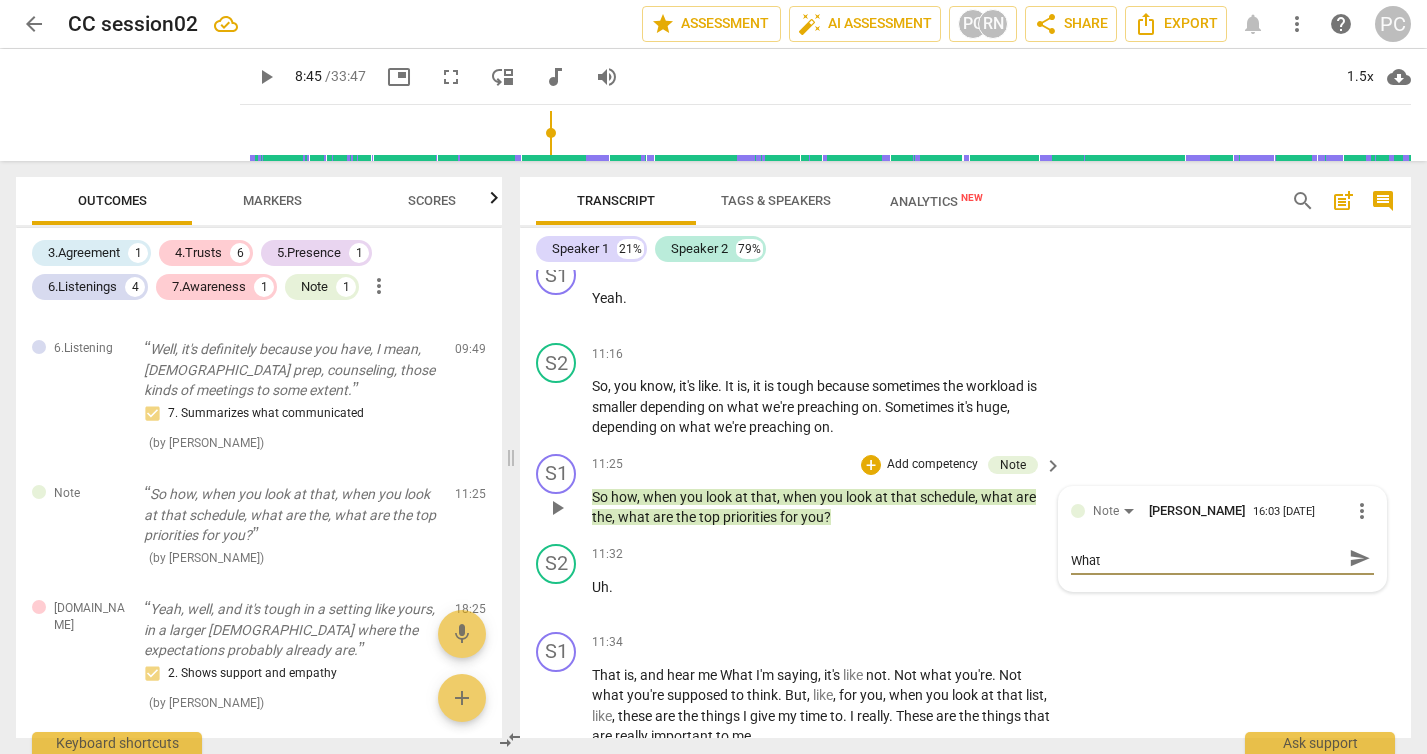 type on "What does he want his schedule to look like? What d" 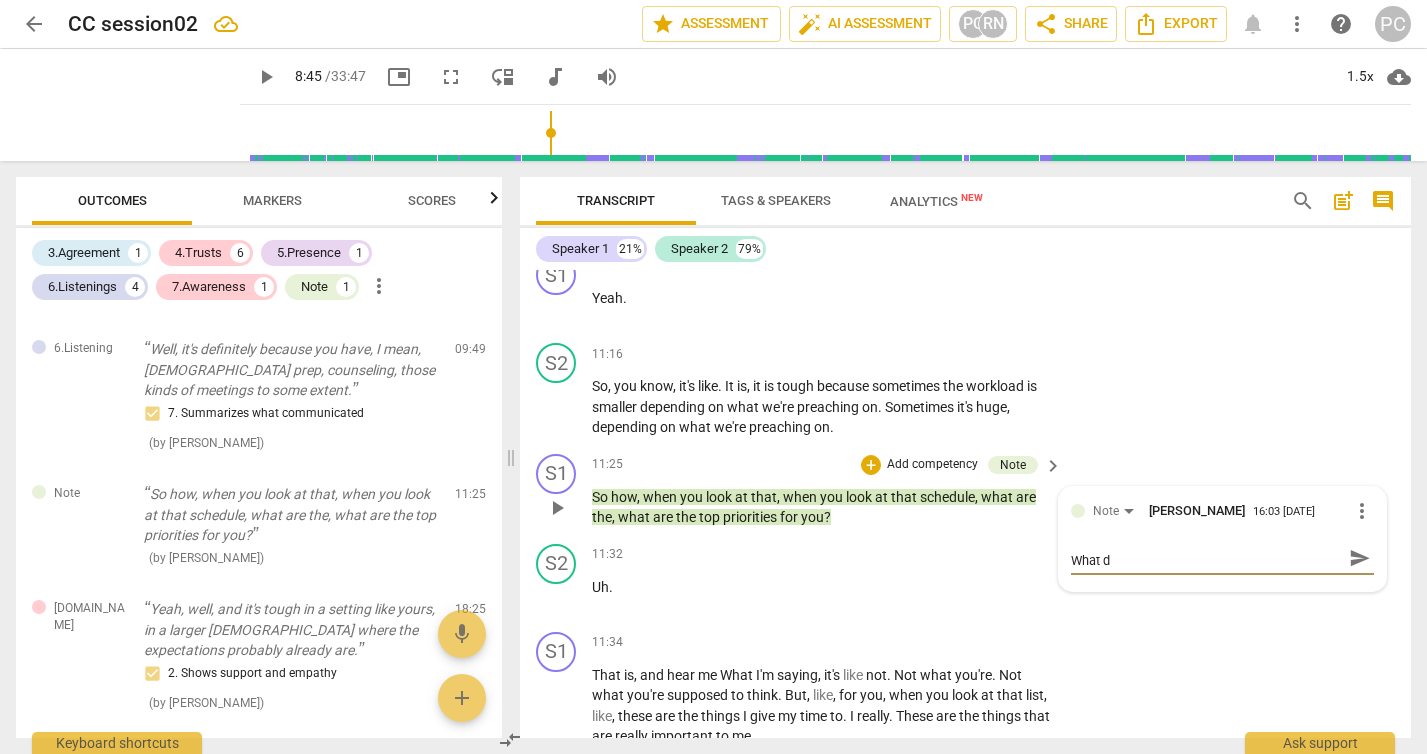 type on "What does he want his schedule to look like? What do" 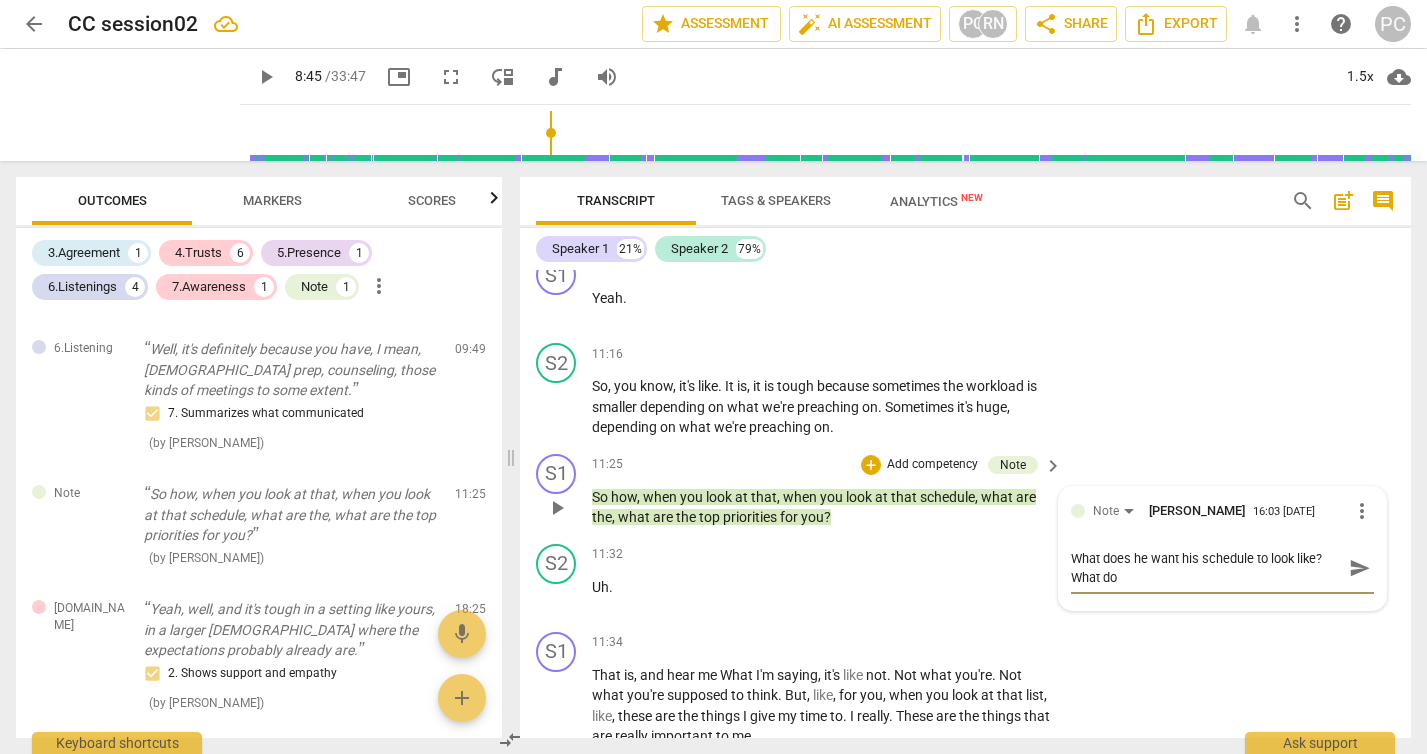 scroll, scrollTop: 0, scrollLeft: 0, axis: both 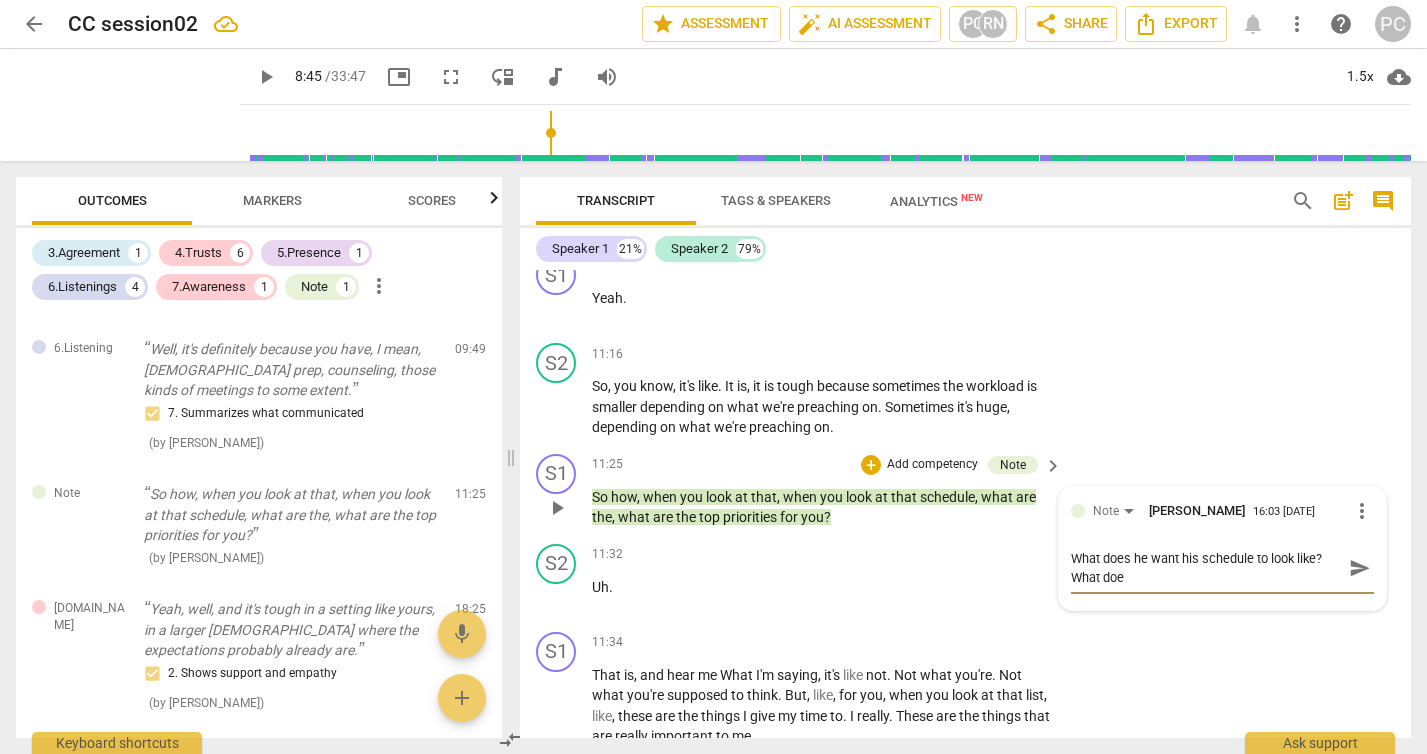 type on "What does he want his schedule to look like? What does" 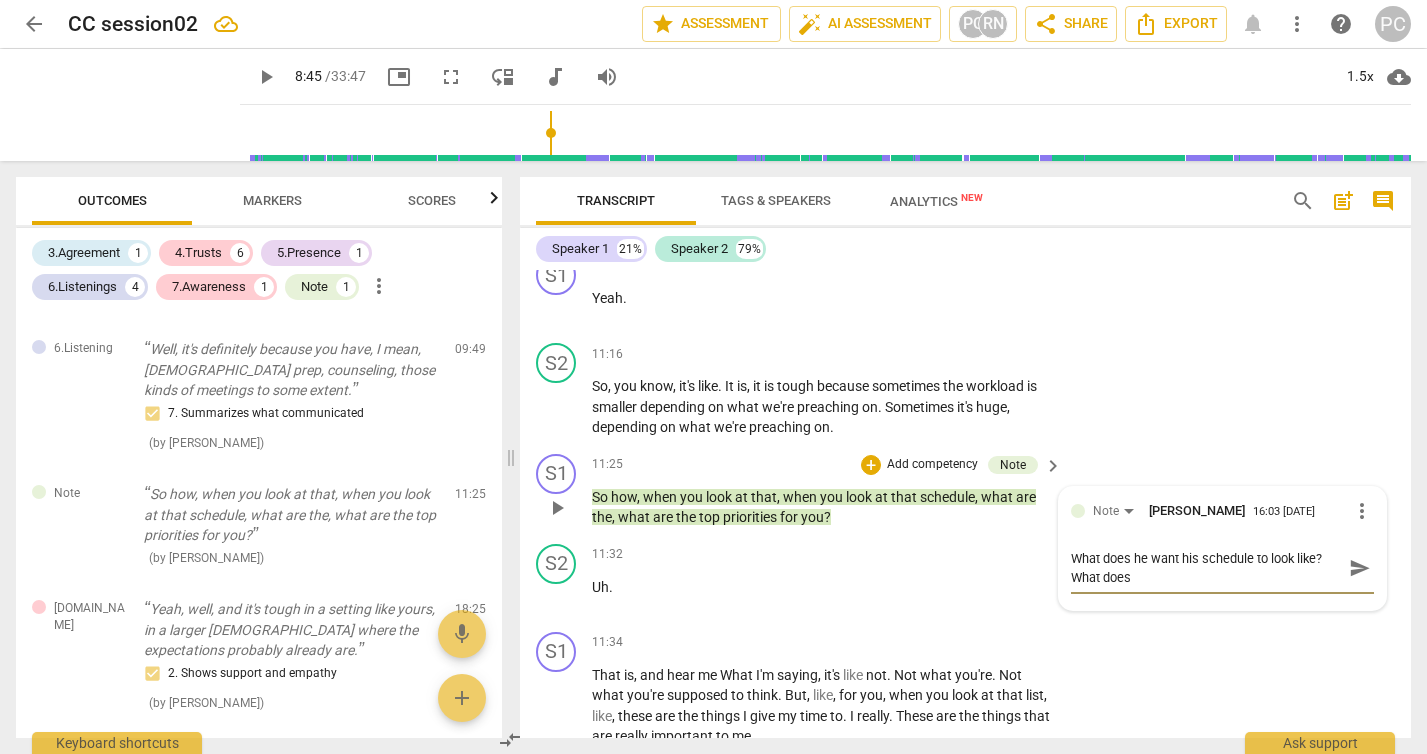 type on "What does he want his schedule to look like? What does" 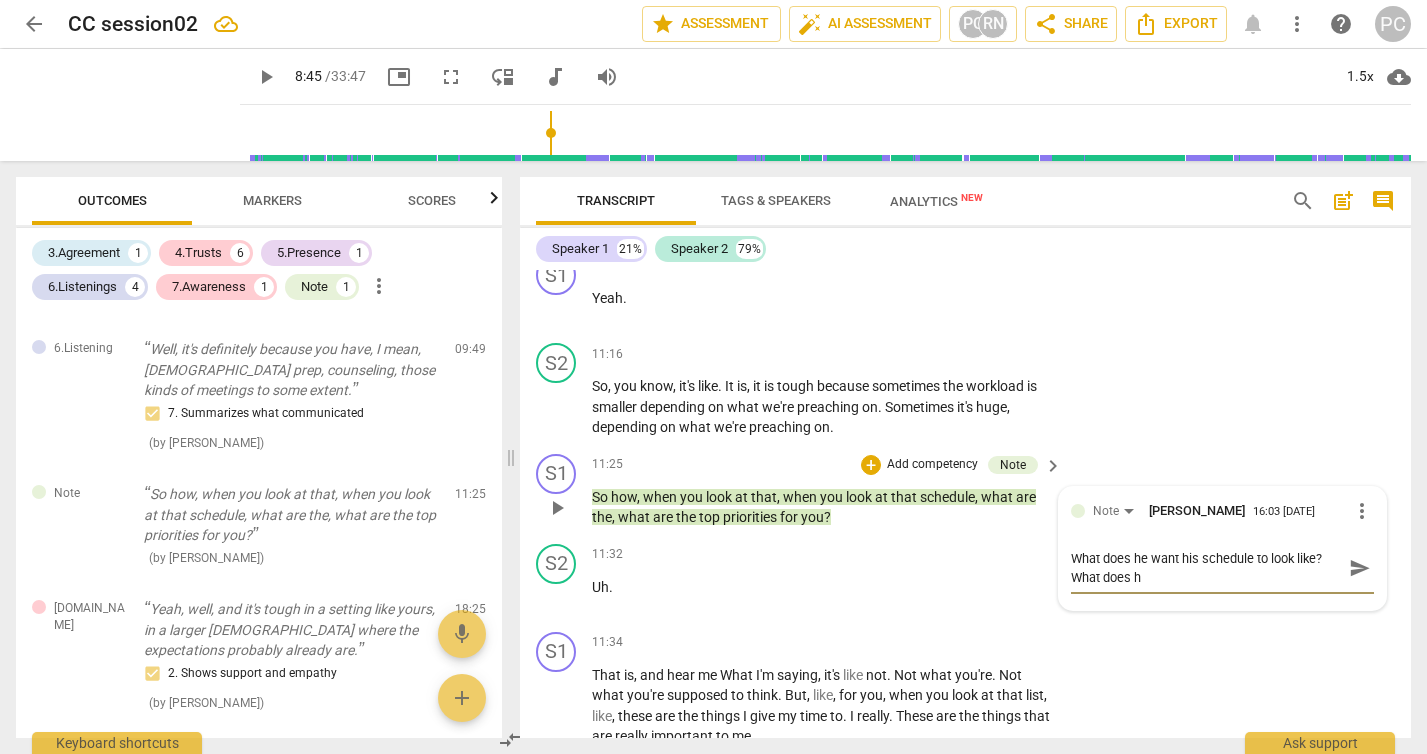 type on "What does he want his schedule to look like? What does he" 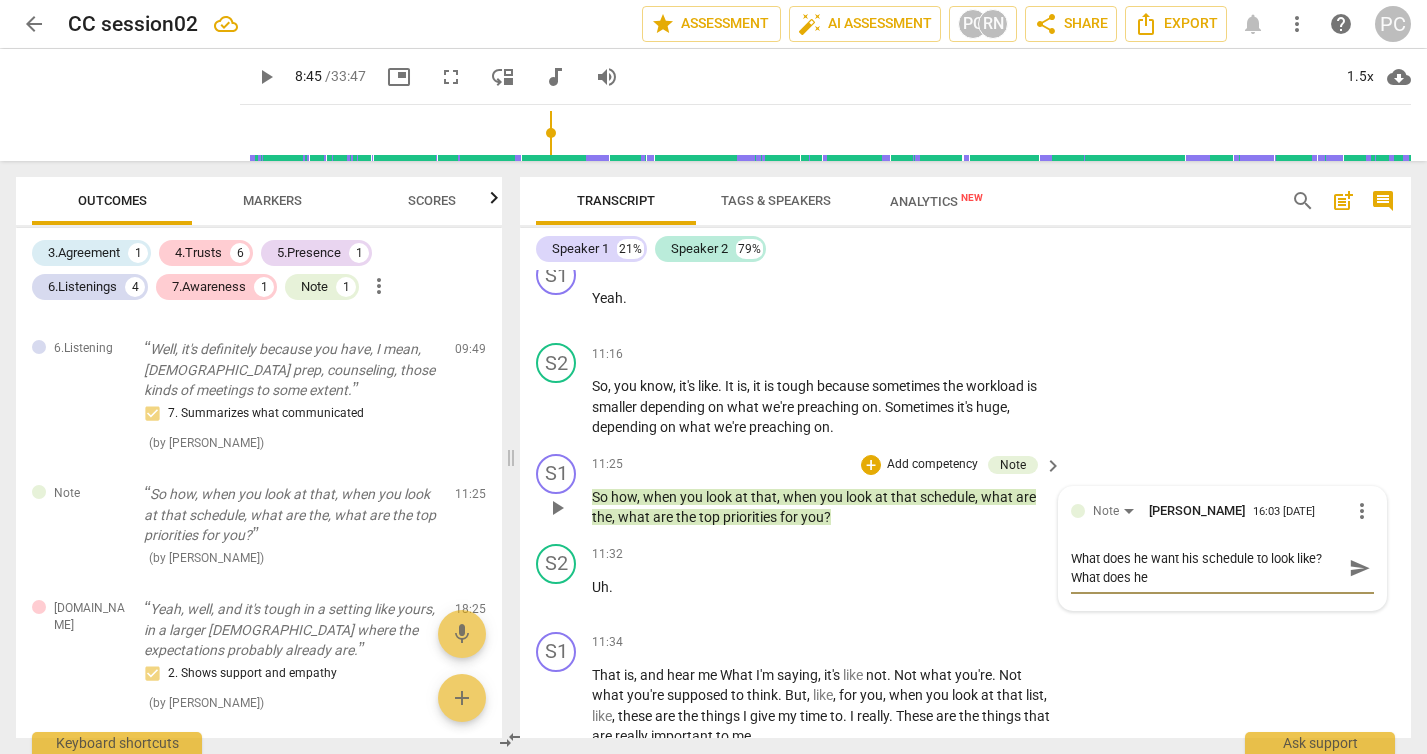 type on "What does he want his schedule to look like? What does he" 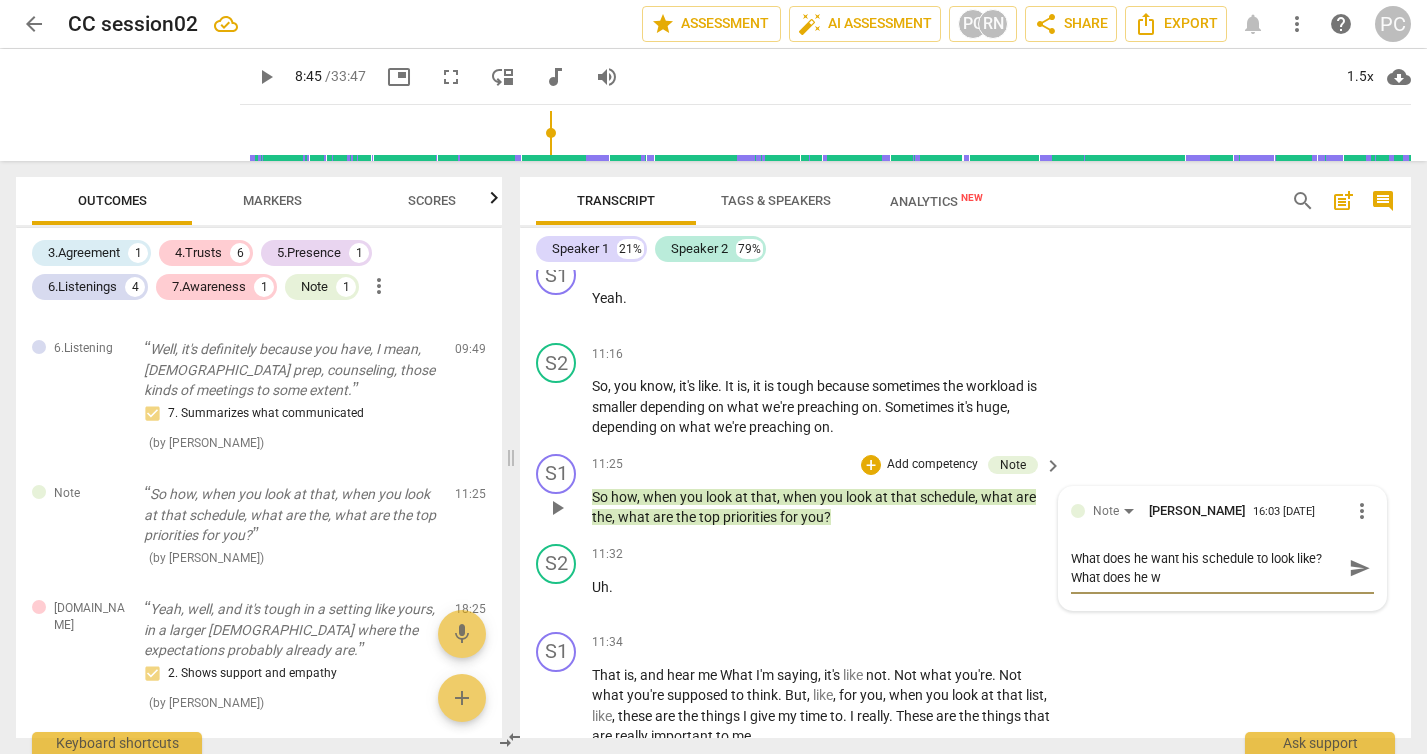 type on "What does he want his schedule to look like? What does he wa" 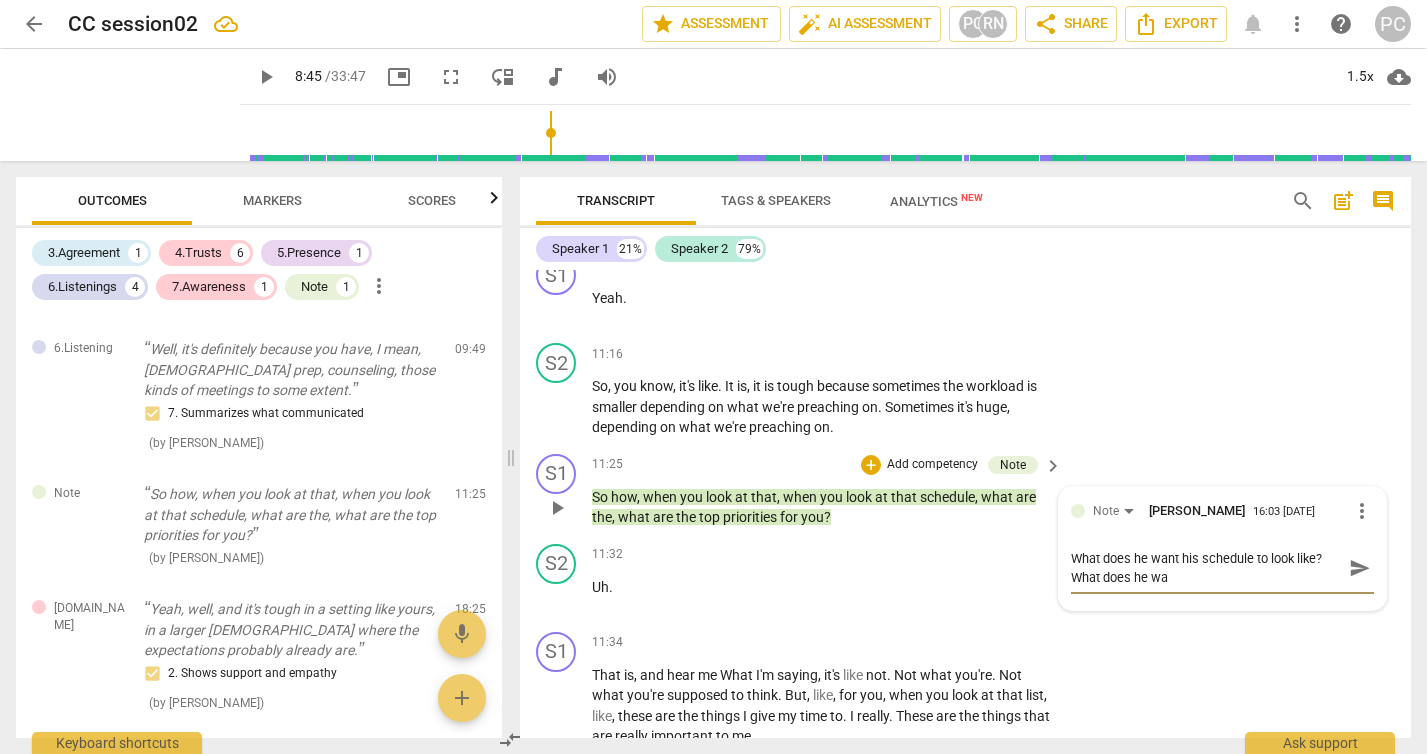 type on "What does he want his schedule to look like? What does he wan" 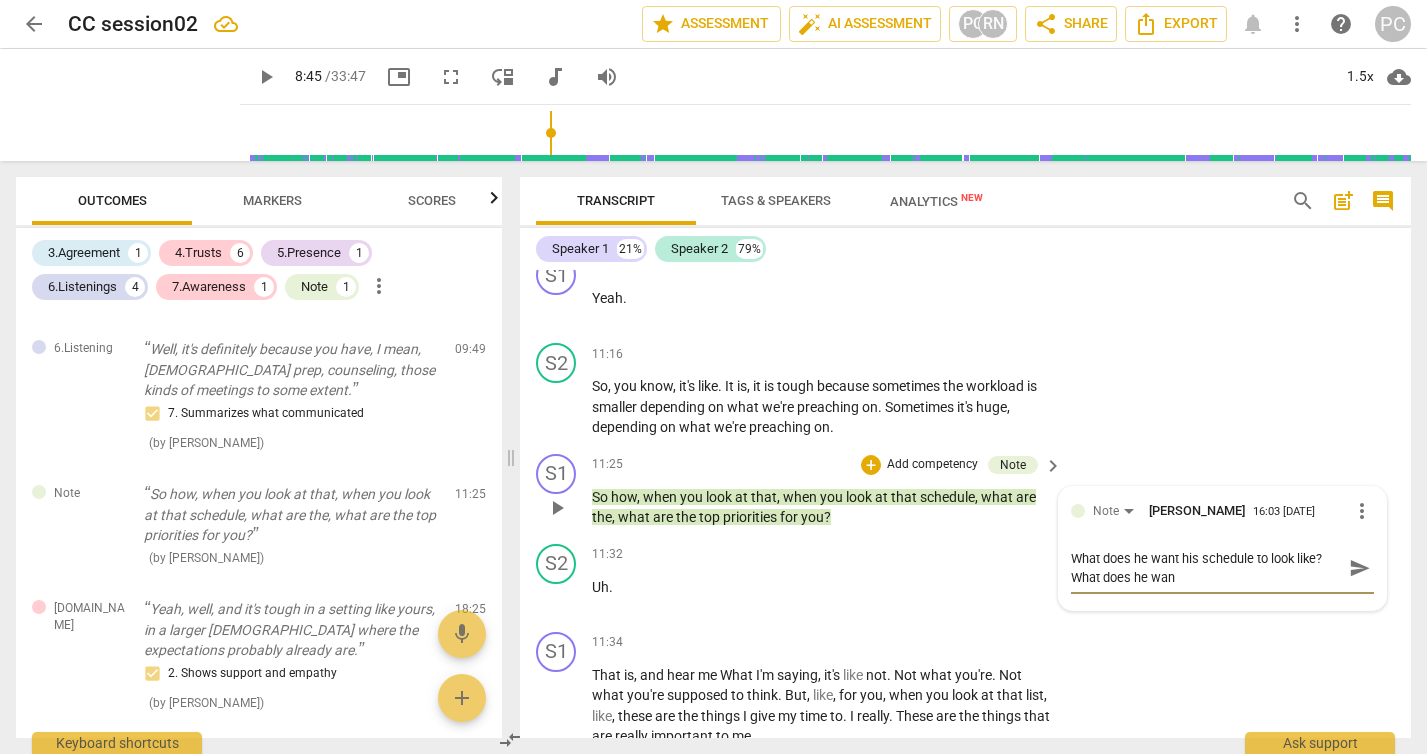type on "What does he want his schedule to look like? What does he want" 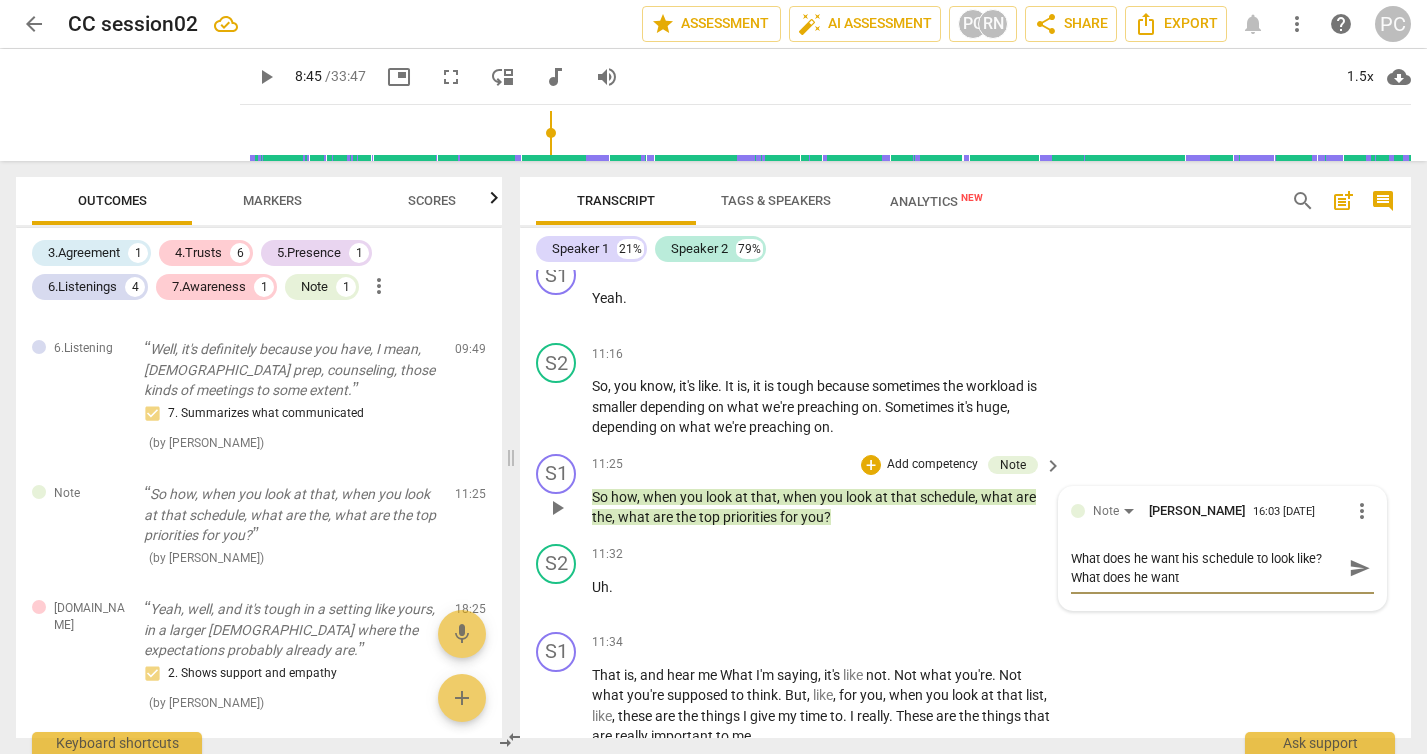 type on "What does he want his schedule to look like? What does he want" 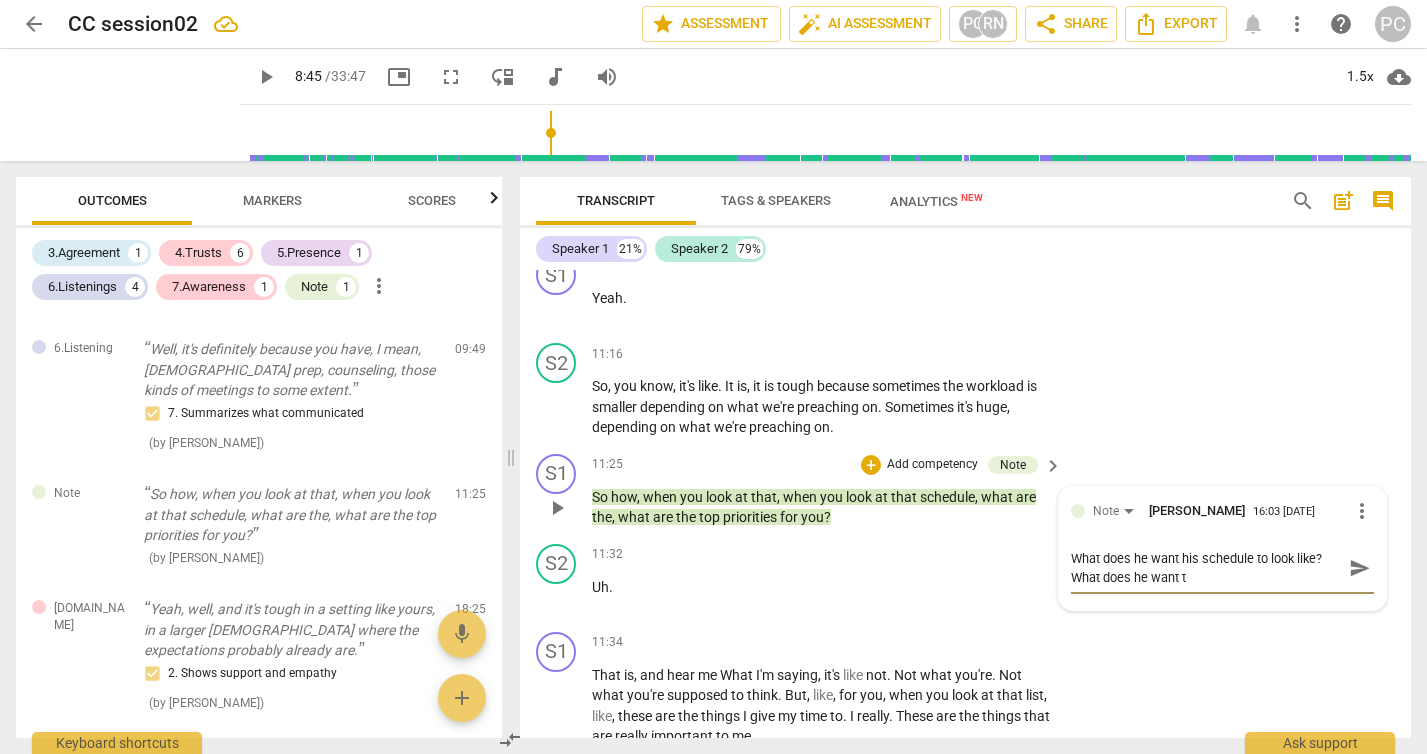 type on "What does he want his schedule to look like? What does he want to" 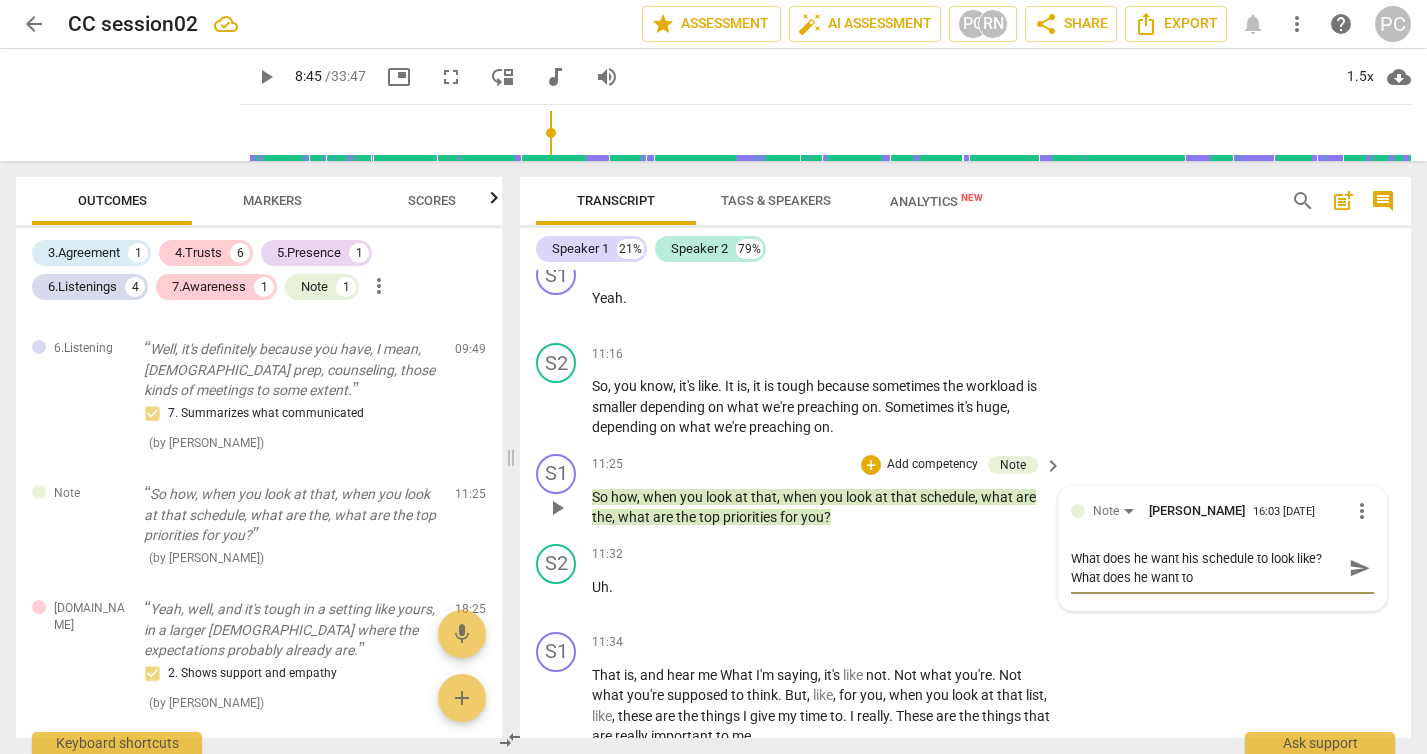 type on "What does he want his schedule to look like? What does he want to" 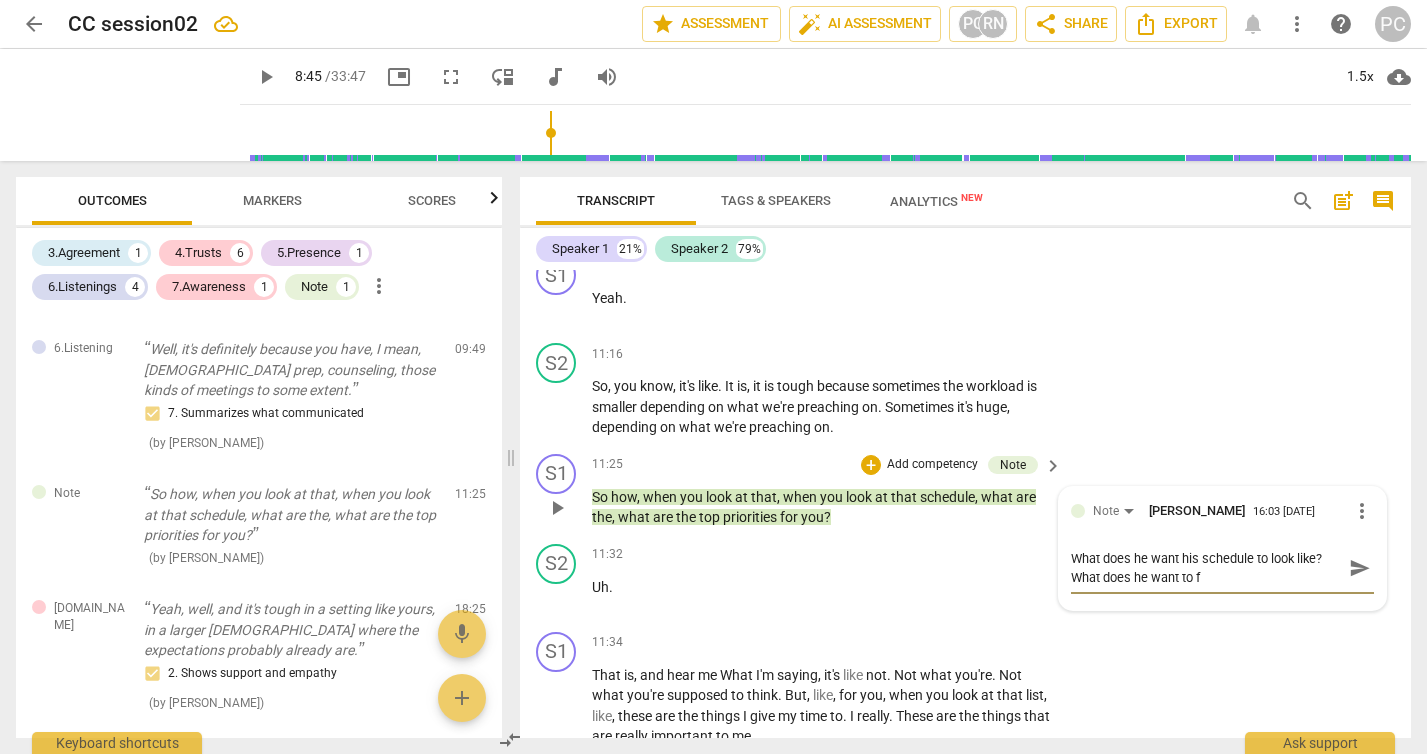 type on "What does he want his schedule to look like? What does he want to fo" 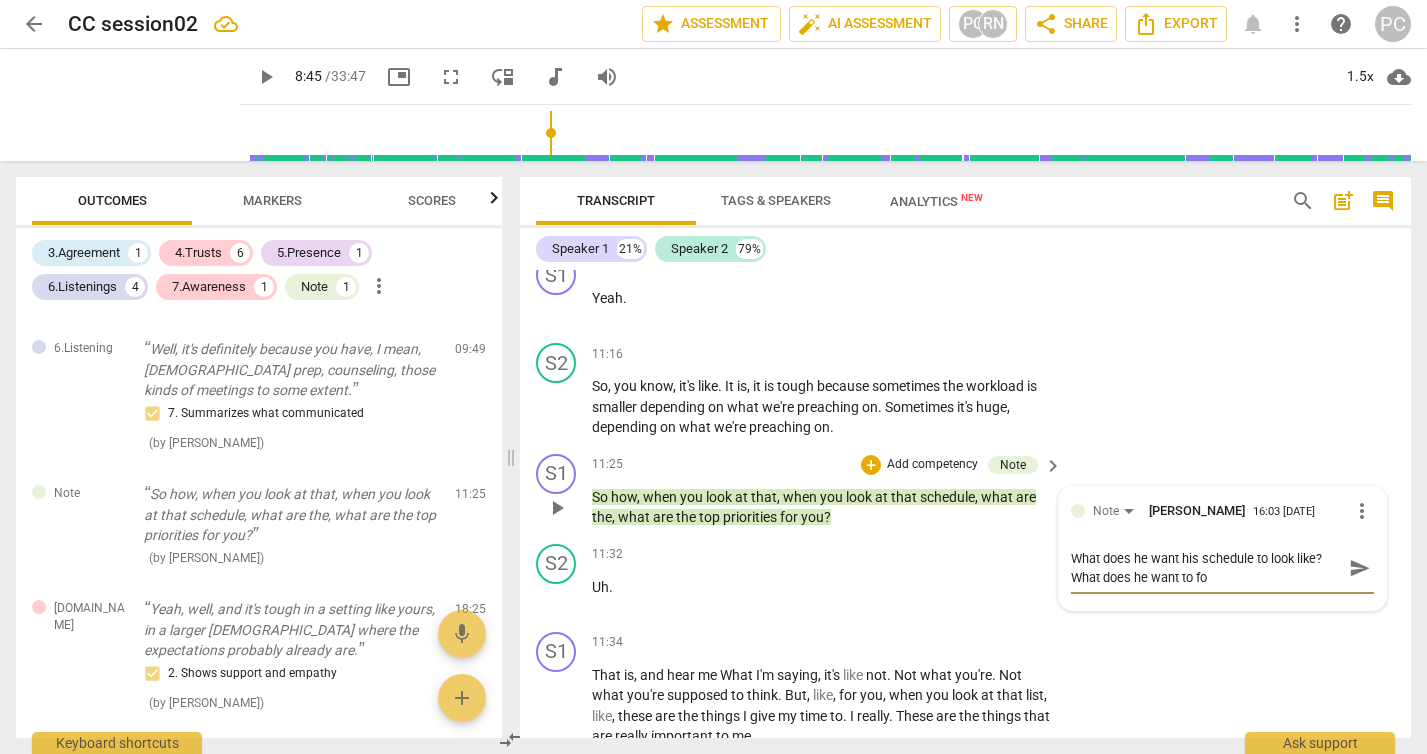 type on "What does he want his schedule to look like? What does he want to foc" 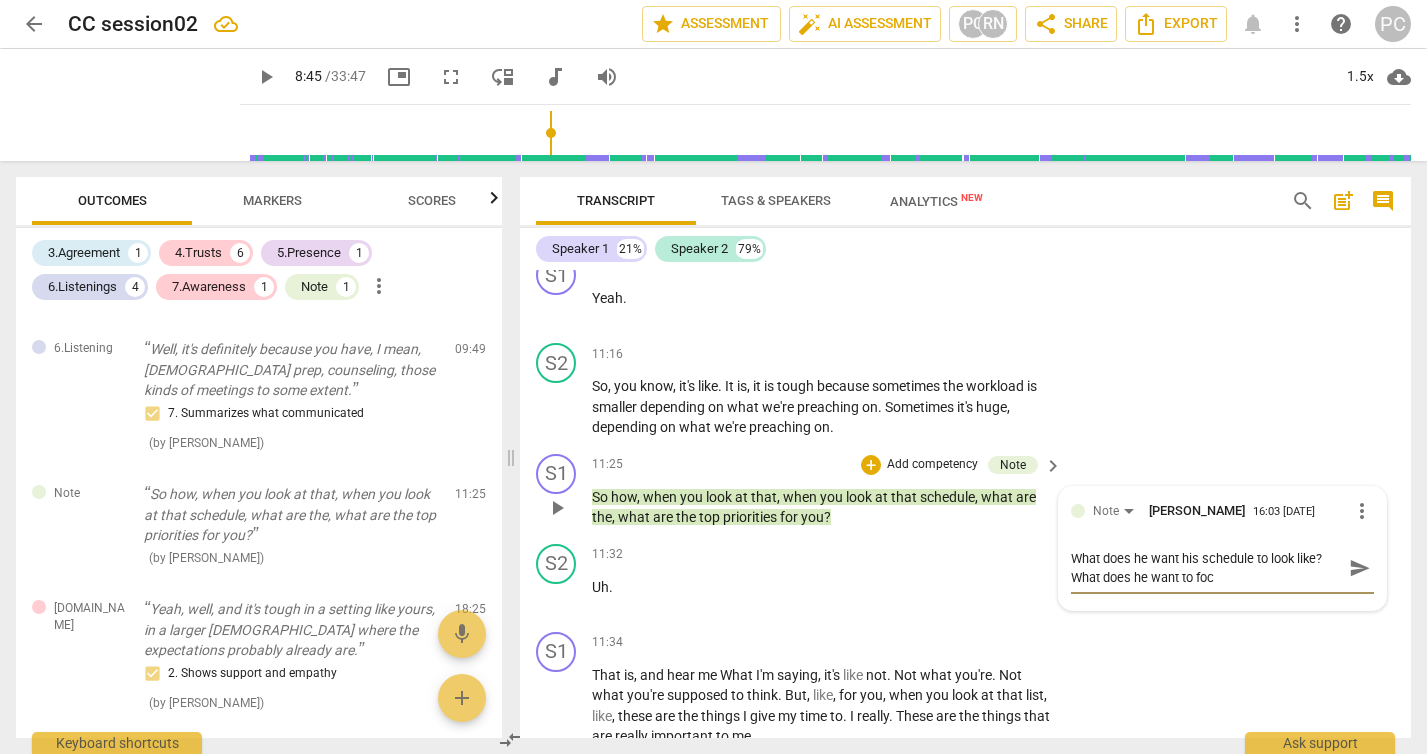 type on "What does he want his schedule to look like? What does he want to focu" 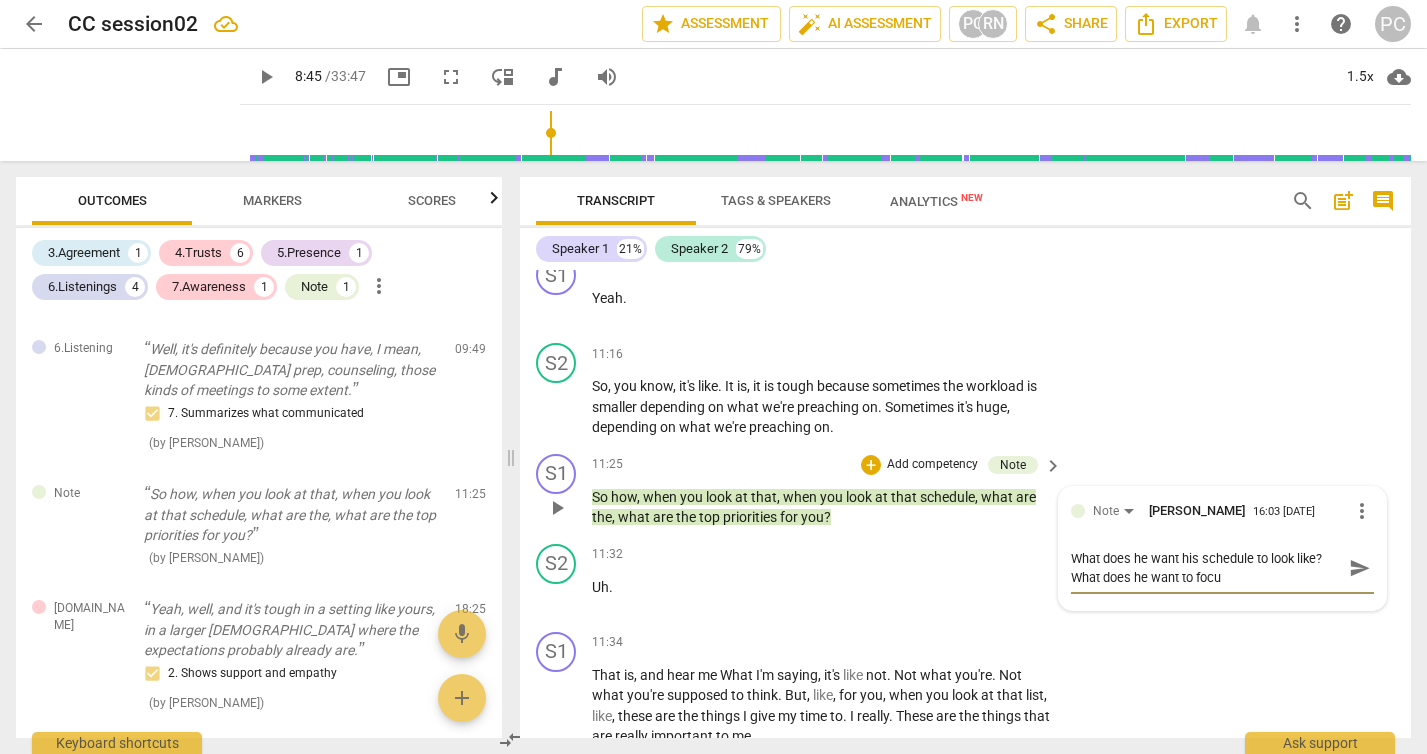 type on "What does he want his schedule to look like? What does he want to focus" 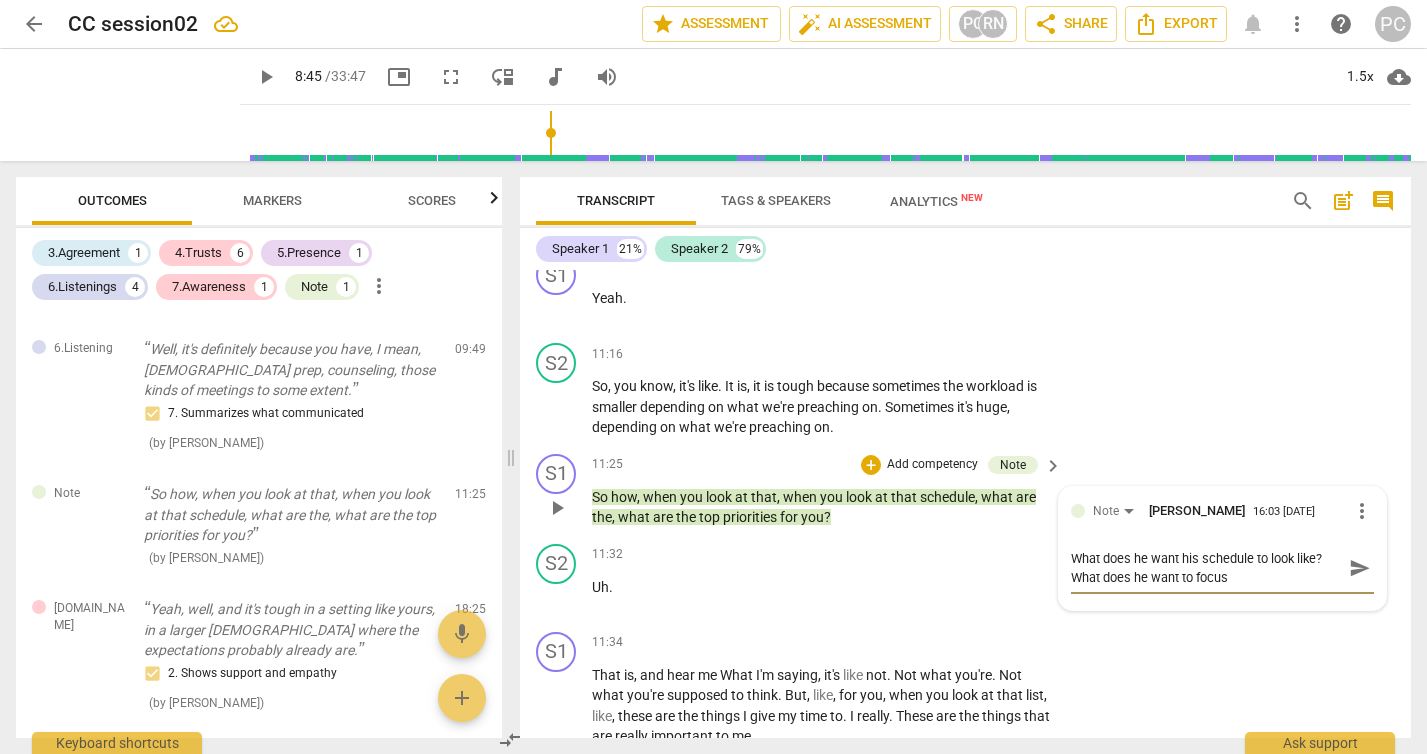 type on "What does he want his schedule to look like? What does he want to focus" 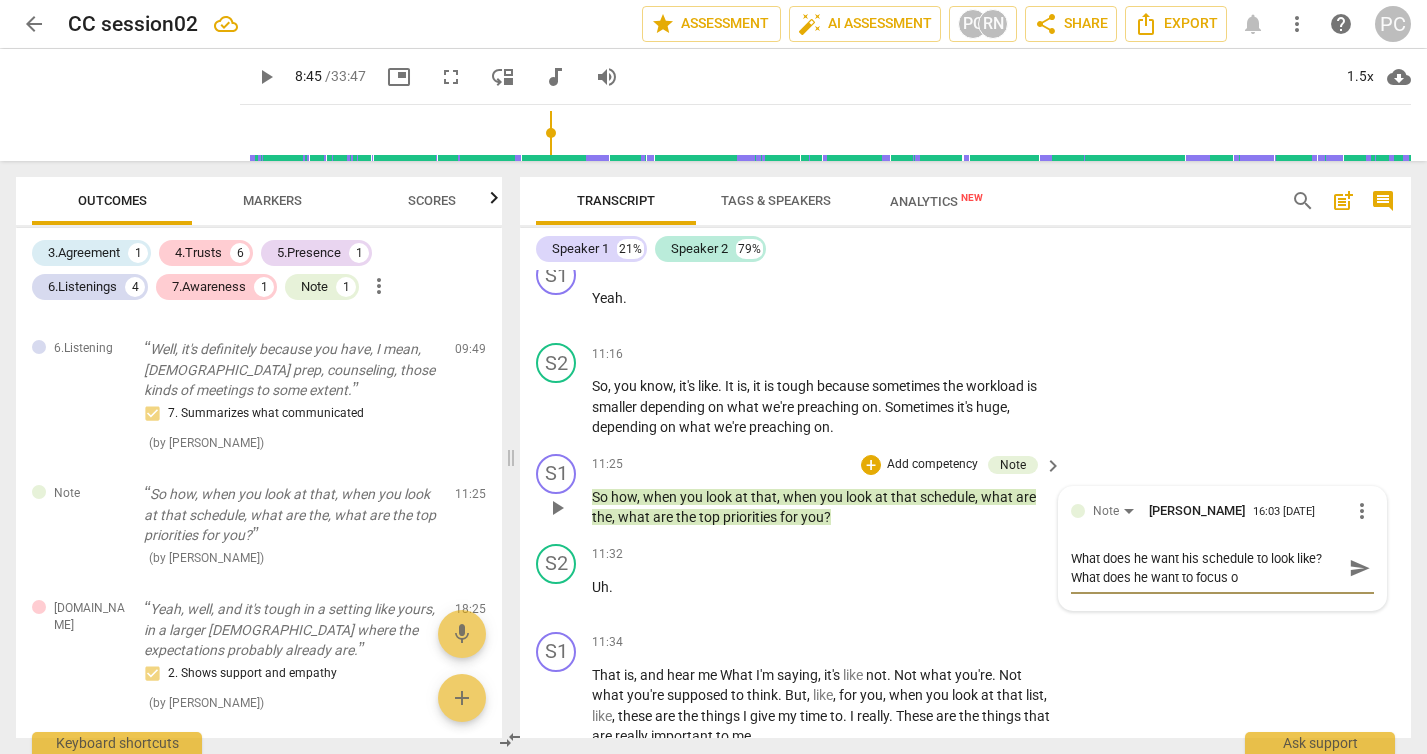 type on "What does he want his schedule to look like? What does he want to focus o?" 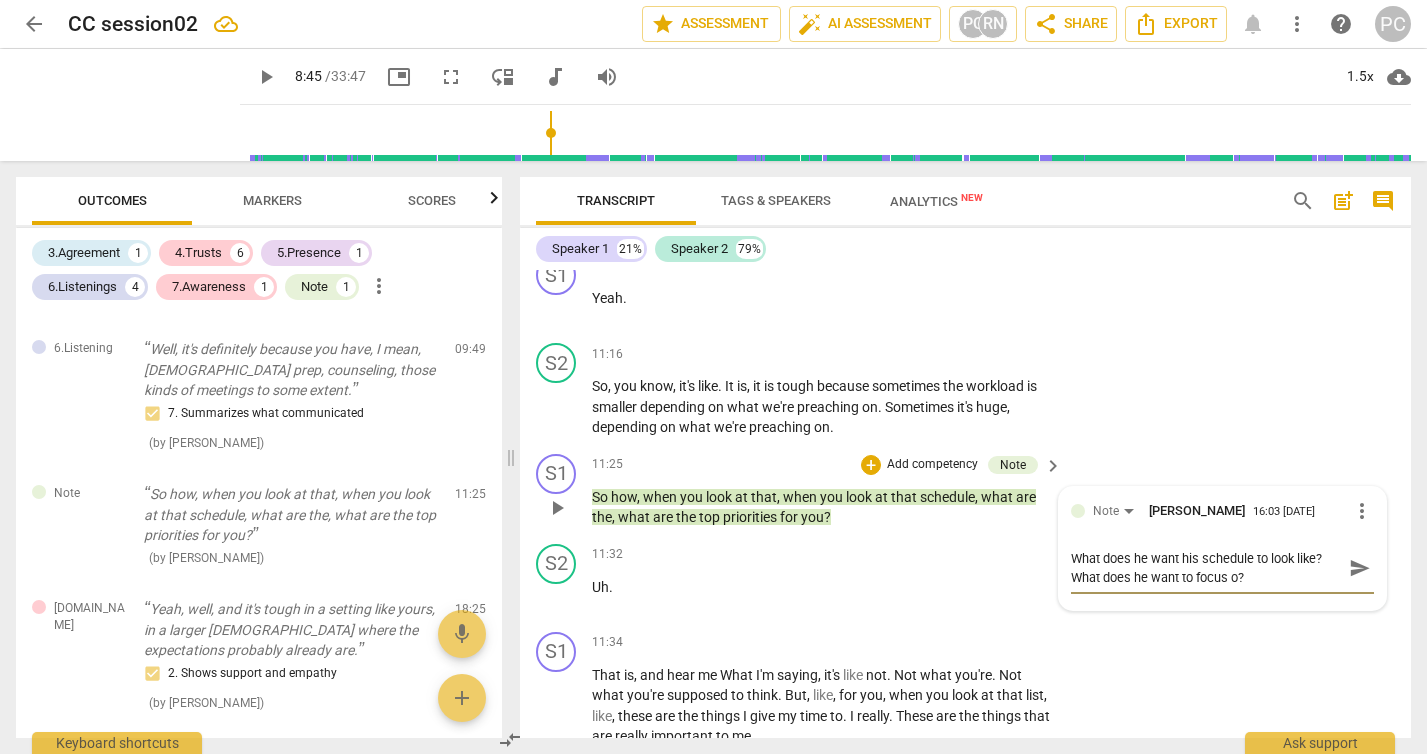 type on "What does he want his schedule to look like? What does he want to focus o" 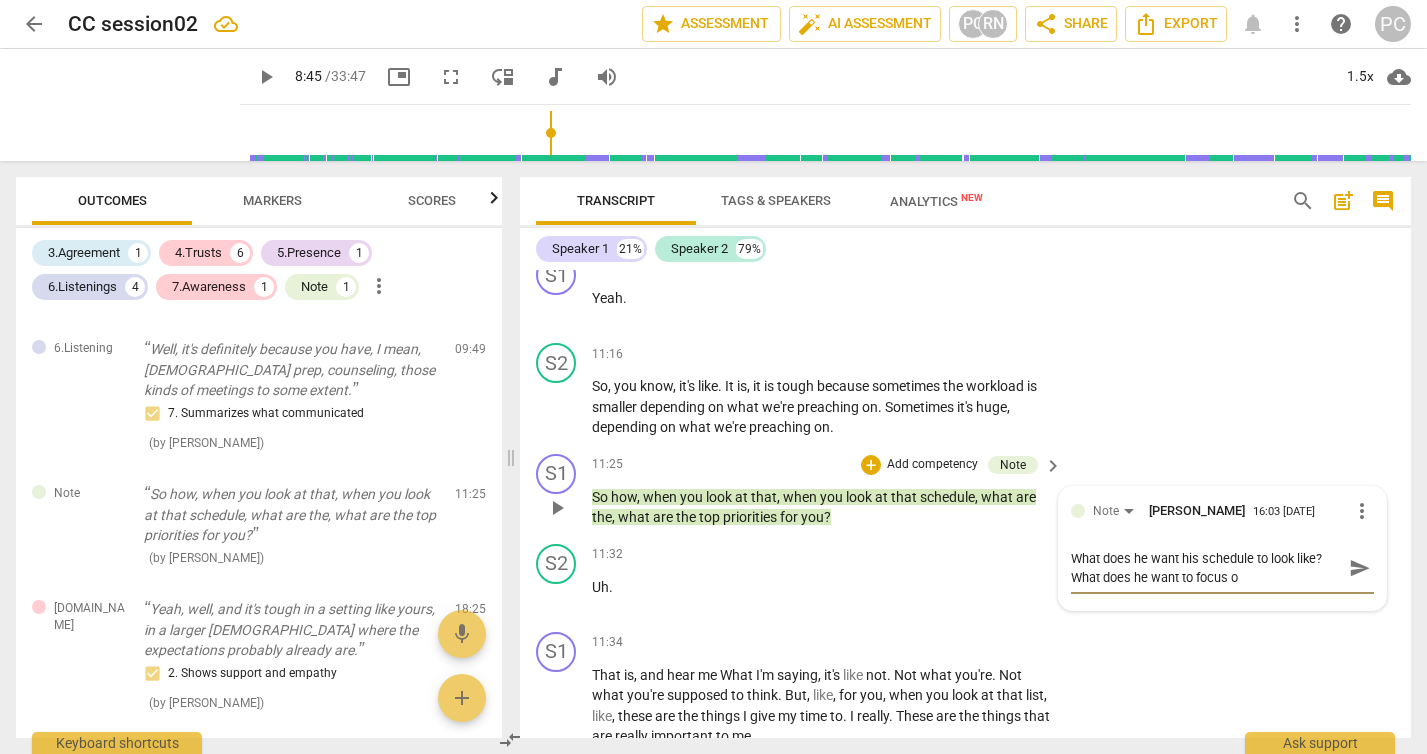 type on "What does he want his schedule to look like? What does he want to focus on" 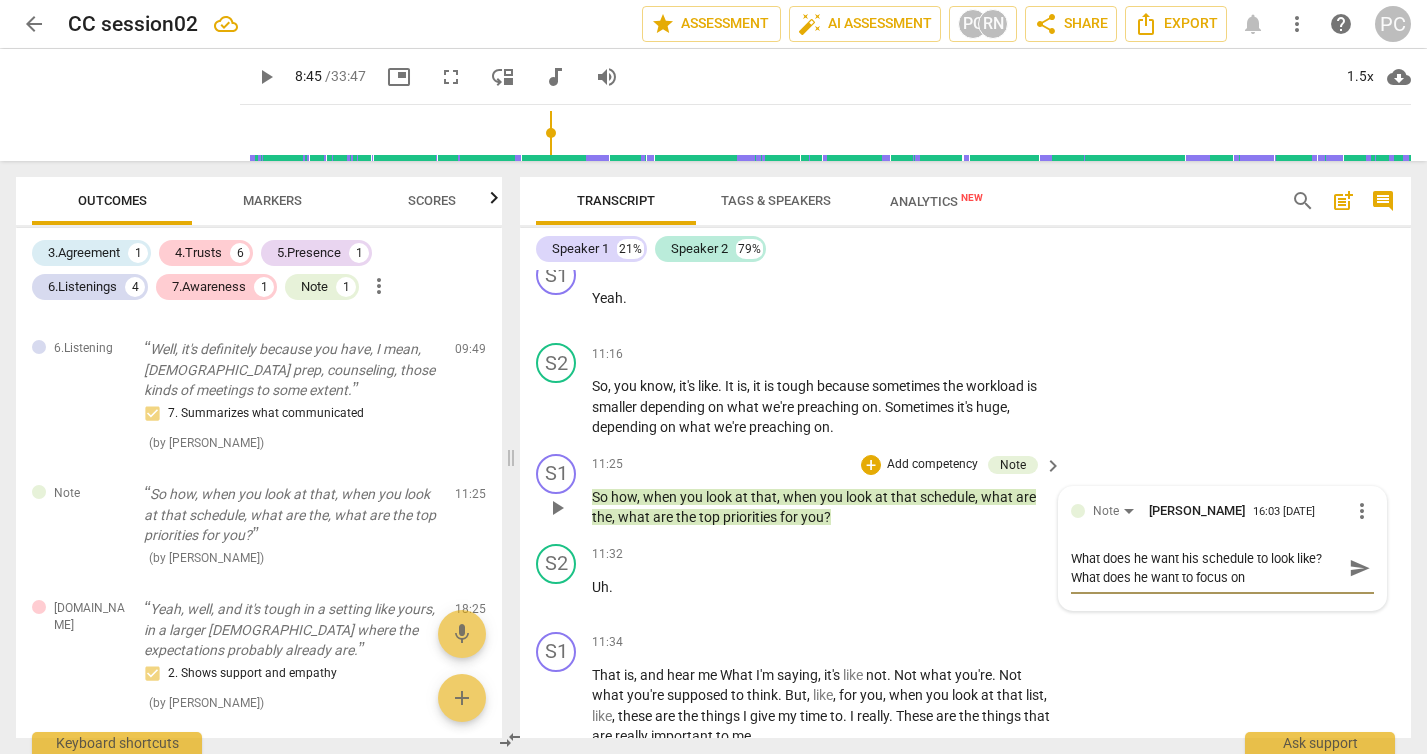 type on "What does he want his schedule to look like? What does he want to focus on?" 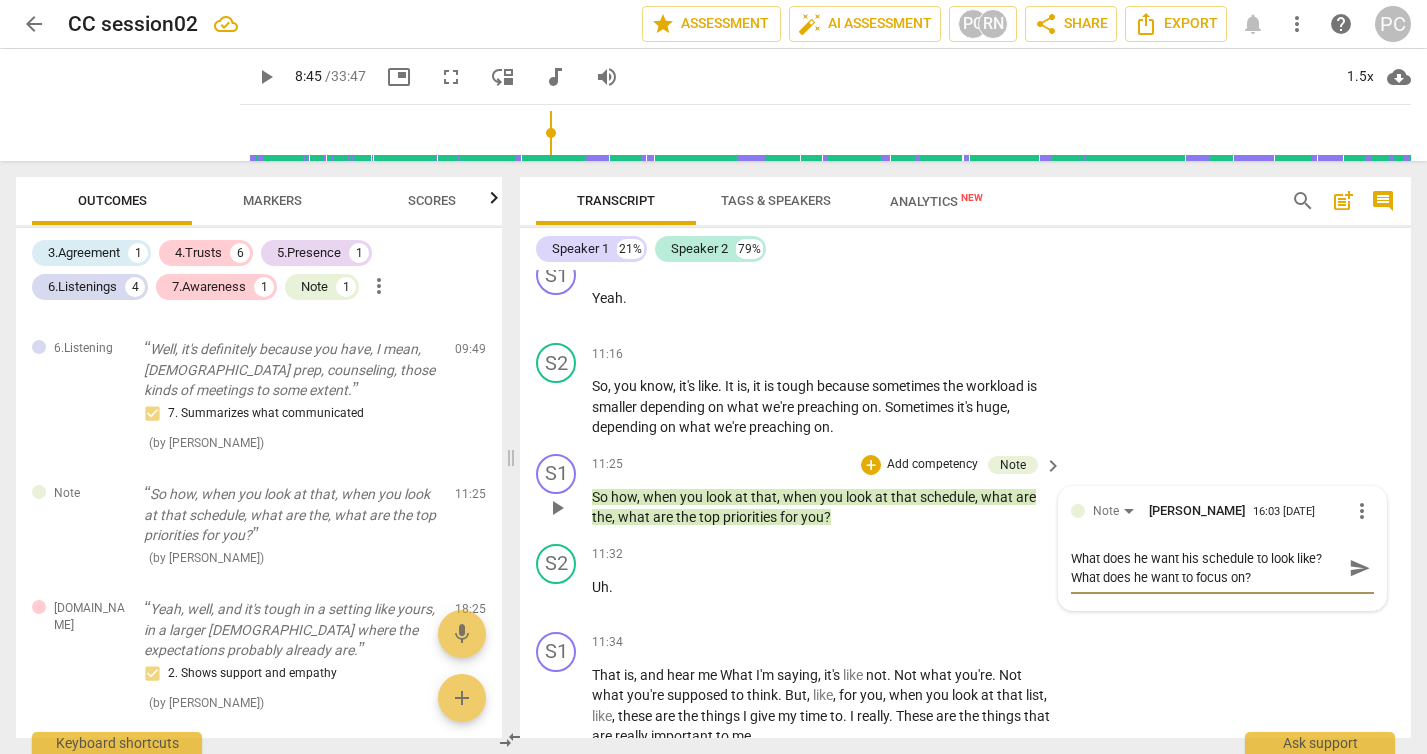 type on "What does he want his schedule to look like? What does he want to focus on?" 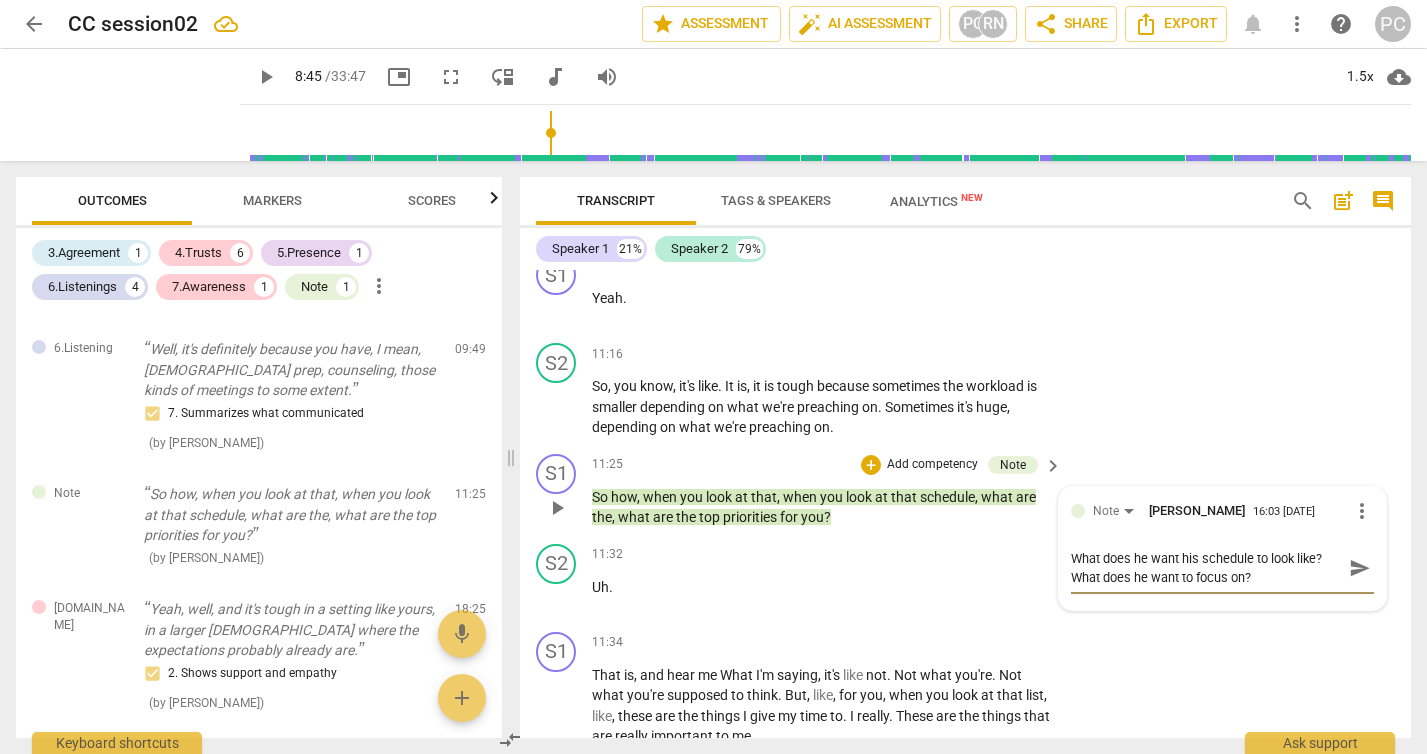 type on "What does he want his schedule to look like? What does he want to focus on?" 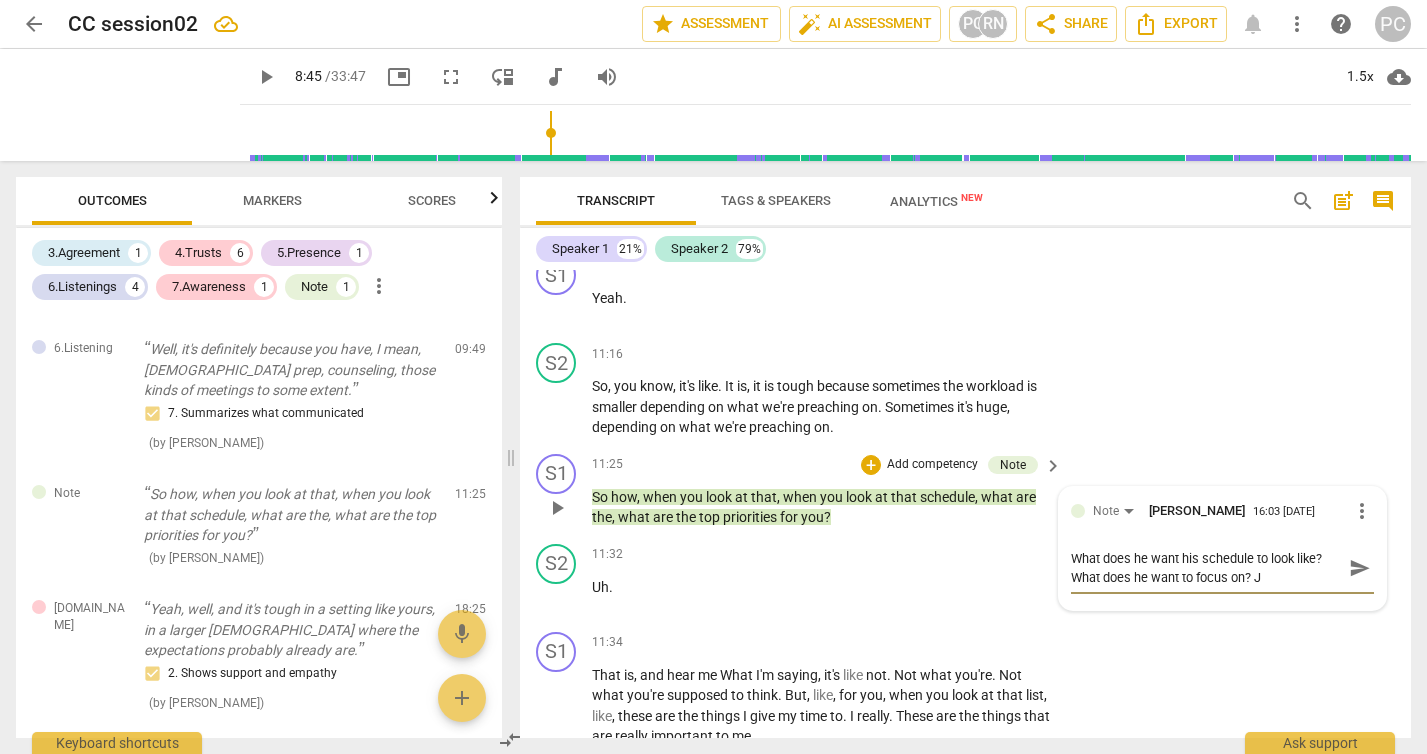 type on "What does he want his schedule to look like? What does he want to focus on? Ju" 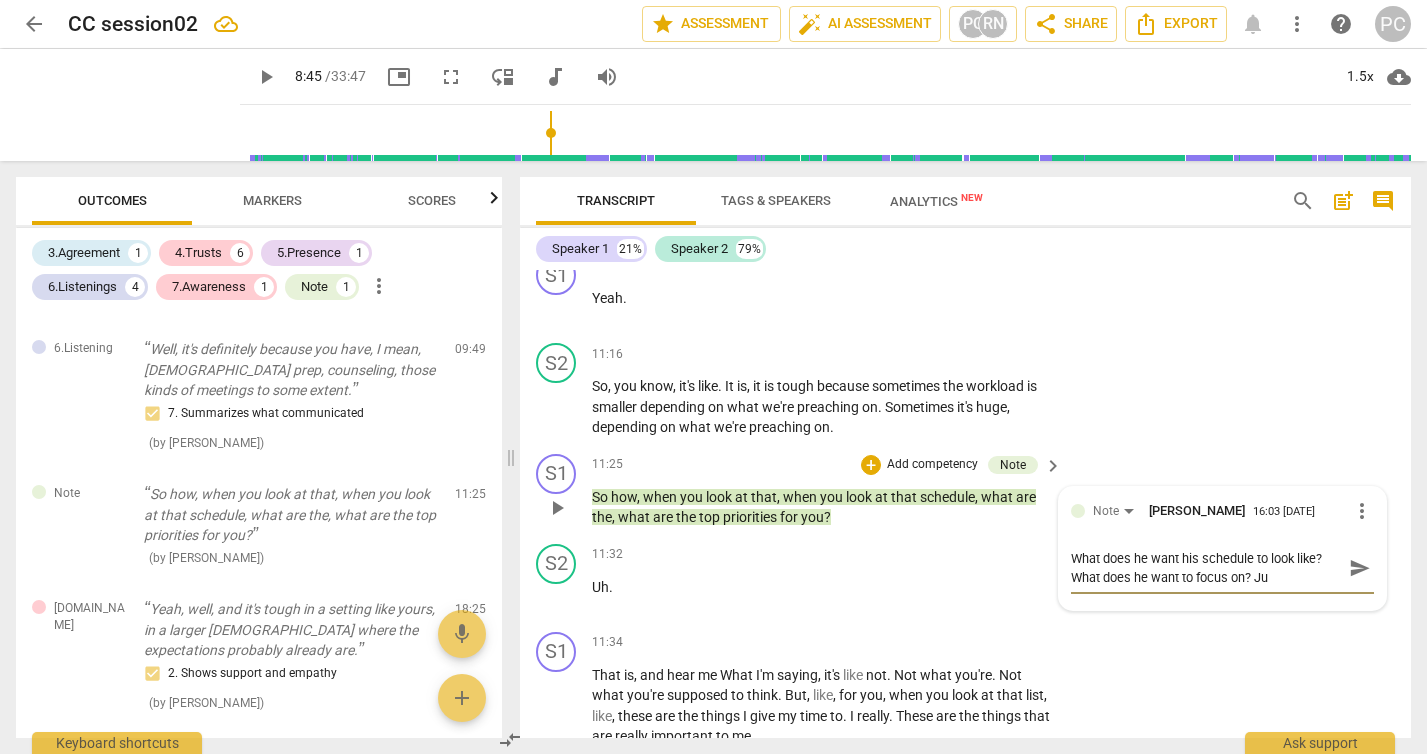 type on "What does he want his schedule to look like? What does he want to focus on? Jus" 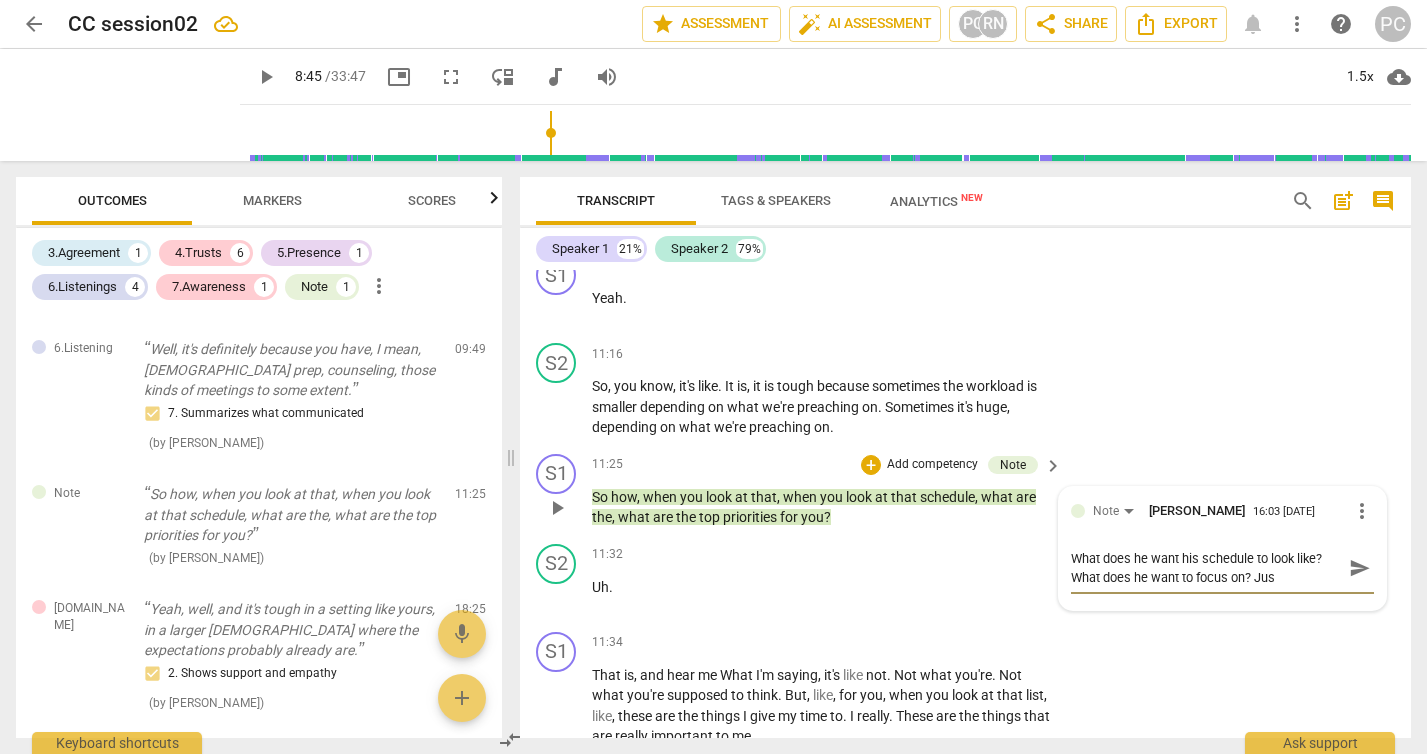 type on "What does he want his schedule to look like? What does he want to focus on? Just" 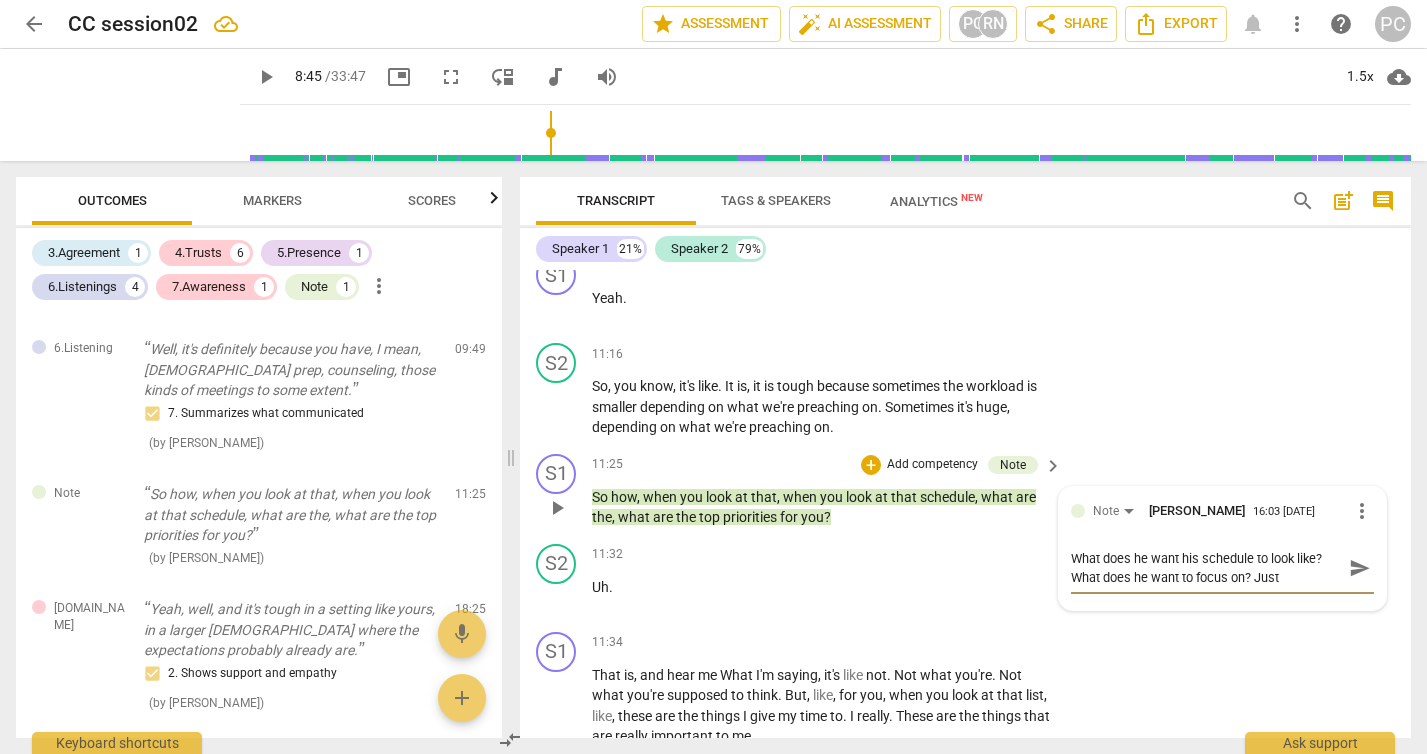 type on "What does he want his schedule to look like? What does he want to focus on? Just" 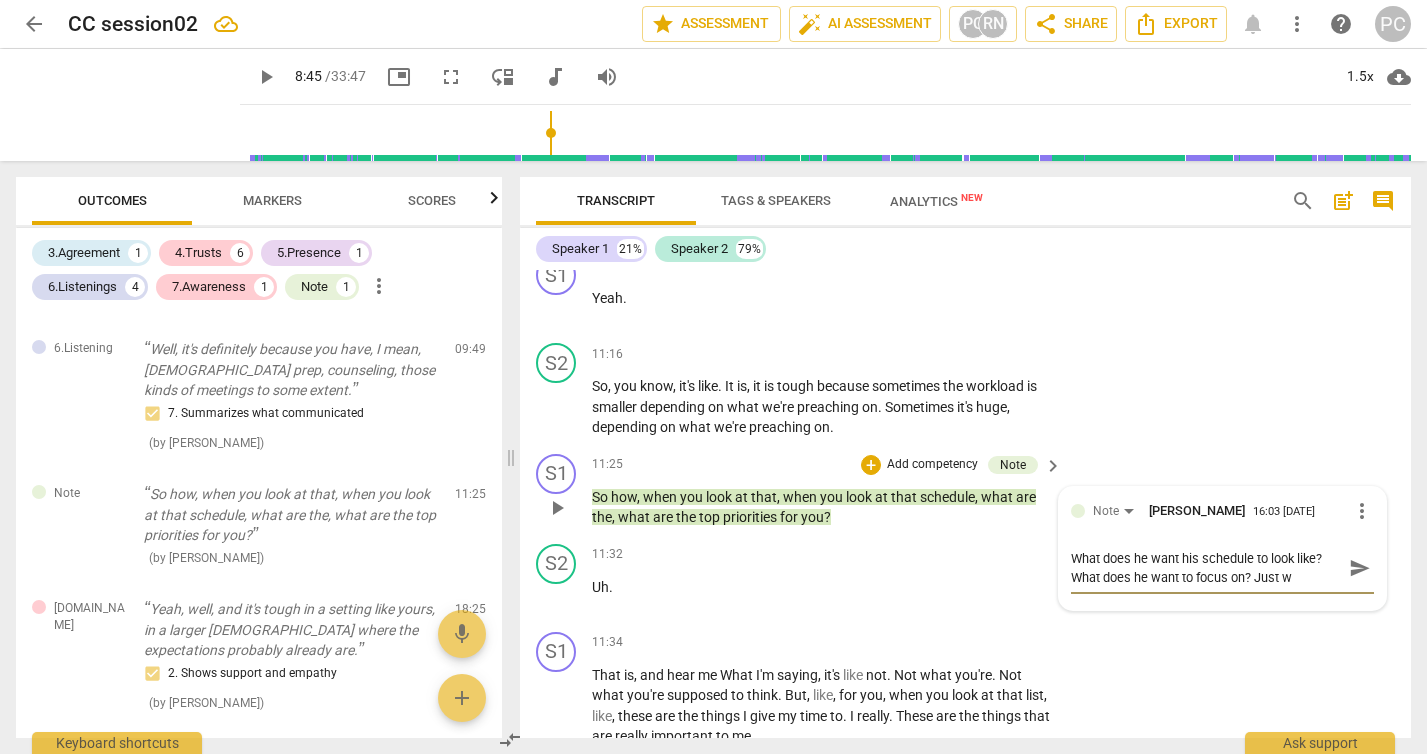 type on "What does he want his schedule to look like? What does he want to focus on? Just wo" 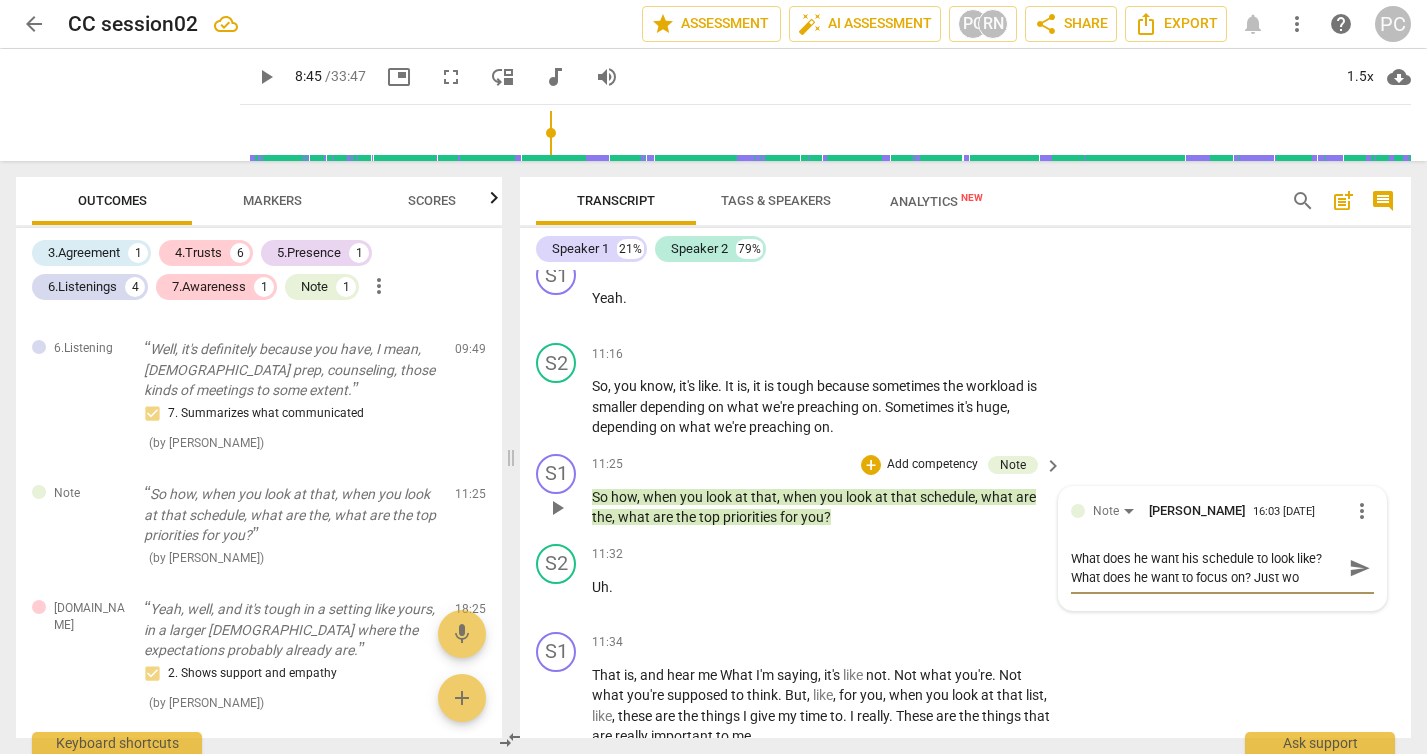 type on "What does he want his schedule to look like? What does he want to focus on? Just won" 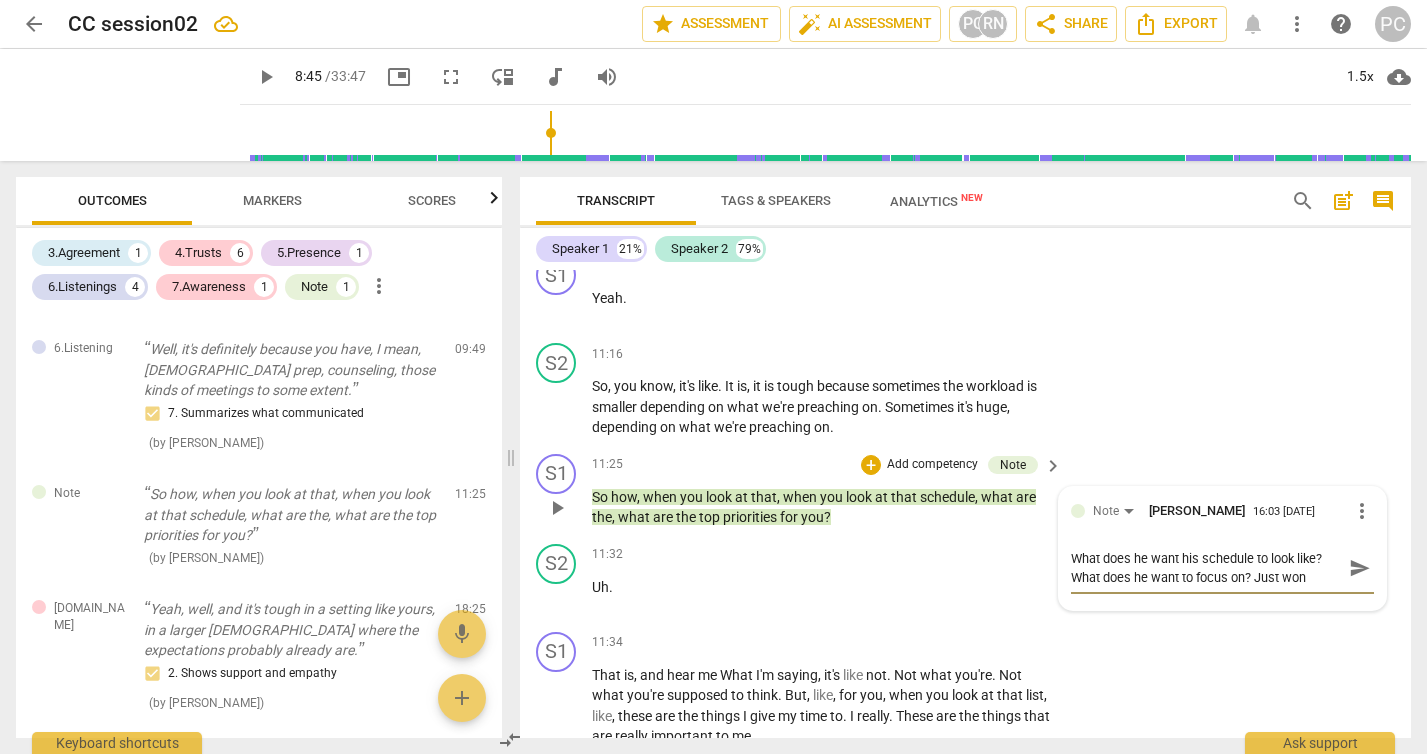 type on "What does he want his schedule to look like? What does he want to focus on? Just wond" 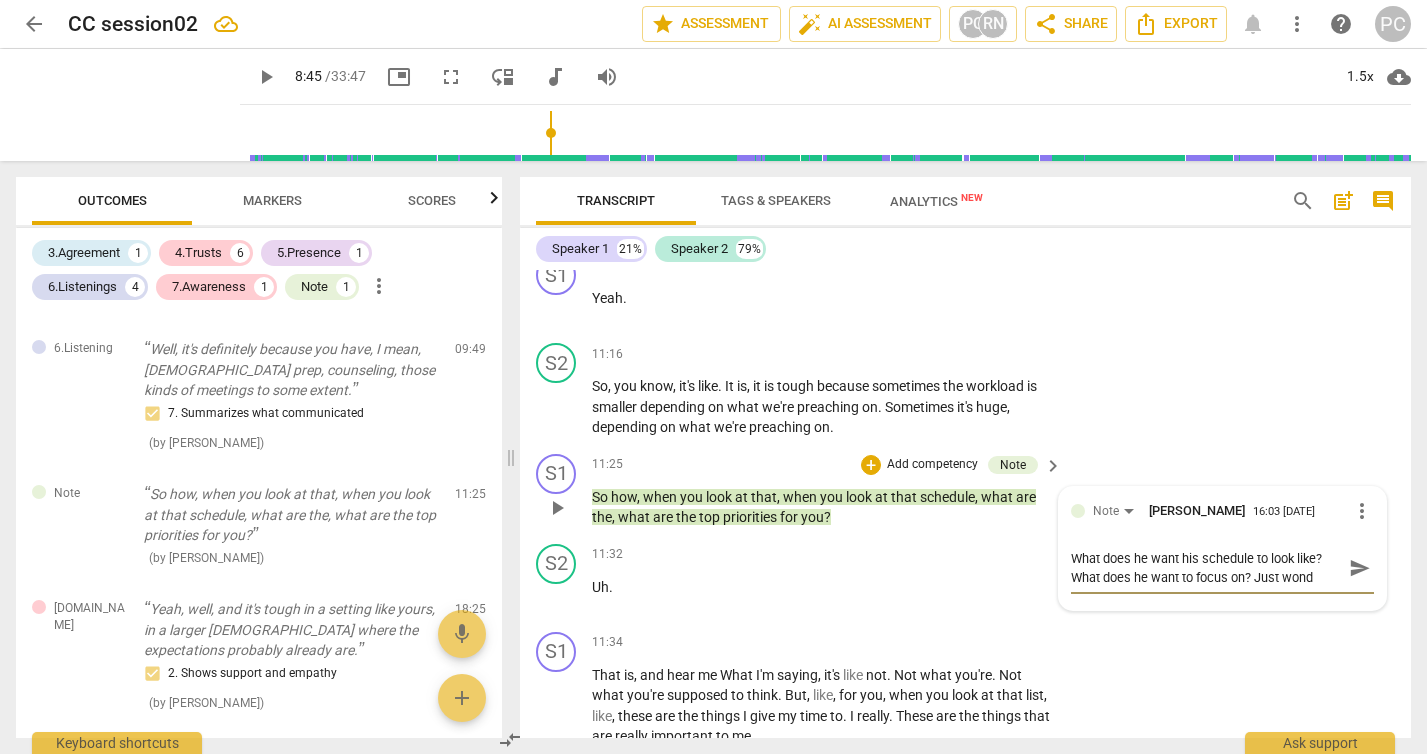 type on "What does he want his schedule to look like? What does he want to focus on? Just wonde" 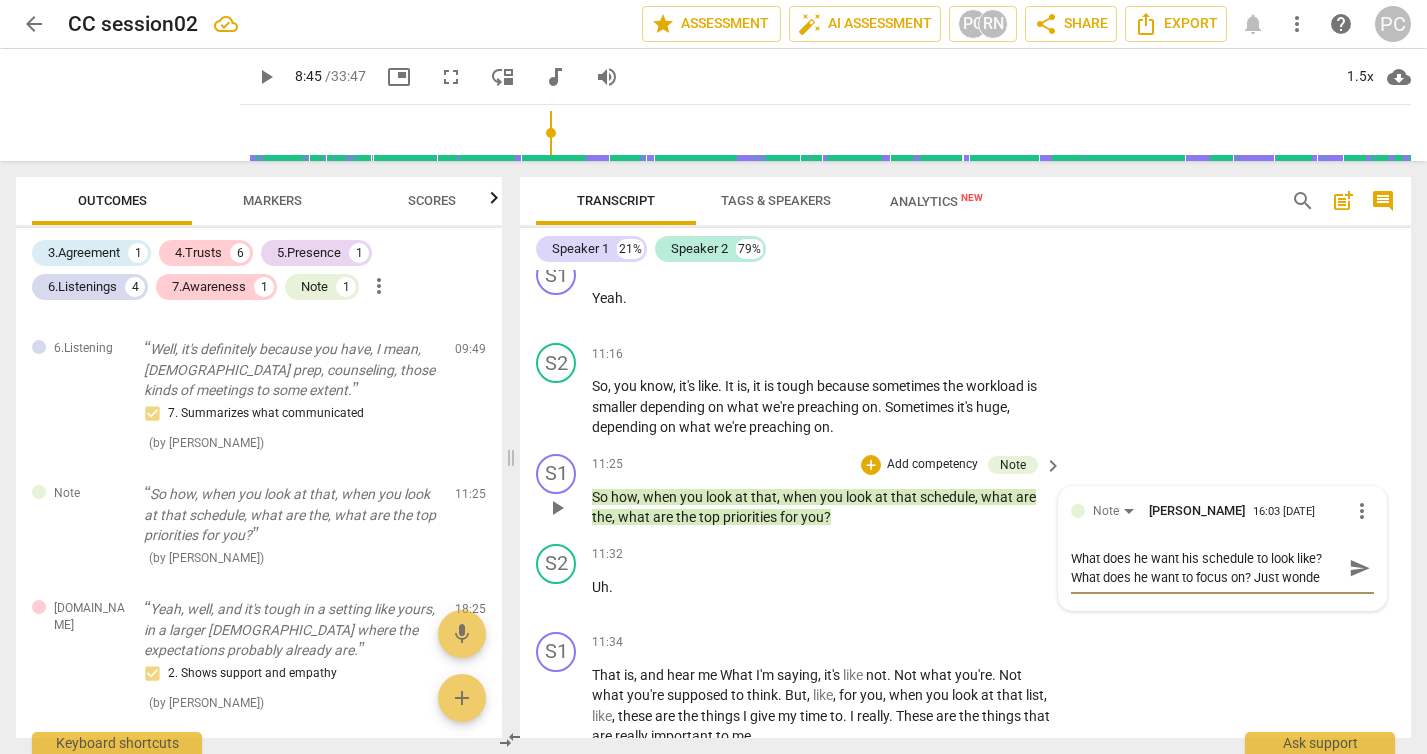 type on "What does he want his schedule to look like? What does he want to focus on? Just wonder" 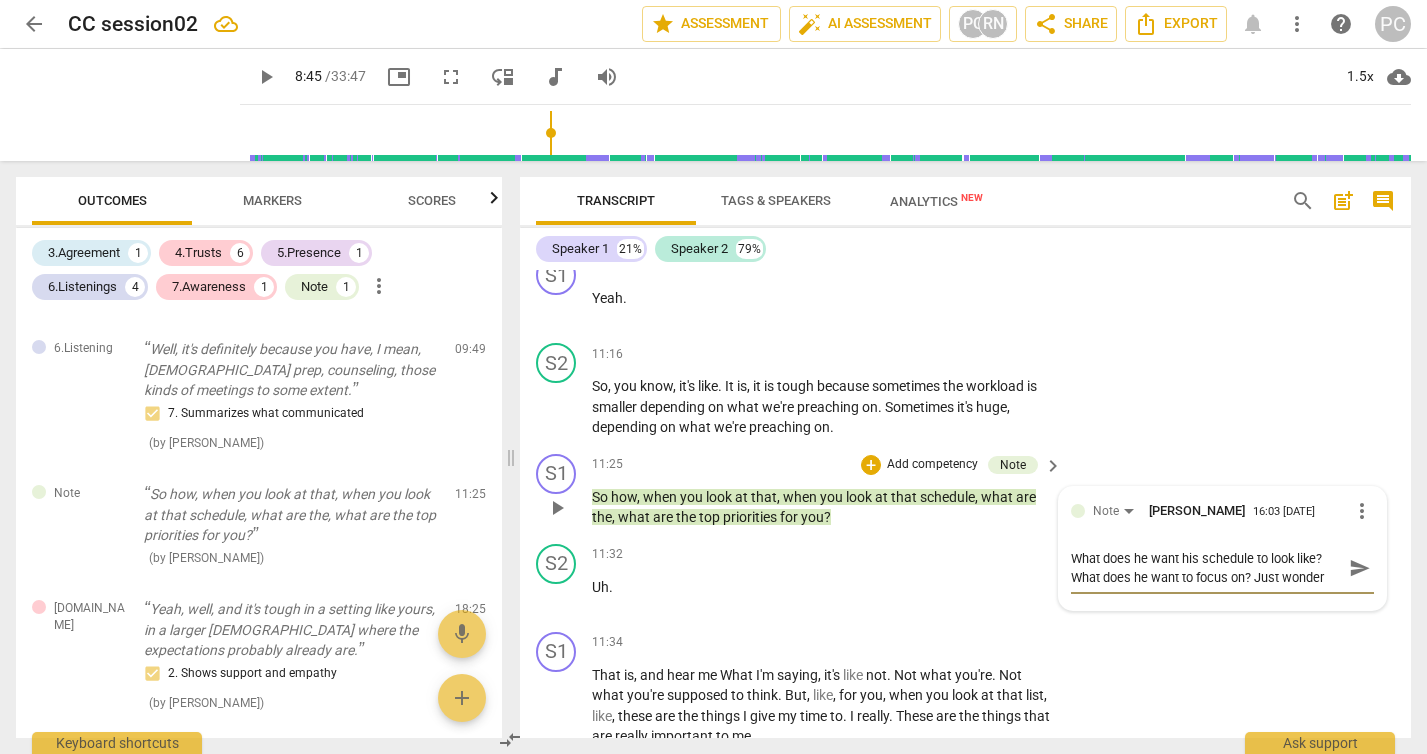 type on "What does he want his schedule to look like? What does he want to focus on? Just wonderi" 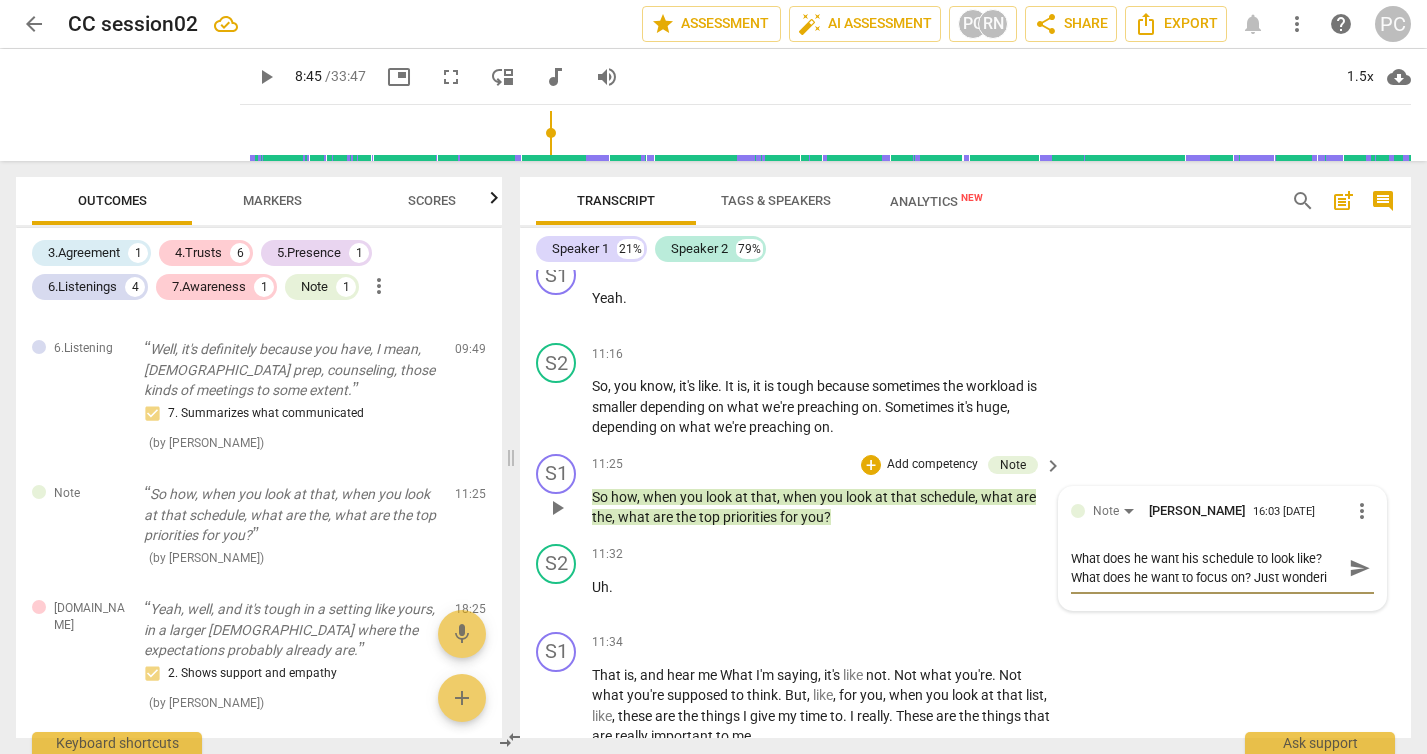 type on "What does he want his schedule to look like? What does he want to focus on? Just wonderin" 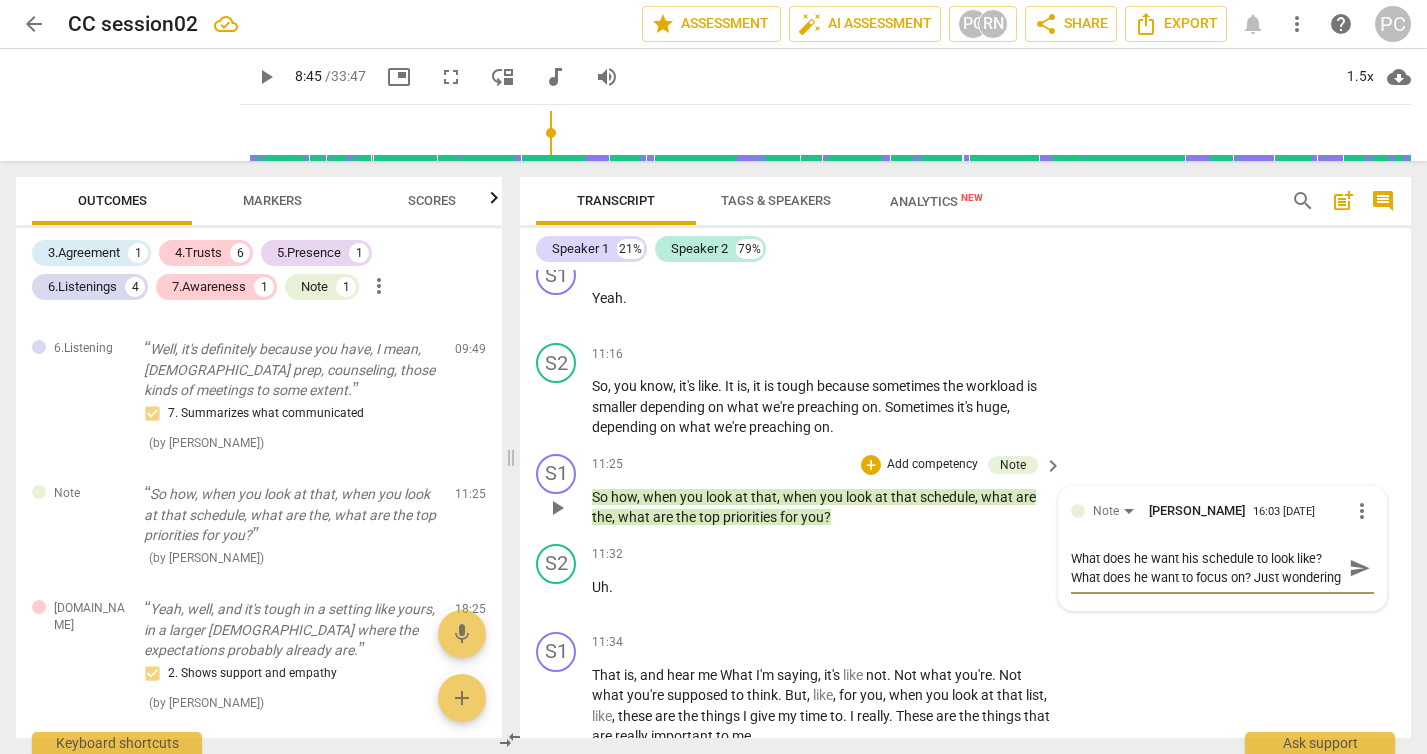 scroll, scrollTop: 17, scrollLeft: 0, axis: vertical 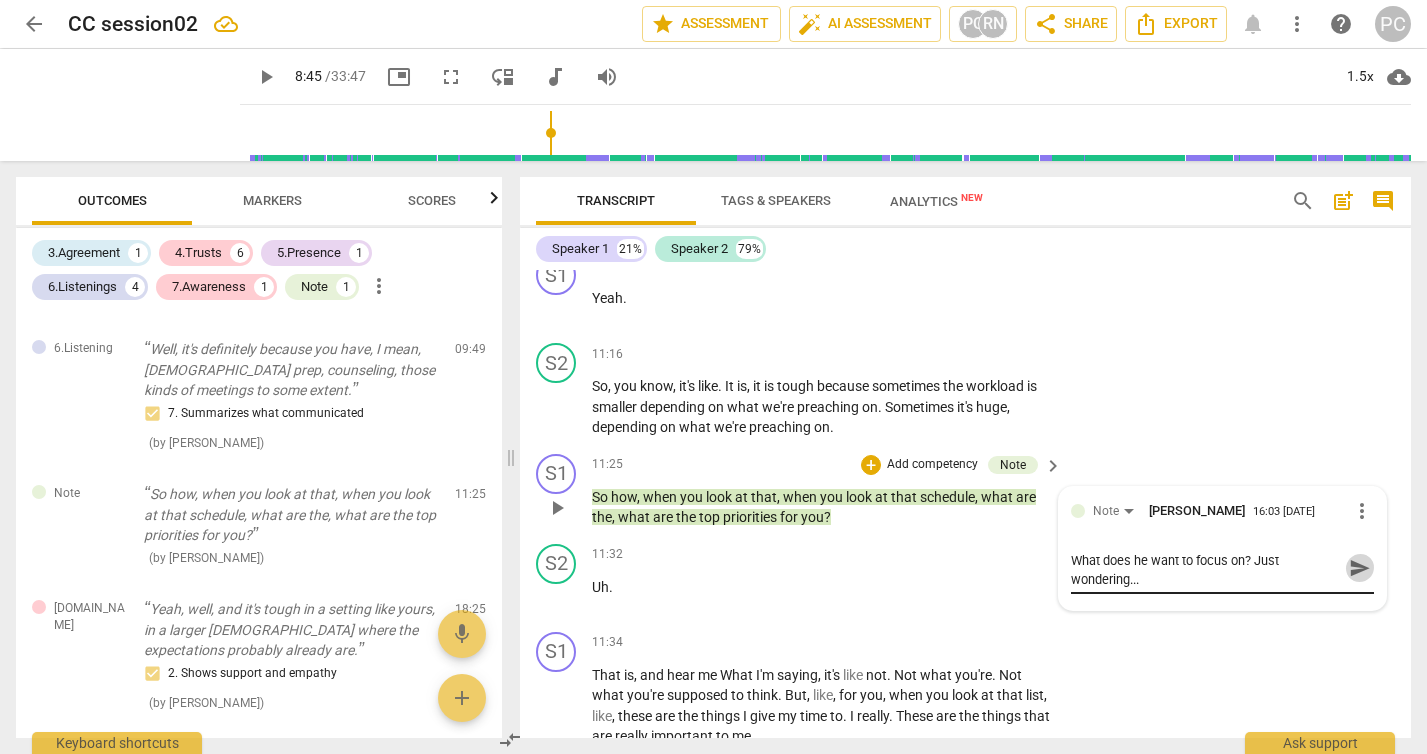 click on "send" at bounding box center [1360, 568] 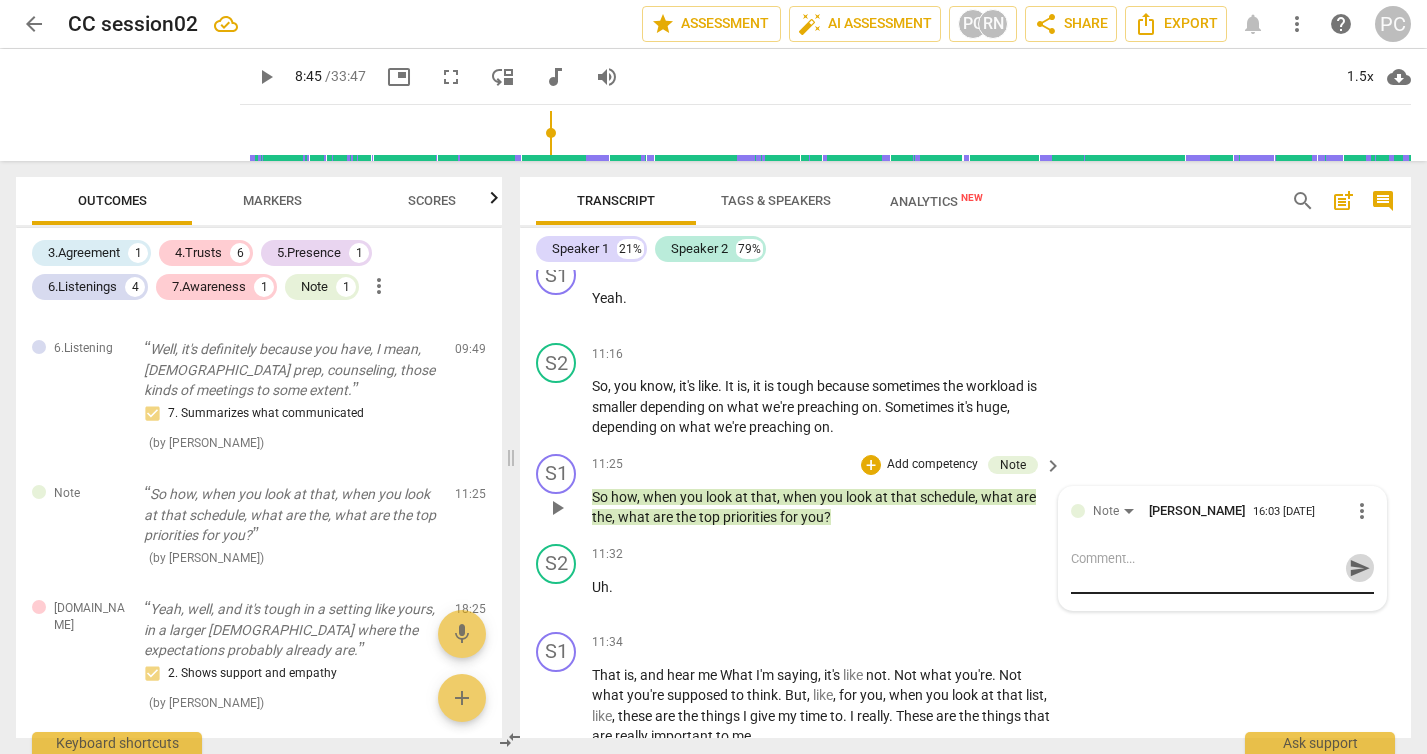 scroll, scrollTop: 0, scrollLeft: 0, axis: both 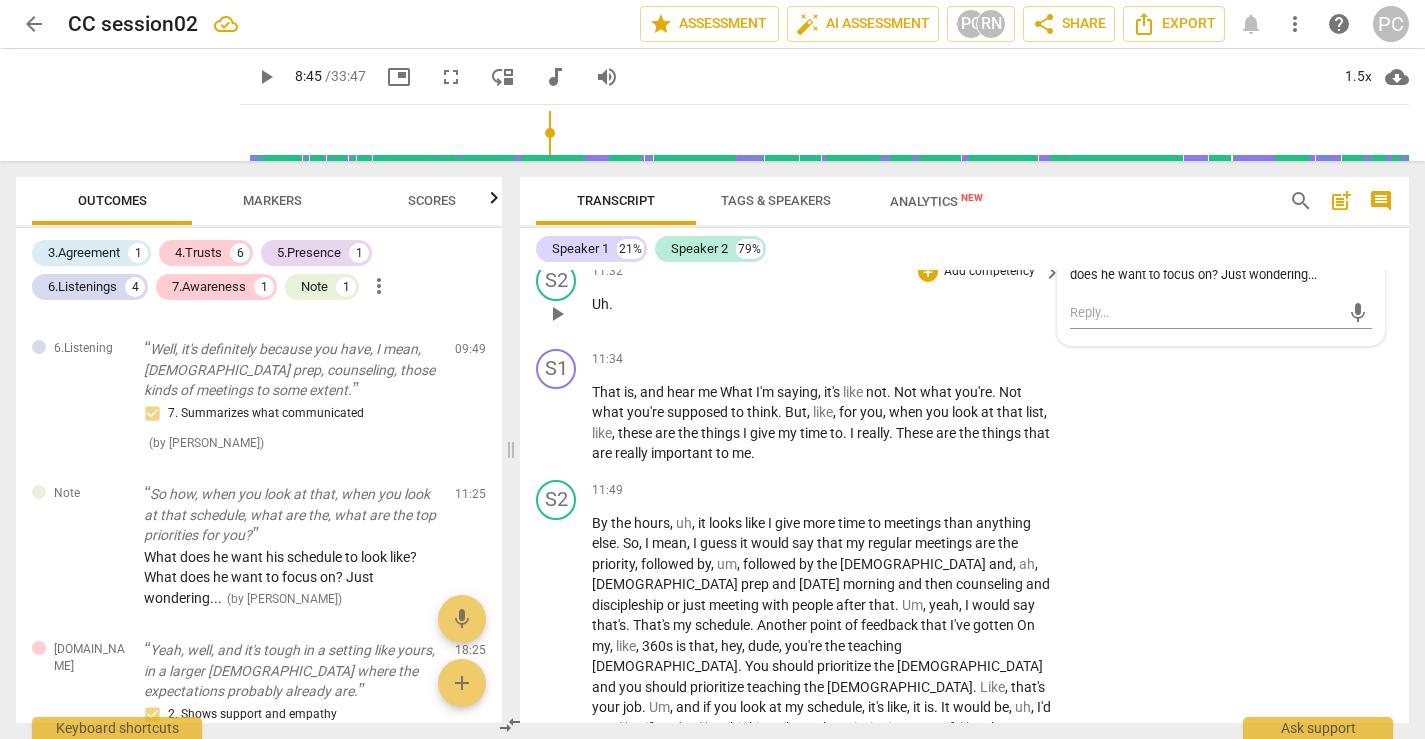 click on "Uh ." at bounding box center (821, 304) 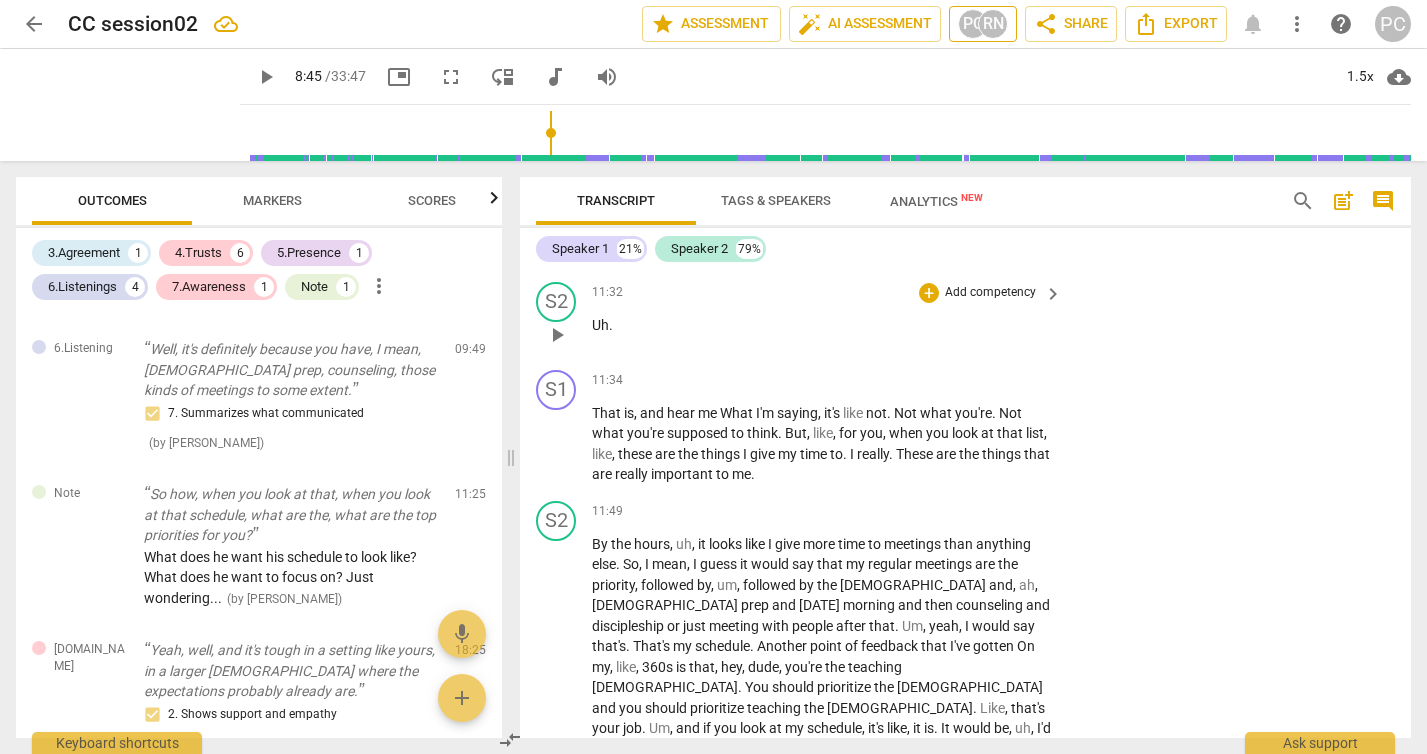 scroll, scrollTop: 5394, scrollLeft: 0, axis: vertical 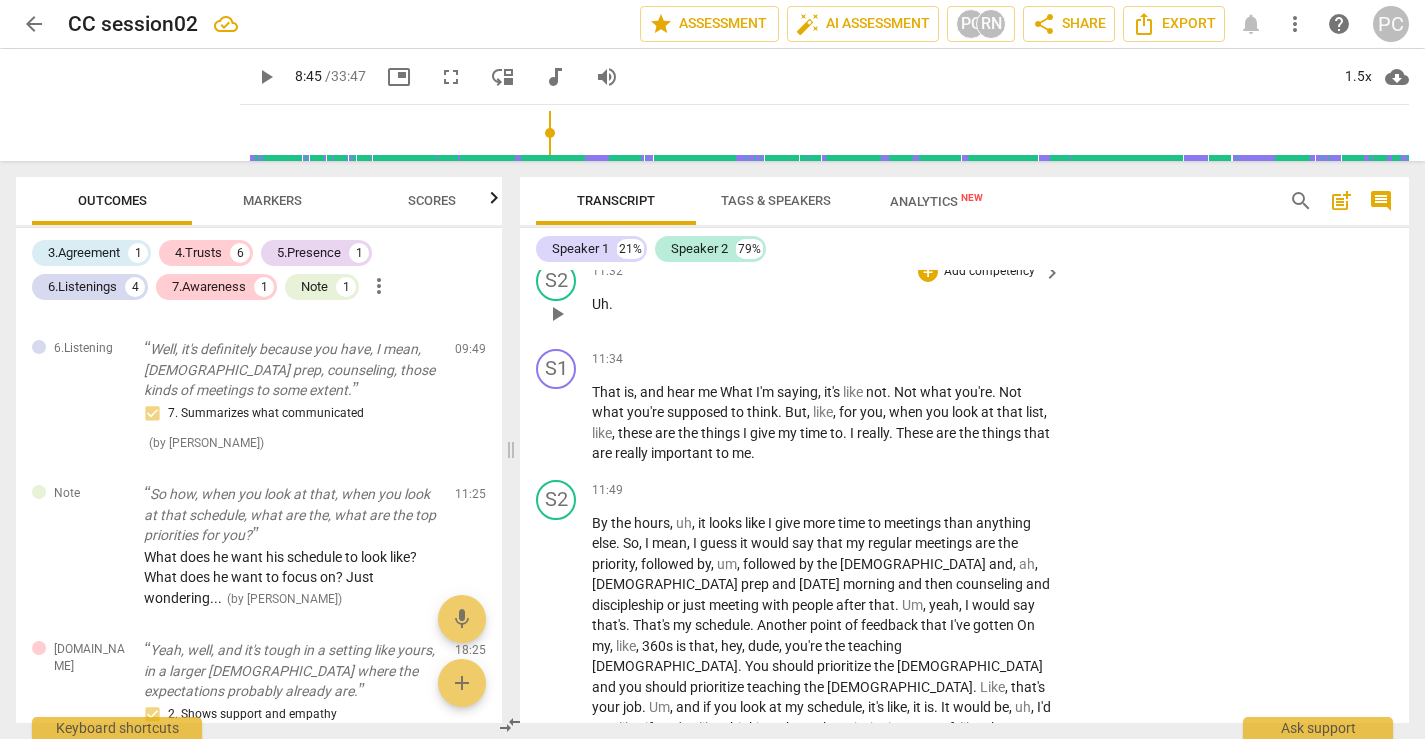 click on "arrow_back" at bounding box center [34, 24] 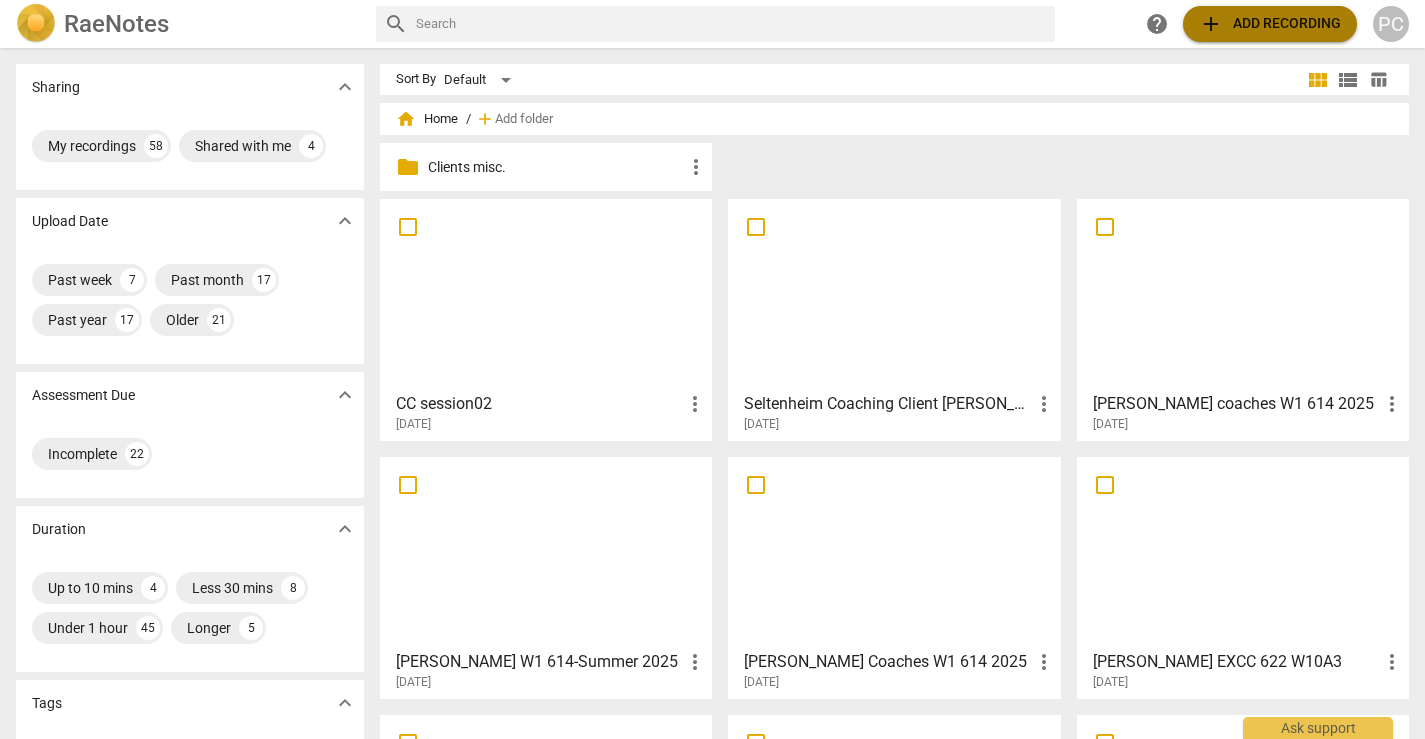 click on "add   Add recording" at bounding box center (1270, 24) 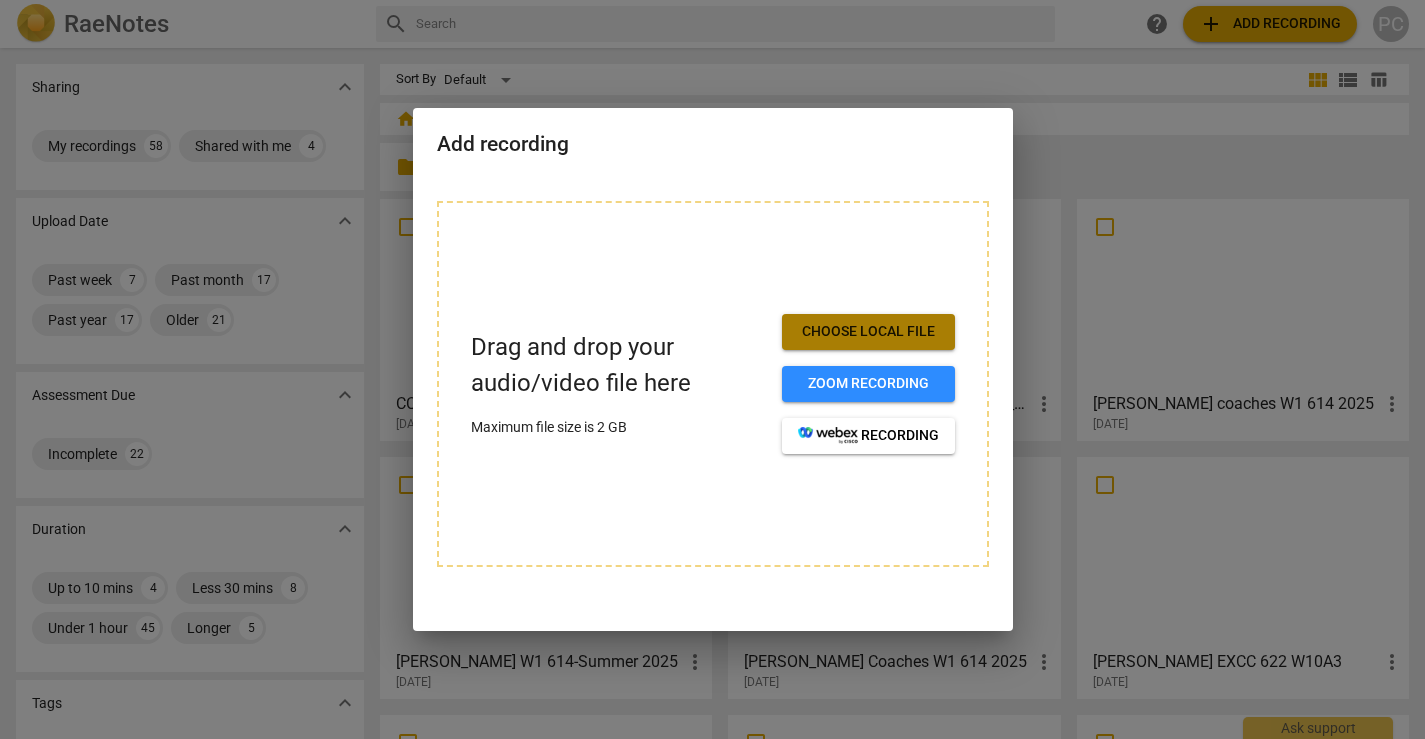 click on "Choose local file" at bounding box center [868, 332] 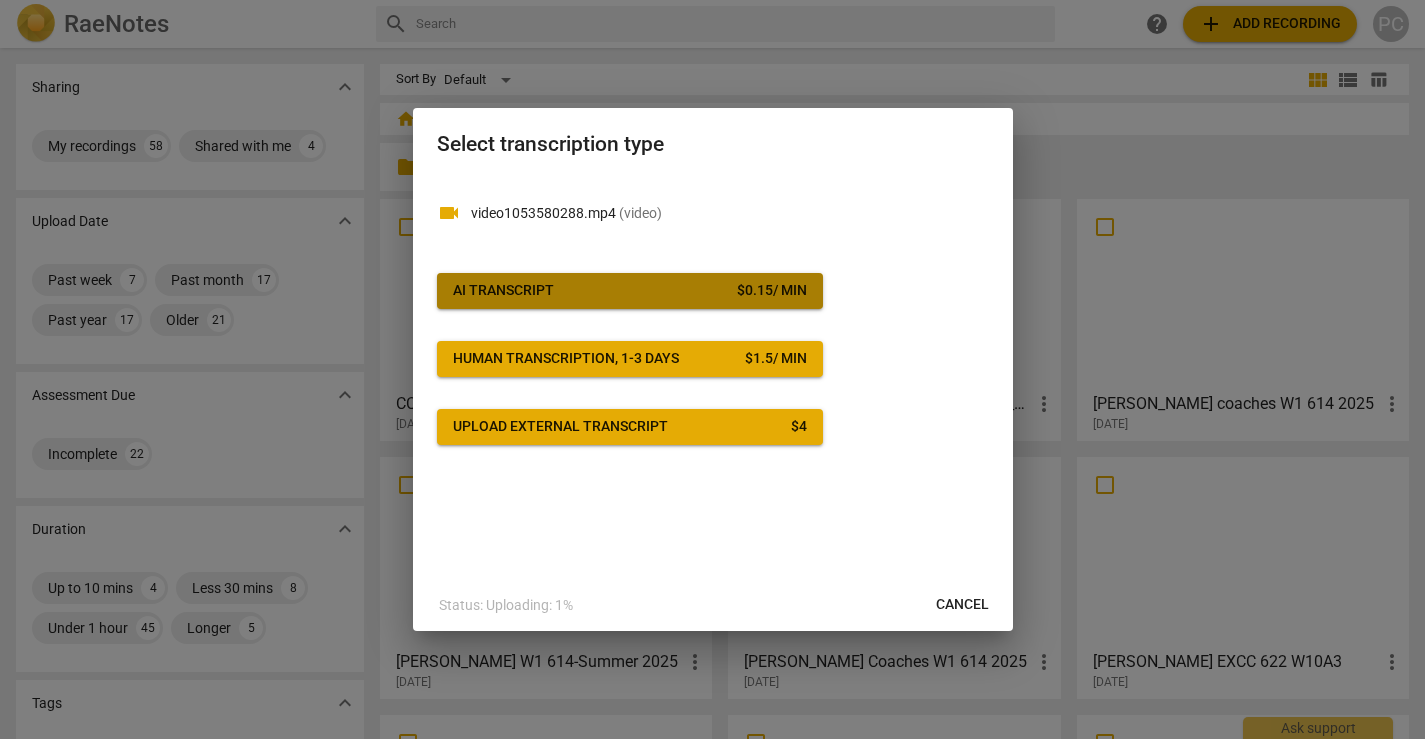 click on "AI Transcript $ 0.15  / min" at bounding box center [630, 291] 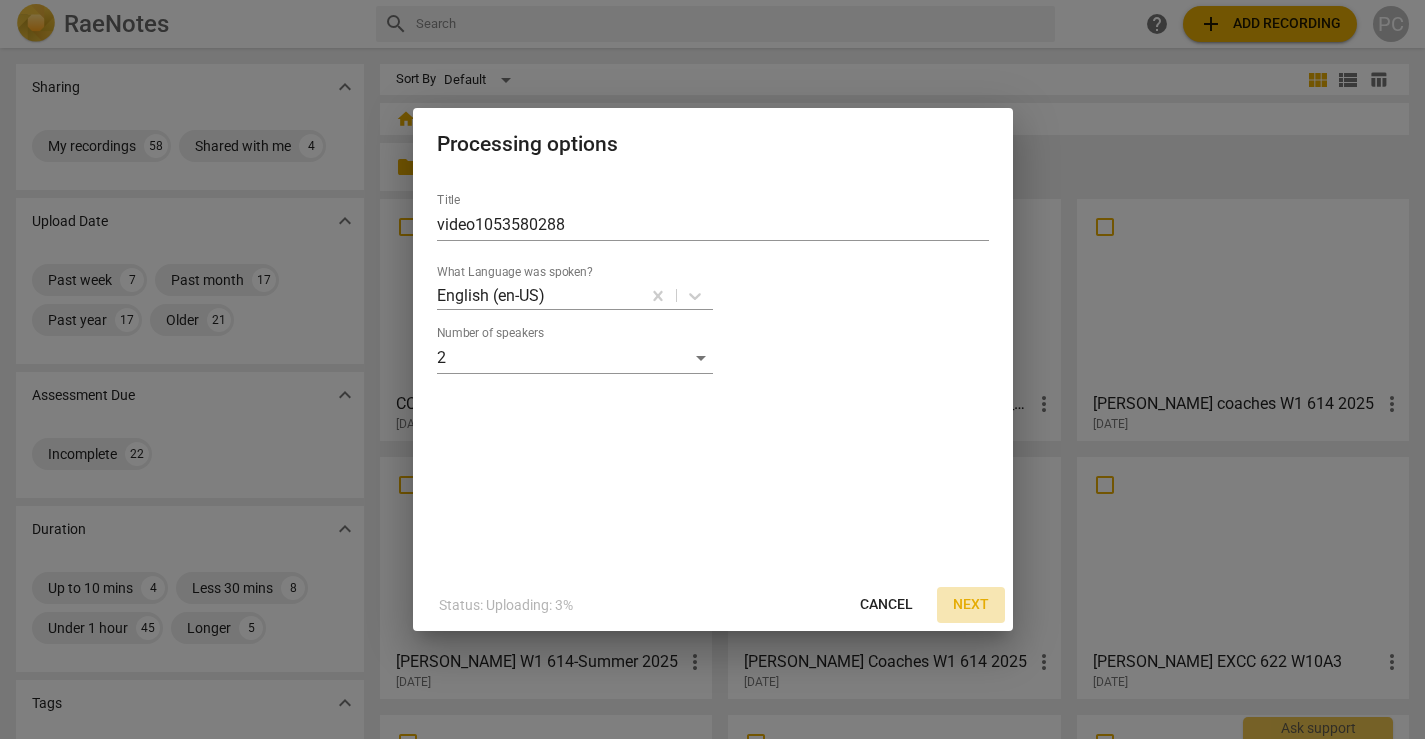 click on "Next" at bounding box center [971, 605] 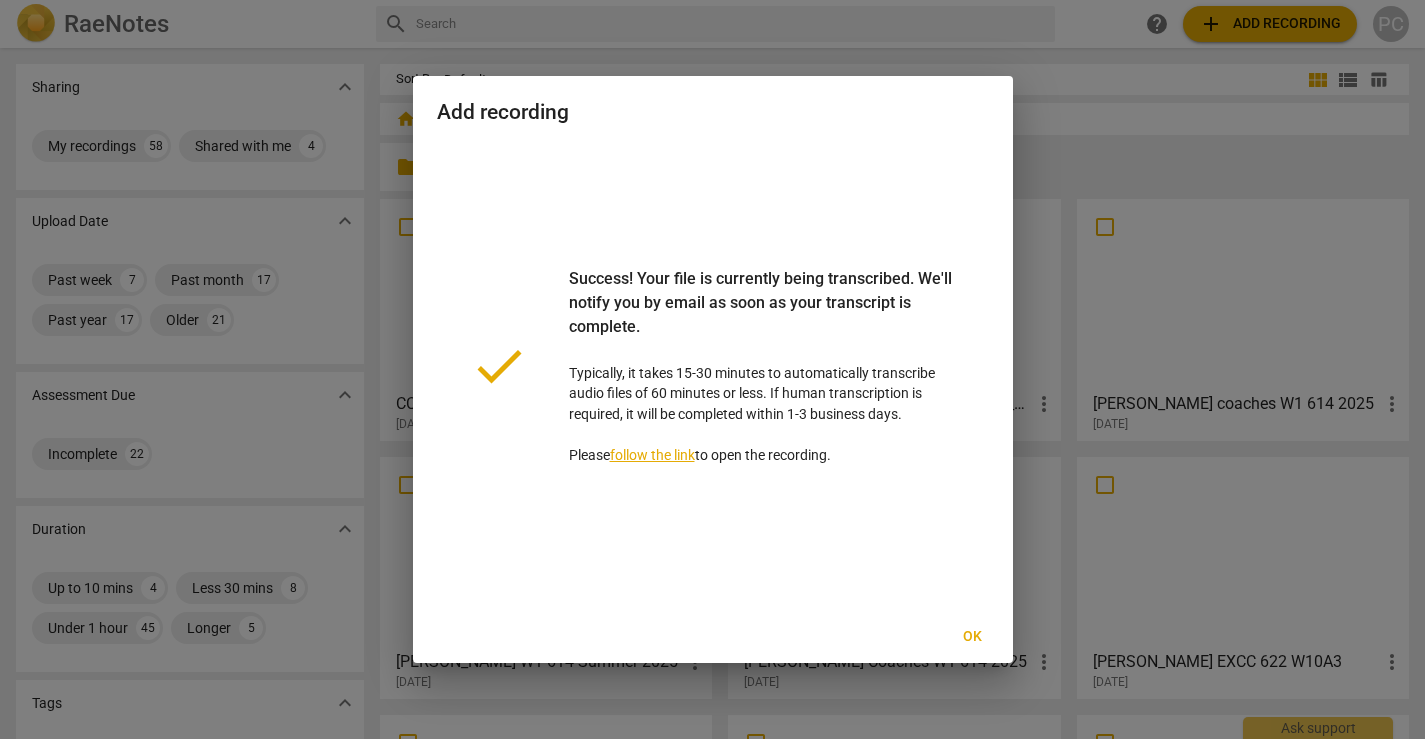 click on "Ok" at bounding box center [973, 637] 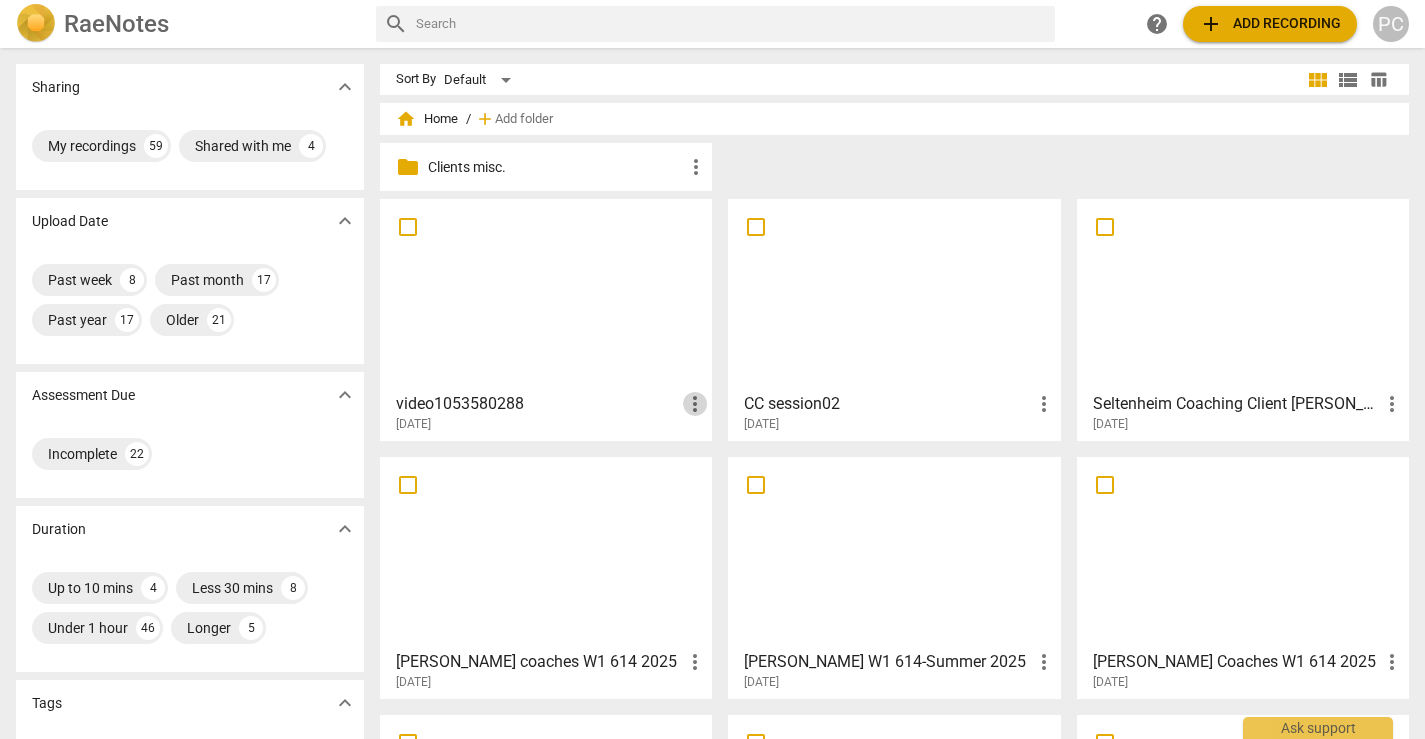 click on "more_vert" at bounding box center (695, 404) 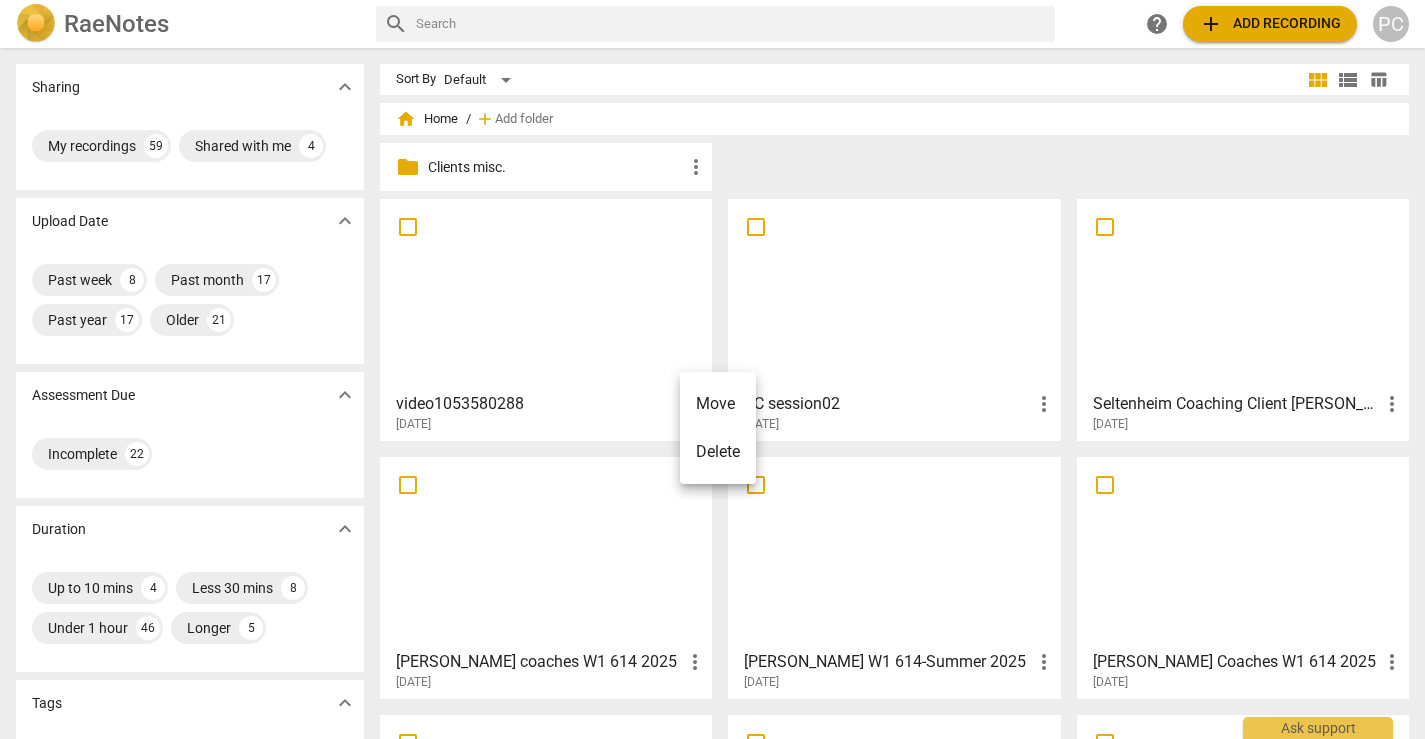click at bounding box center [712, 369] 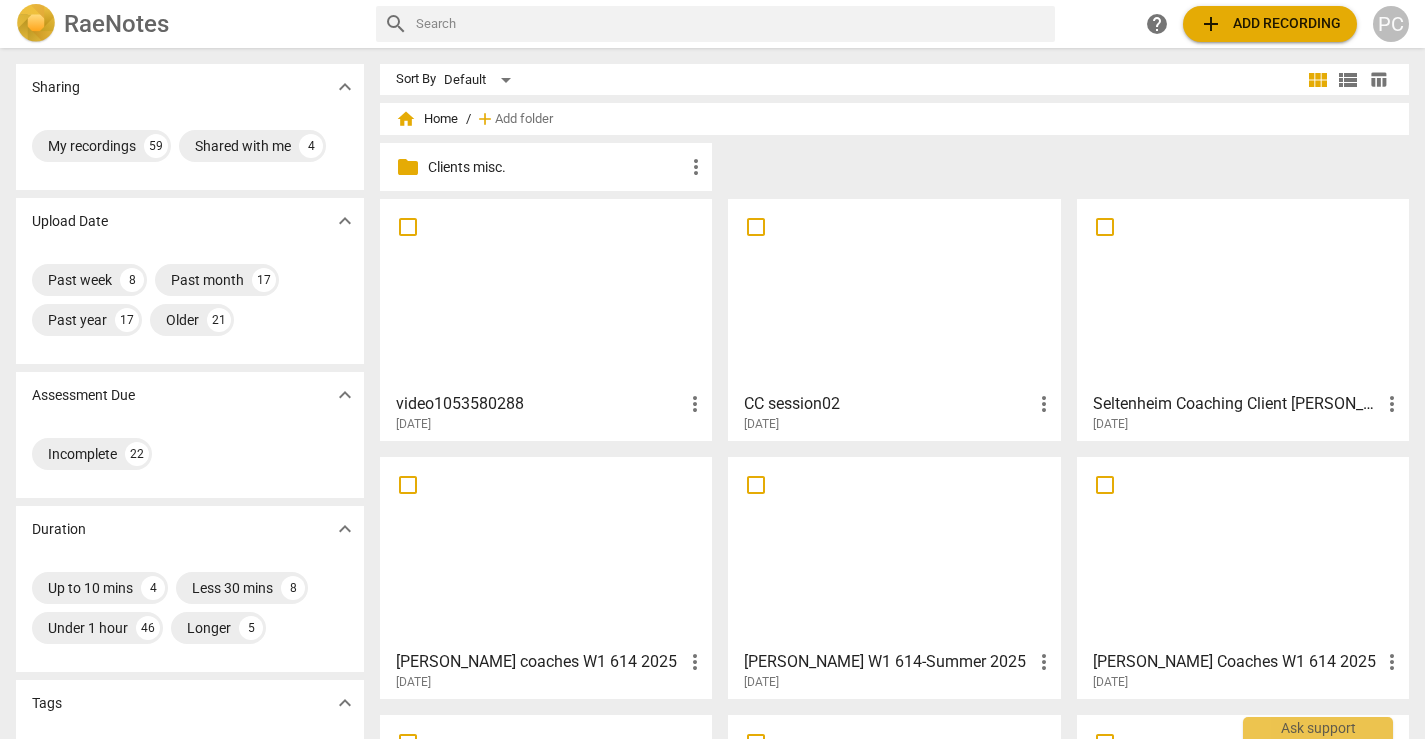 click on "video1053580288" at bounding box center (539, 404) 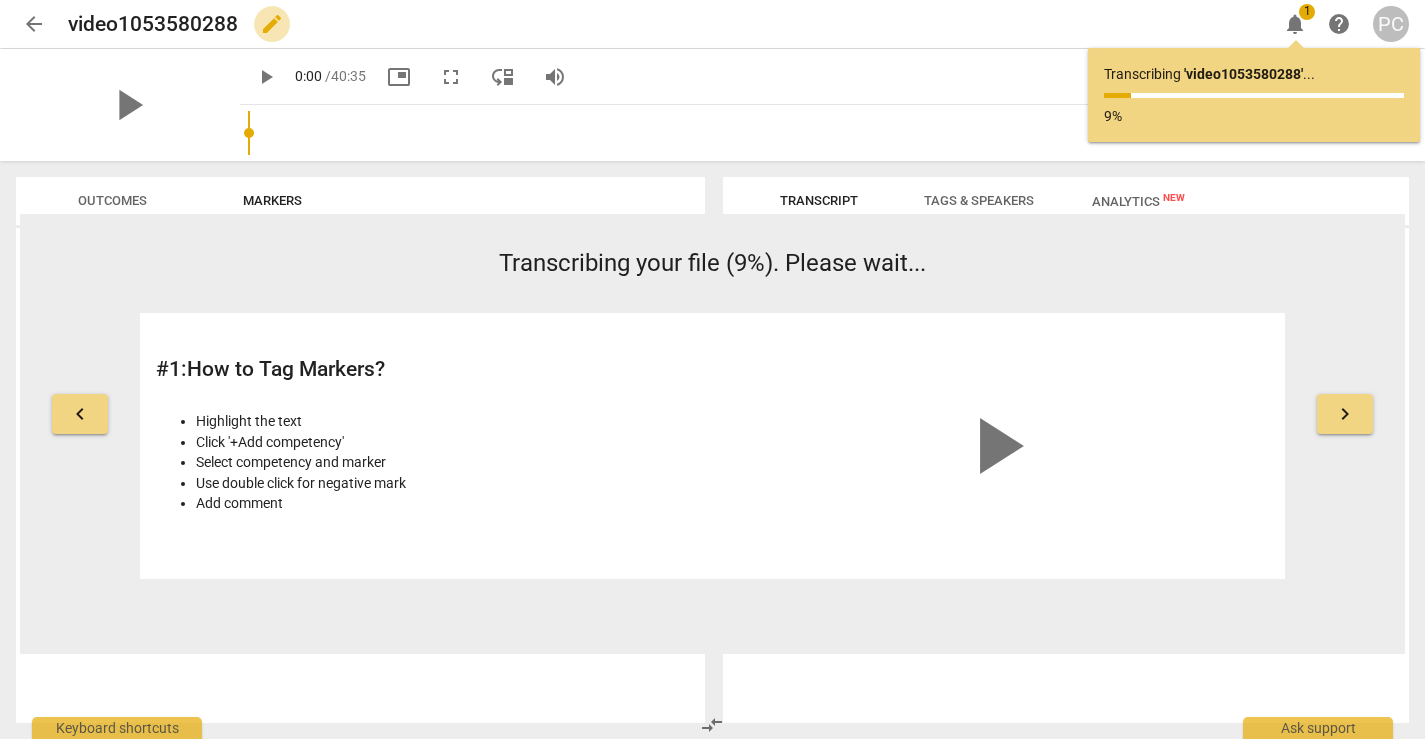 click on "edit" at bounding box center [272, 24] 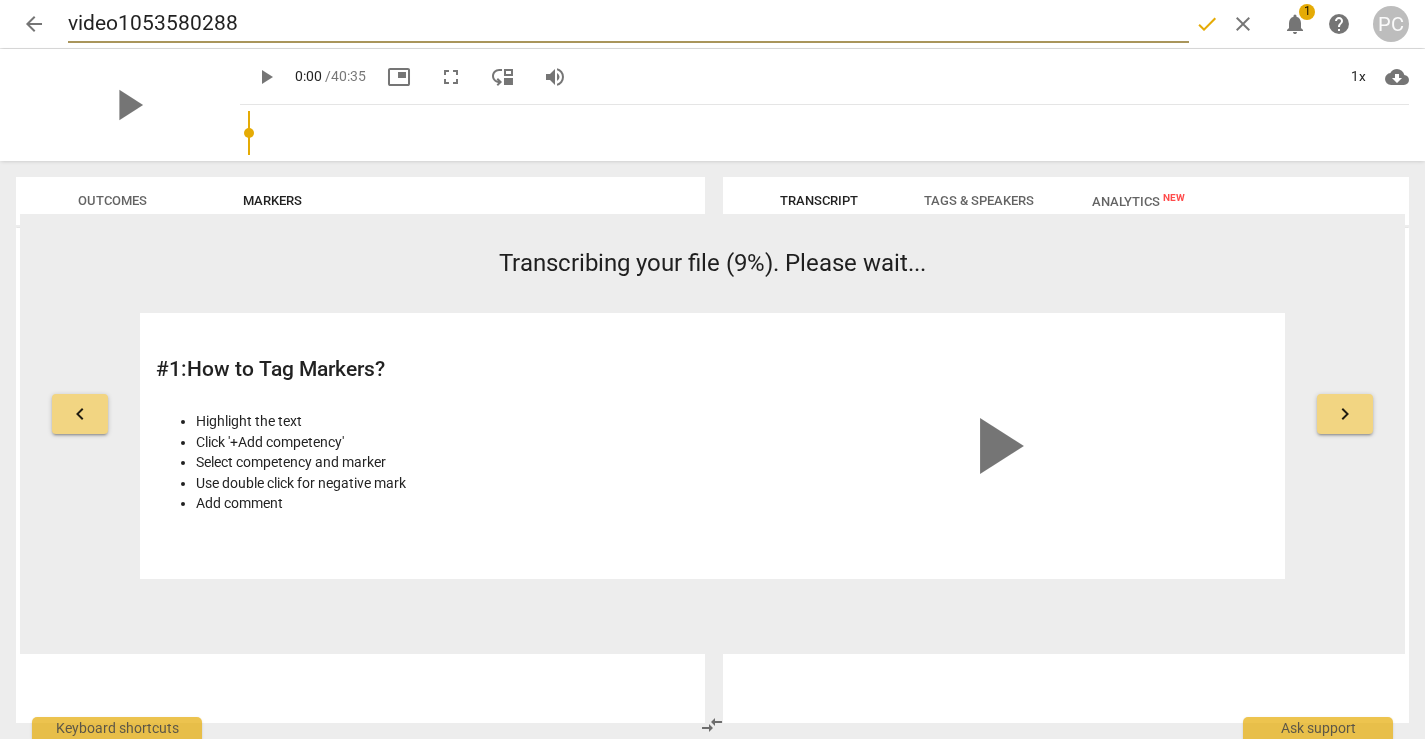 drag, startPoint x: 253, startPoint y: 23, endPoint x: 68, endPoint y: 19, distance: 185.04324 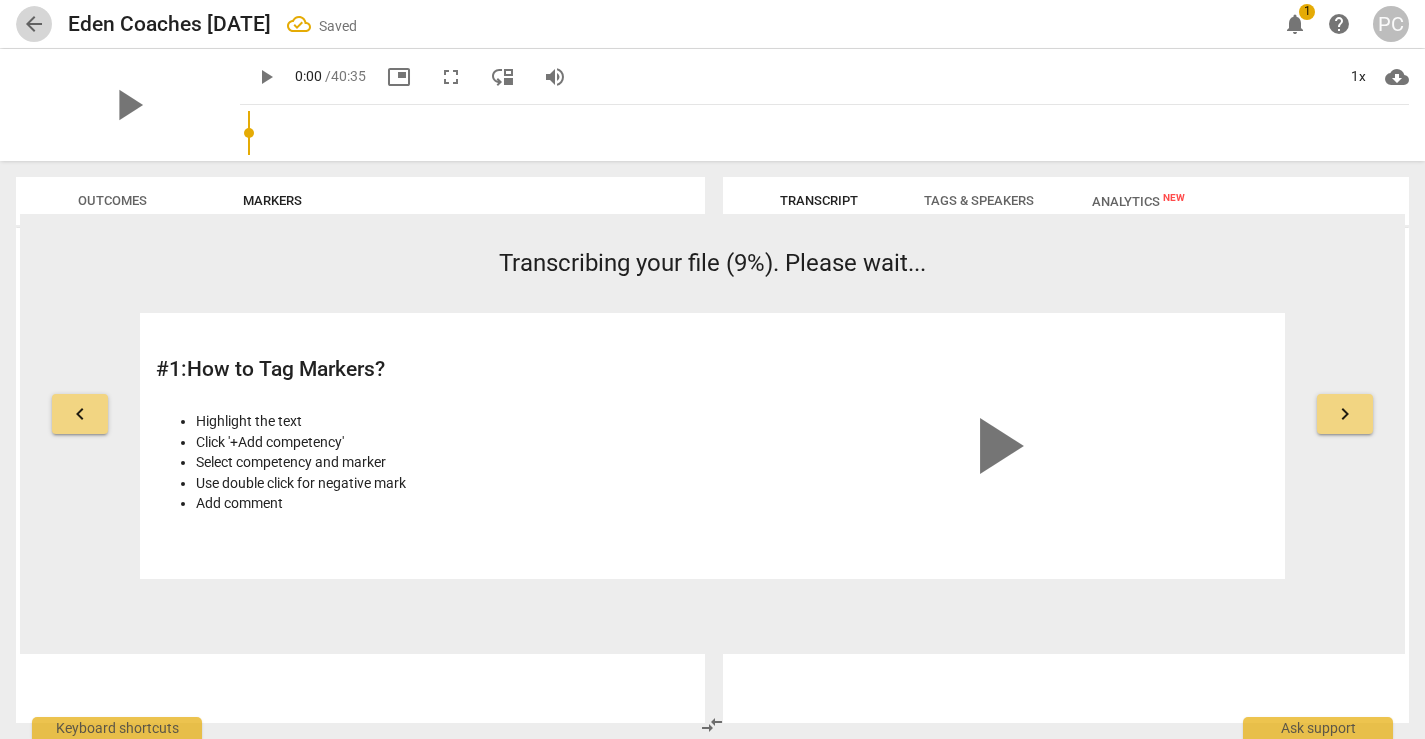 click on "arrow_back" at bounding box center (34, 24) 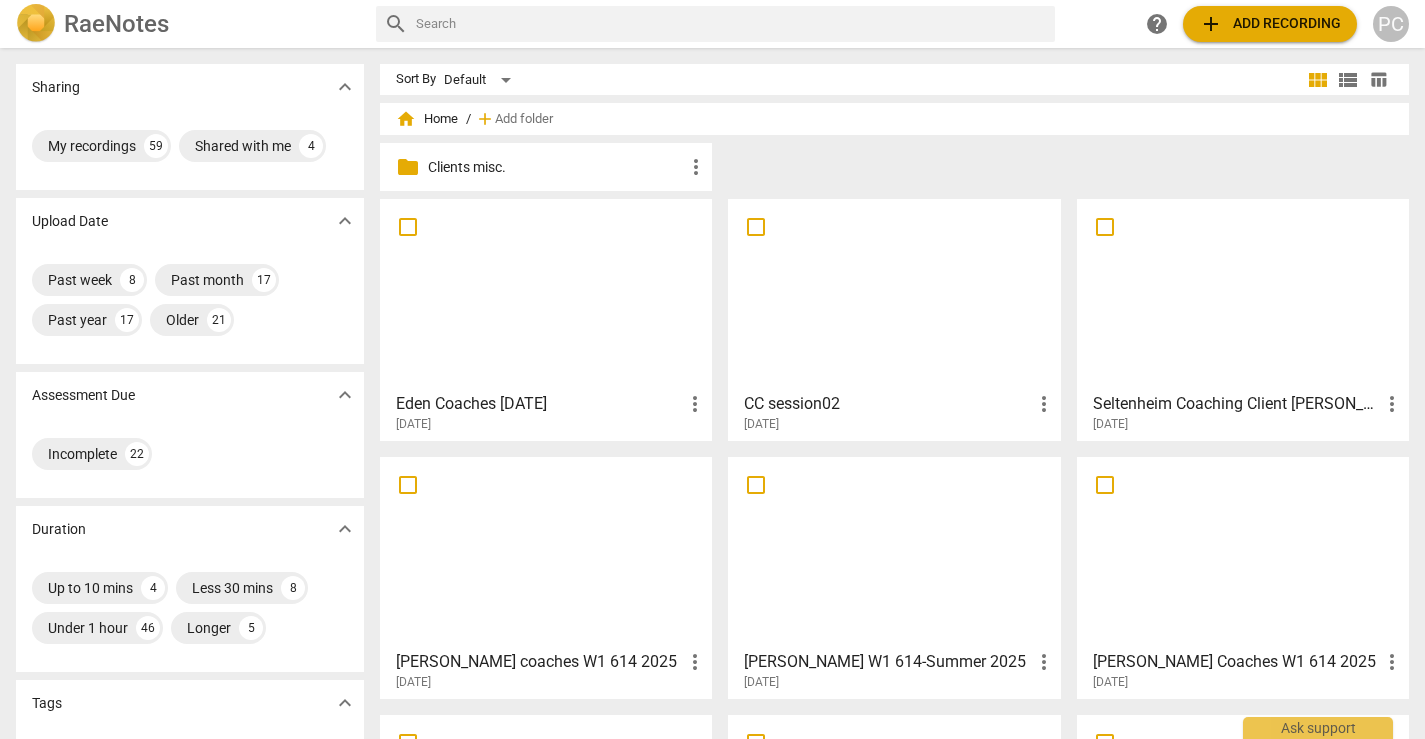 click on "CC session02" at bounding box center [887, 404] 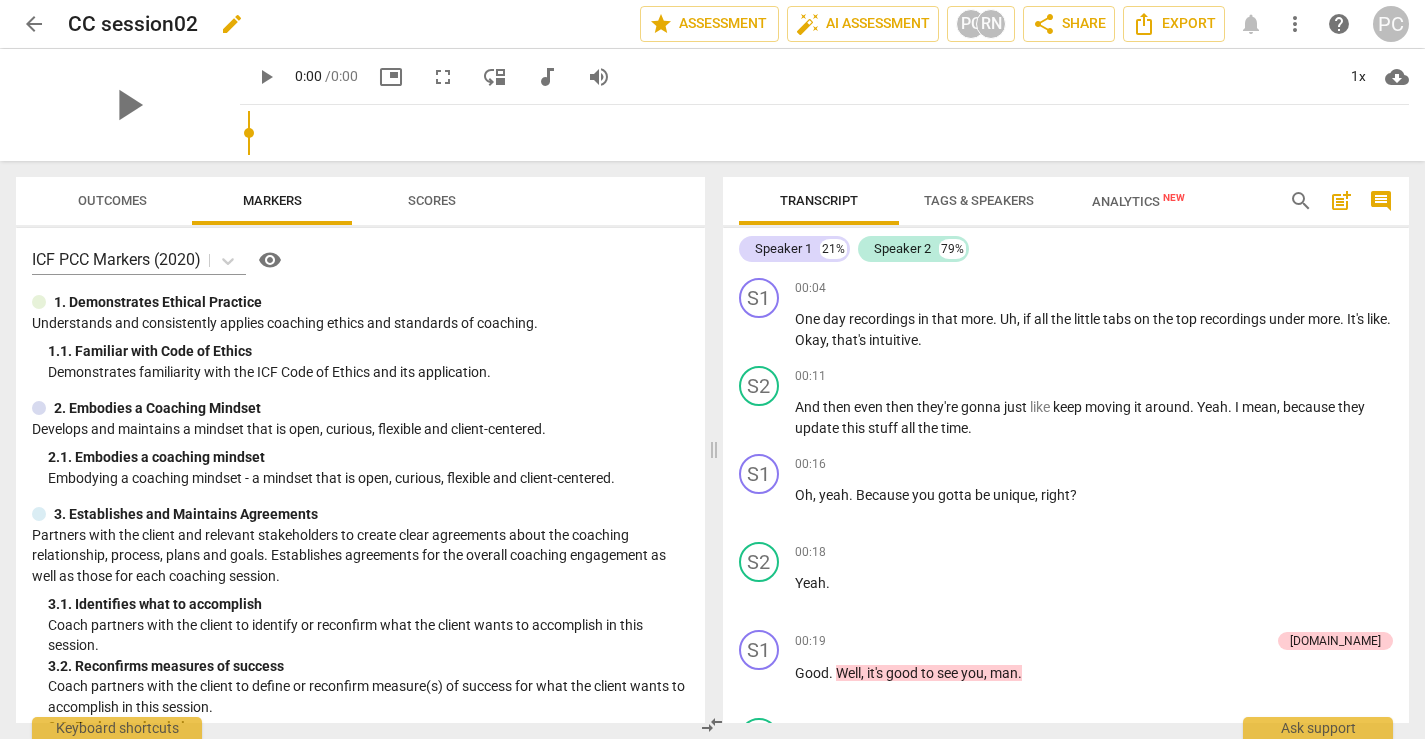 click on "edit" at bounding box center (232, 24) 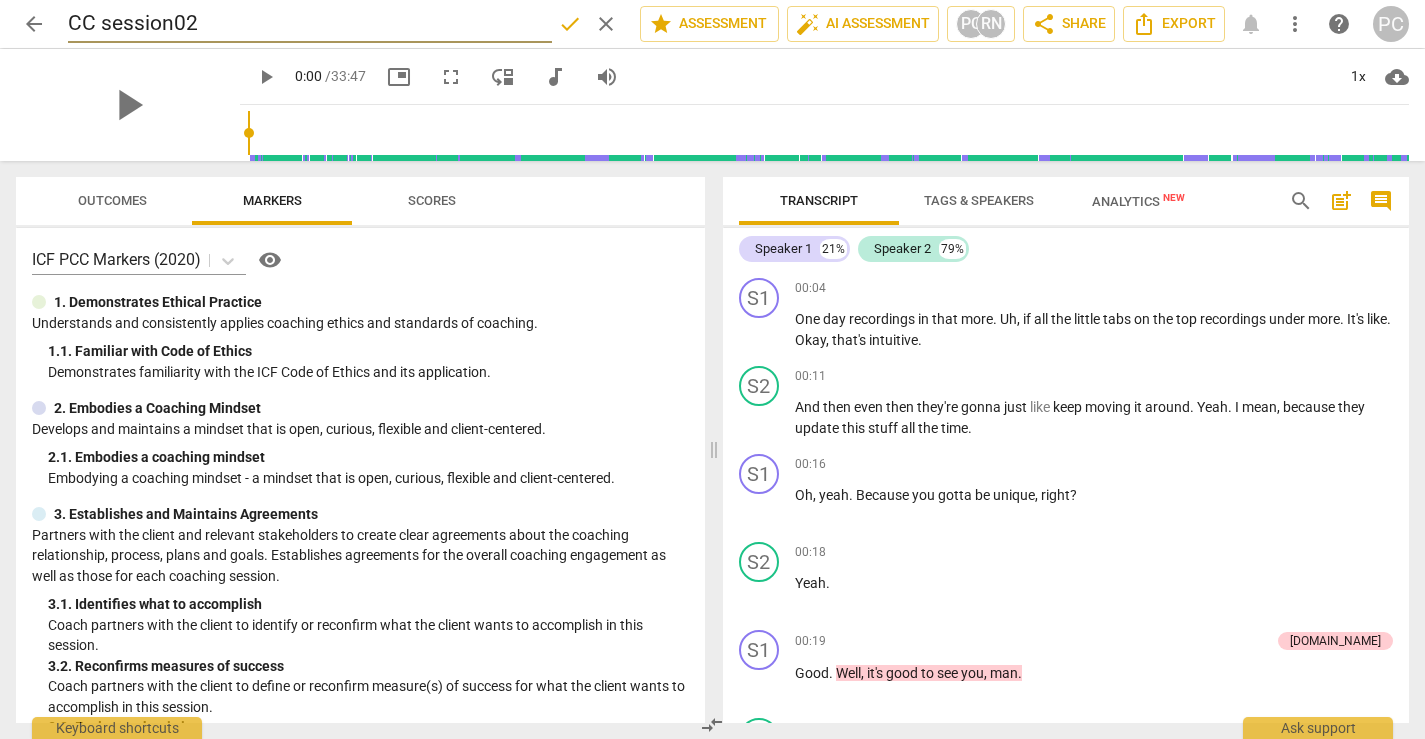 drag, startPoint x: 210, startPoint y: 19, endPoint x: 71, endPoint y: 15, distance: 139.05754 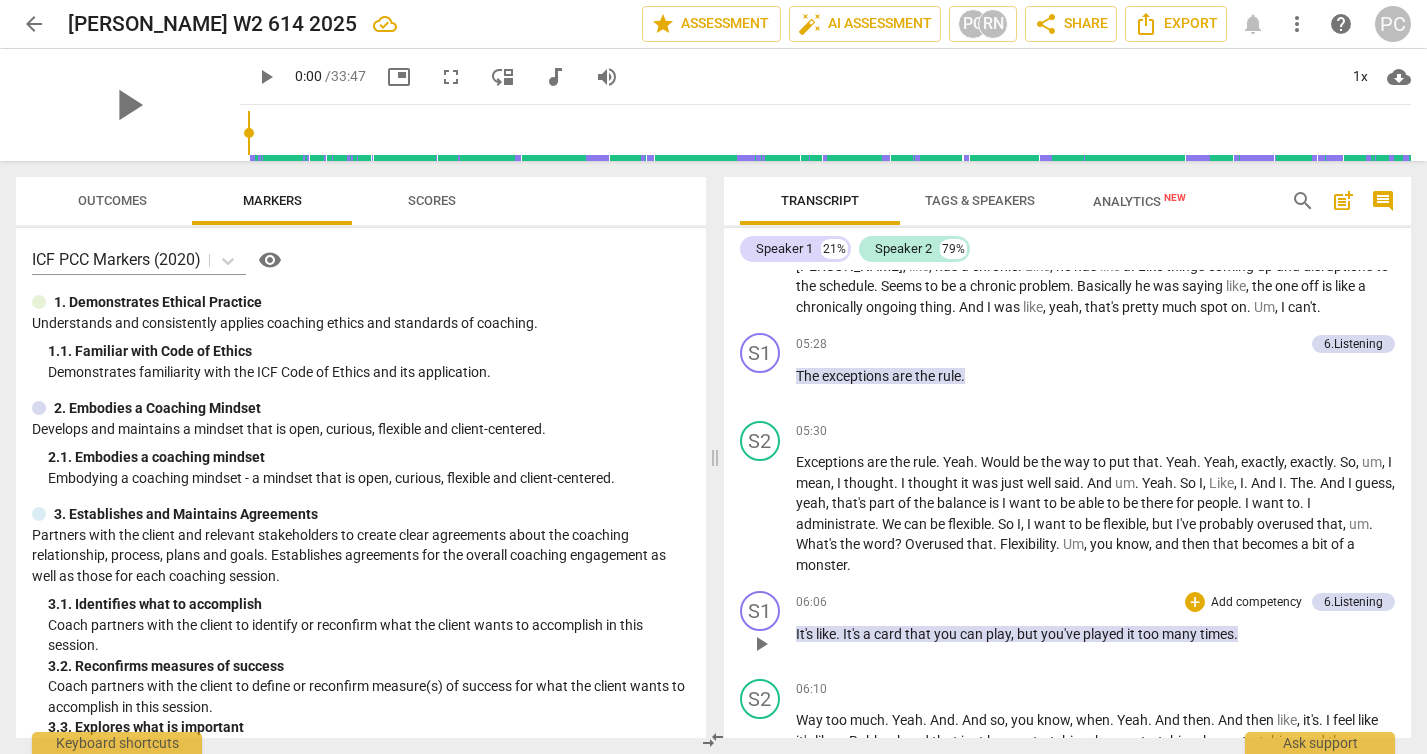 scroll, scrollTop: 2911, scrollLeft: 0, axis: vertical 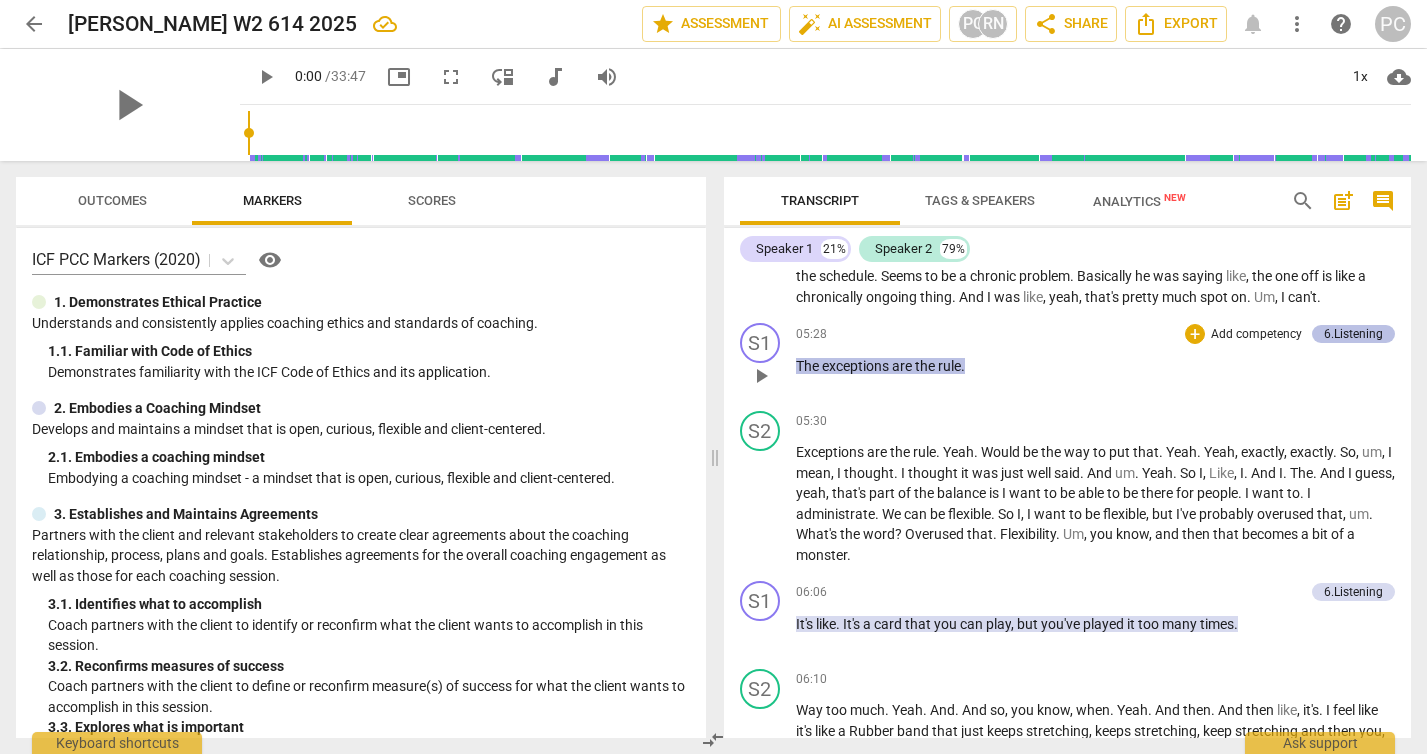 click on "6.Listening" at bounding box center (1353, 334) 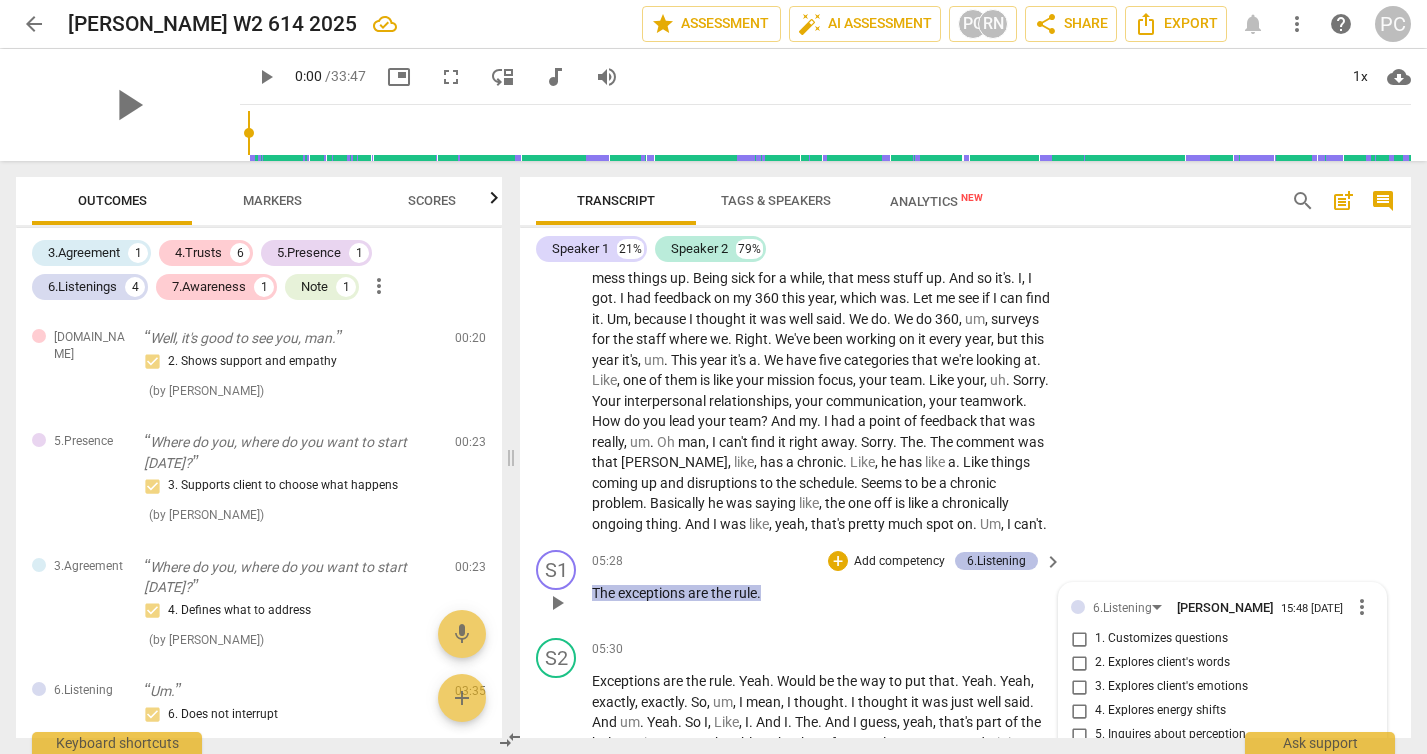 scroll, scrollTop: 3213, scrollLeft: 0, axis: vertical 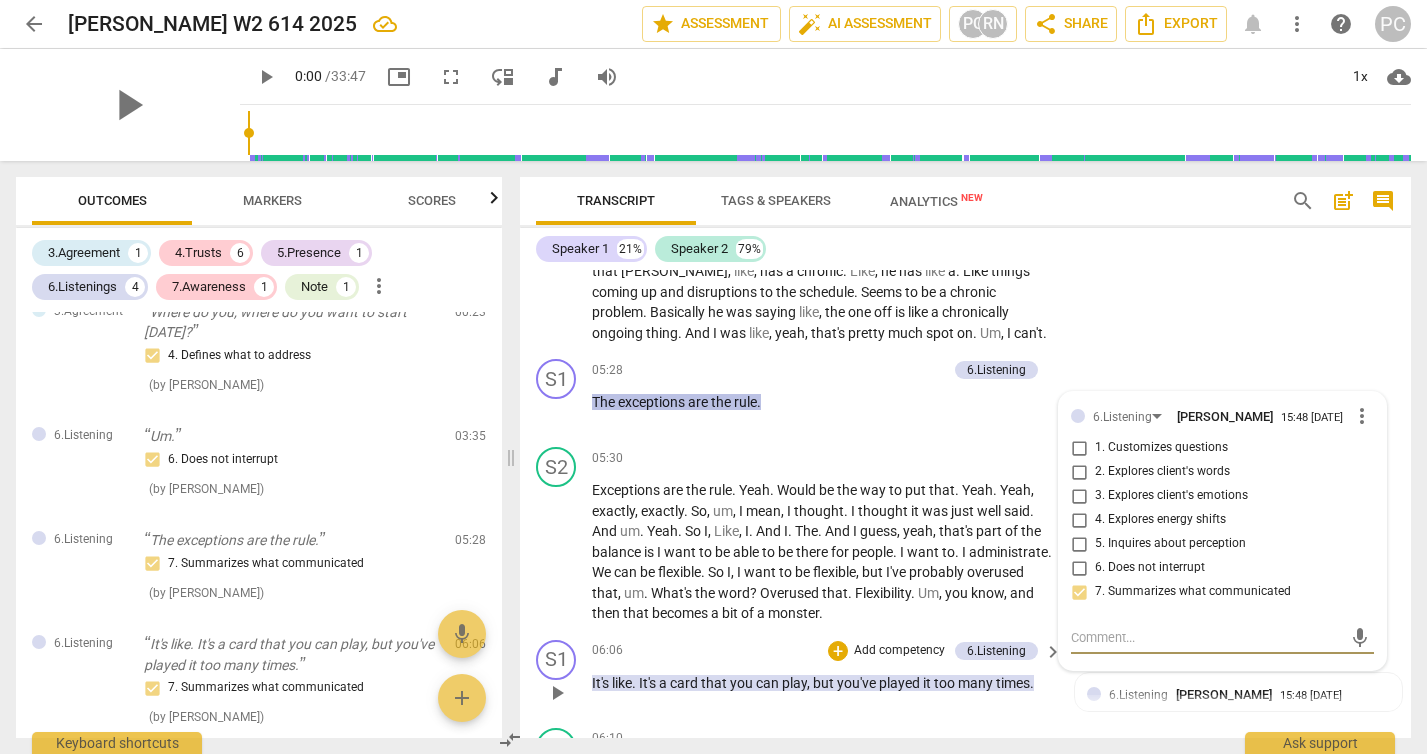 click on "06:06 + Add competency 6.Listening keyboard_arrow_right It's   like .   It's   a   card   that   you   can   play ,   but   you've   played   it   too   many   times ." at bounding box center [828, 676] 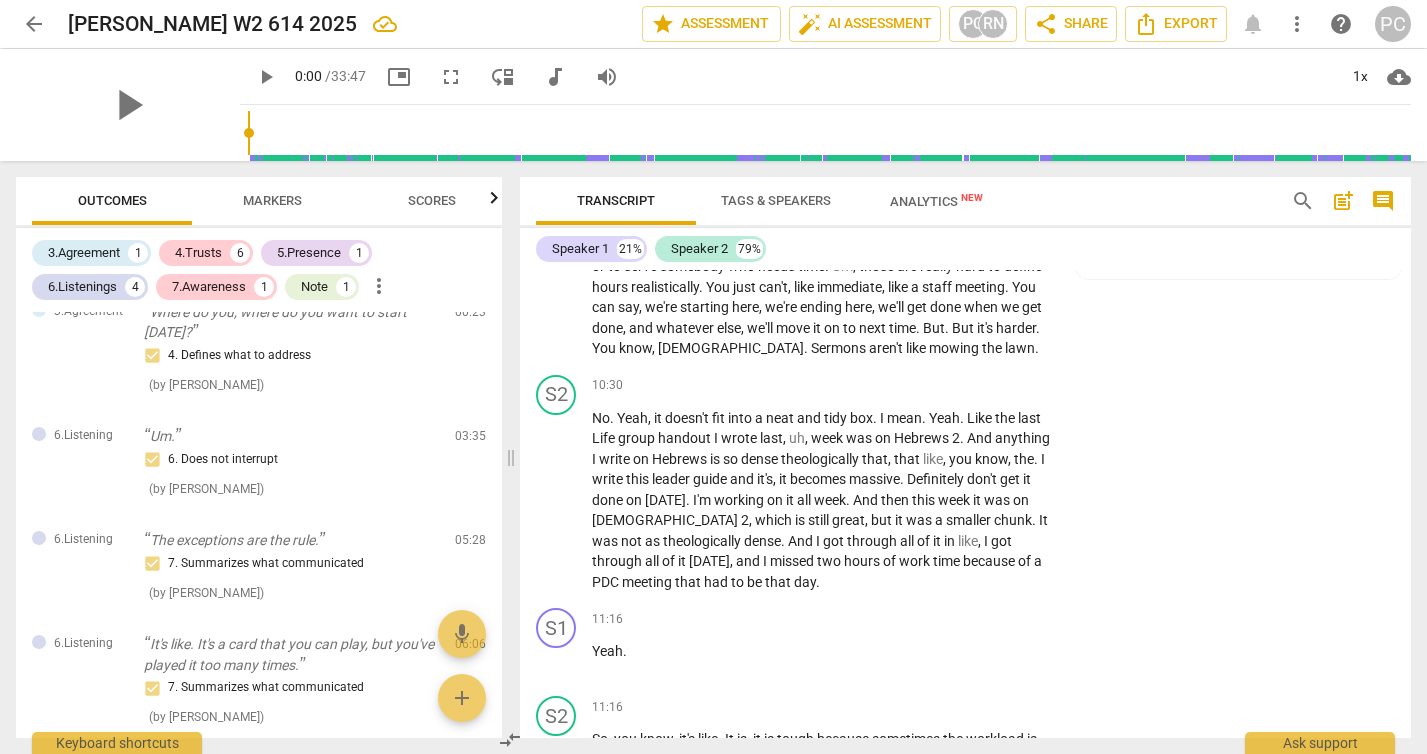 scroll, scrollTop: 4761, scrollLeft: 0, axis: vertical 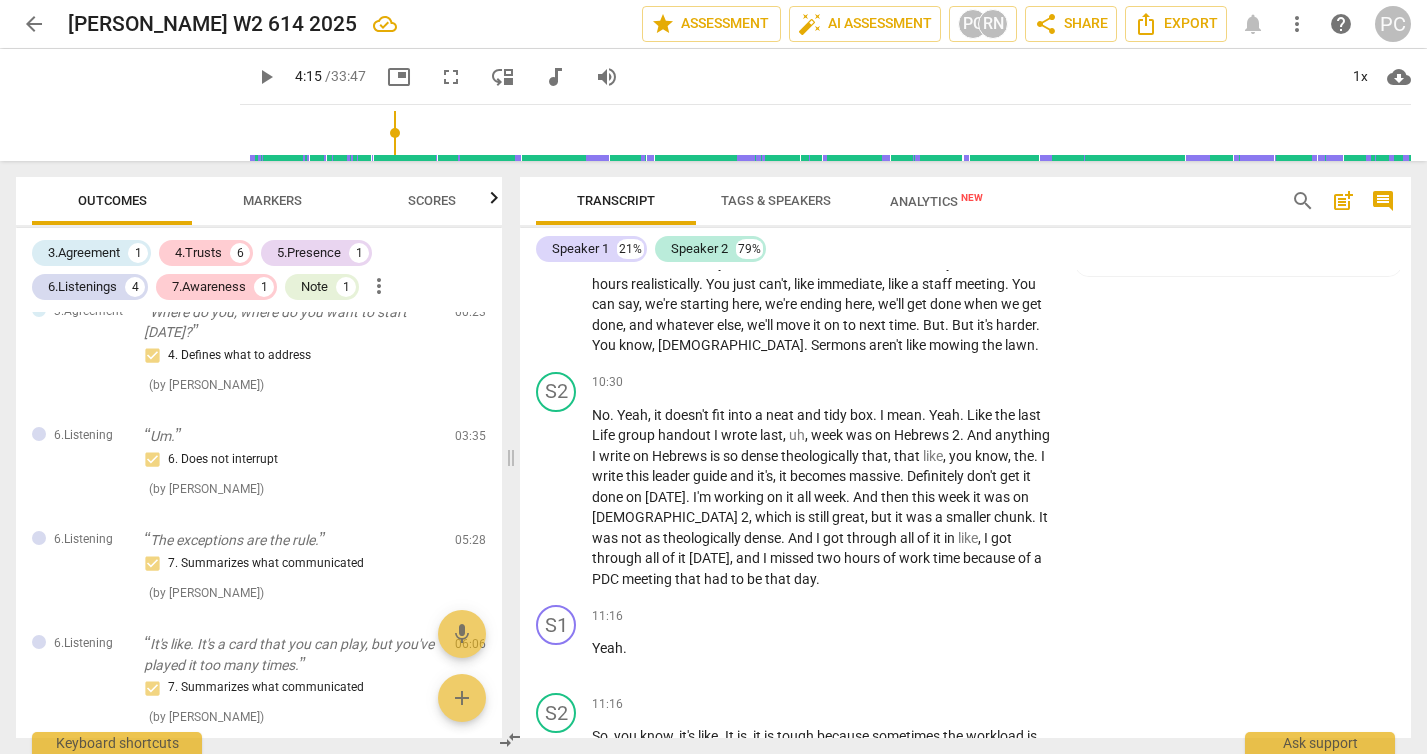 click at bounding box center [829, 133] 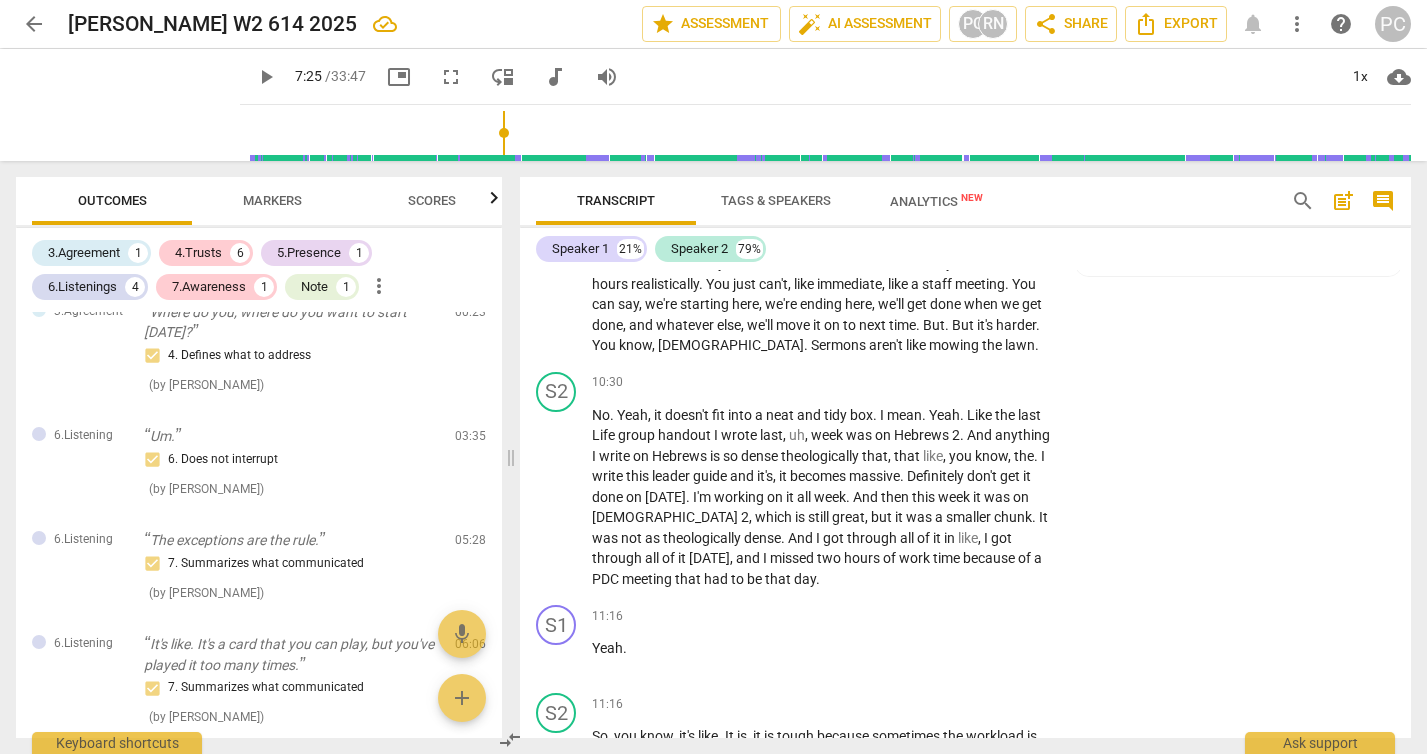 click at bounding box center [829, 133] 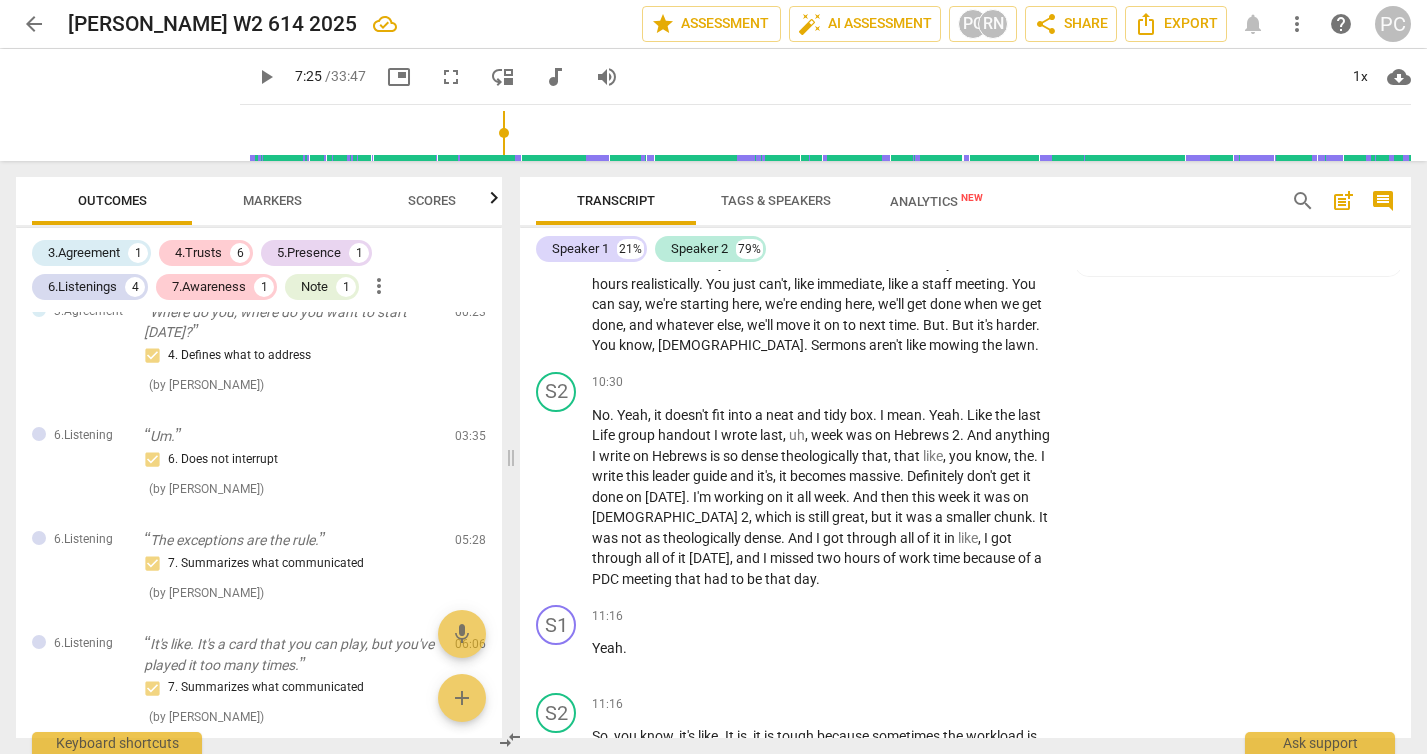 click at bounding box center (829, 133) 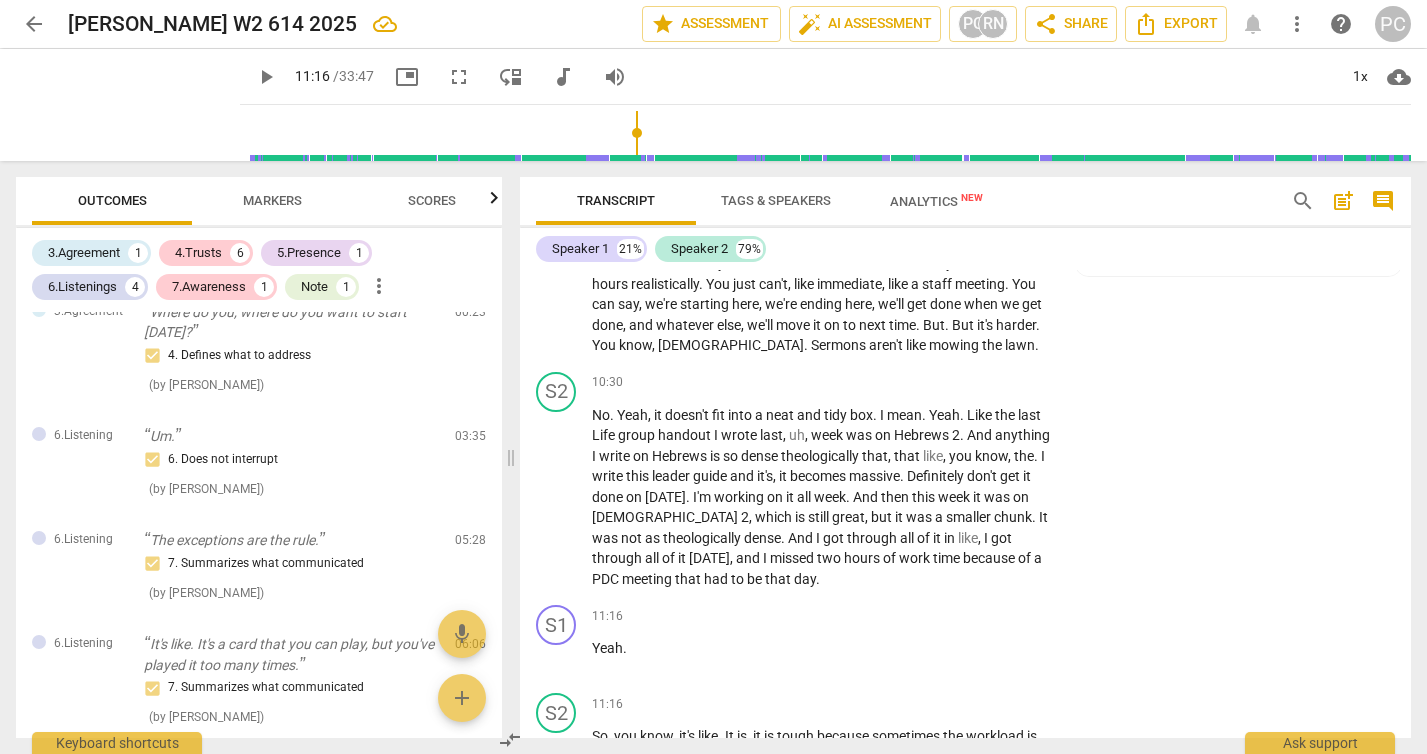 click at bounding box center (829, 133) 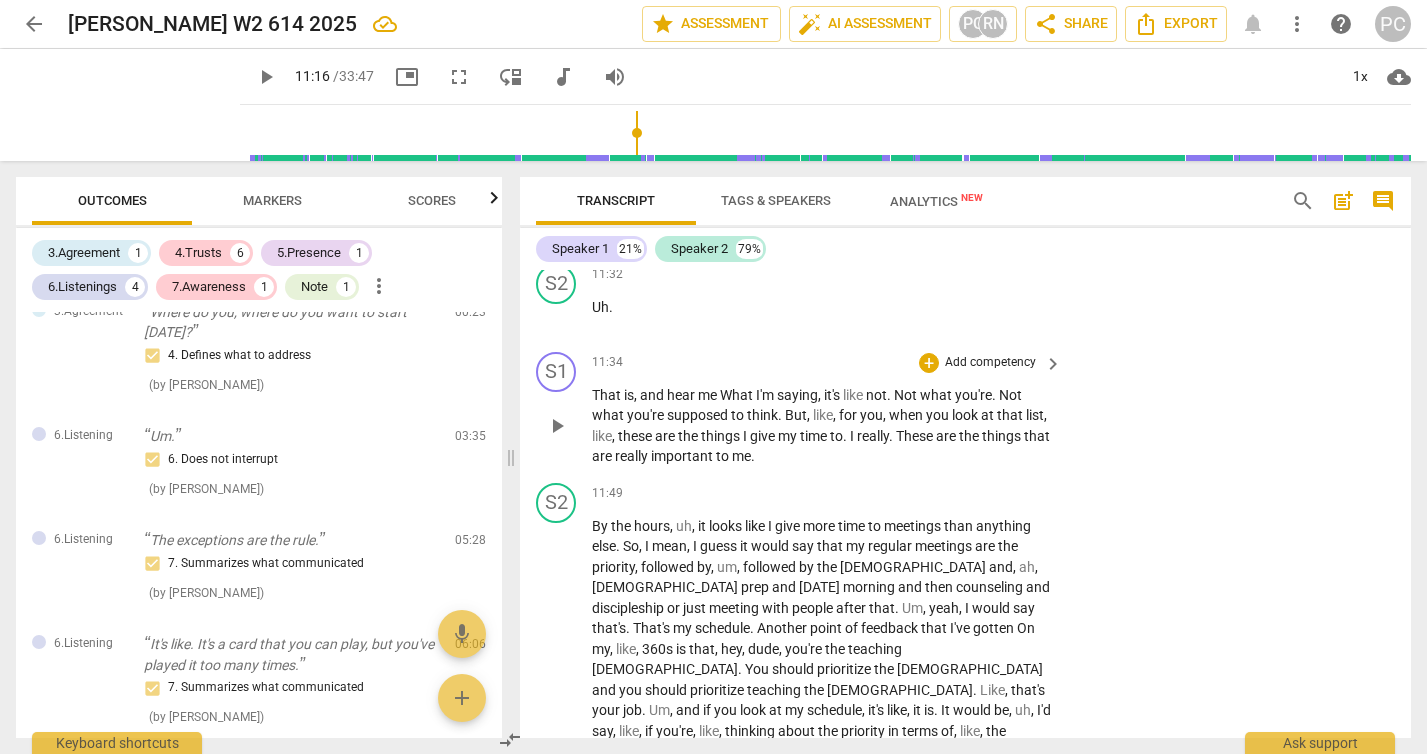 scroll, scrollTop: 5397, scrollLeft: 0, axis: vertical 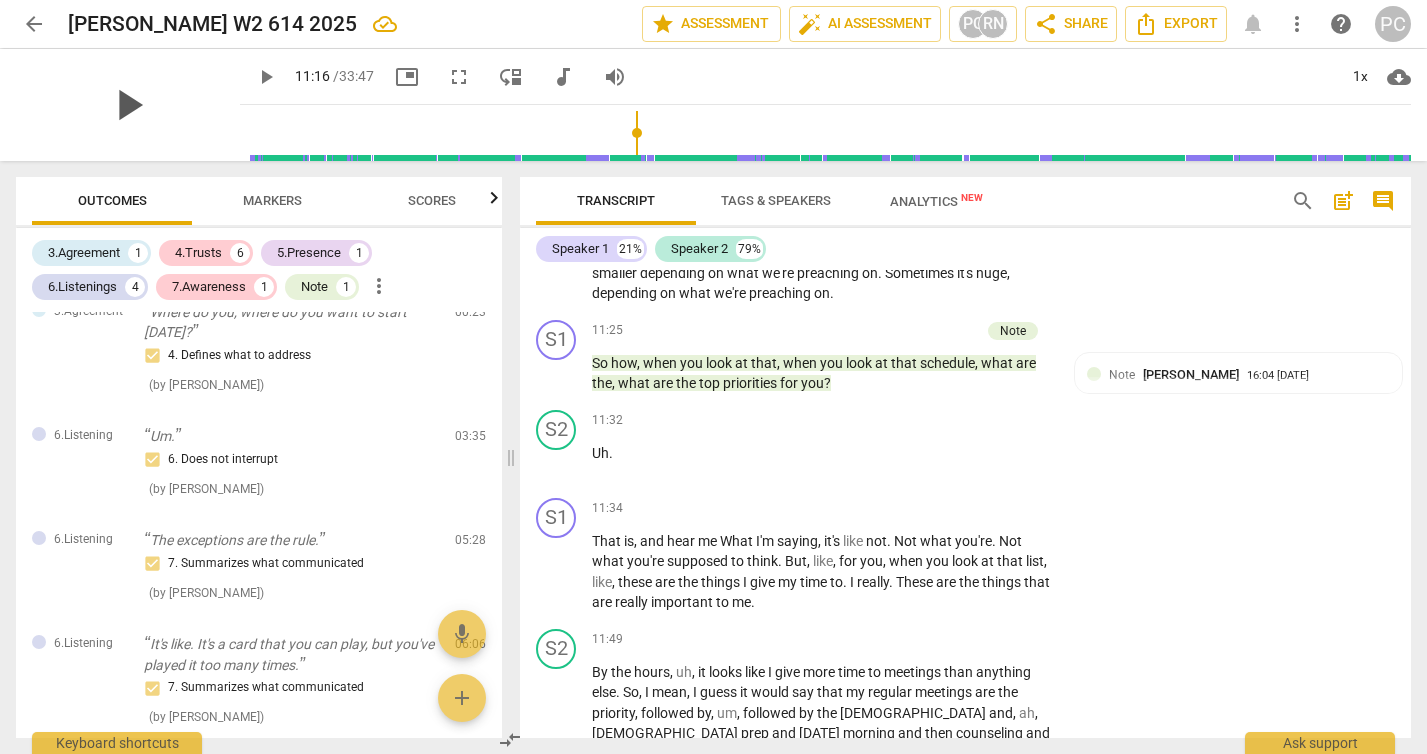 click on "play_arrow" at bounding box center (128, 105) 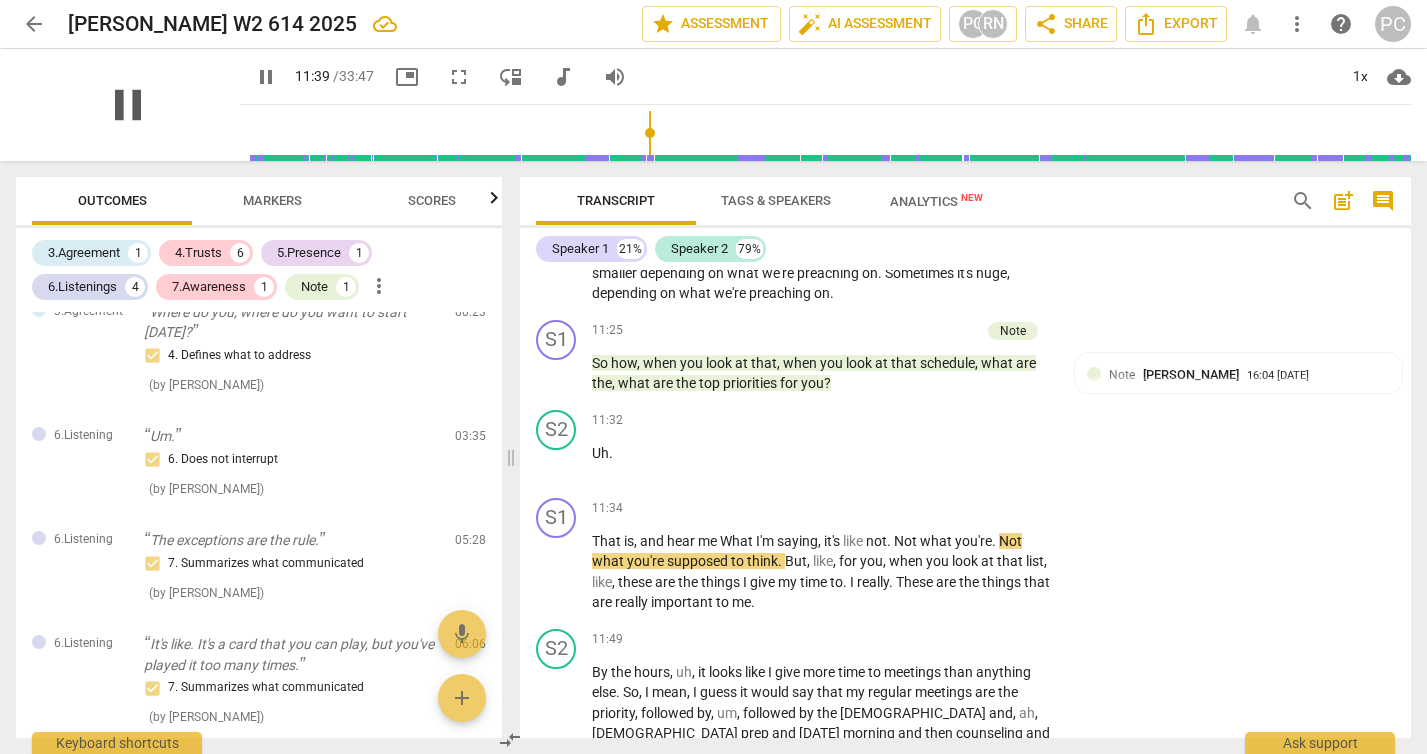 click on "pause" at bounding box center (128, 105) 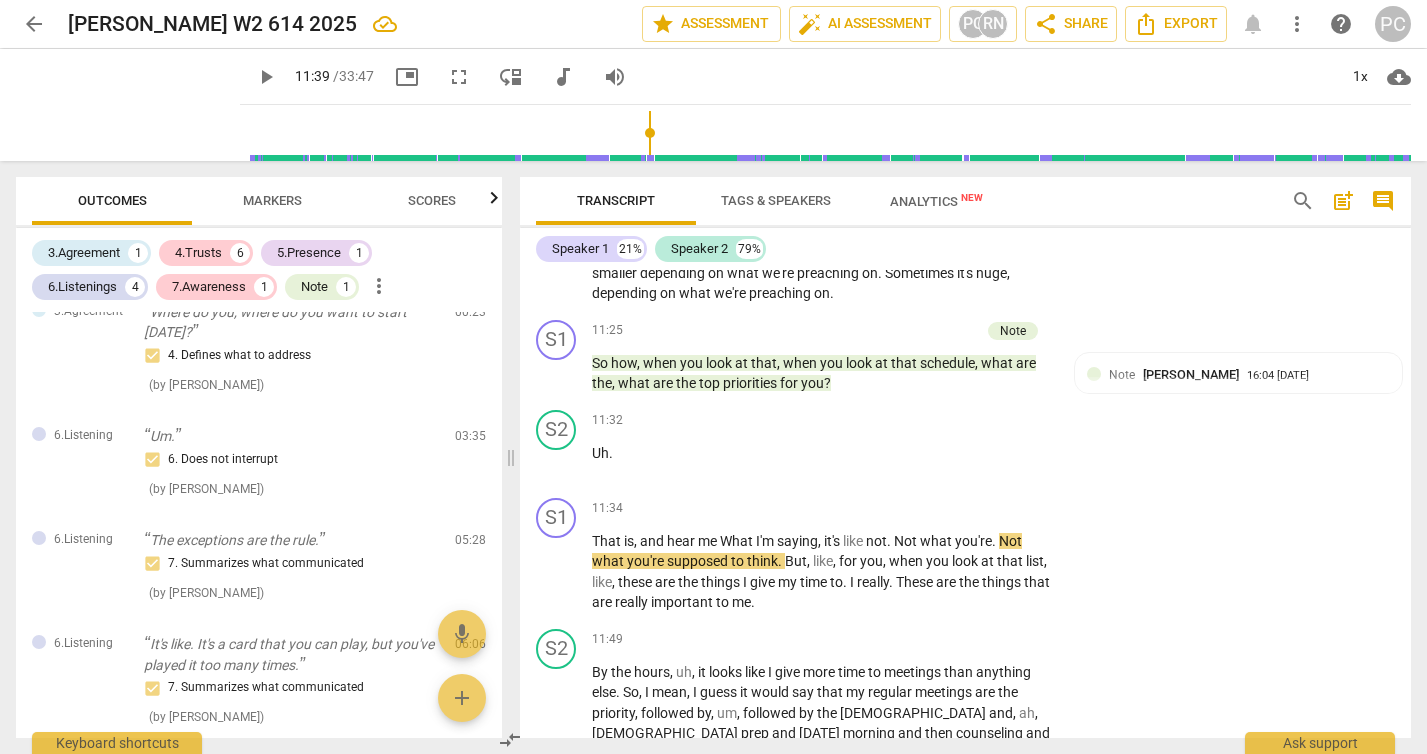 click on "arrow_back" at bounding box center [34, 24] 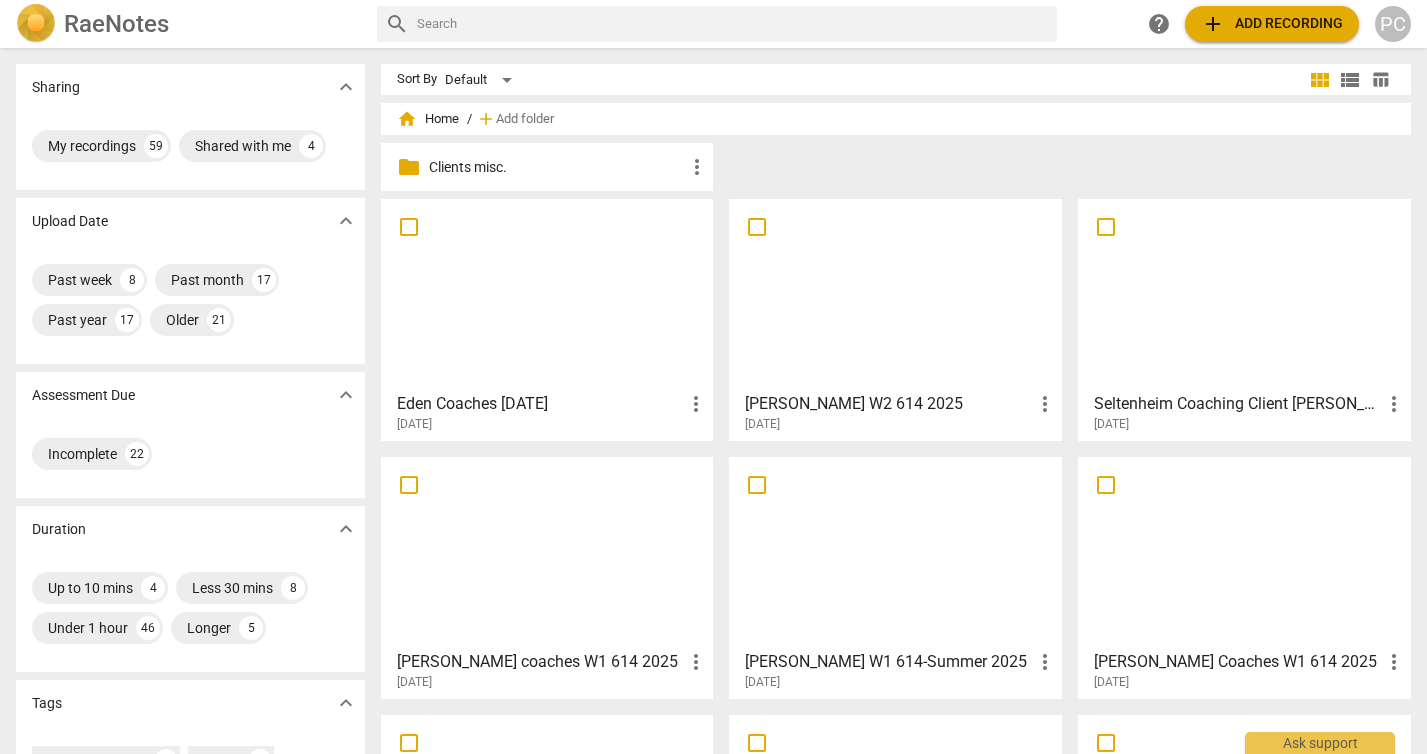click at bounding box center [547, 294] 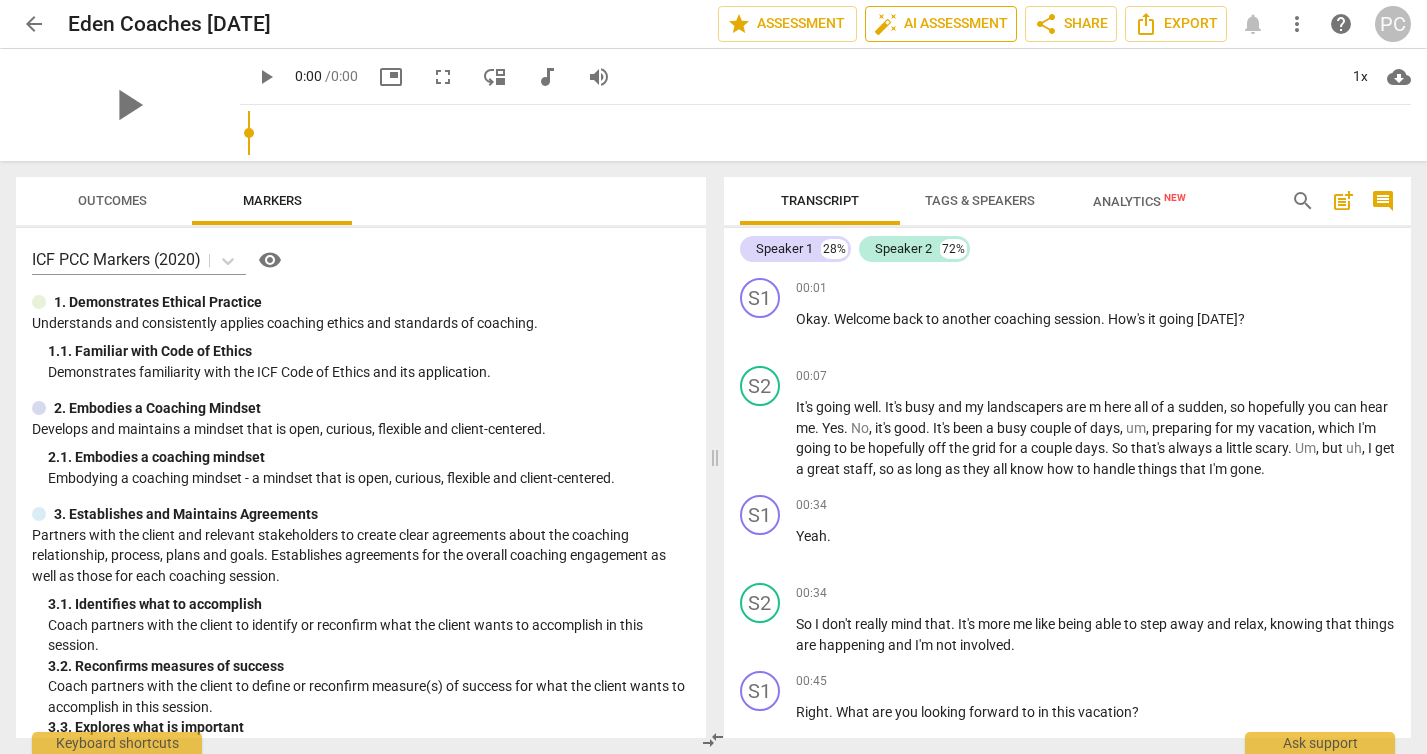 click on "auto_fix_high    AI Assessment" at bounding box center (941, 24) 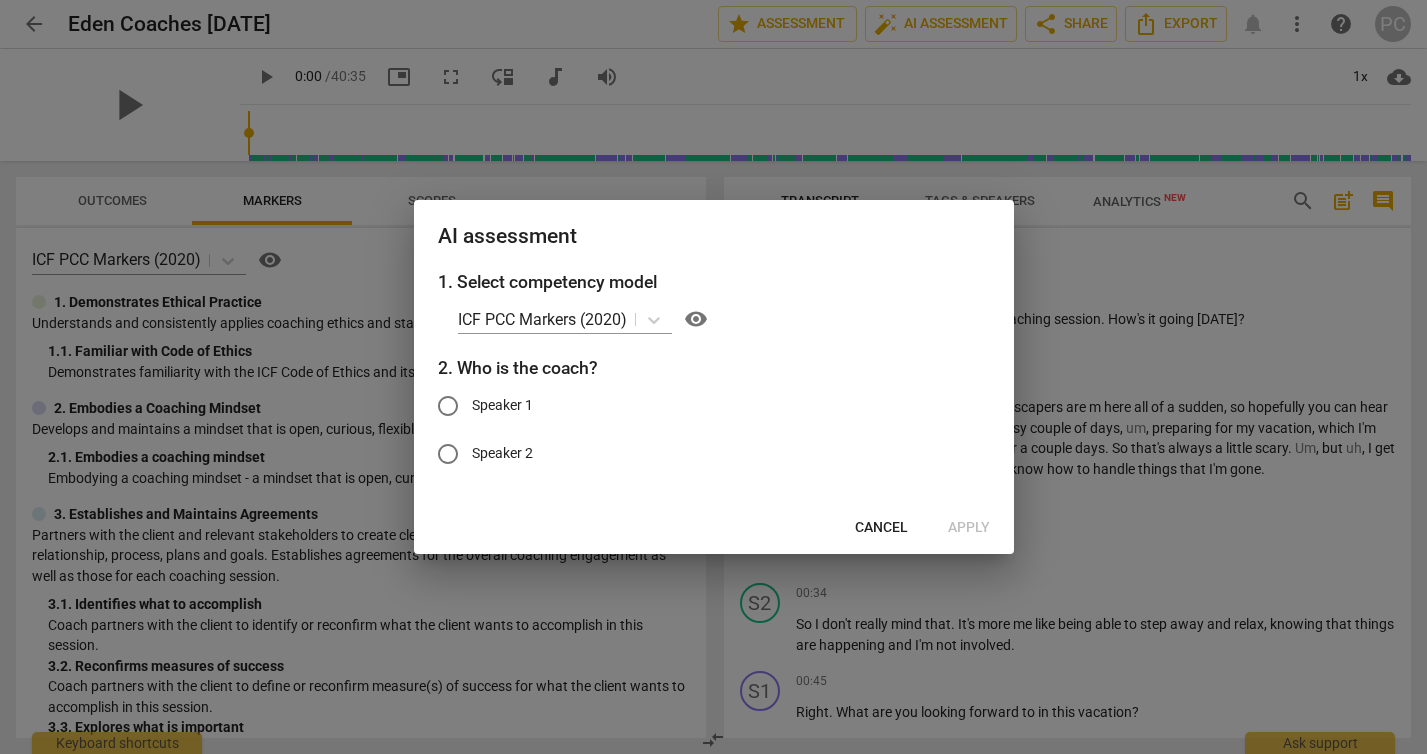 click on "Cancel" at bounding box center [881, 528] 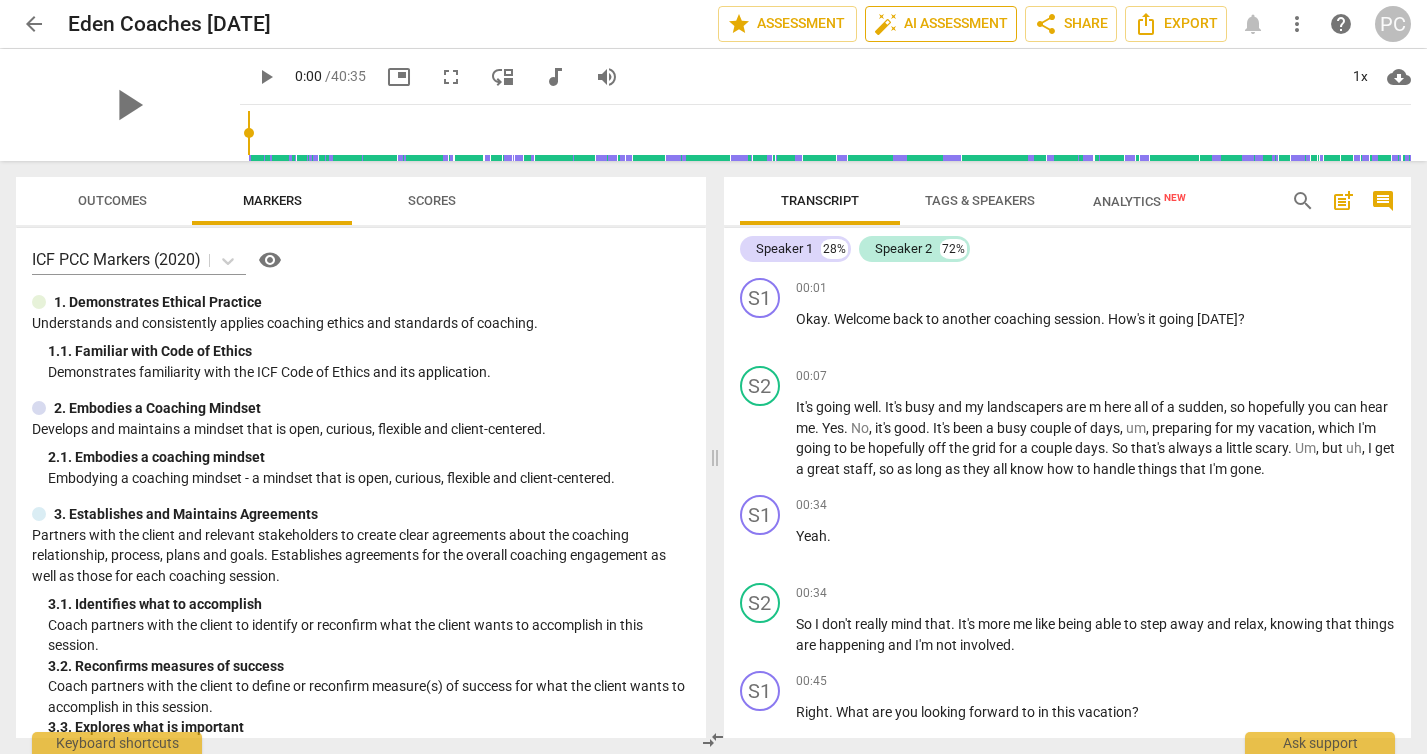 click on "auto_fix_high    AI Assessment" at bounding box center (941, 24) 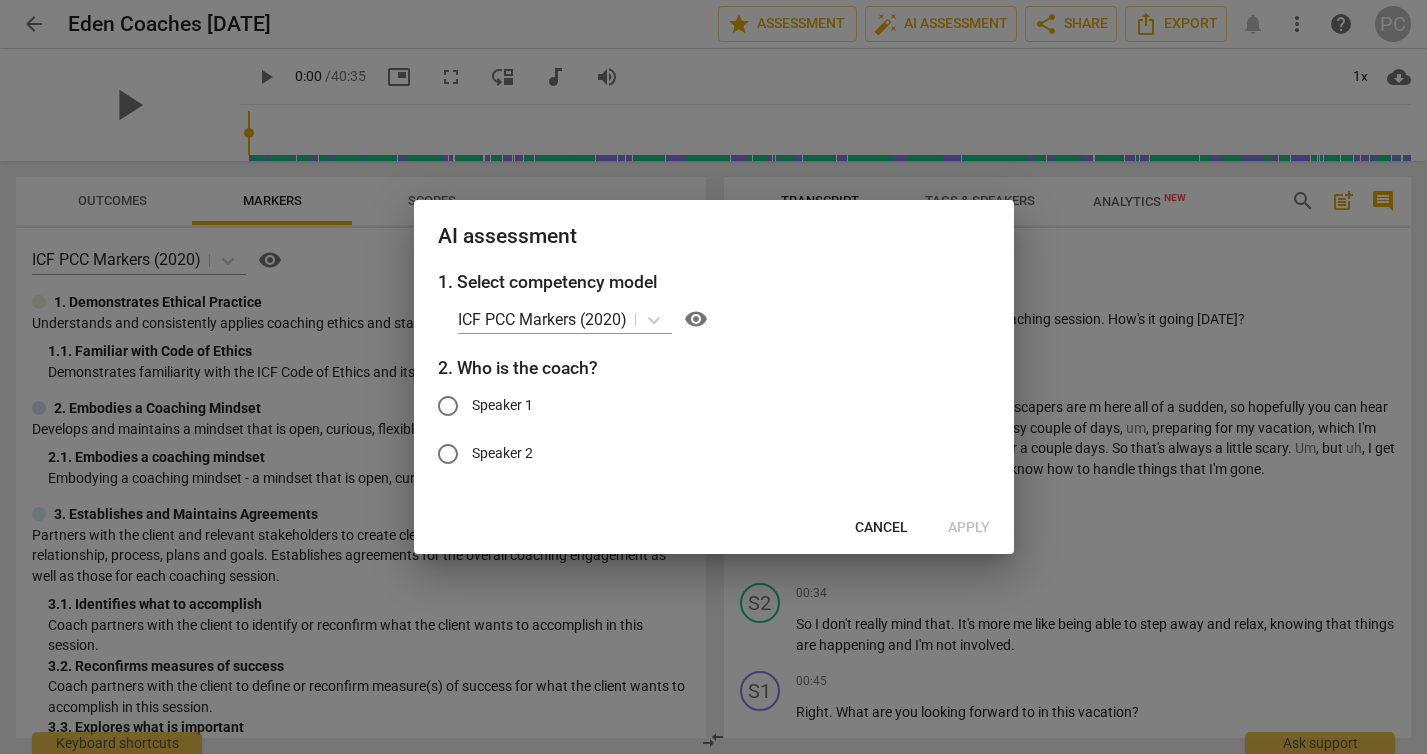 click on "Speaker 1" at bounding box center [448, 406] 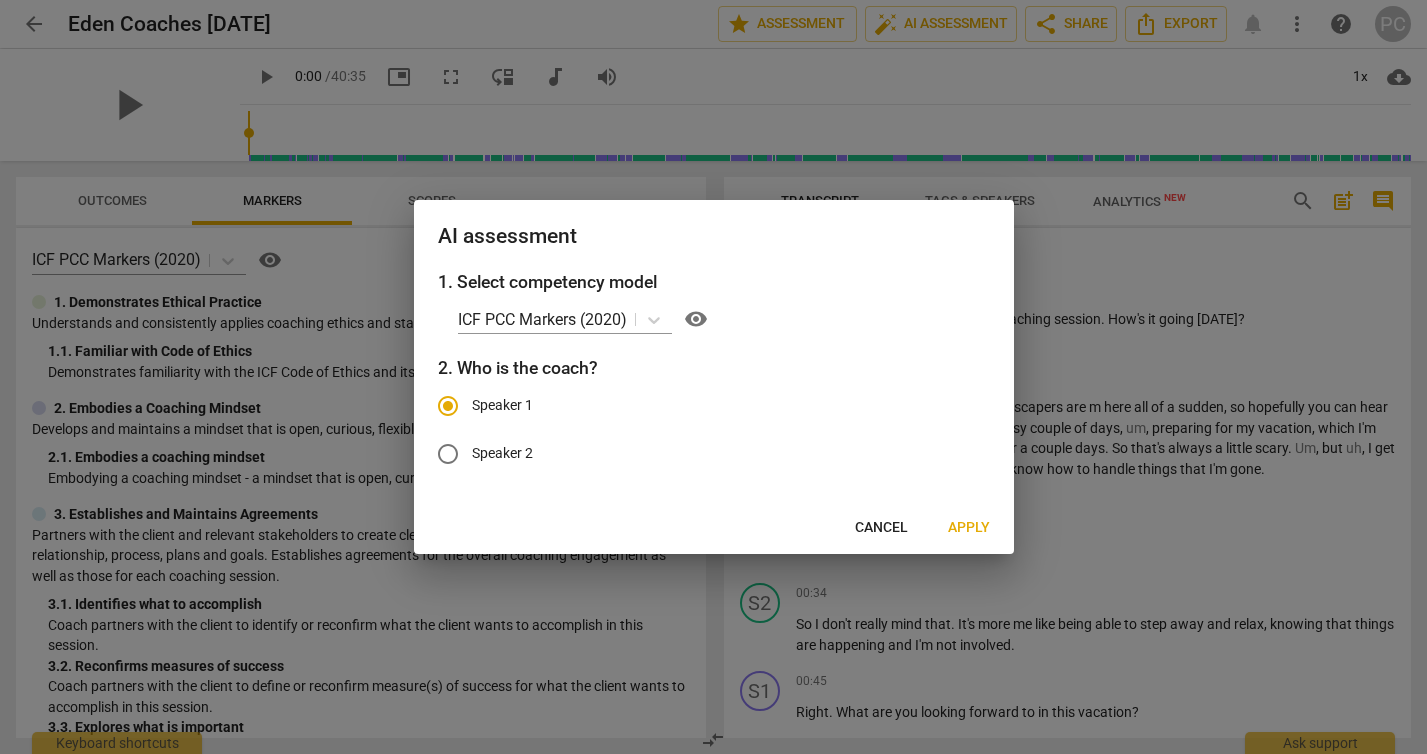 click on "Apply" at bounding box center [969, 528] 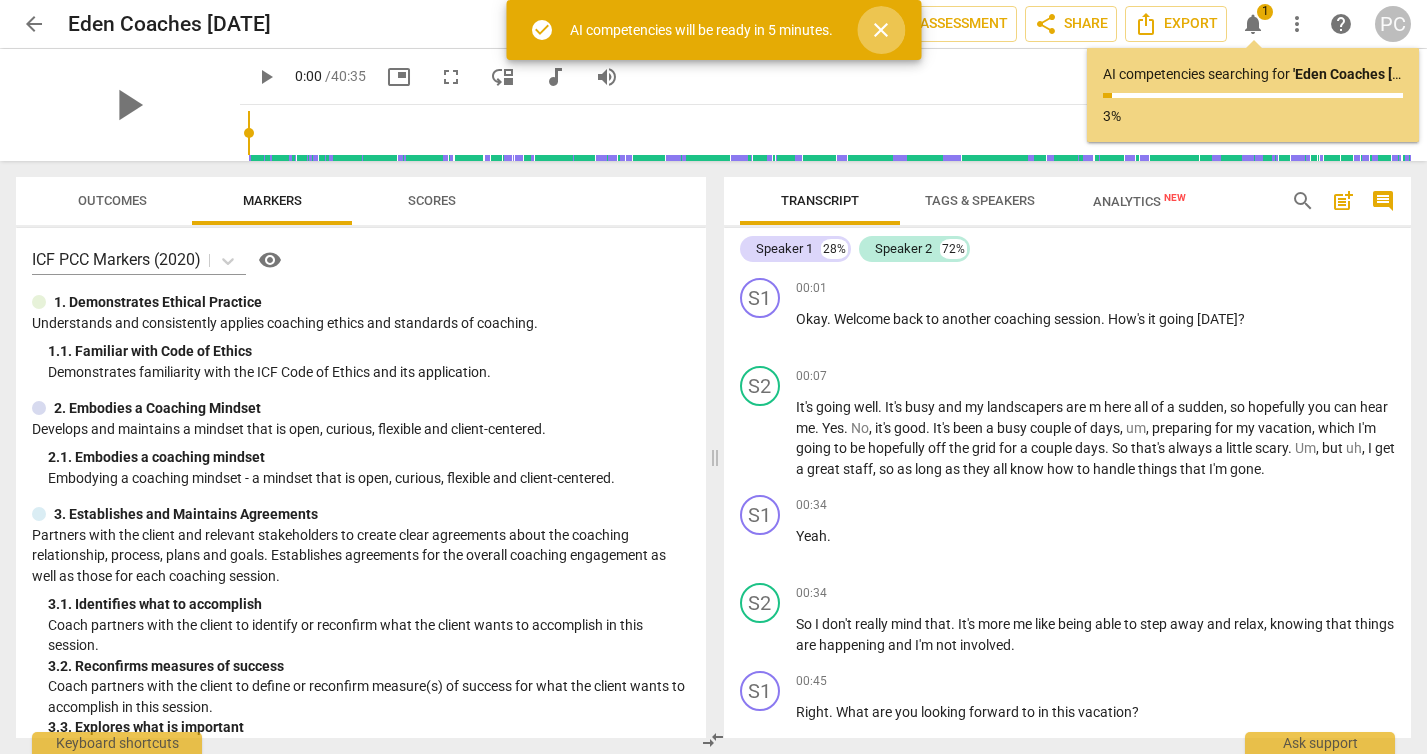 click on "close" at bounding box center (881, 30) 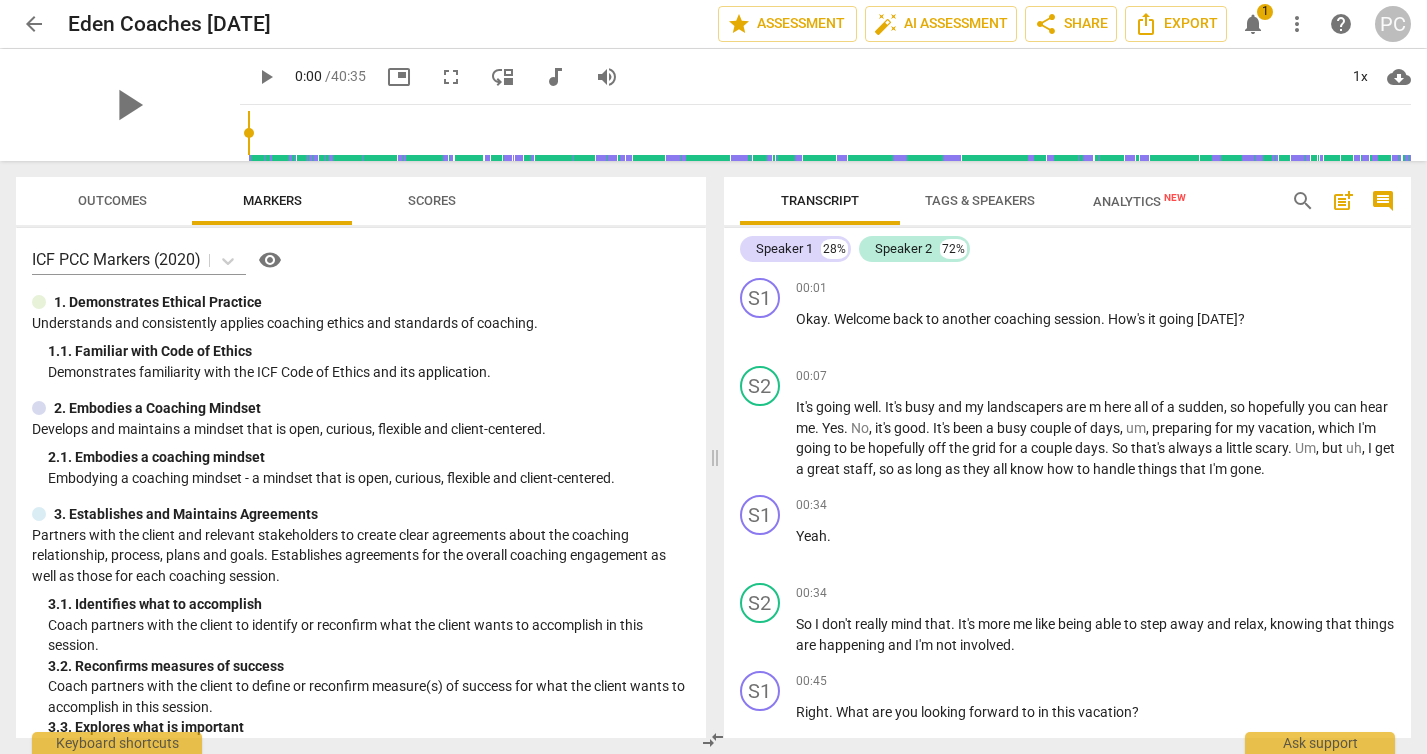 click on "arrow_back" at bounding box center [34, 24] 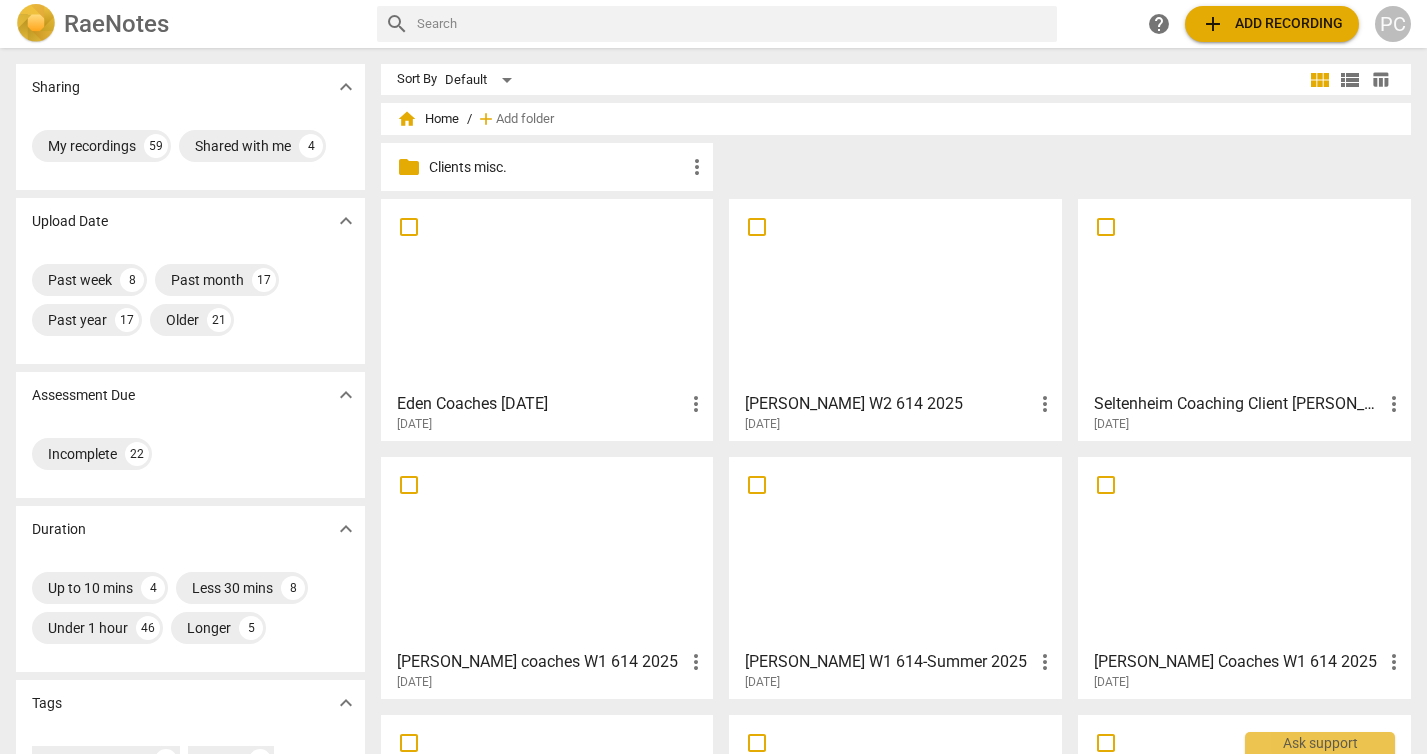 click at bounding box center (895, 294) 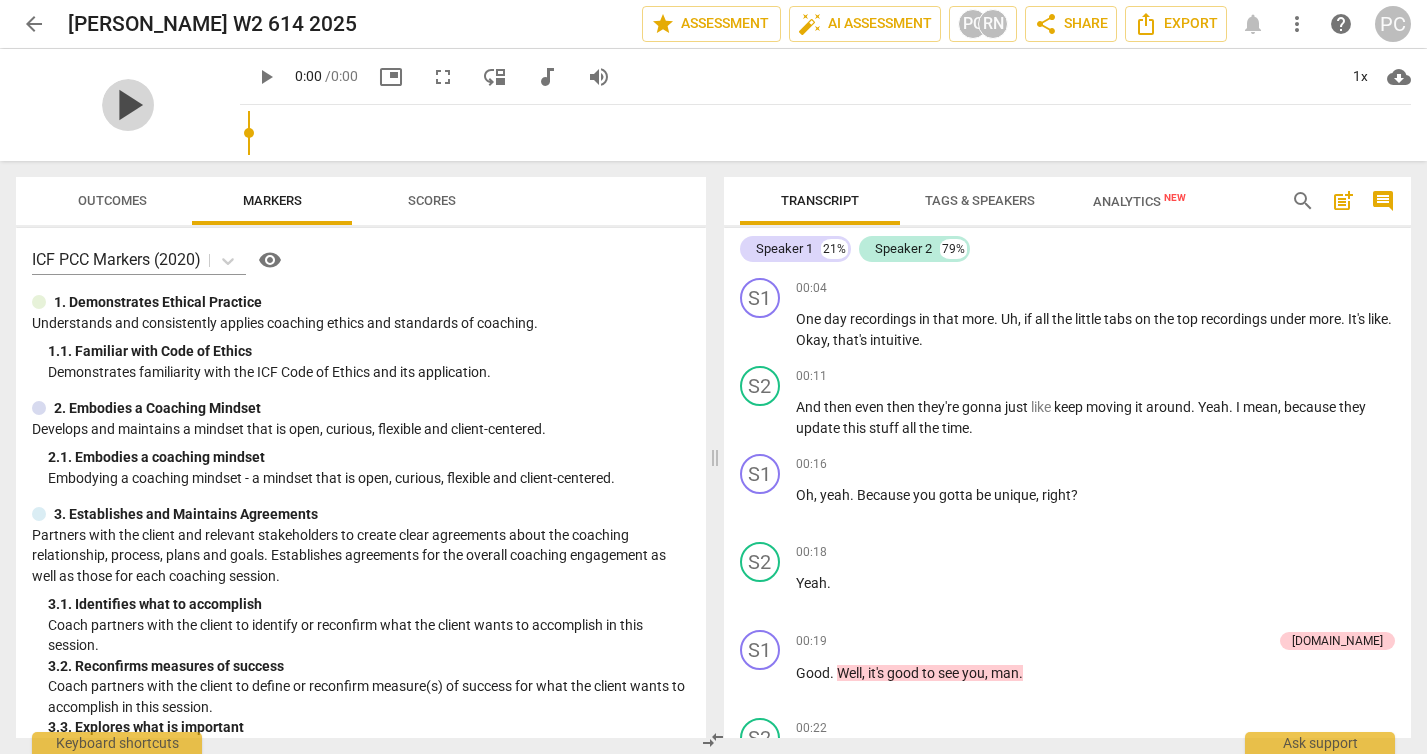 click on "play_arrow" at bounding box center (128, 105) 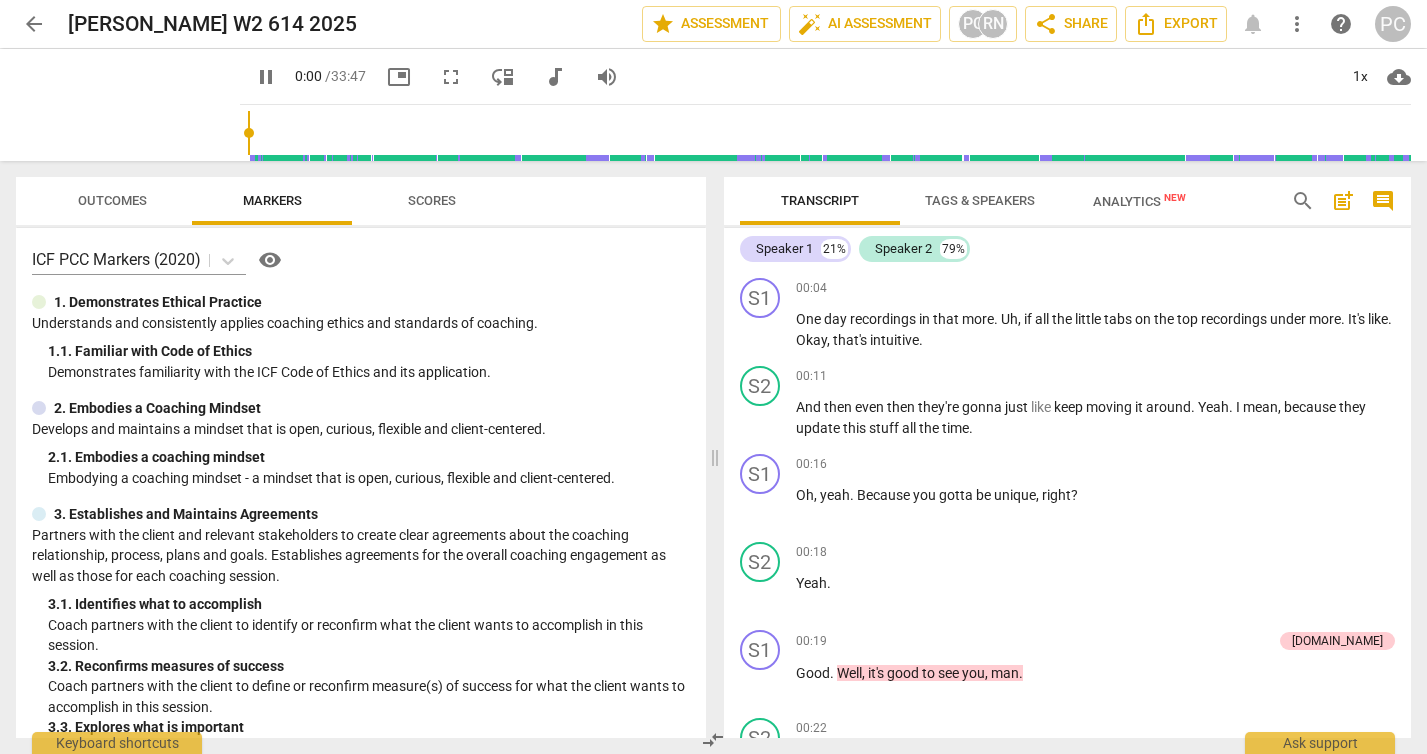 click at bounding box center [829, 133] 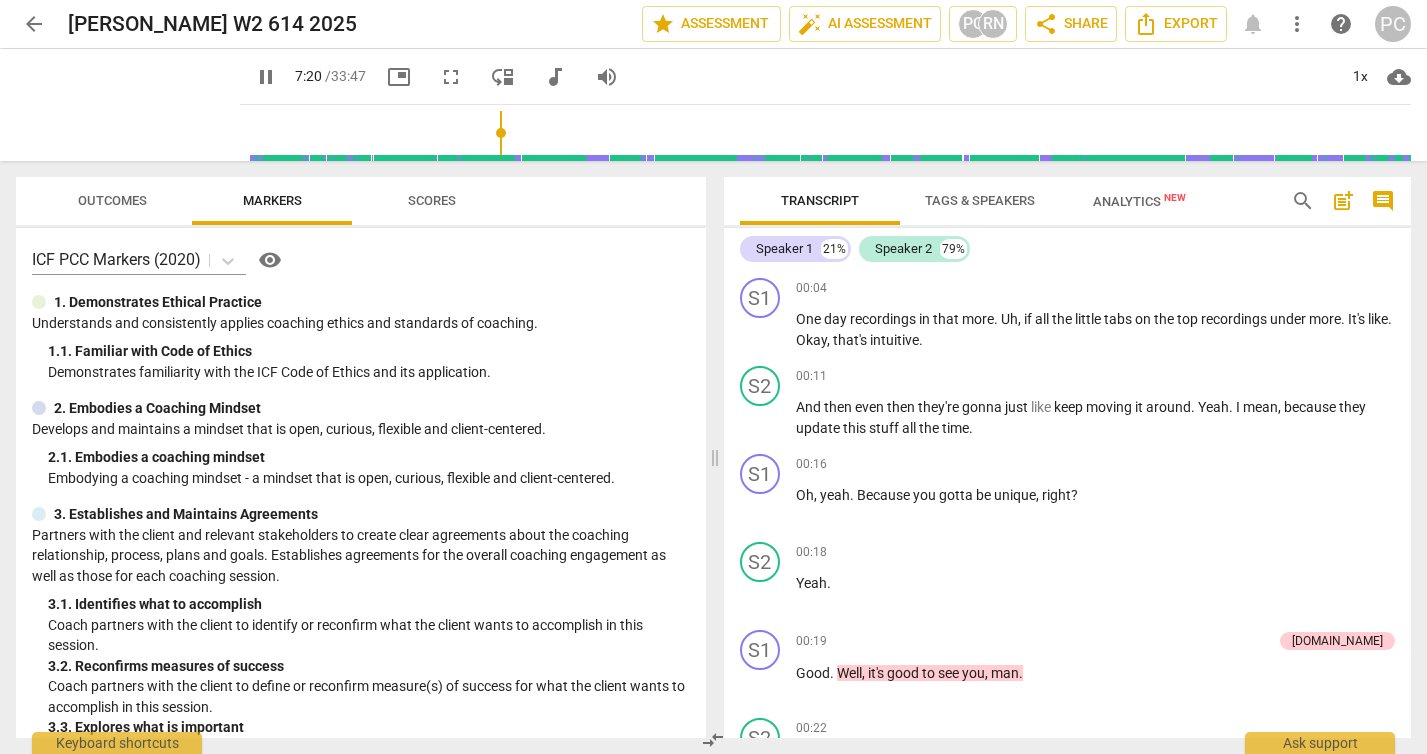 scroll, scrollTop: 3527, scrollLeft: 0, axis: vertical 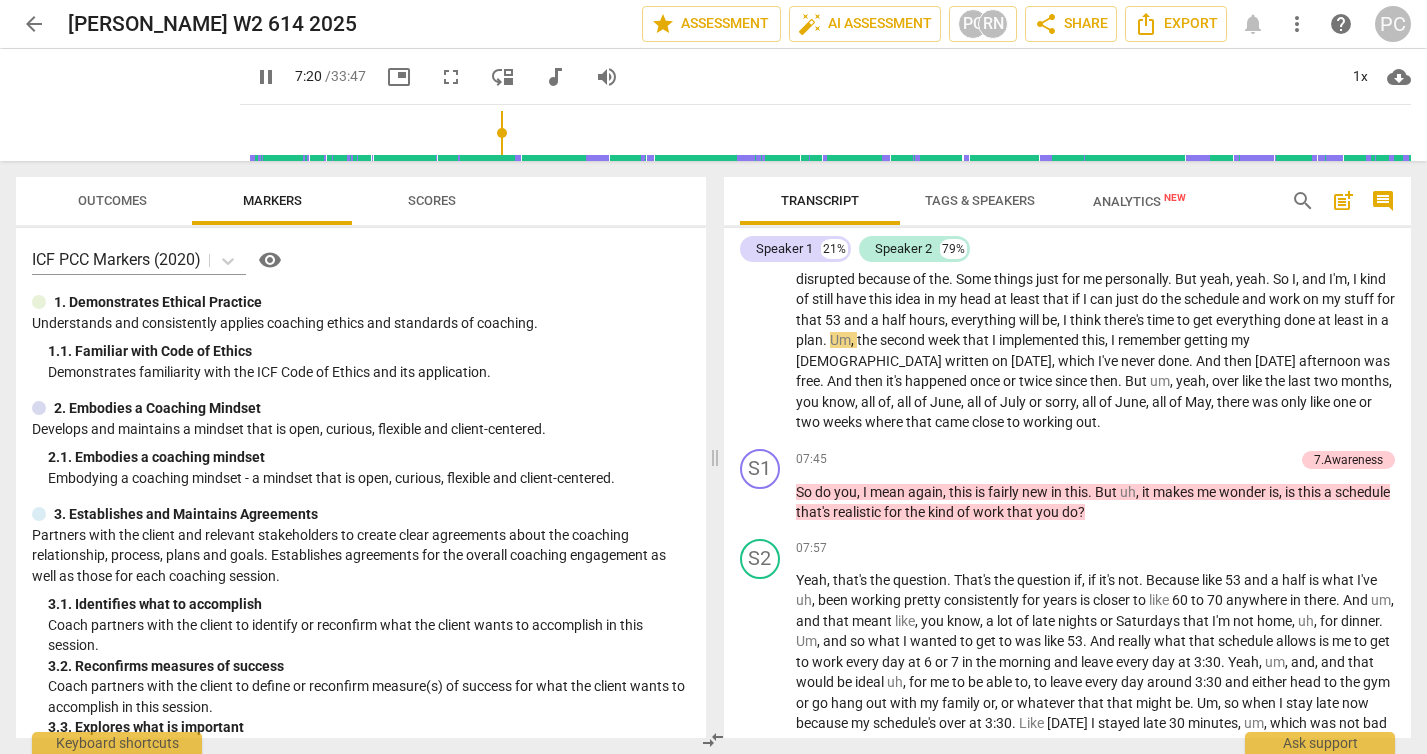 click at bounding box center [829, 133] 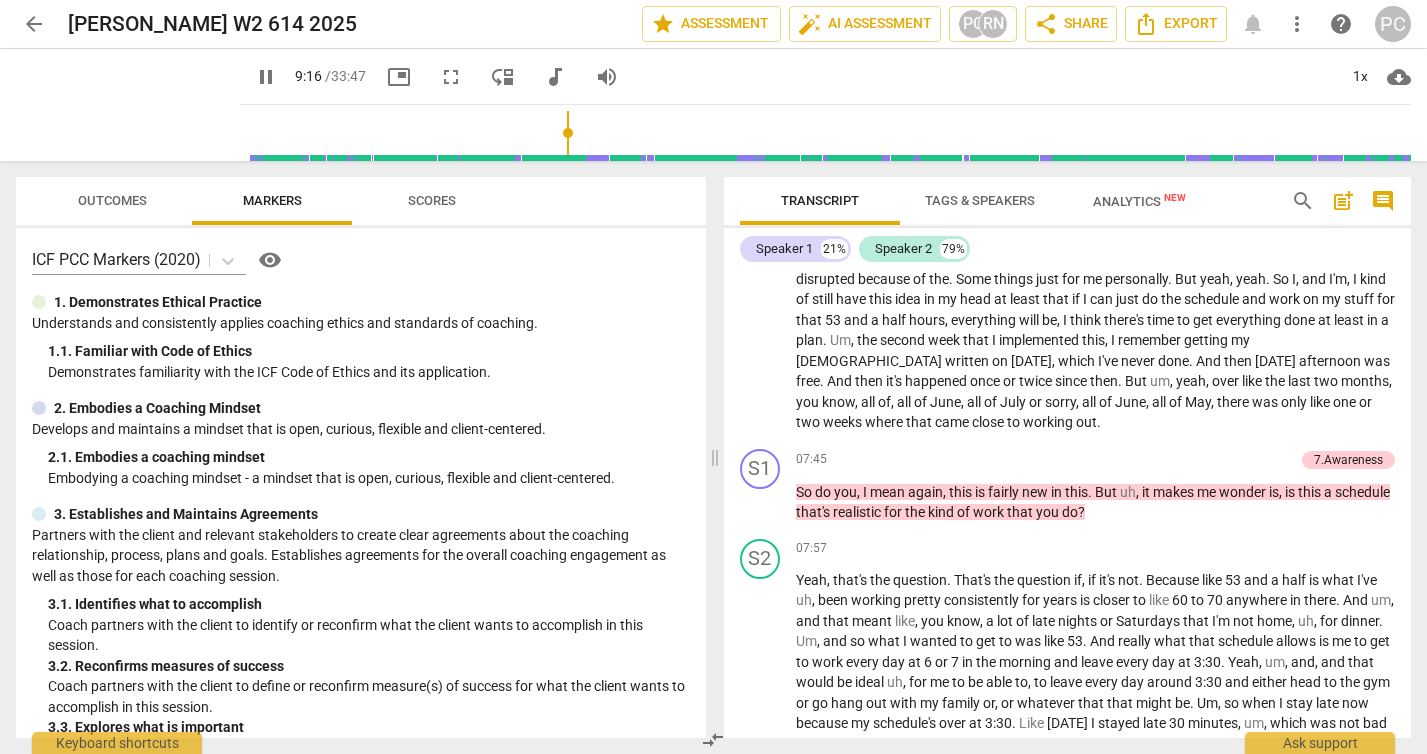 click at bounding box center (829, 133) 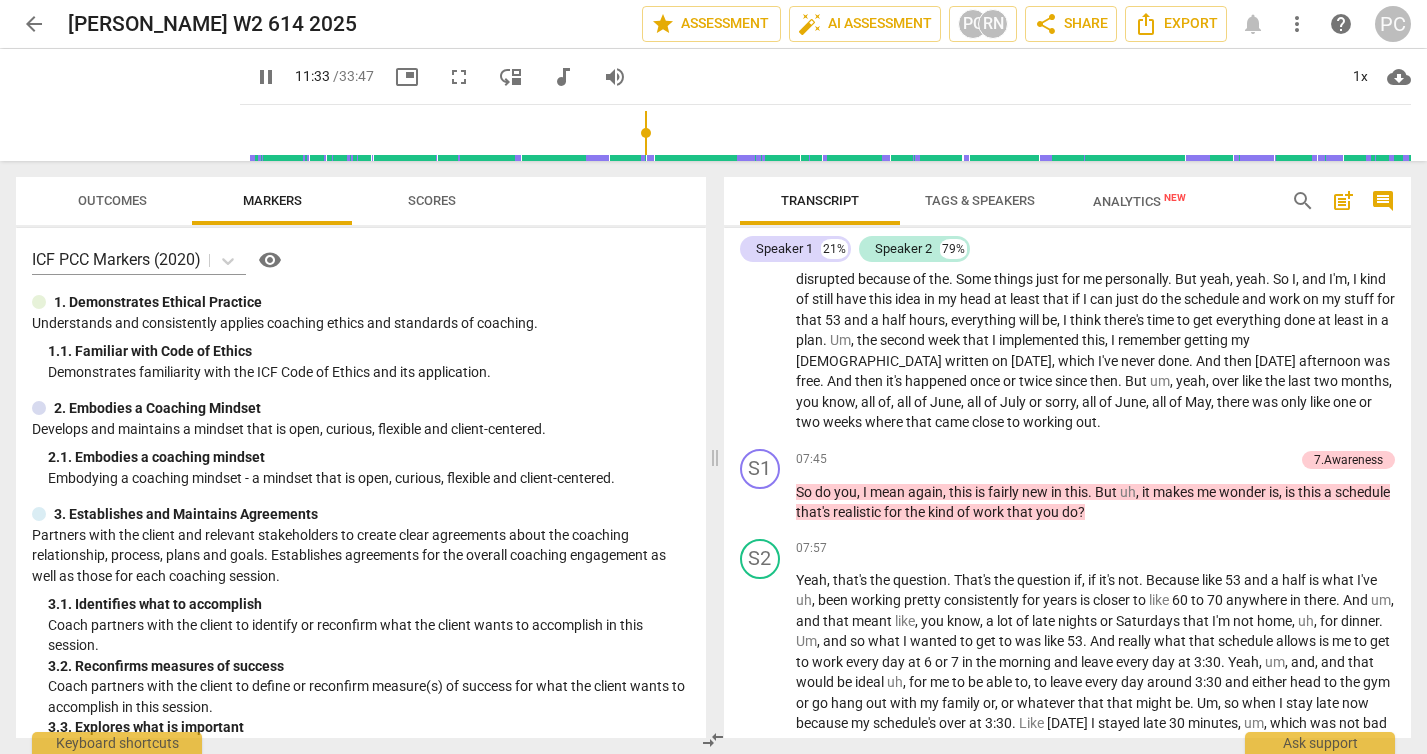 click at bounding box center [829, 133] 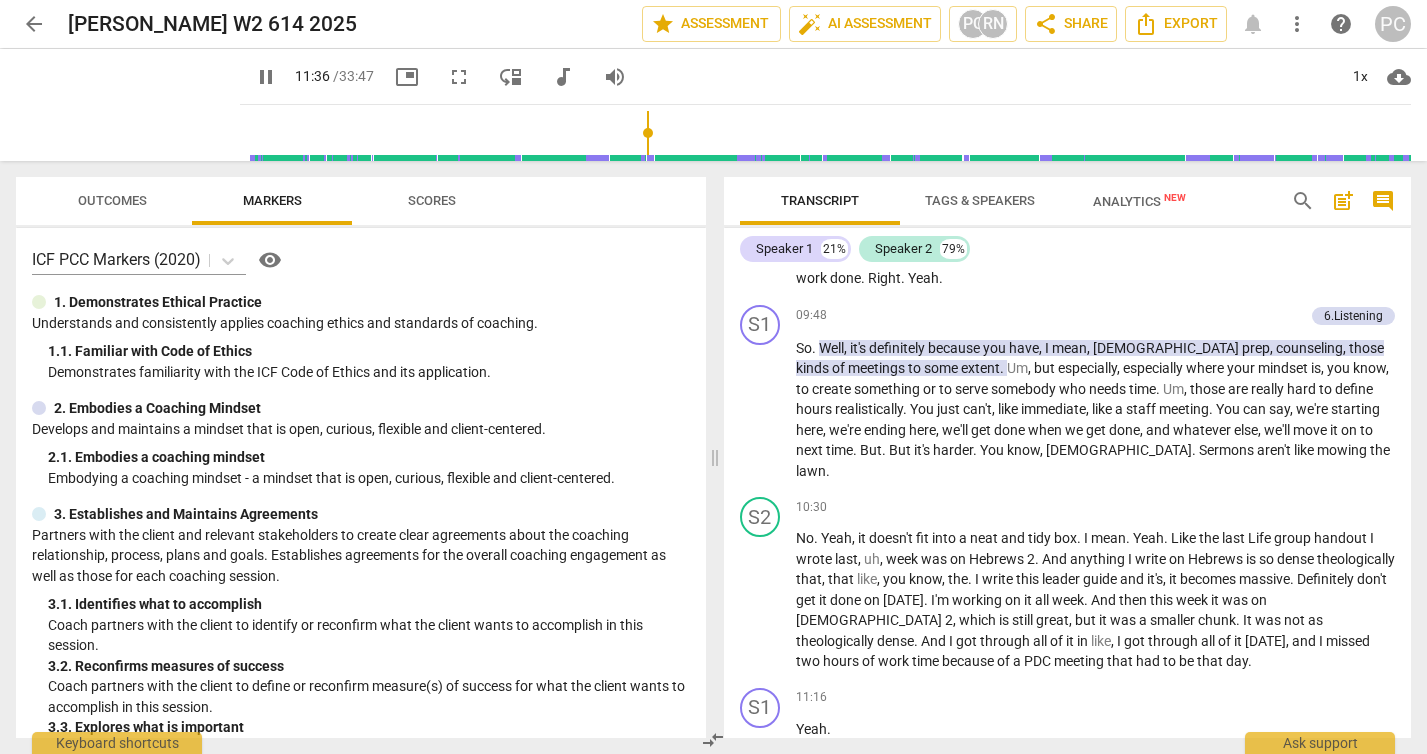 scroll, scrollTop: 4141, scrollLeft: 0, axis: vertical 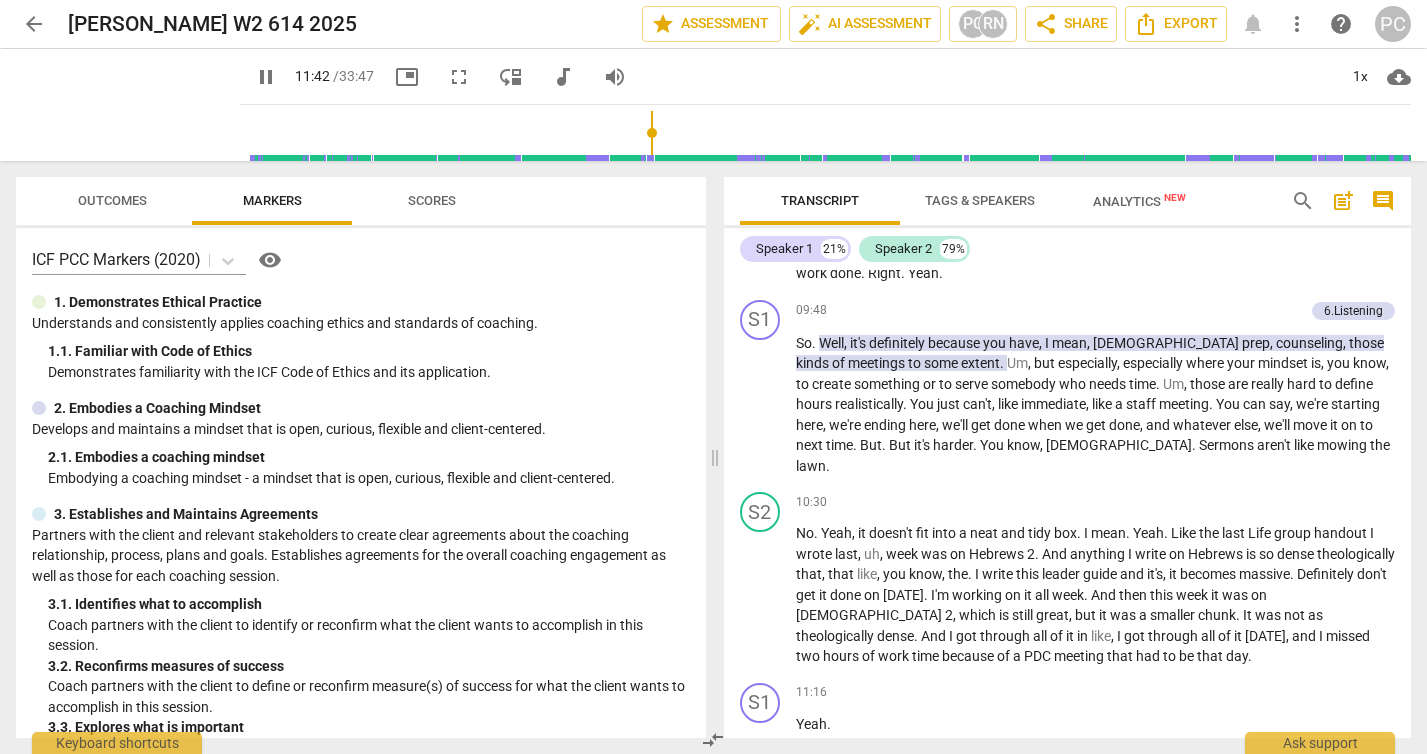 click on "all" at bounding box center (1041, 636) 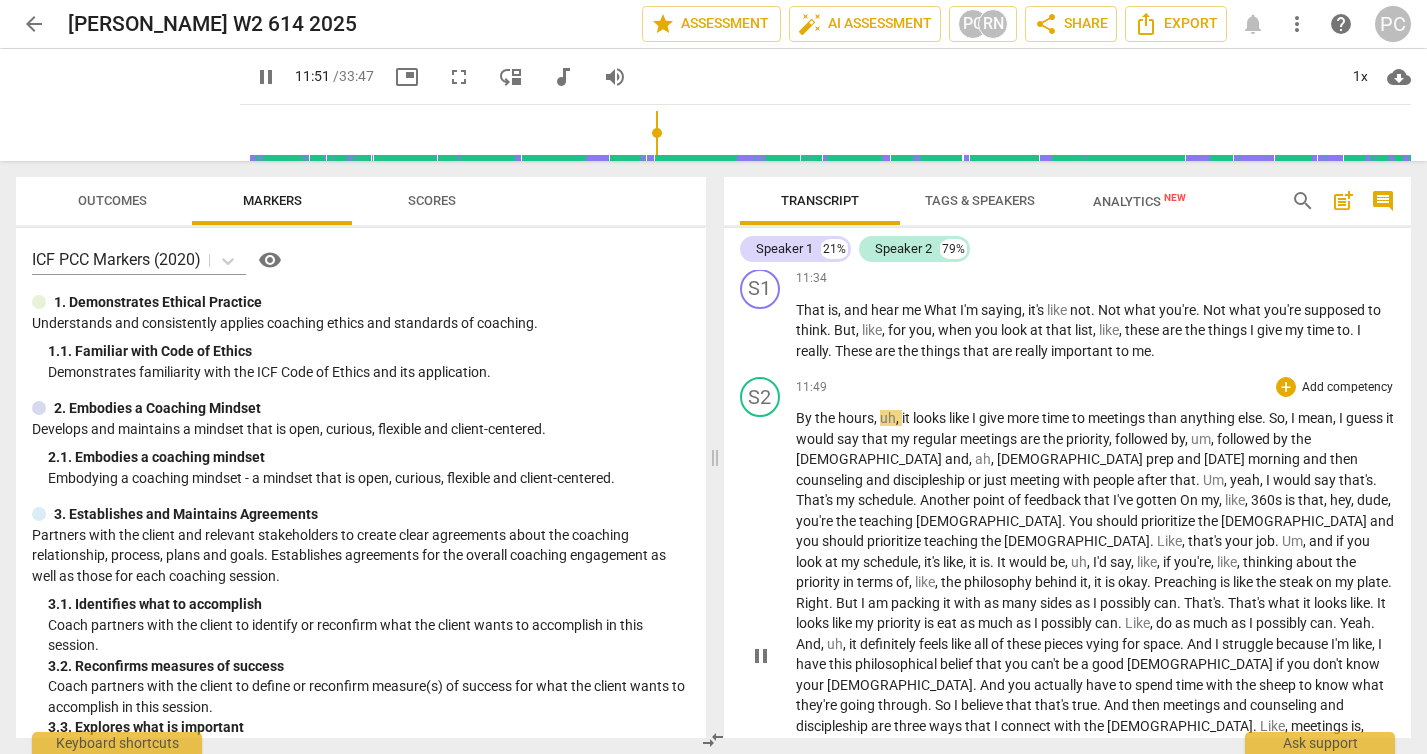scroll, scrollTop: 4922, scrollLeft: 0, axis: vertical 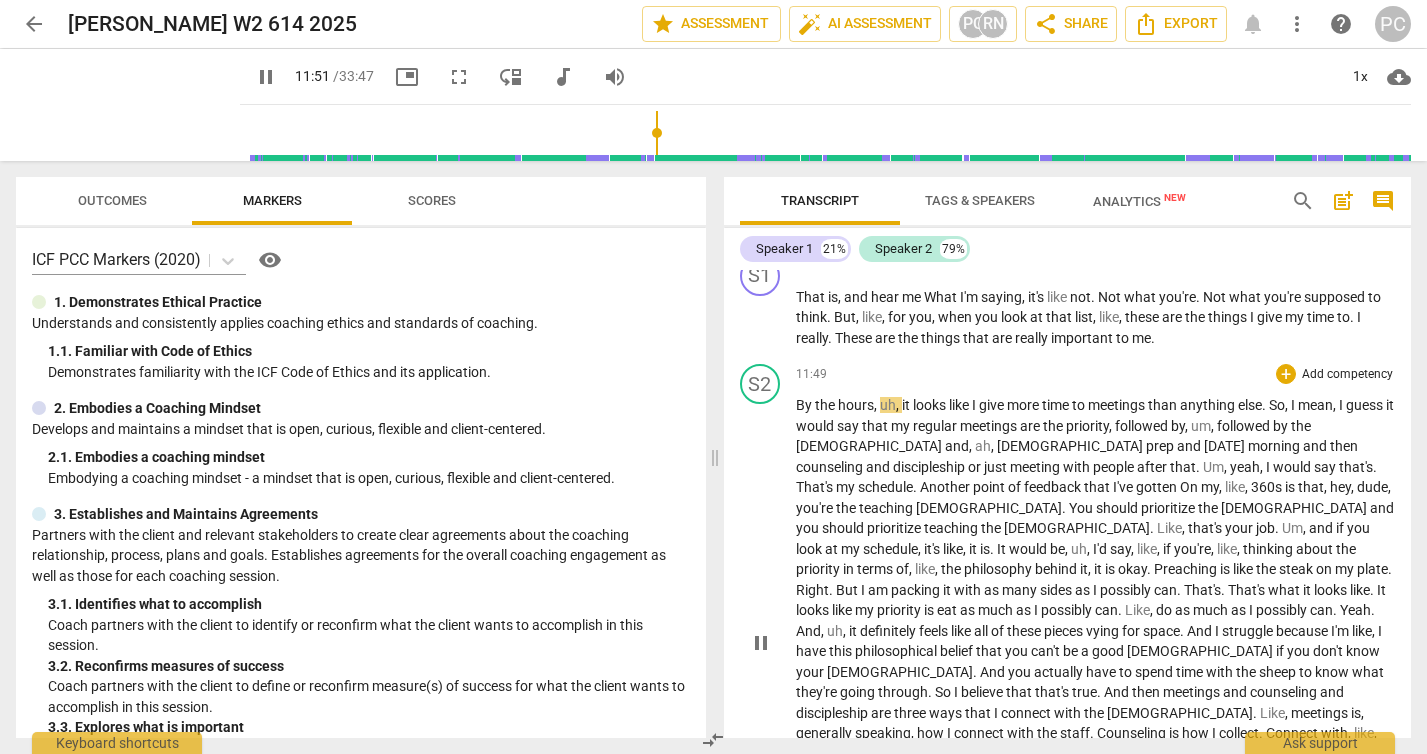 click on "pause" at bounding box center (761, 643) 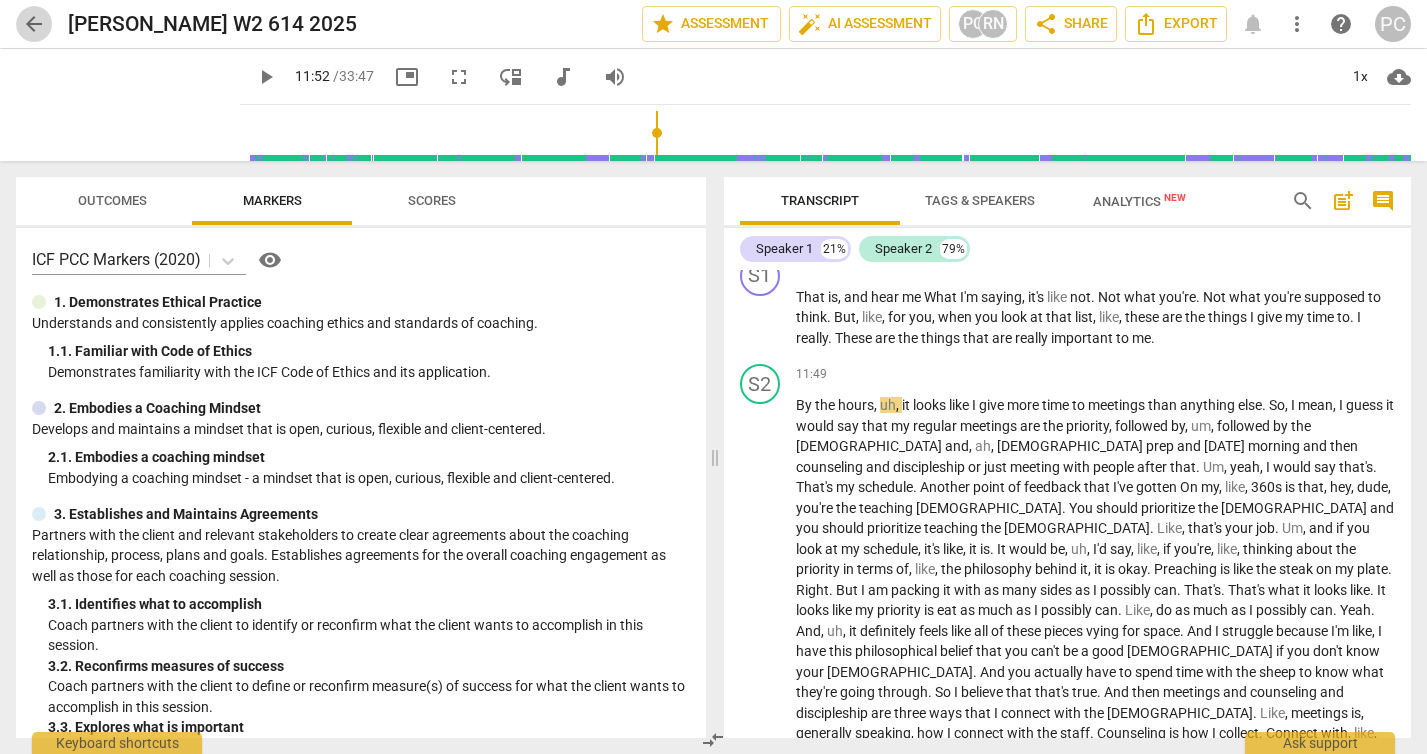 click on "arrow_back" at bounding box center [34, 24] 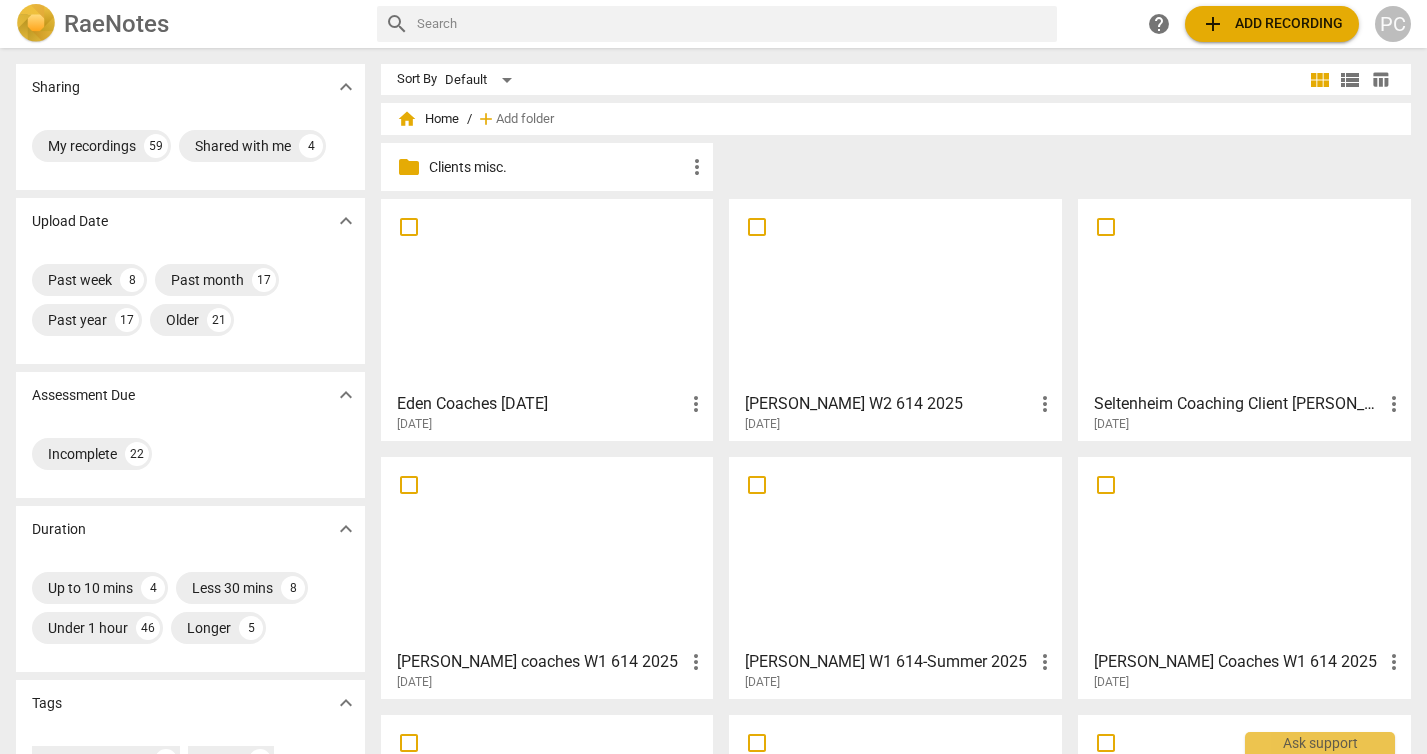 click at bounding box center [547, 294] 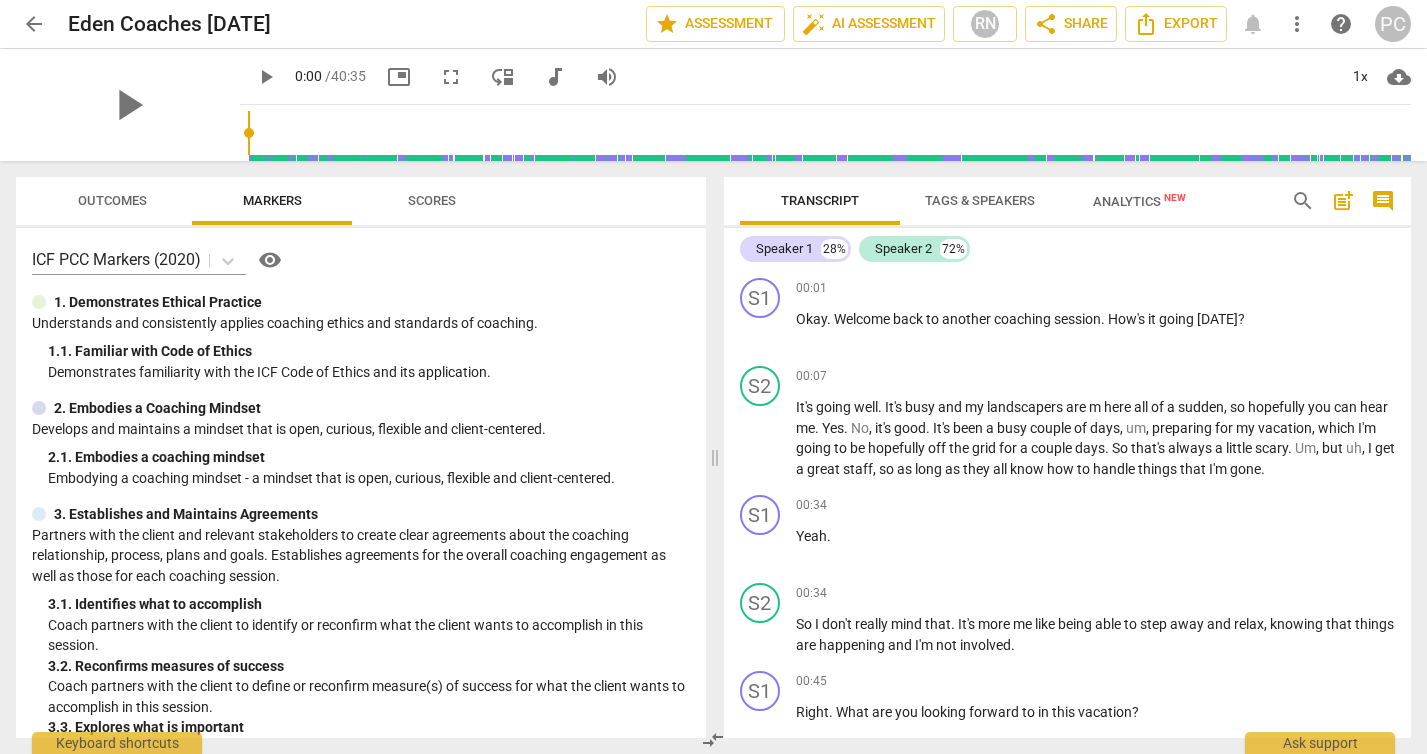 click on "play_arrow" at bounding box center [266, 77] 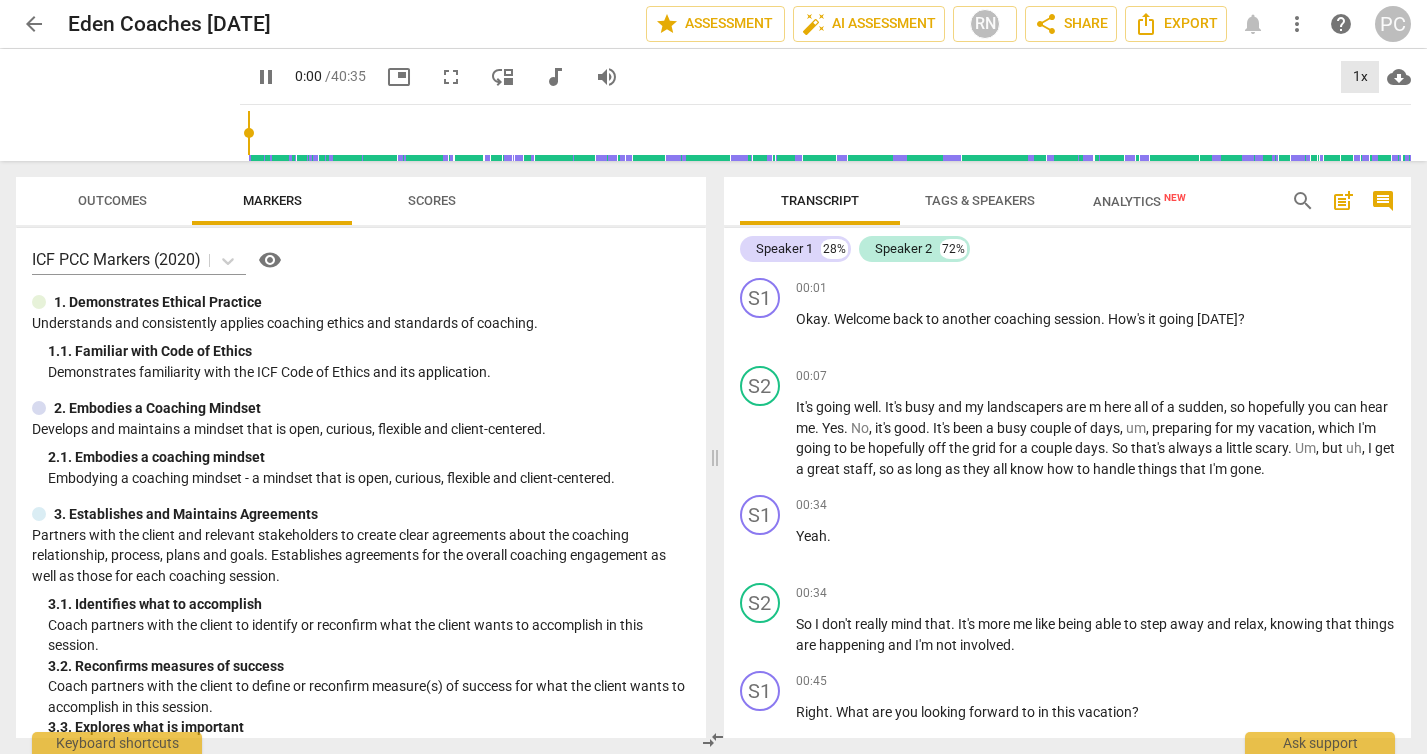 click on "1x" at bounding box center (1360, 77) 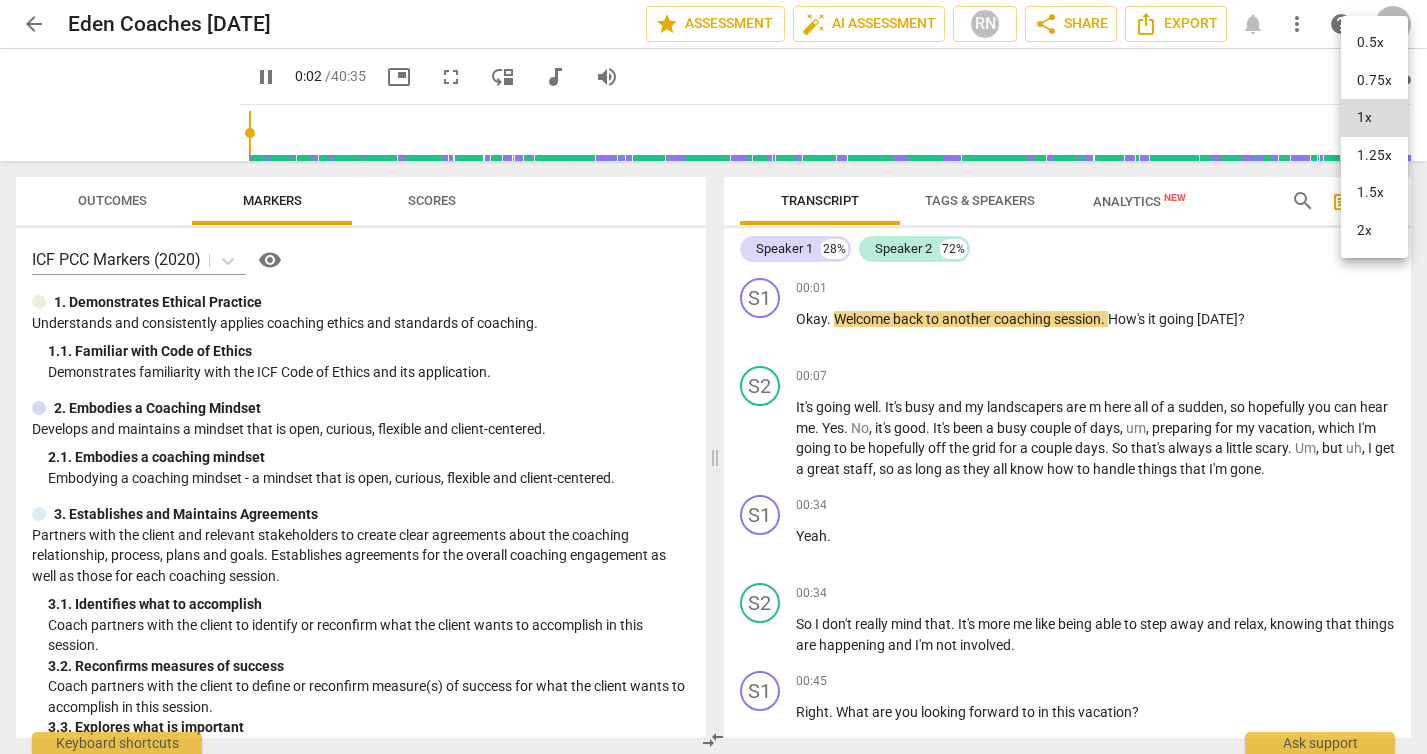 click on "1.5x" at bounding box center (1374, 193) 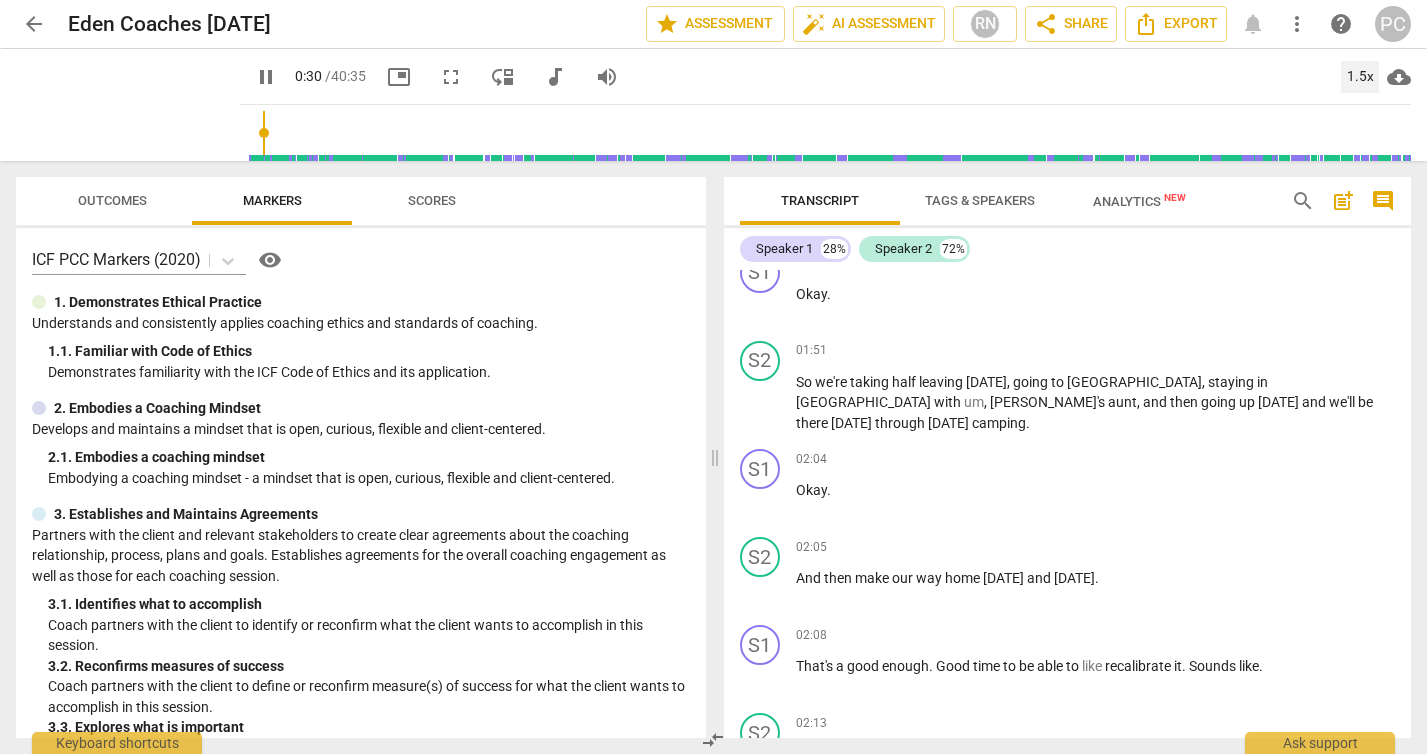 scroll, scrollTop: 1014, scrollLeft: 0, axis: vertical 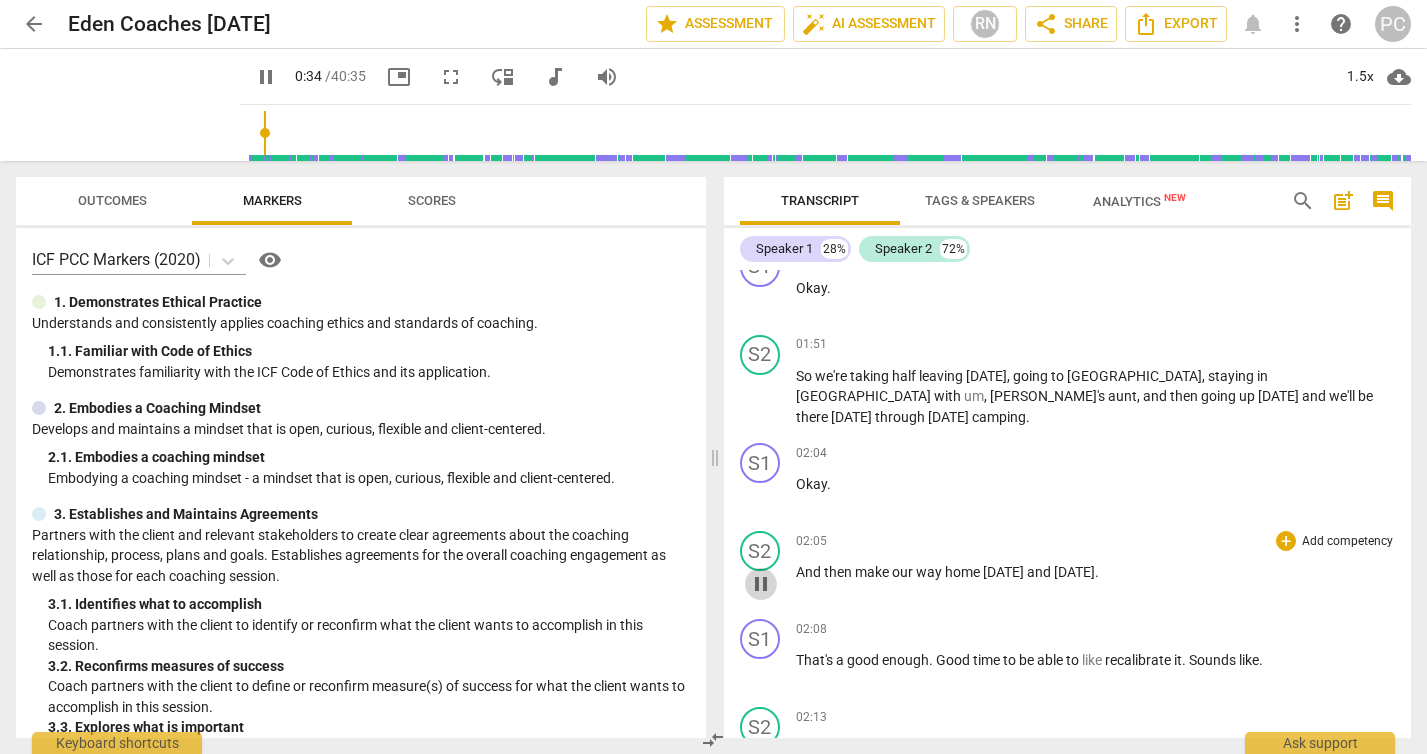 click on "pause" at bounding box center [761, 584] 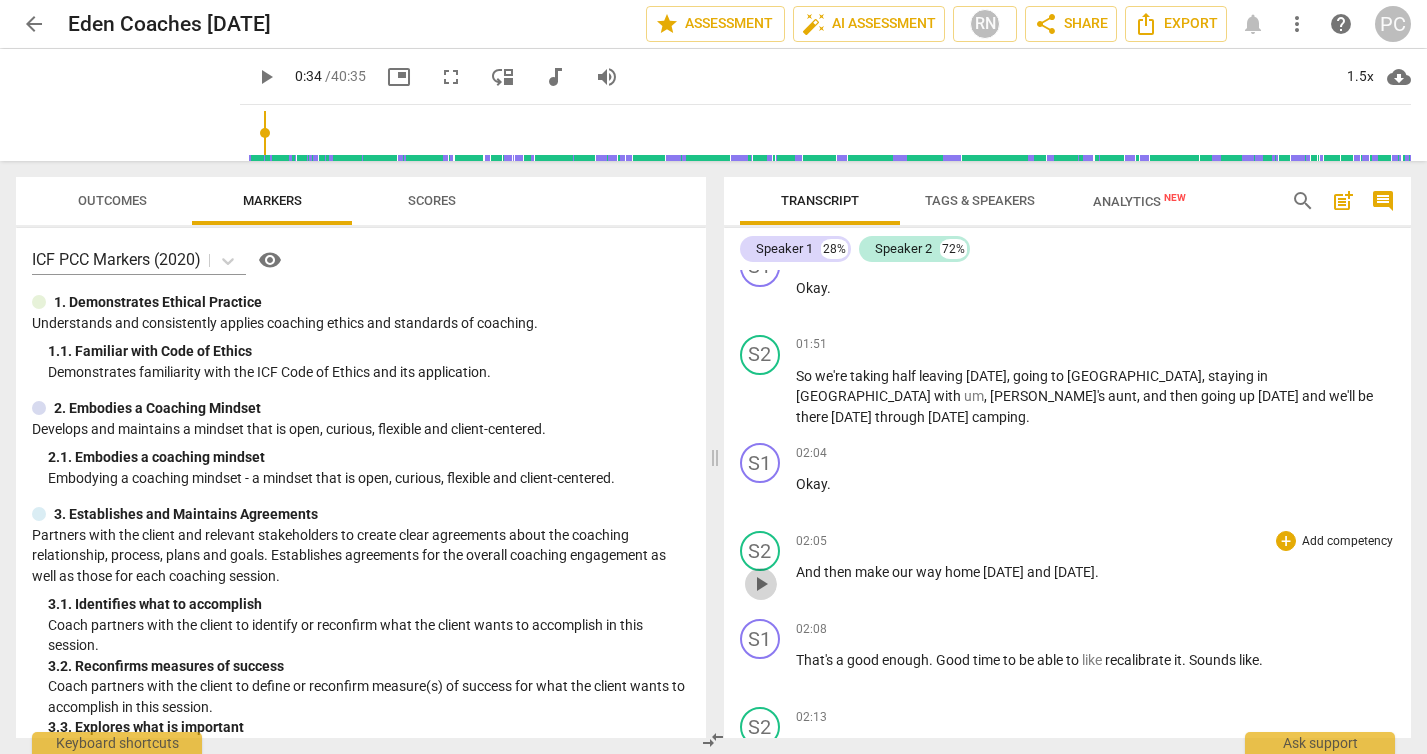 click on "play_arrow" at bounding box center (761, 584) 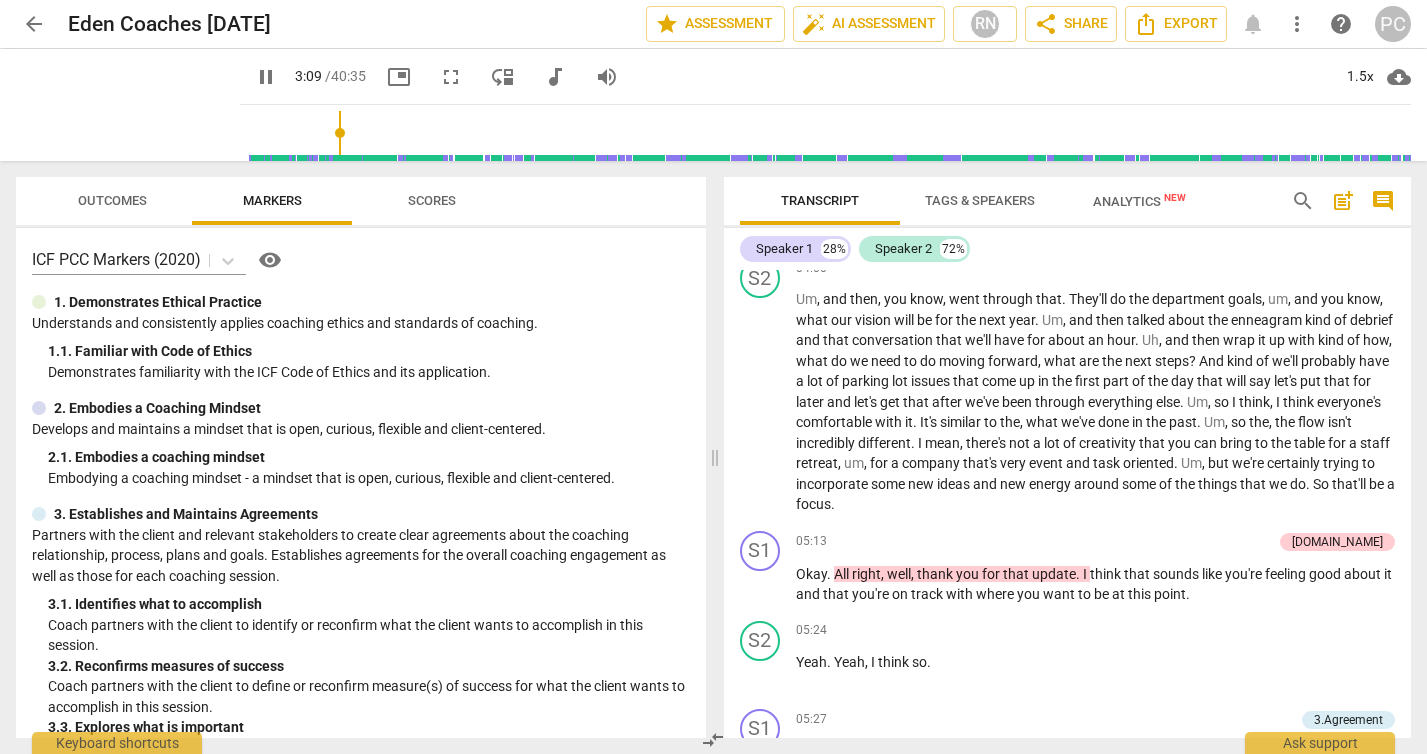 scroll, scrollTop: 2334, scrollLeft: 0, axis: vertical 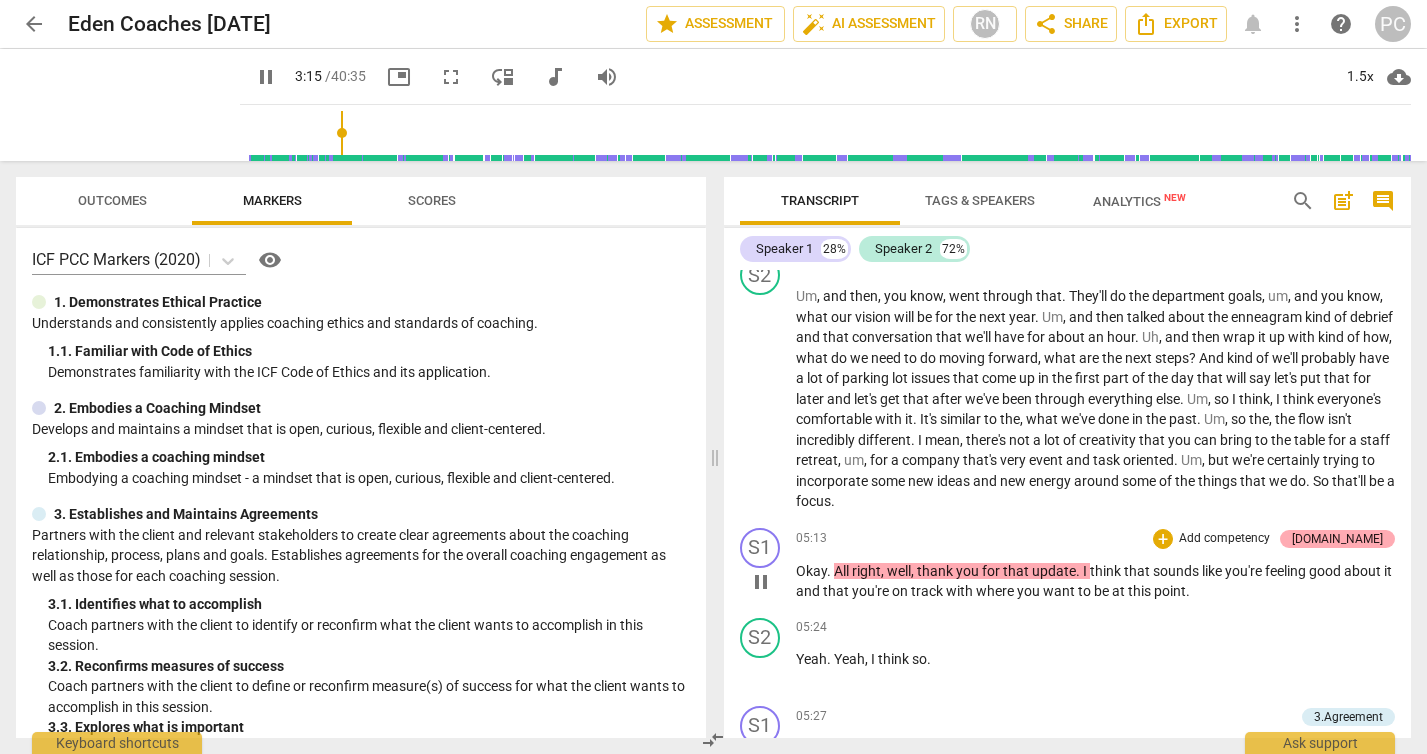 click on "[DOMAIN_NAME]" at bounding box center (1337, 539) 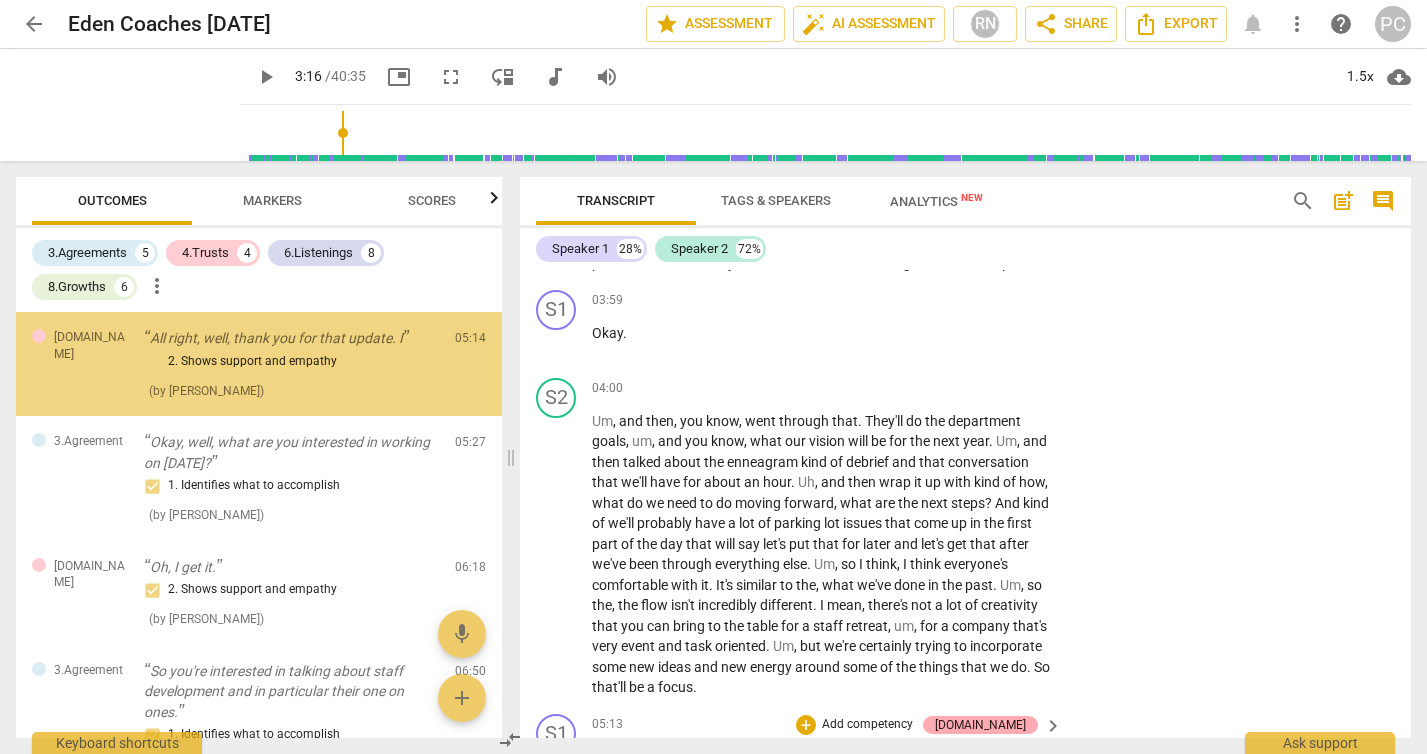scroll, scrollTop: 2841, scrollLeft: 0, axis: vertical 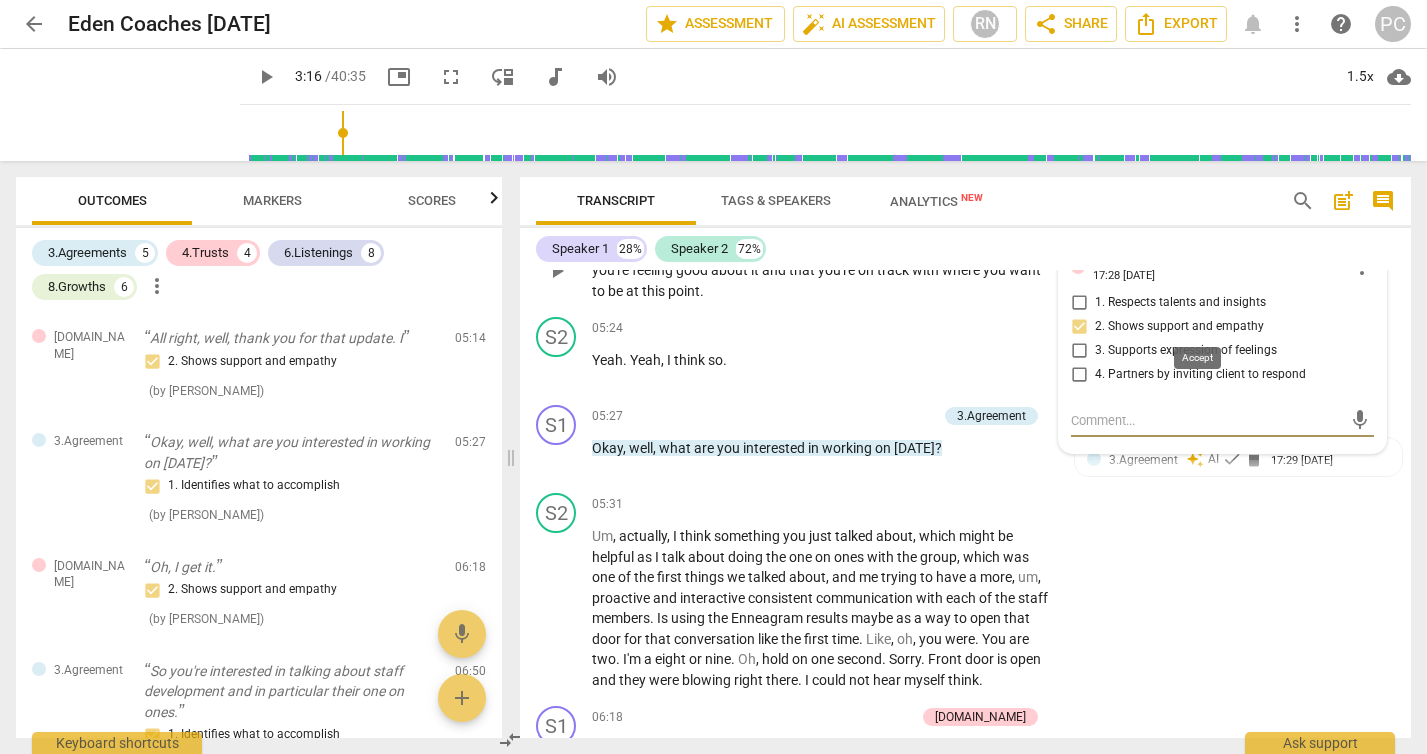 click on "check" at bounding box center (1255, 261) 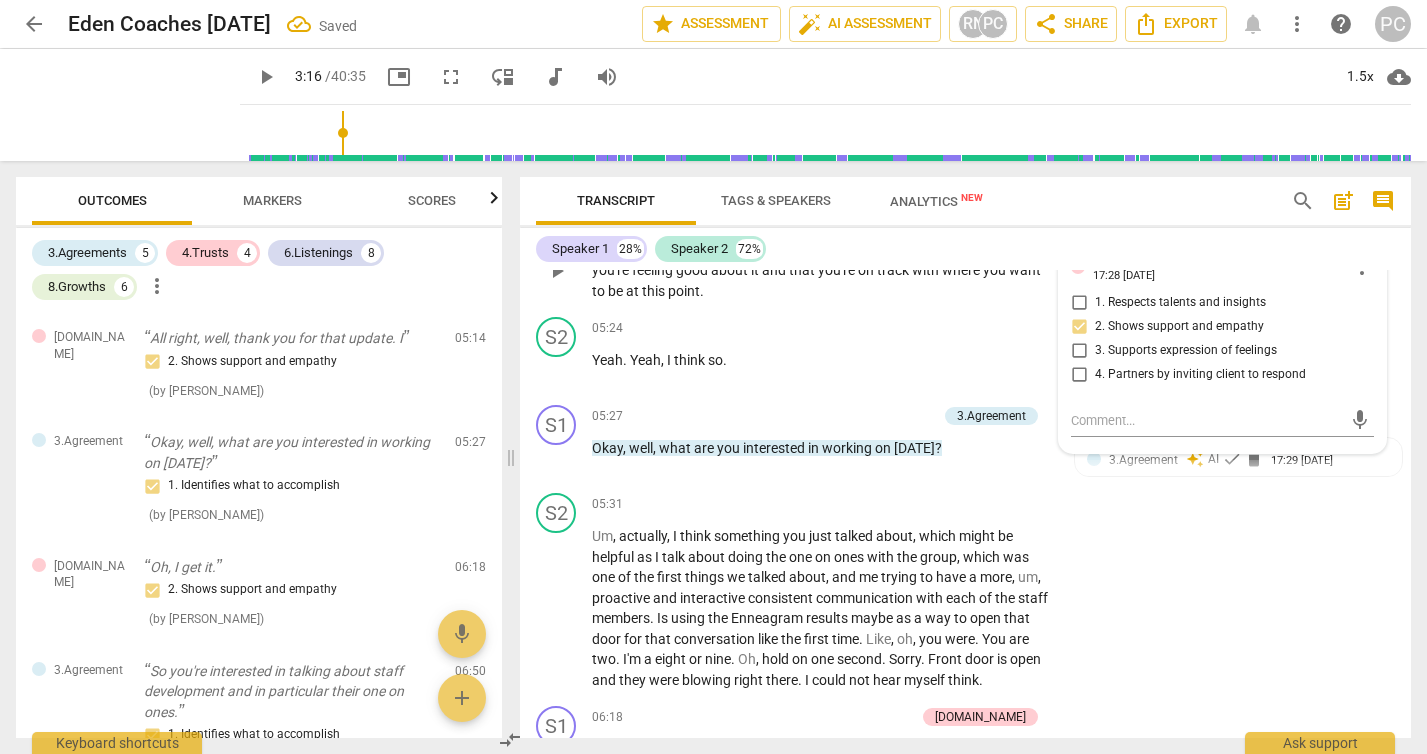 click on "play_arrow" at bounding box center (557, 271) 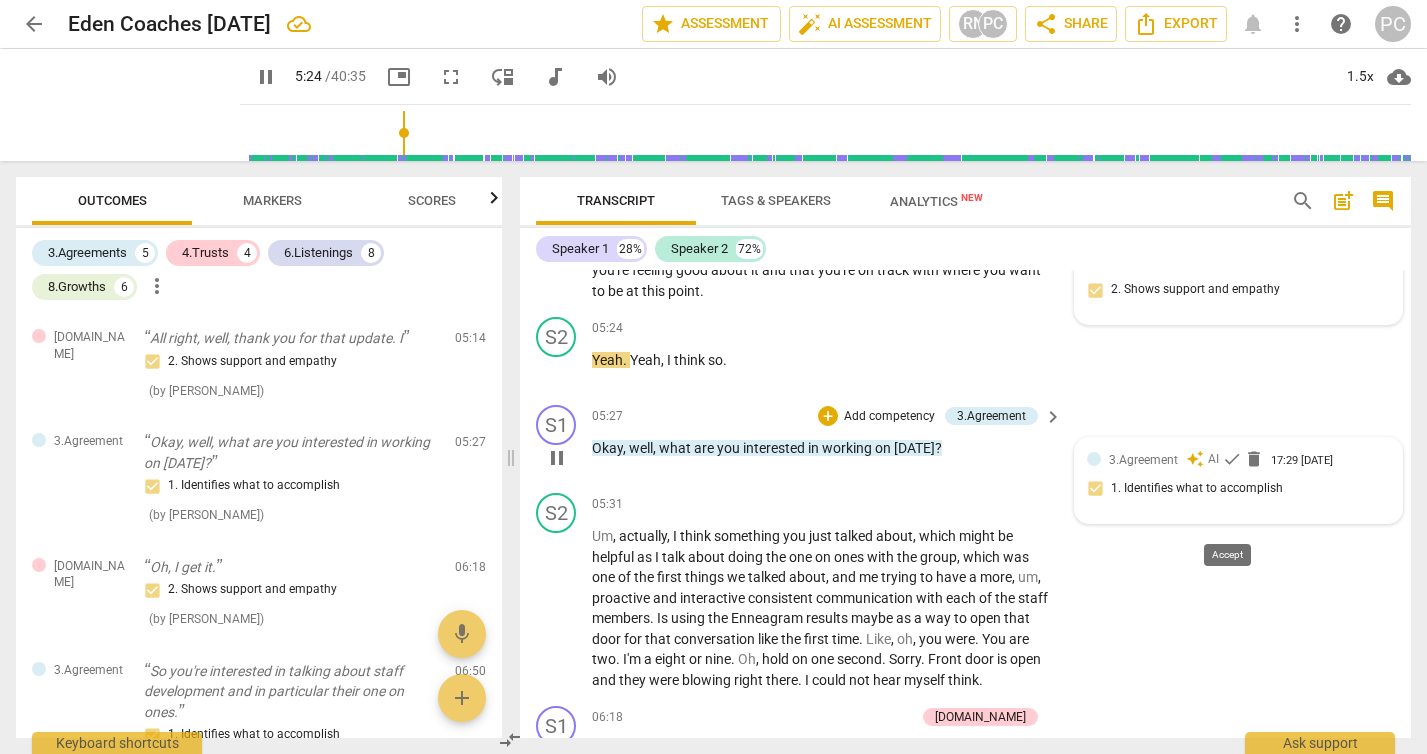 click on "check" at bounding box center (1232, 459) 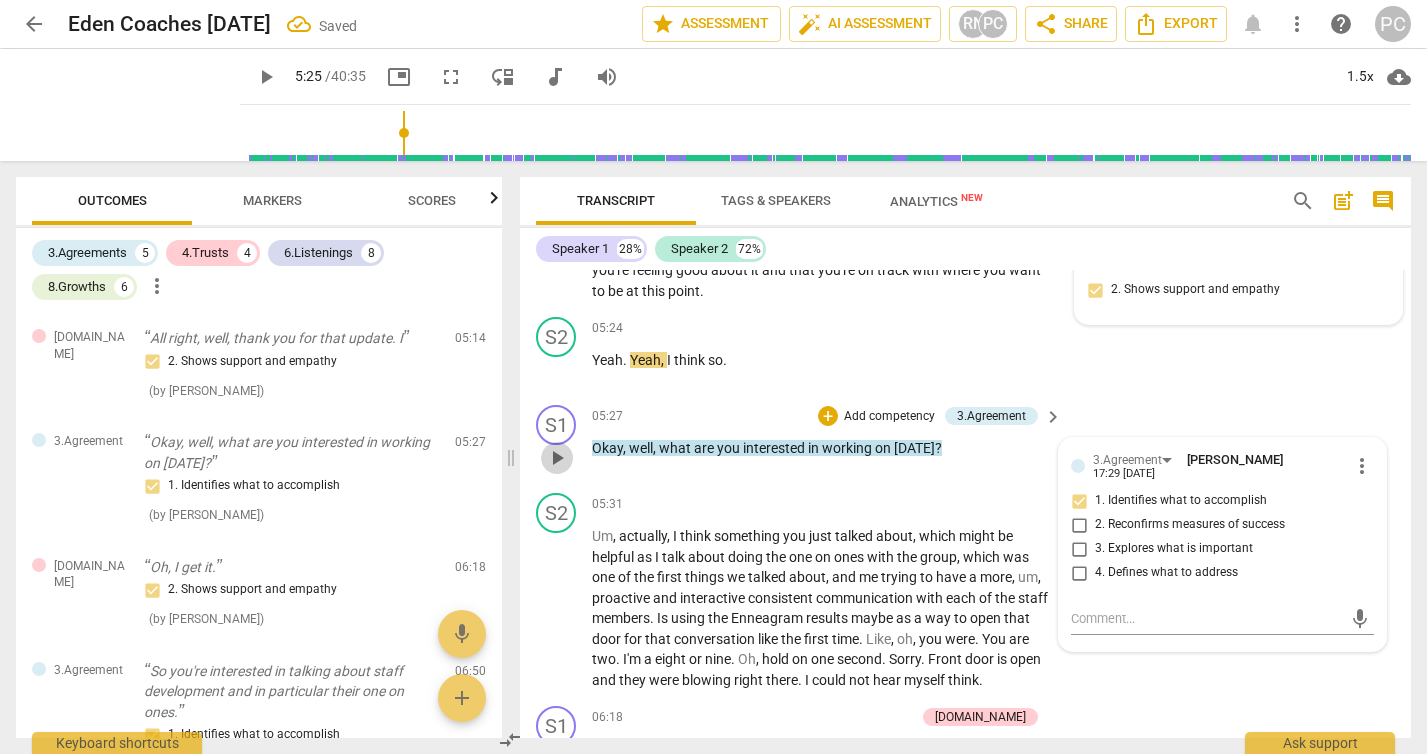 click on "play_arrow" at bounding box center [557, 458] 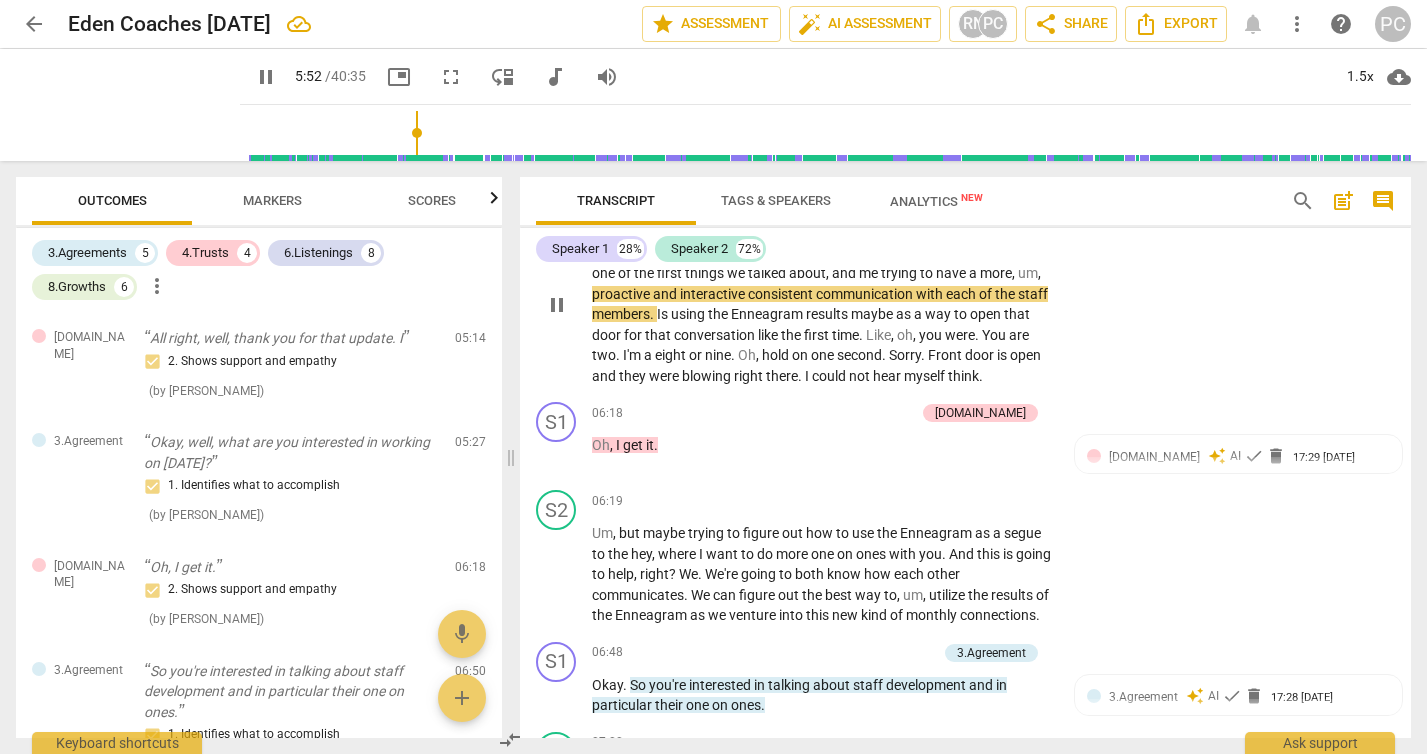scroll, scrollTop: 3159, scrollLeft: 0, axis: vertical 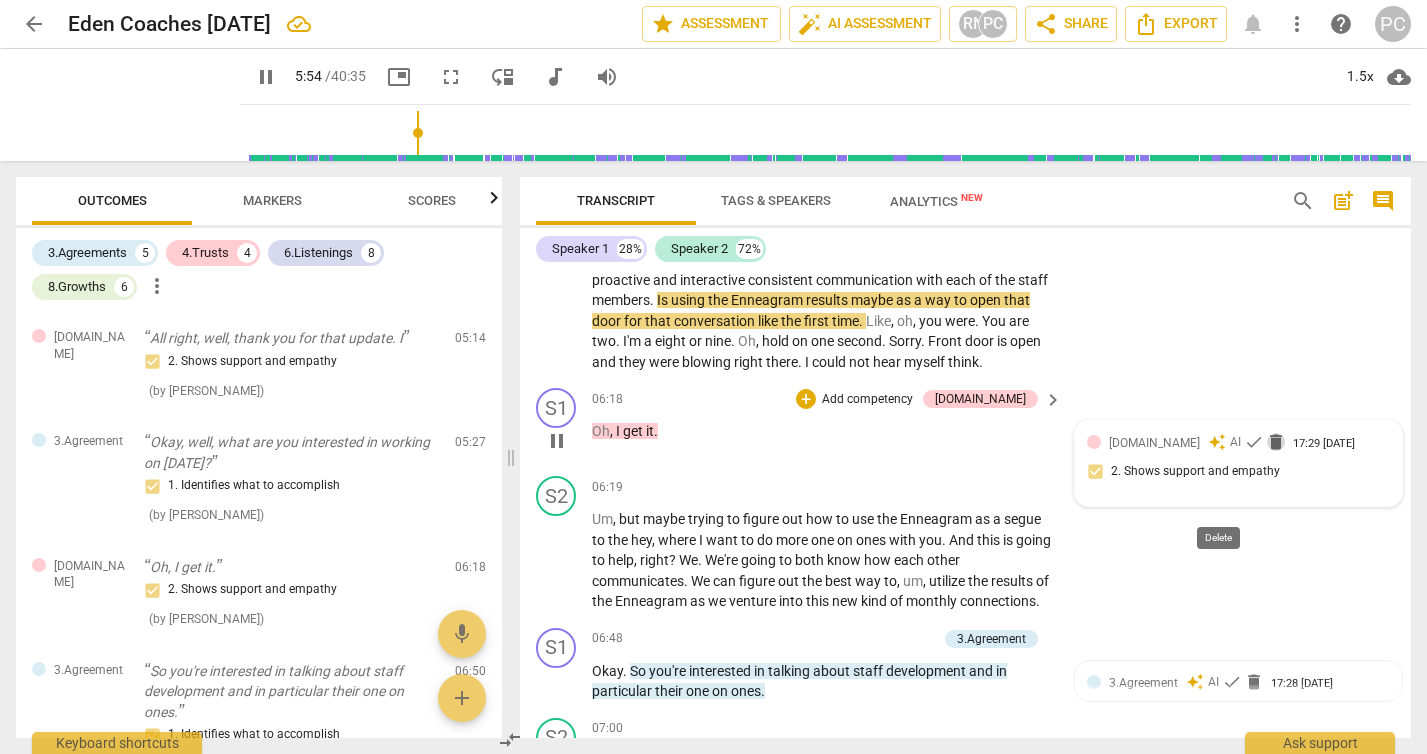 click on "delete" at bounding box center [1276, 442] 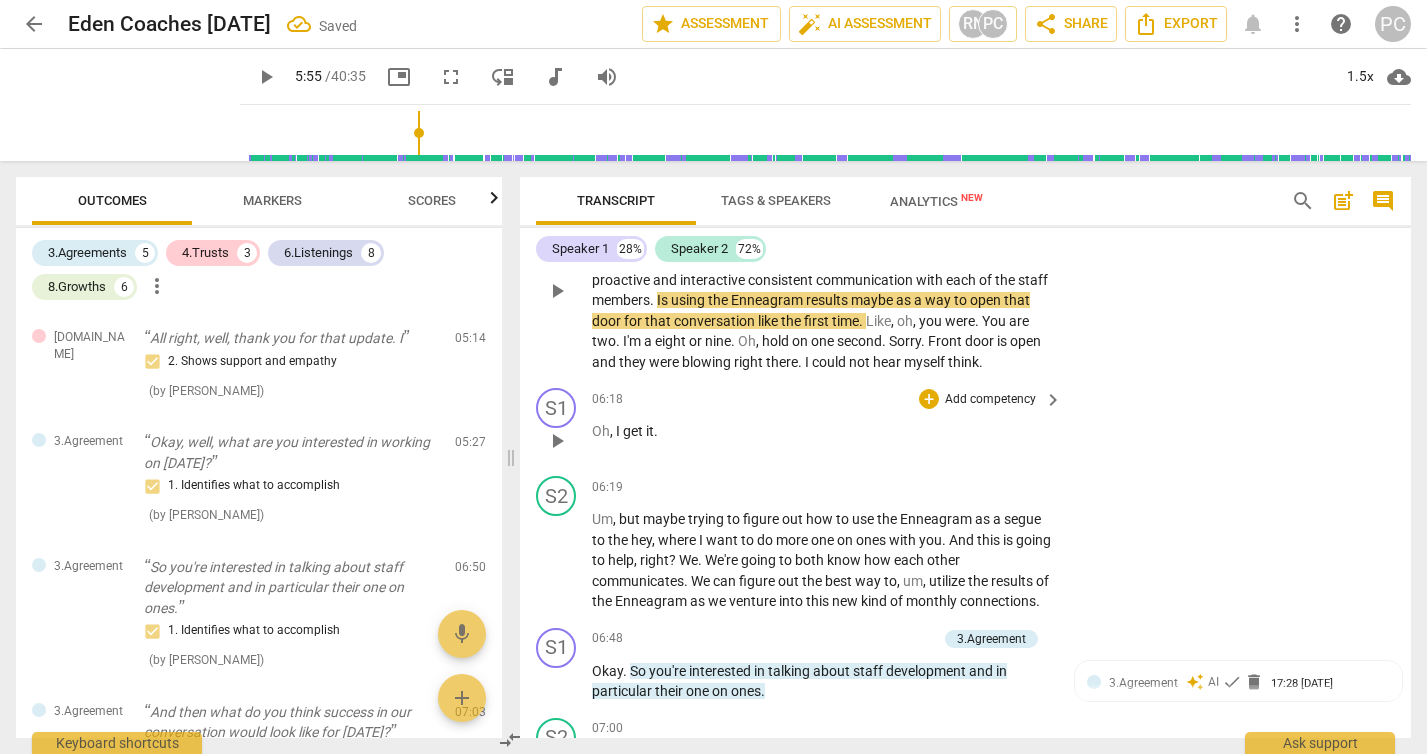 click on "play_arrow" at bounding box center [557, 291] 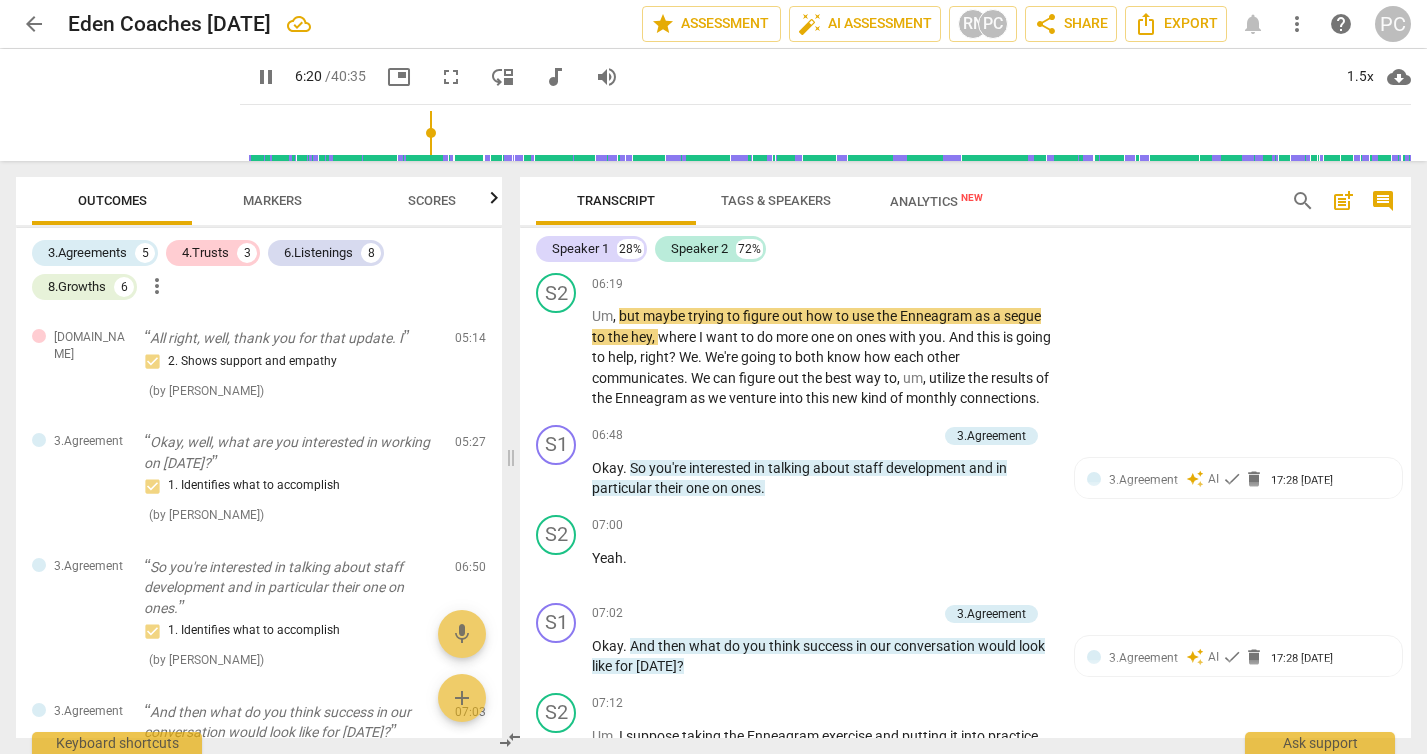 scroll, scrollTop: 3427, scrollLeft: 0, axis: vertical 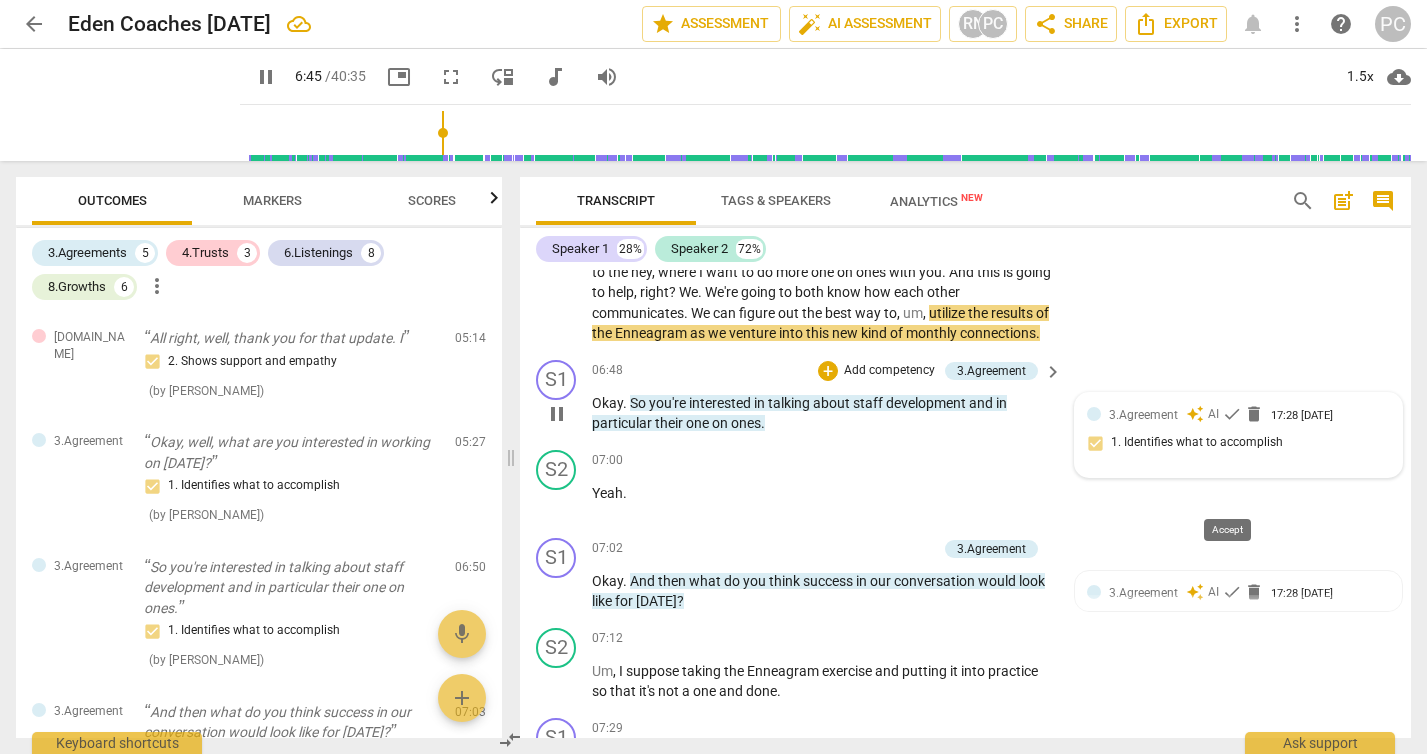 click on "check" at bounding box center (1232, 414) 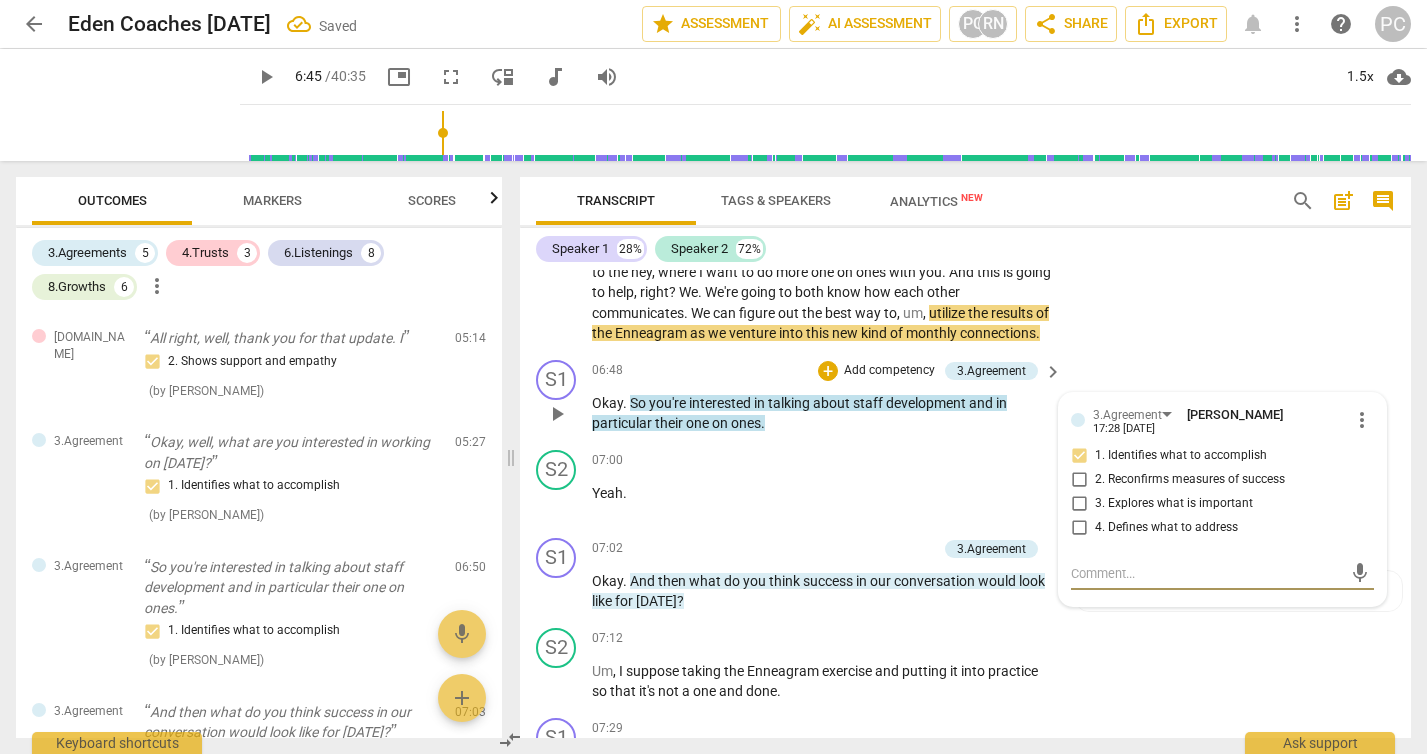 click on "4. Defines what to address" at bounding box center (1079, 528) 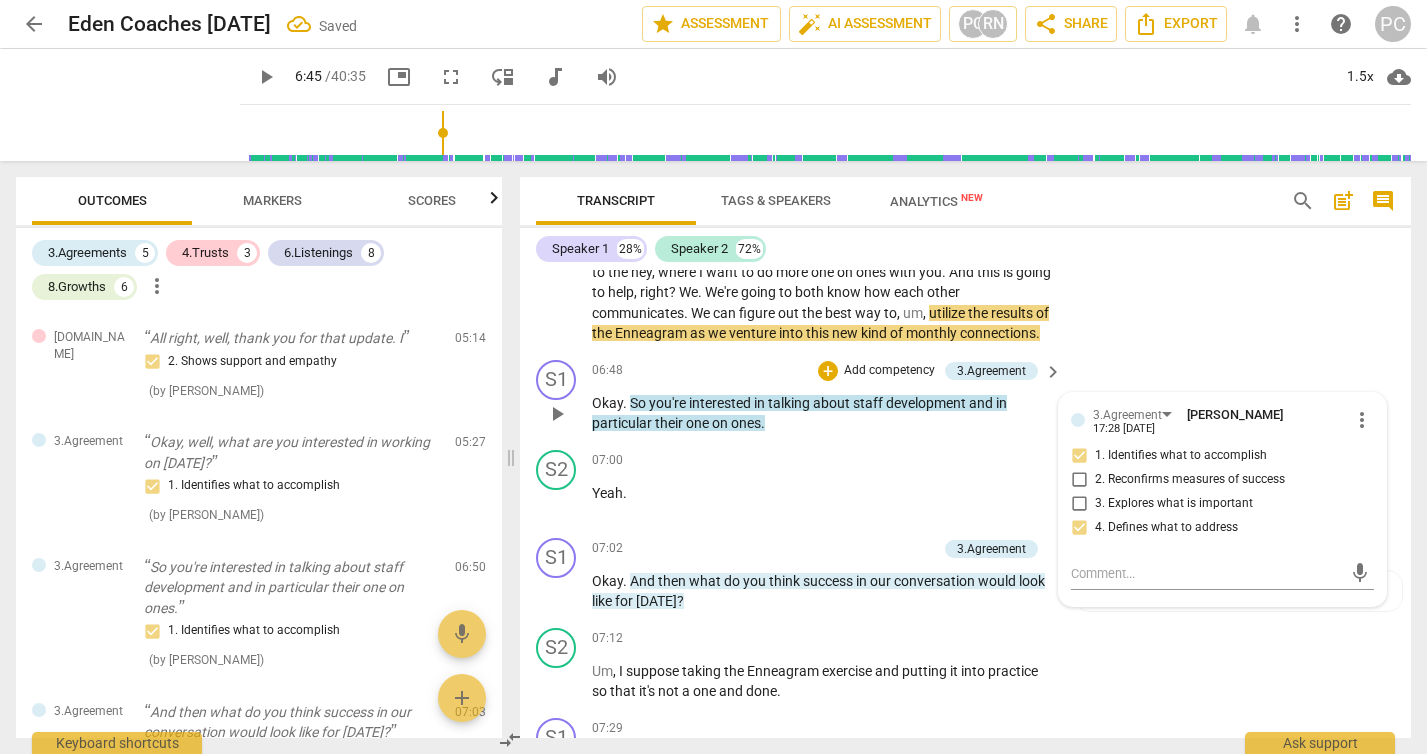 click on "1. Identifies what to accomplish" at bounding box center (1079, 456) 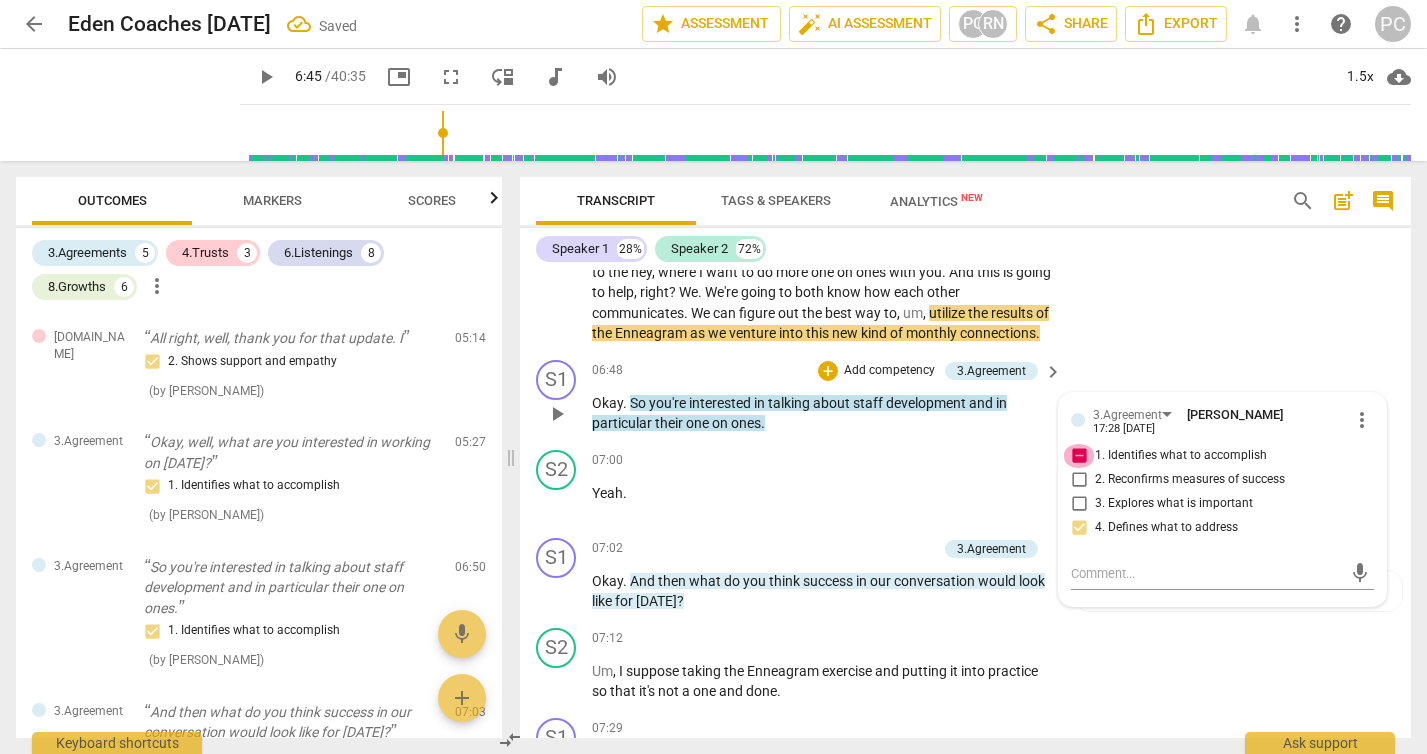 click on "1. Identifies what to accomplish" at bounding box center (1079, 456) 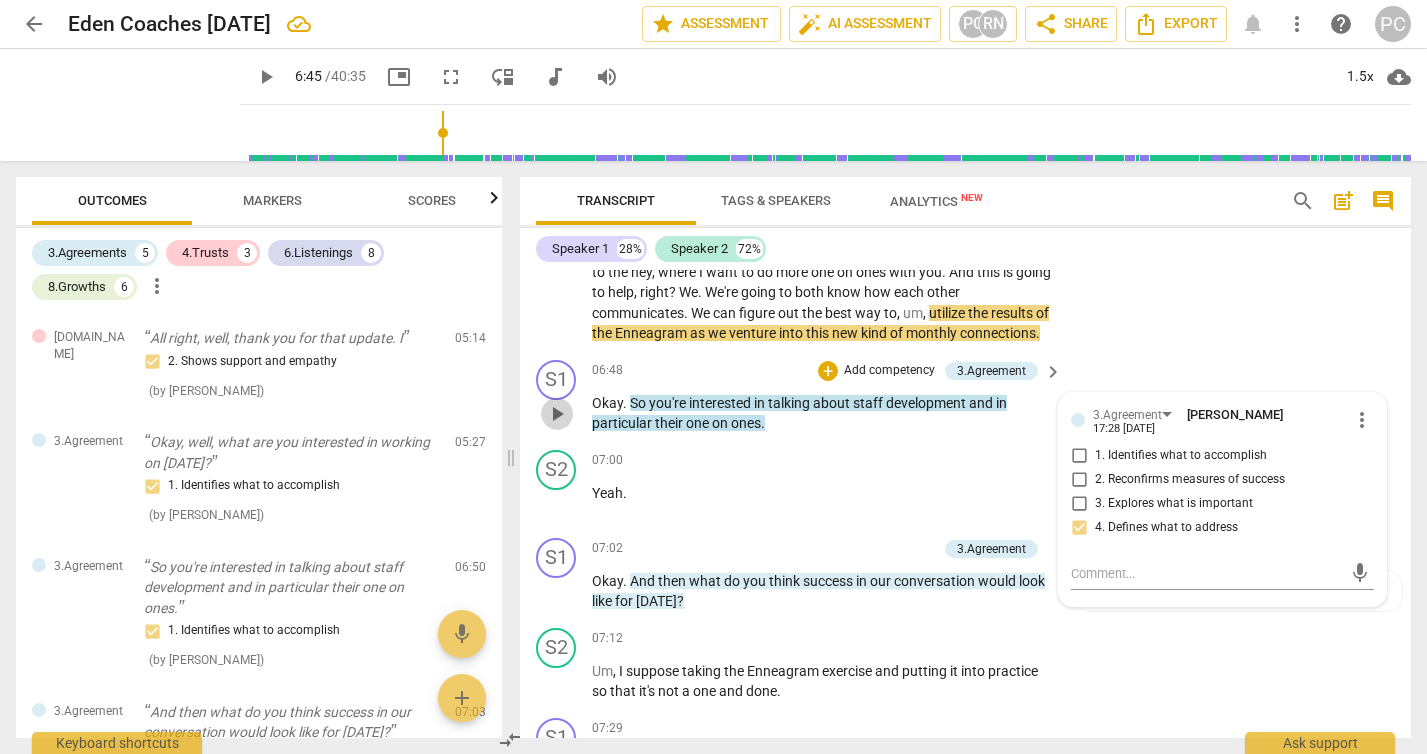 click on "play_arrow" at bounding box center [557, 414] 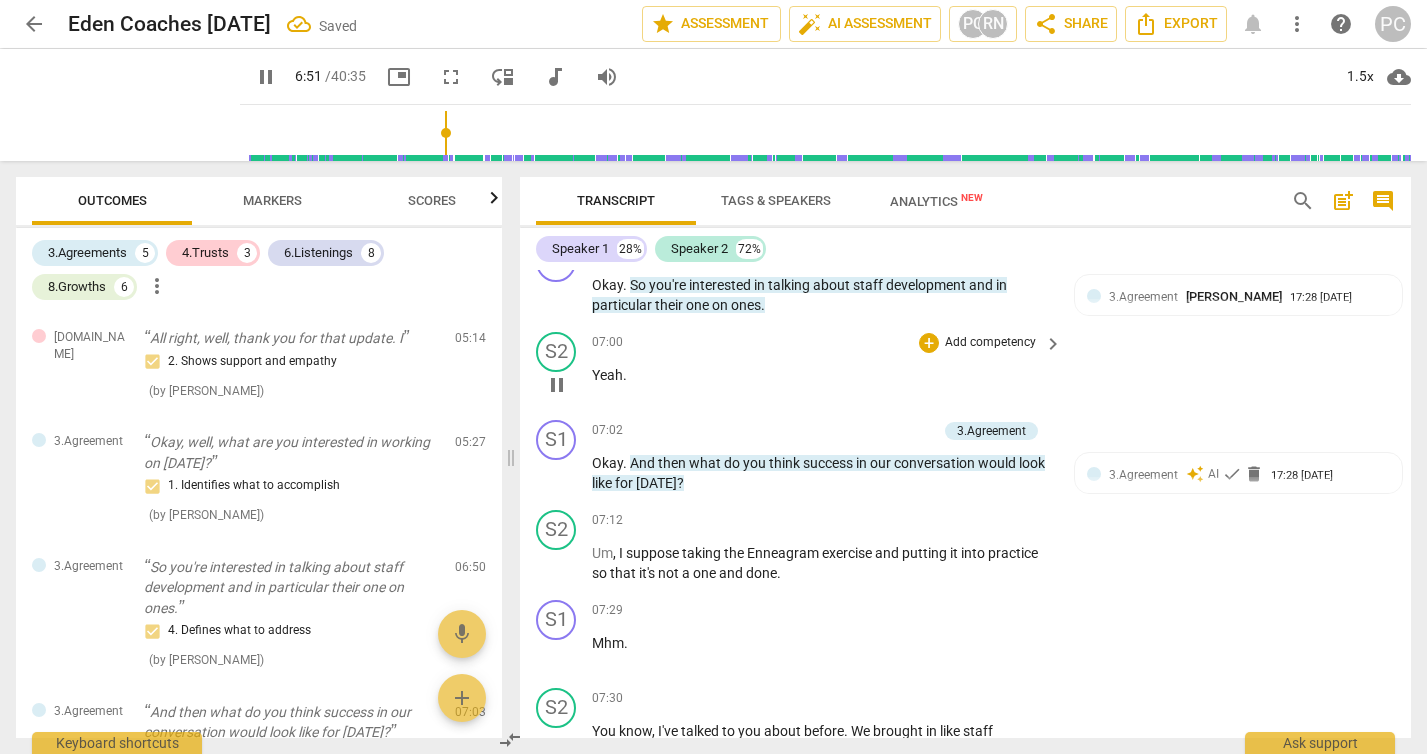 scroll, scrollTop: 3558, scrollLeft: 0, axis: vertical 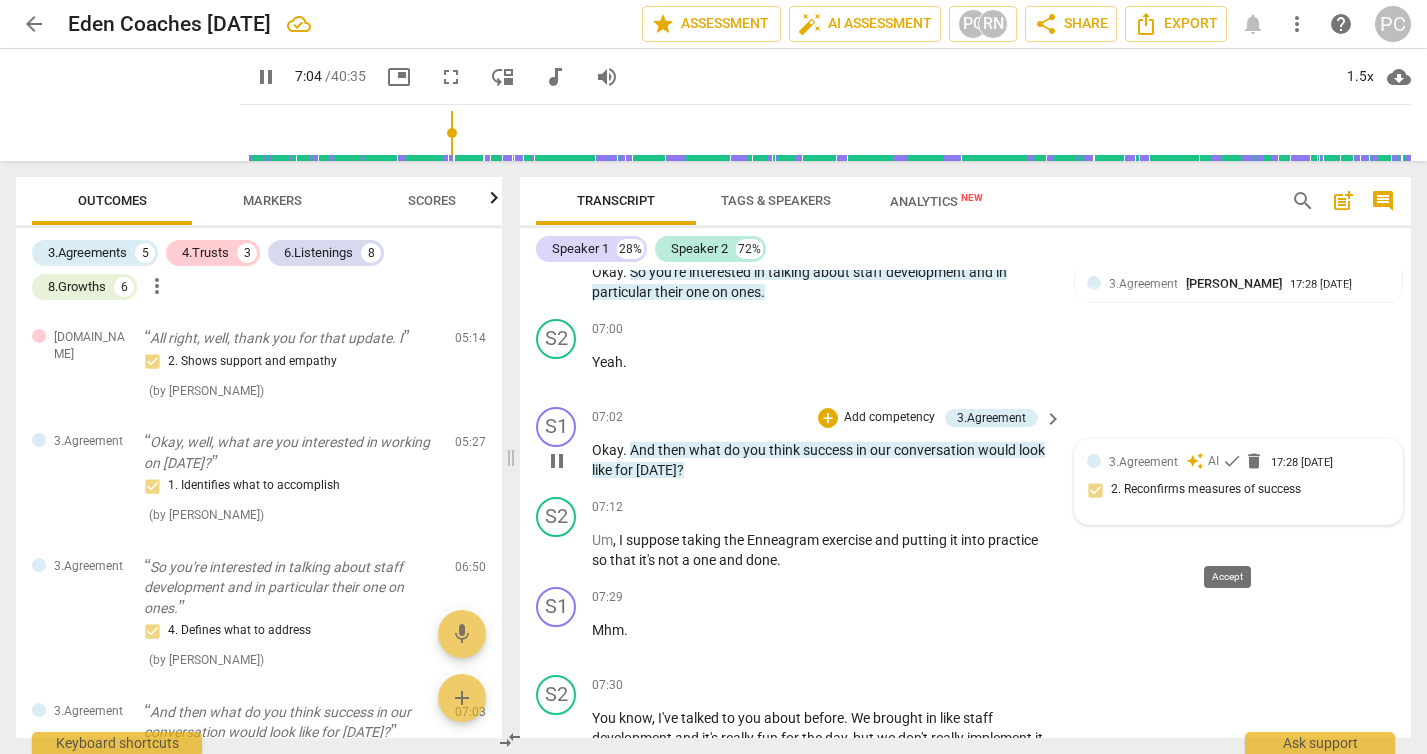 click on "check" at bounding box center [1232, 461] 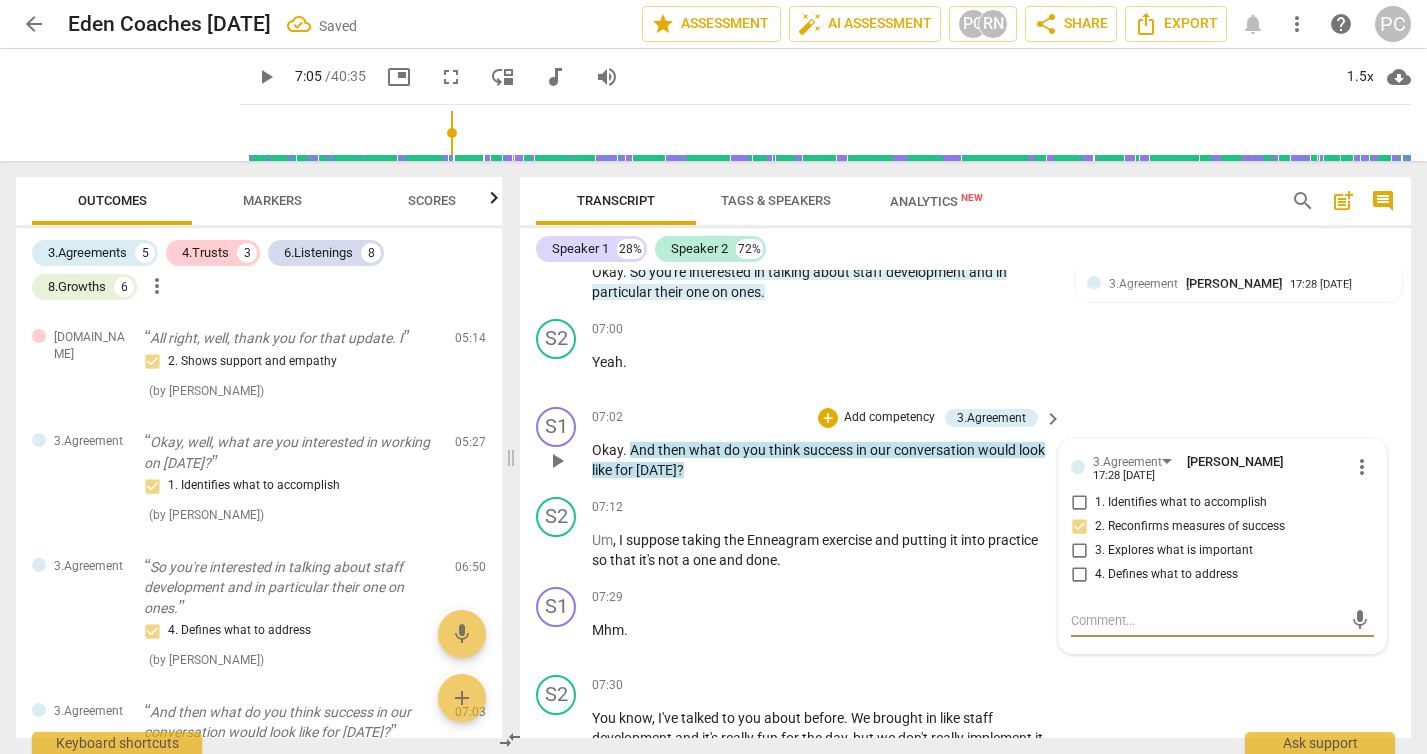 click on "play_arrow" at bounding box center [557, 461] 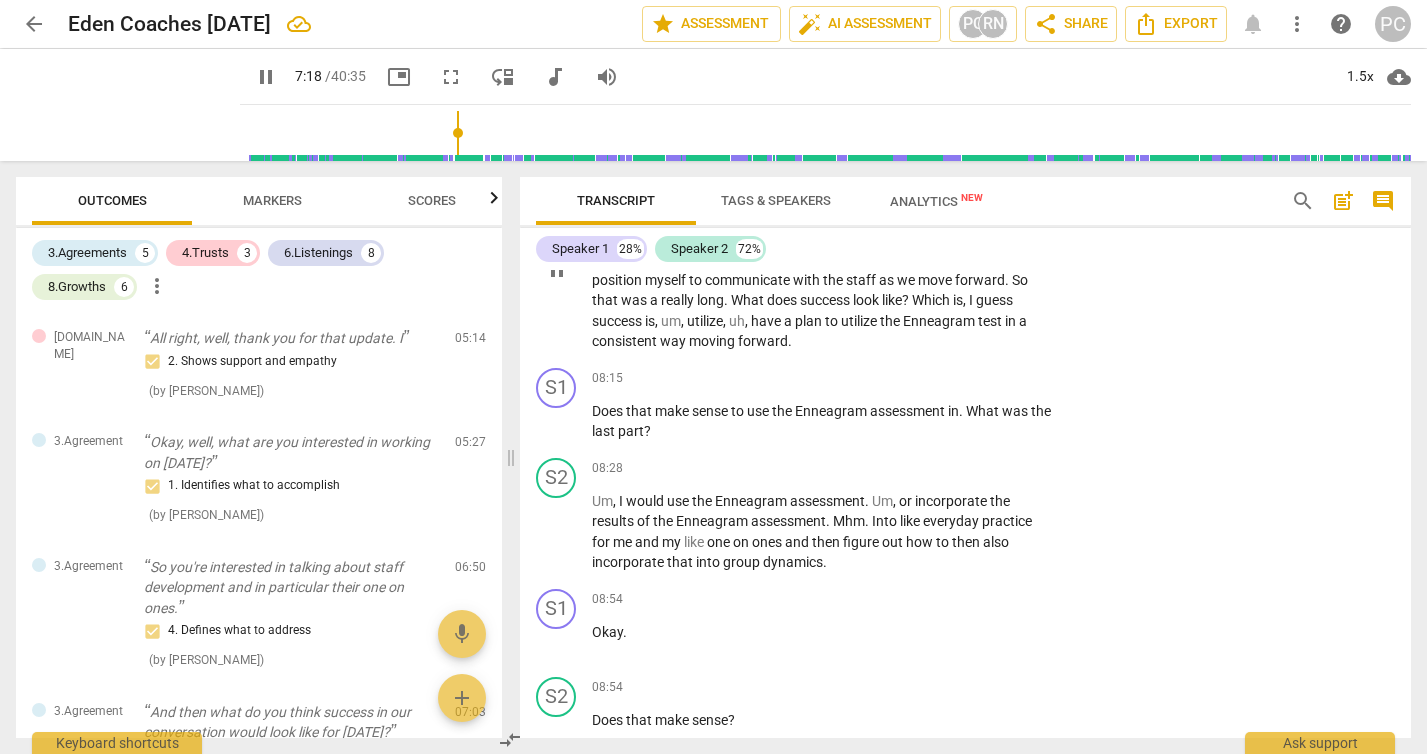 scroll, scrollTop: 4065, scrollLeft: 0, axis: vertical 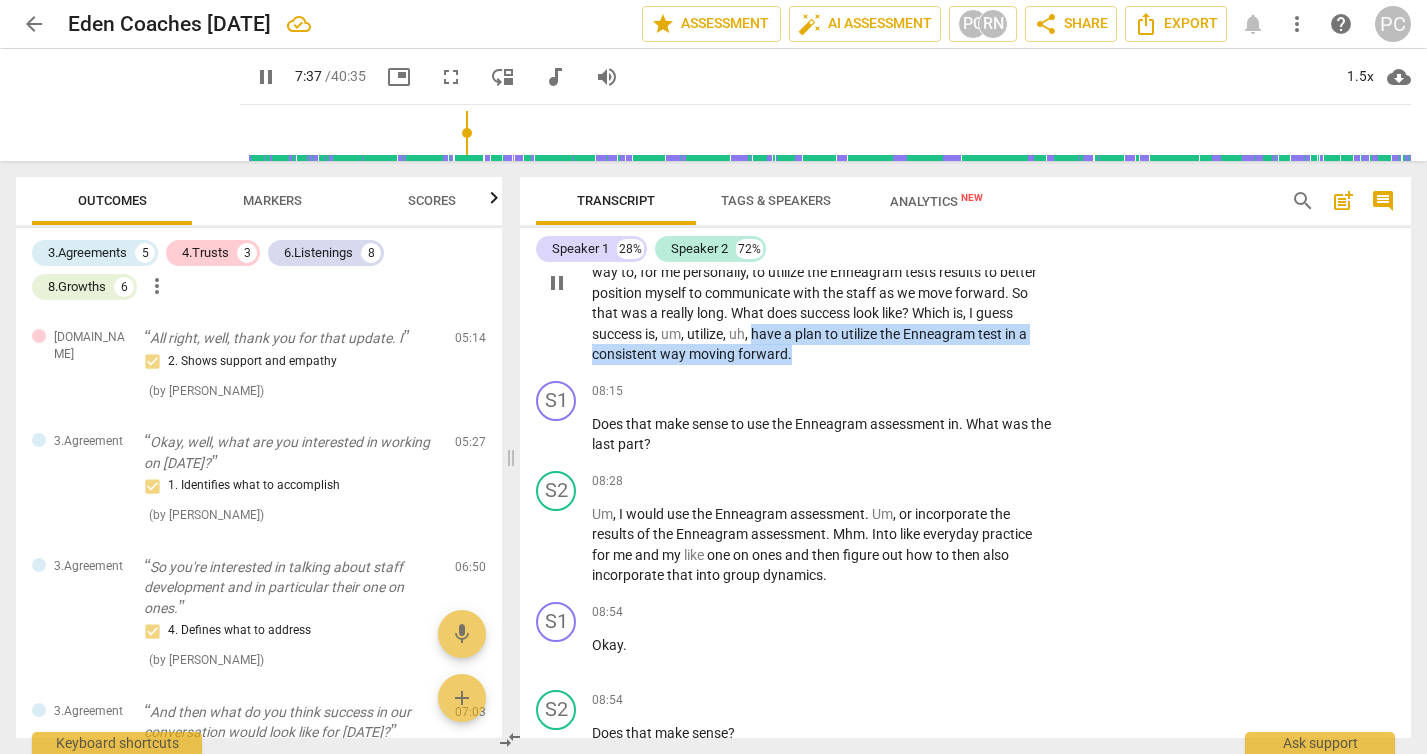 drag, startPoint x: 754, startPoint y: 417, endPoint x: 802, endPoint y: 436, distance: 51.62364 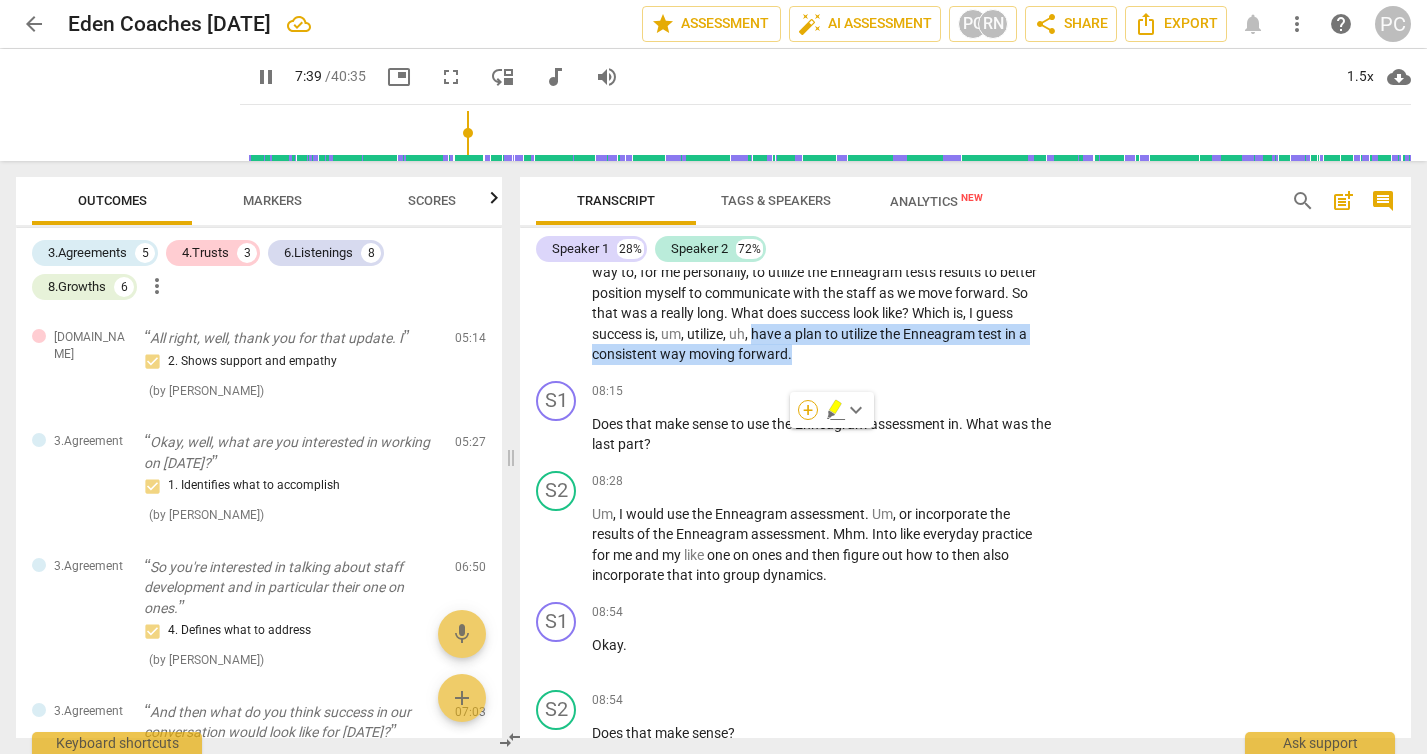 click on "+" at bounding box center [808, 410] 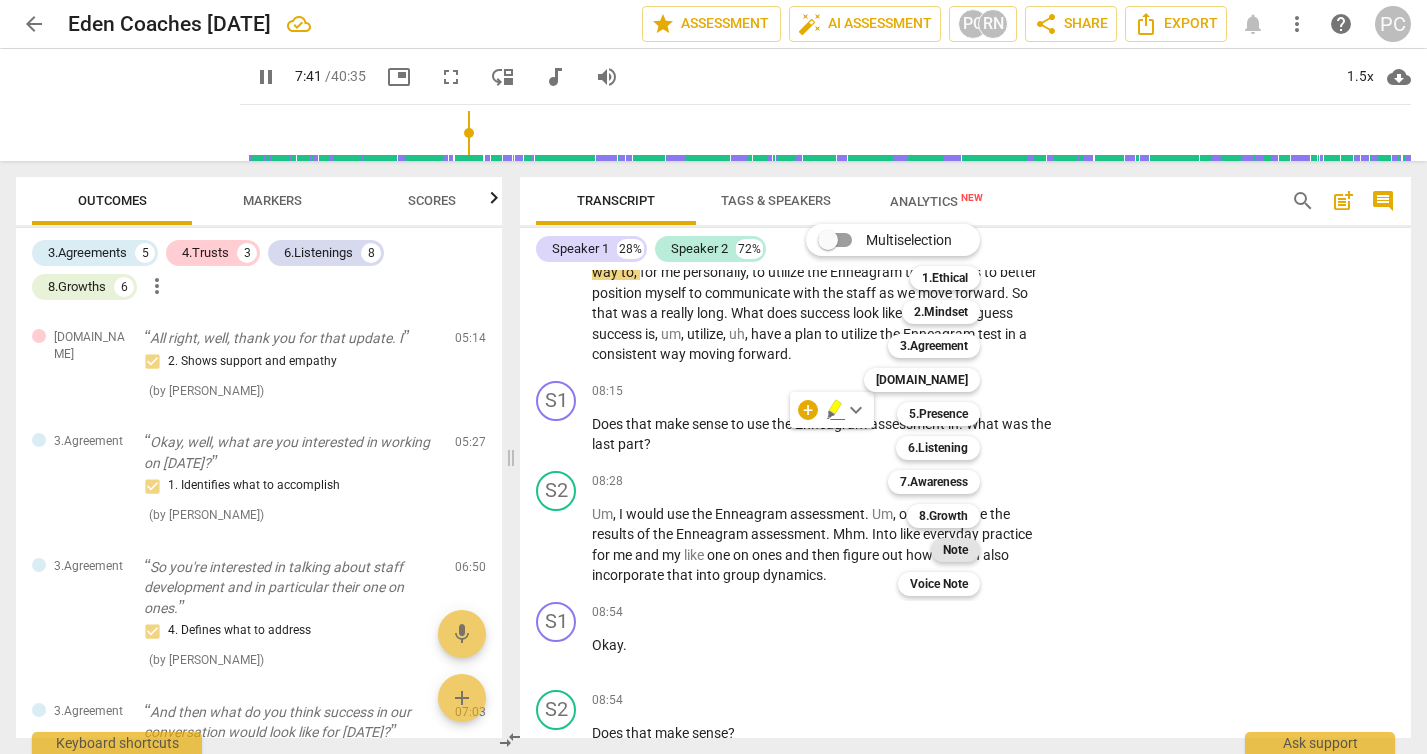 click on "Note" at bounding box center [955, 550] 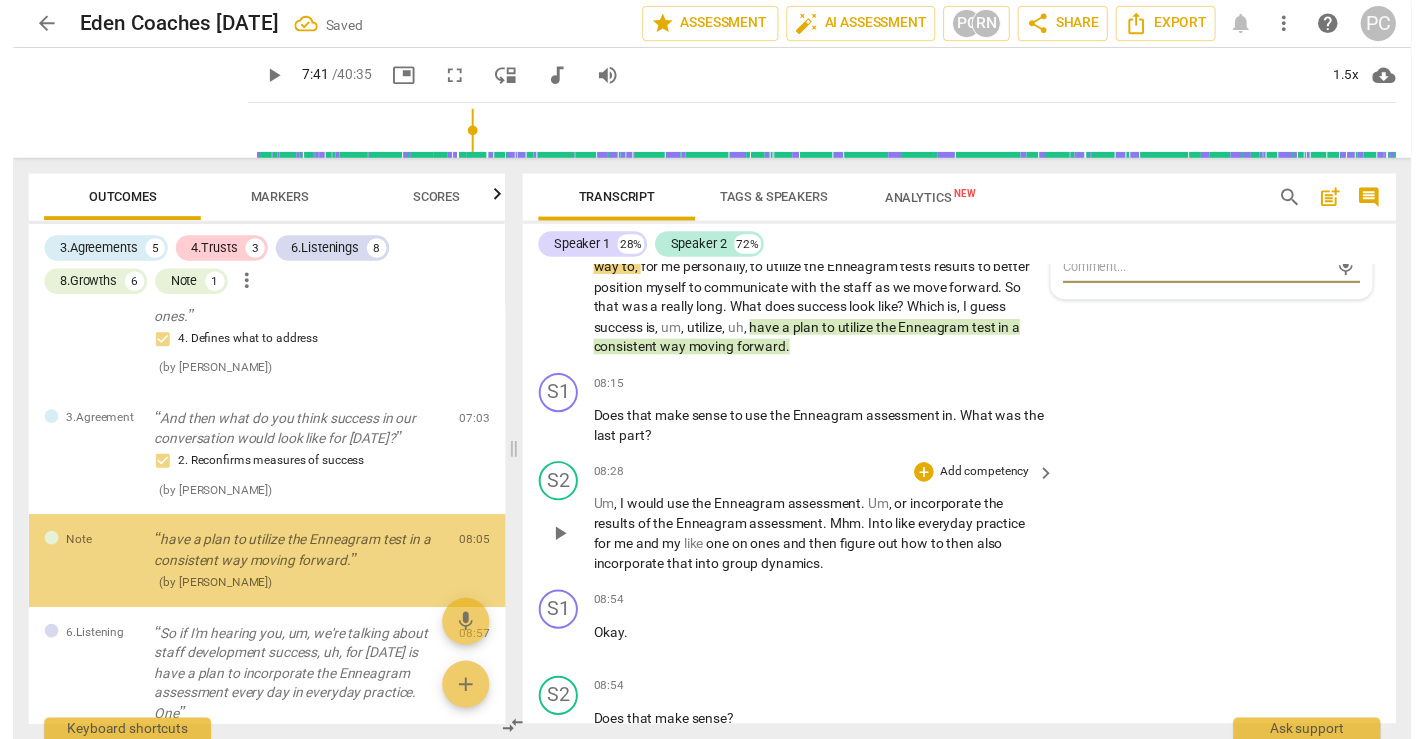 scroll, scrollTop: 332, scrollLeft: 0, axis: vertical 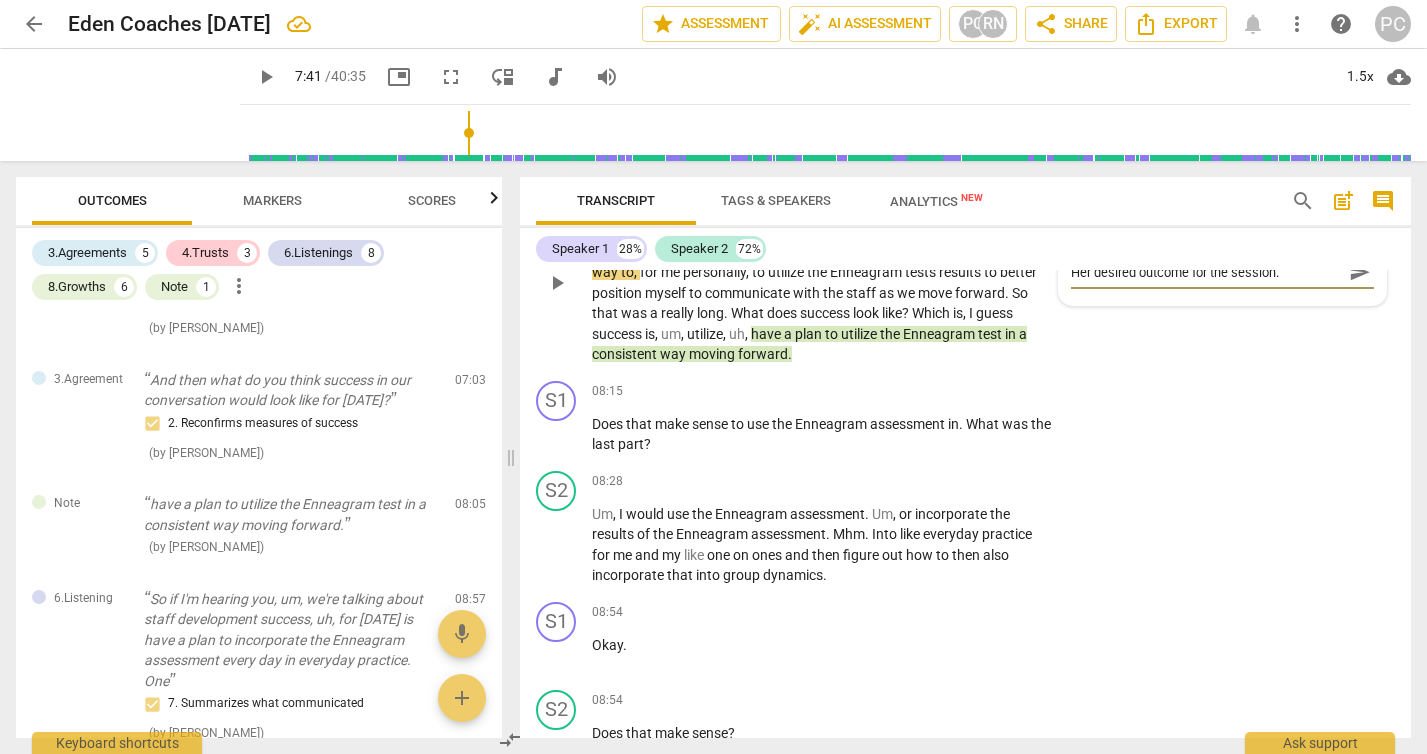 click on "send" at bounding box center (1360, 272) 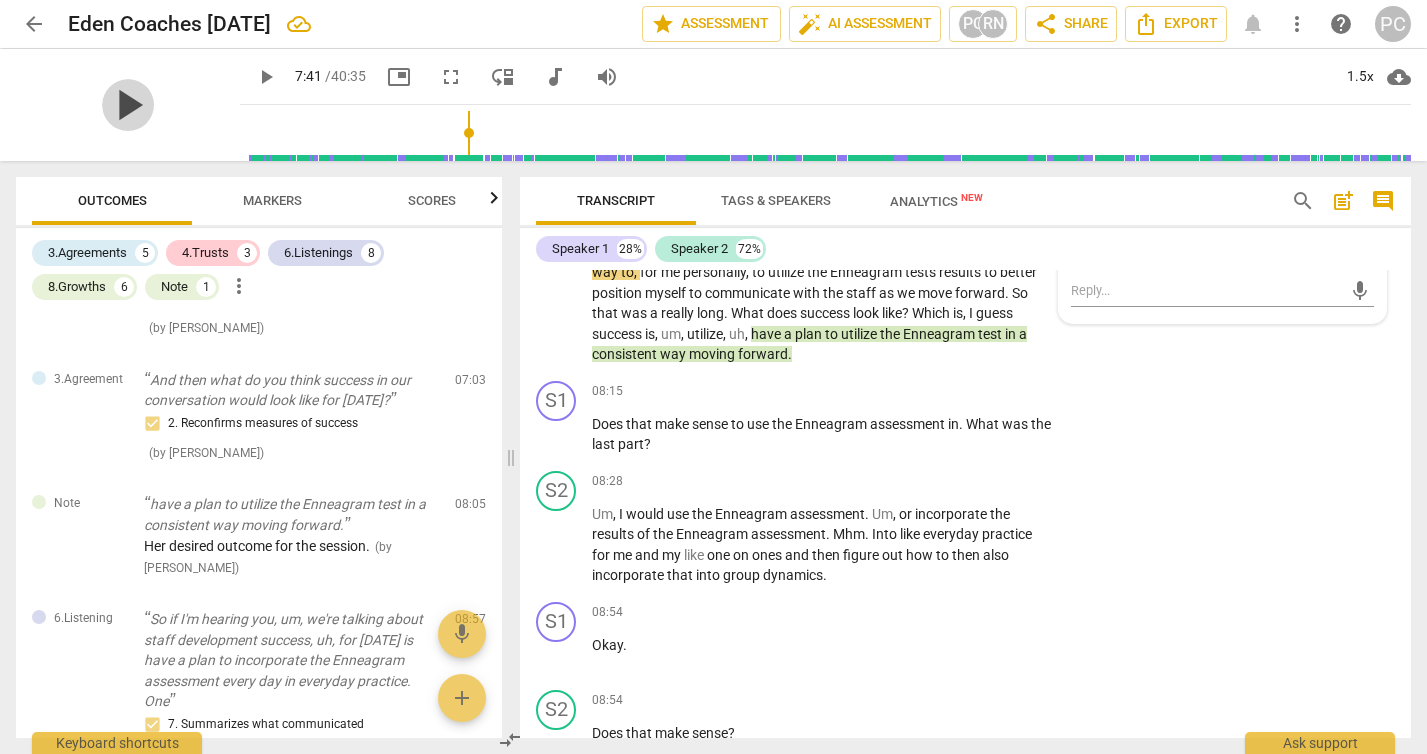 click on "play_arrow" at bounding box center [128, 105] 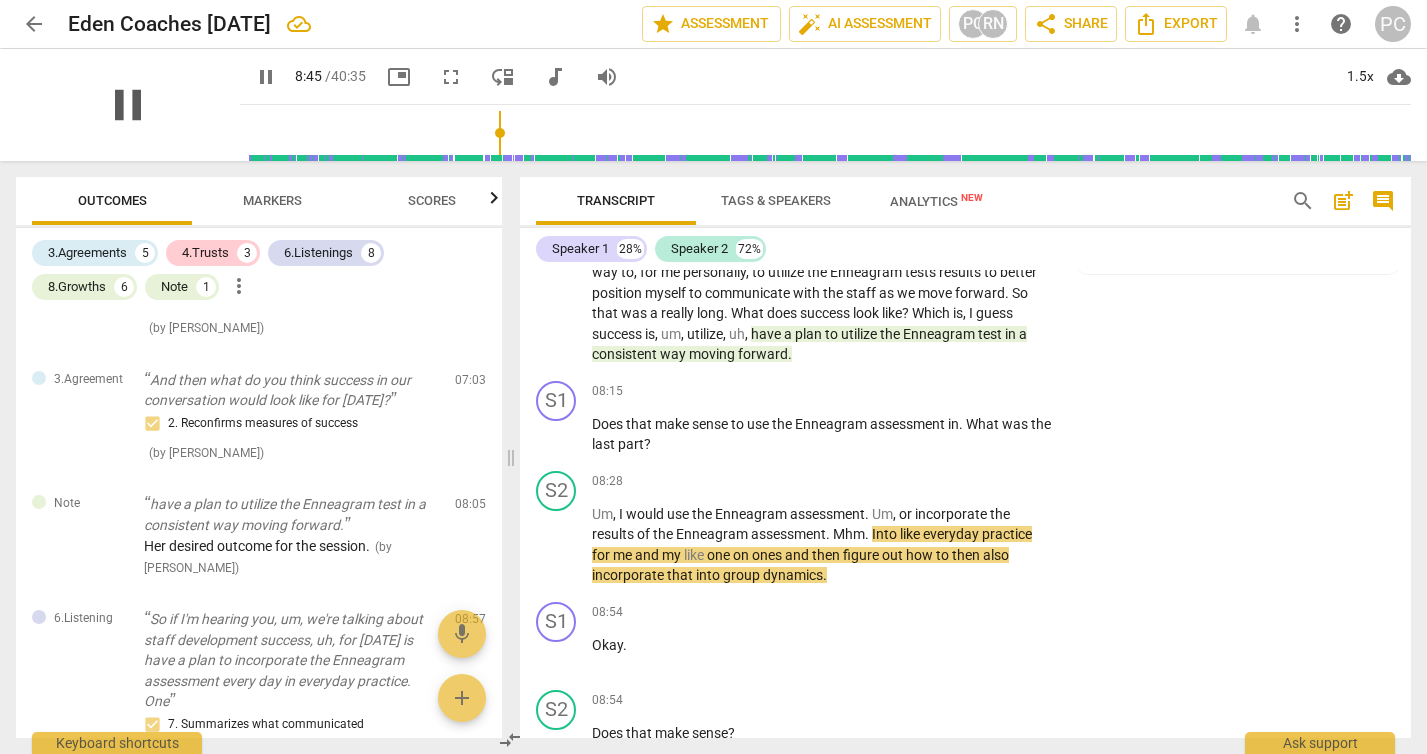 click on "pause" at bounding box center [128, 105] 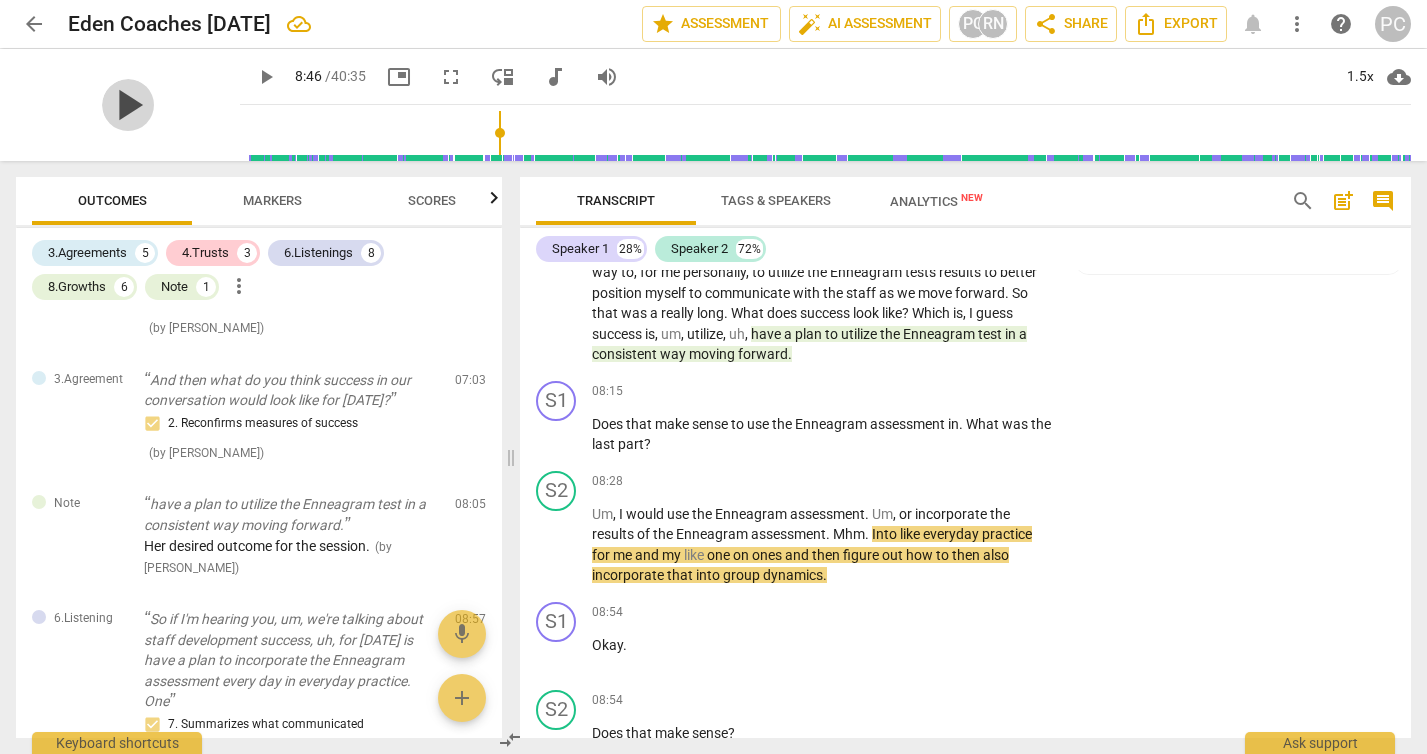 click on "play_arrow" at bounding box center (128, 105) 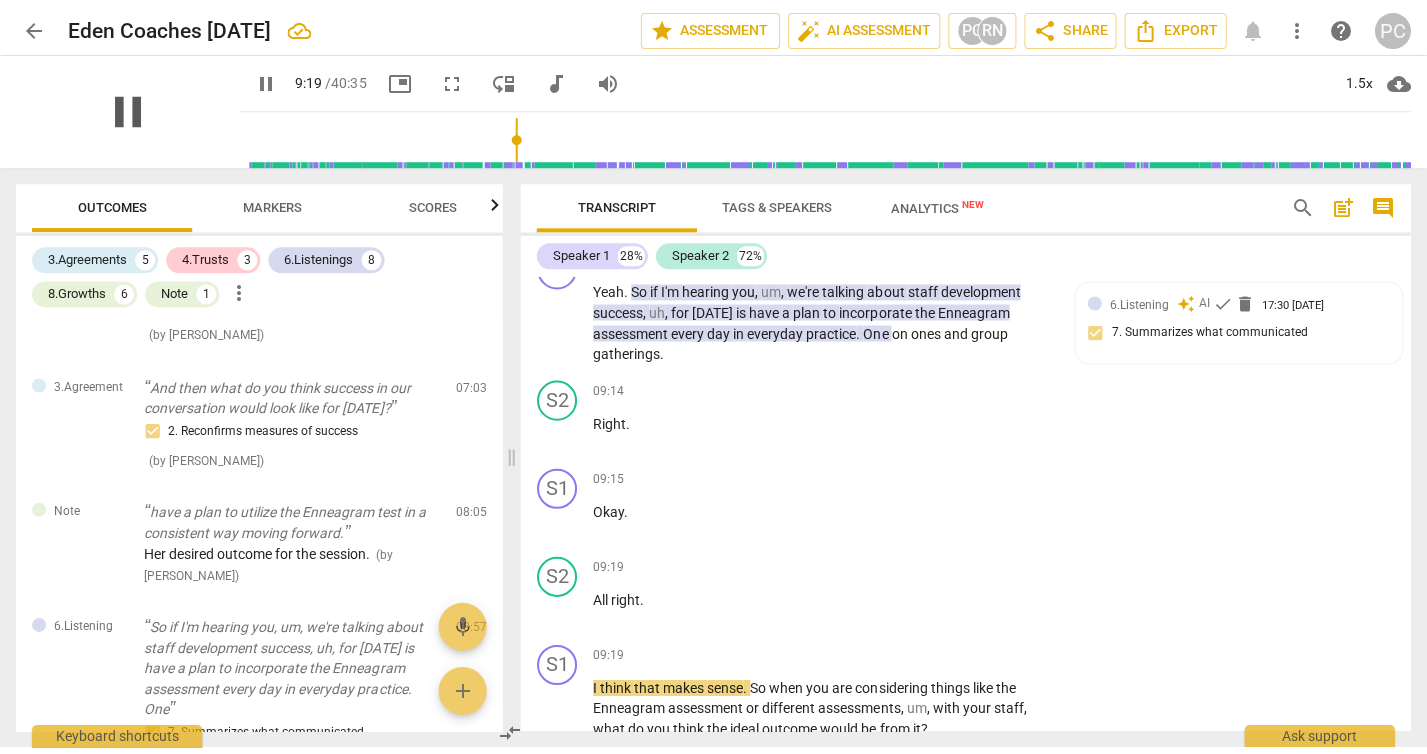 scroll, scrollTop: 5084, scrollLeft: 0, axis: vertical 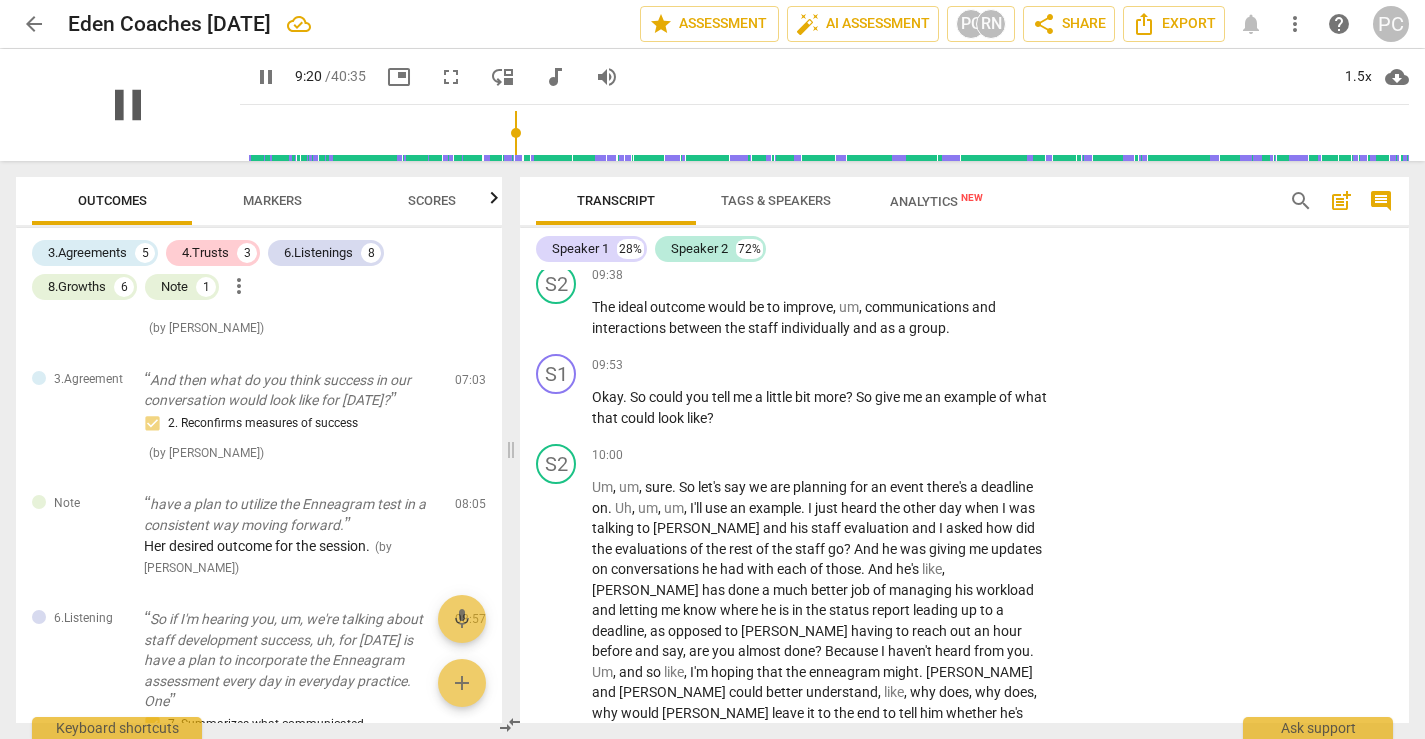 click on "pause" at bounding box center (128, 105) 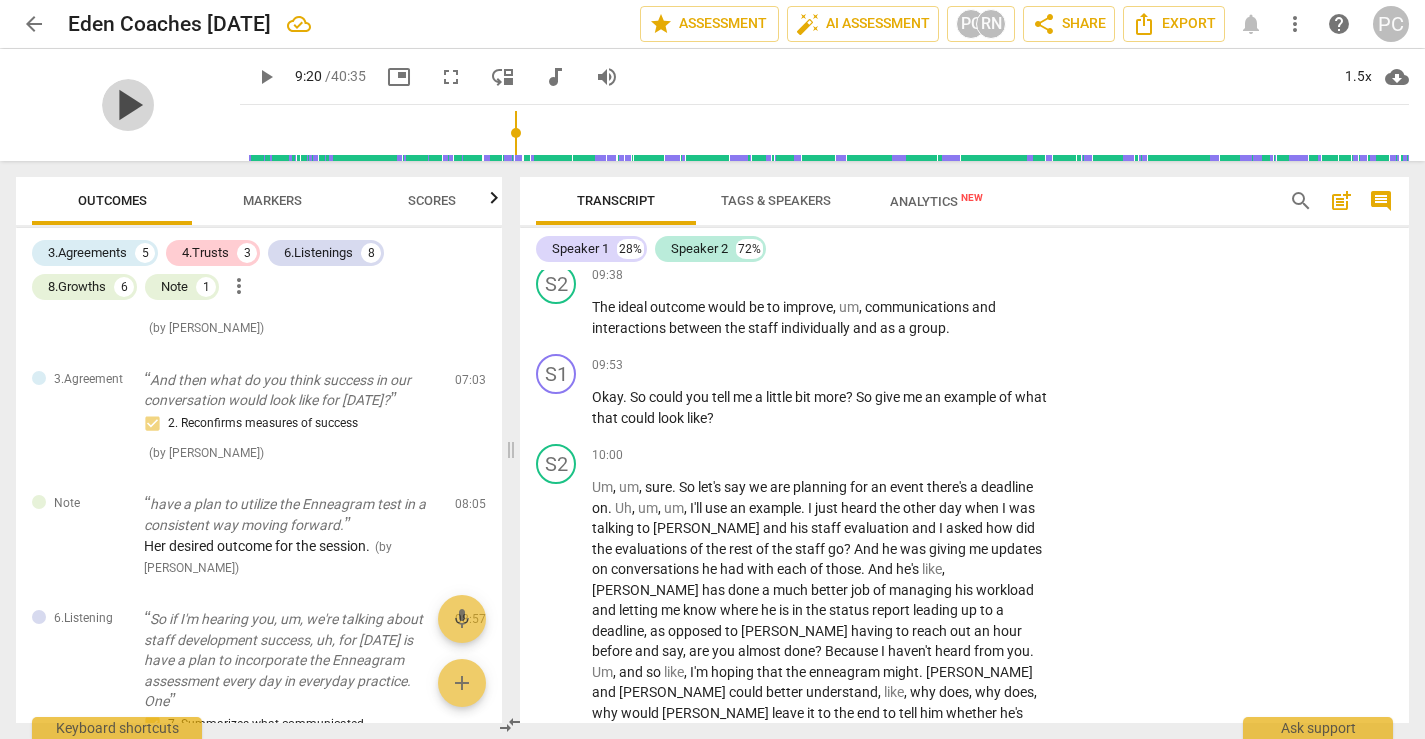click on "play_arrow" at bounding box center (128, 105) 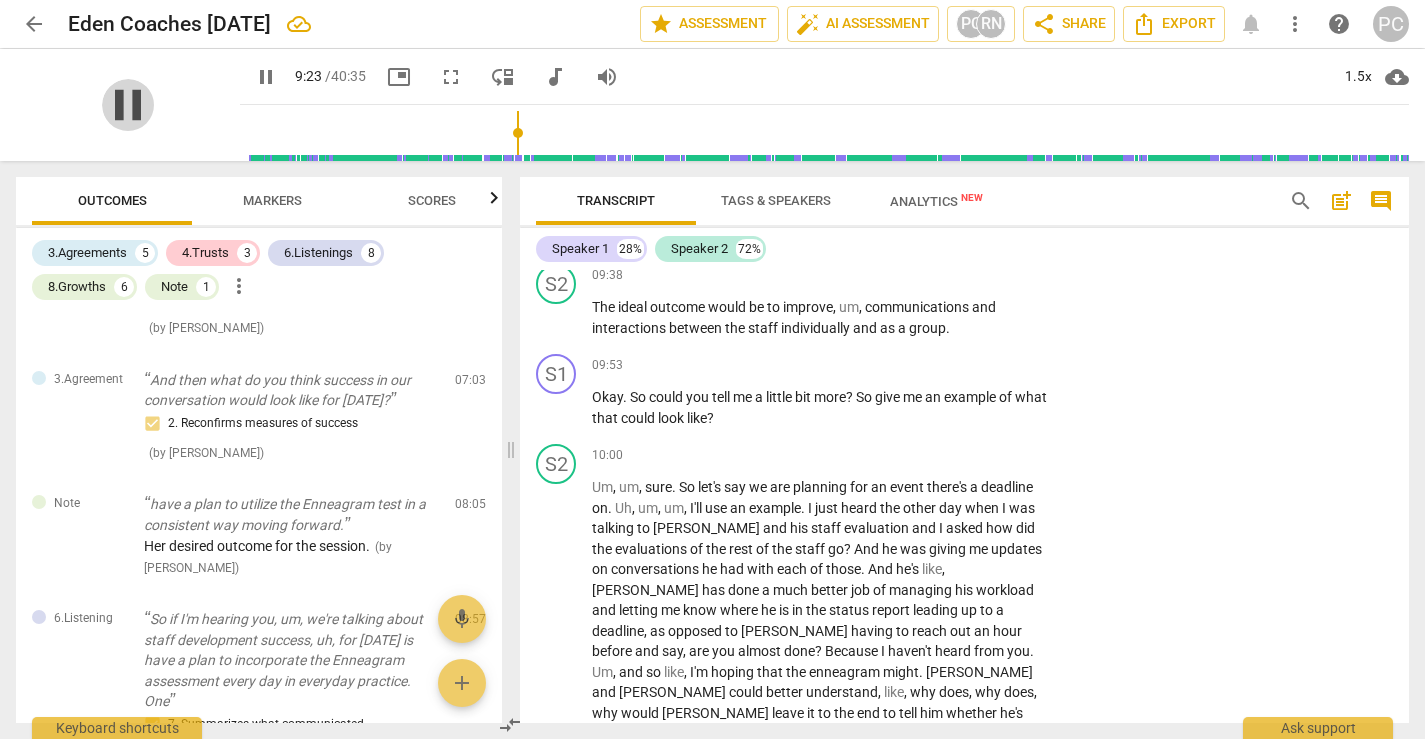 click on "pause" at bounding box center (128, 105) 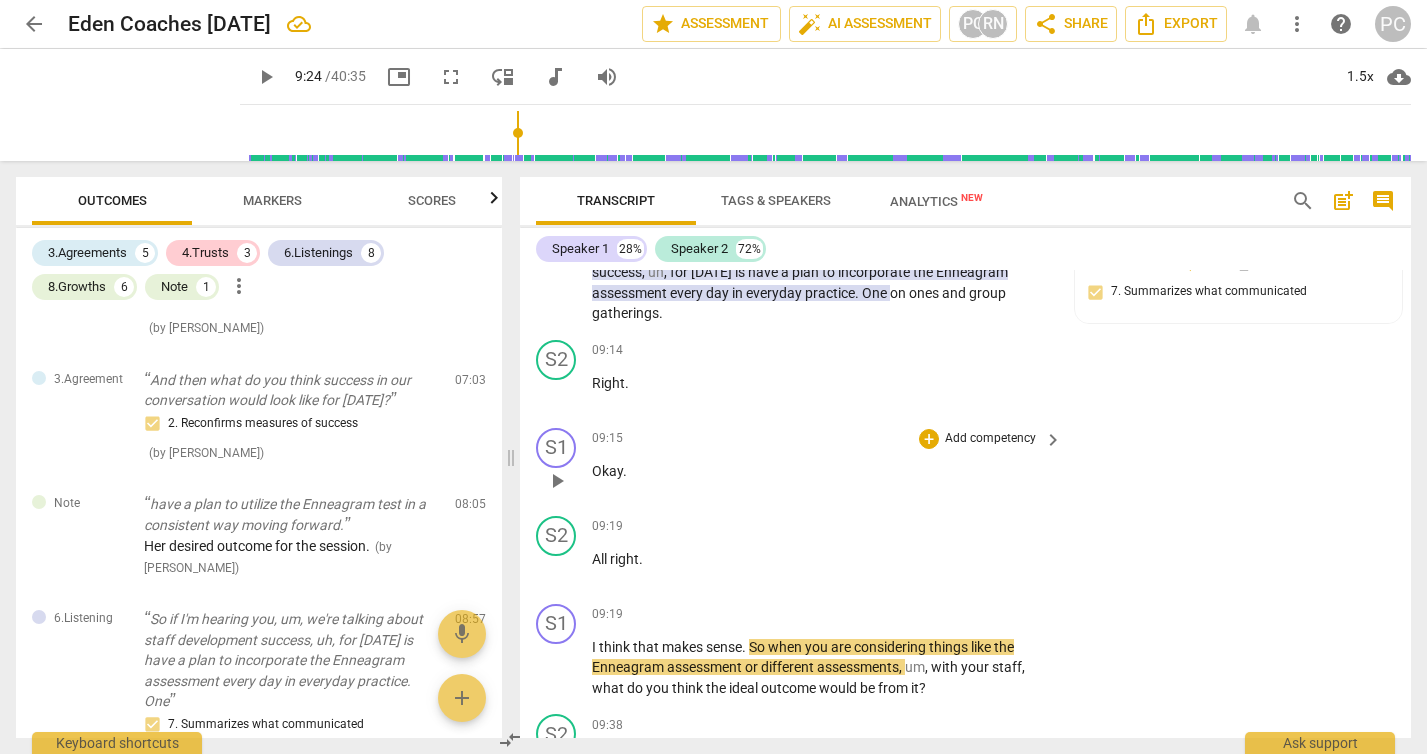 scroll, scrollTop: 4625, scrollLeft: 0, axis: vertical 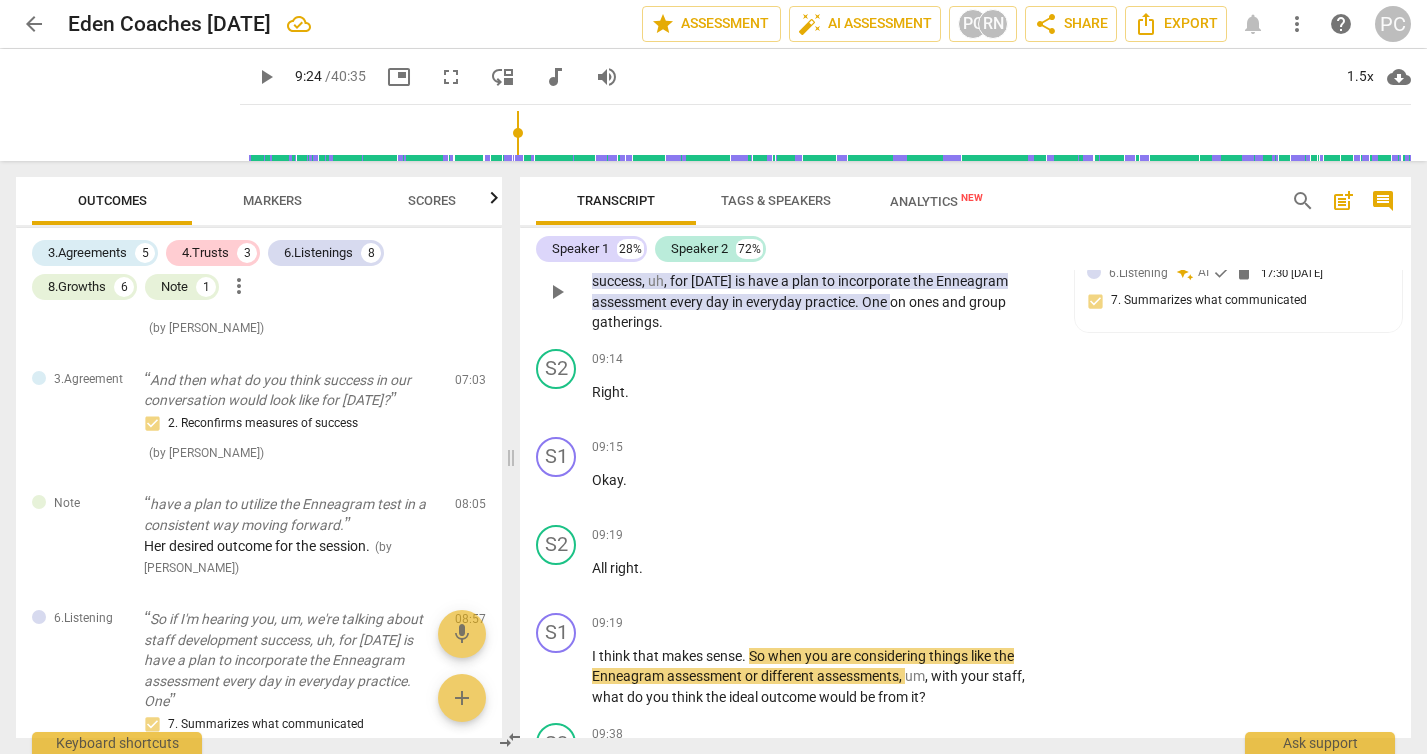 click on "play_arrow" at bounding box center (557, 292) 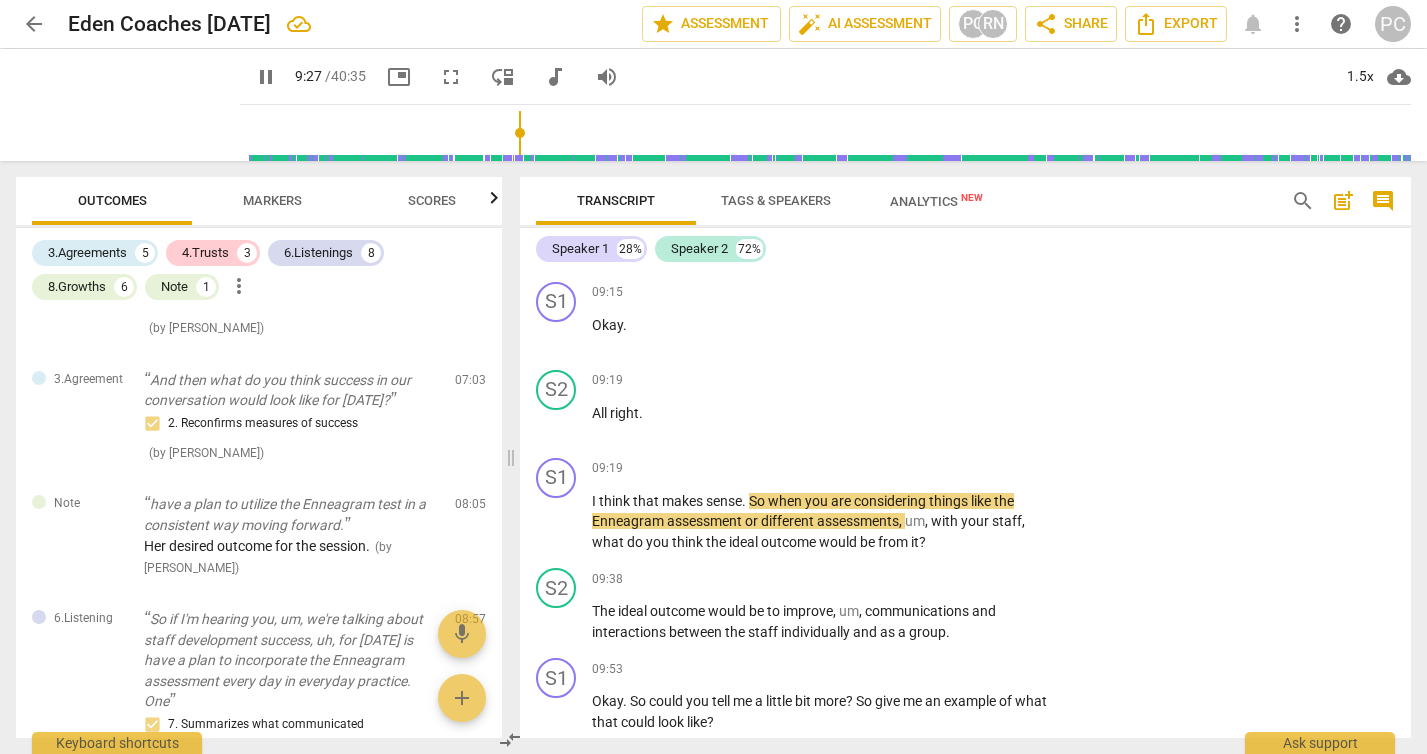 scroll, scrollTop: 4797, scrollLeft: 0, axis: vertical 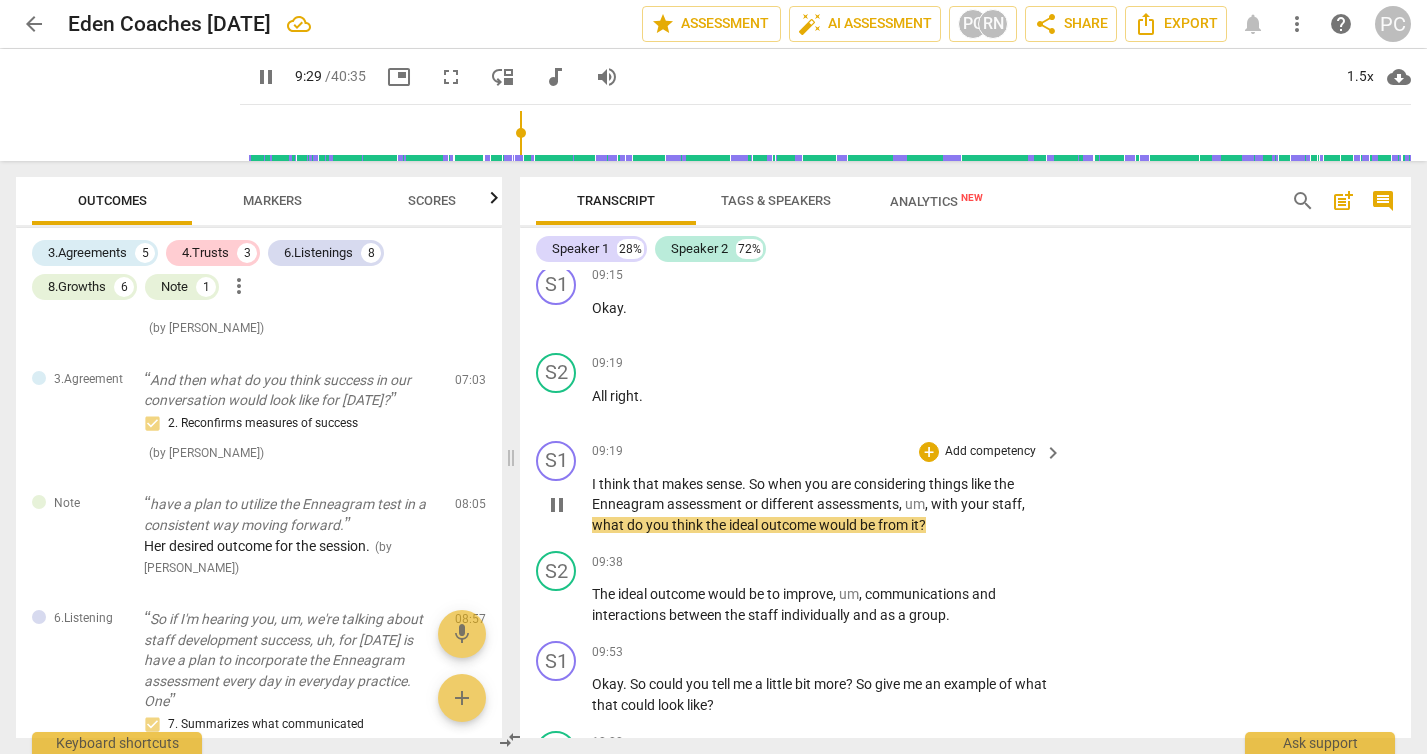 click on "pause" at bounding box center (557, 505) 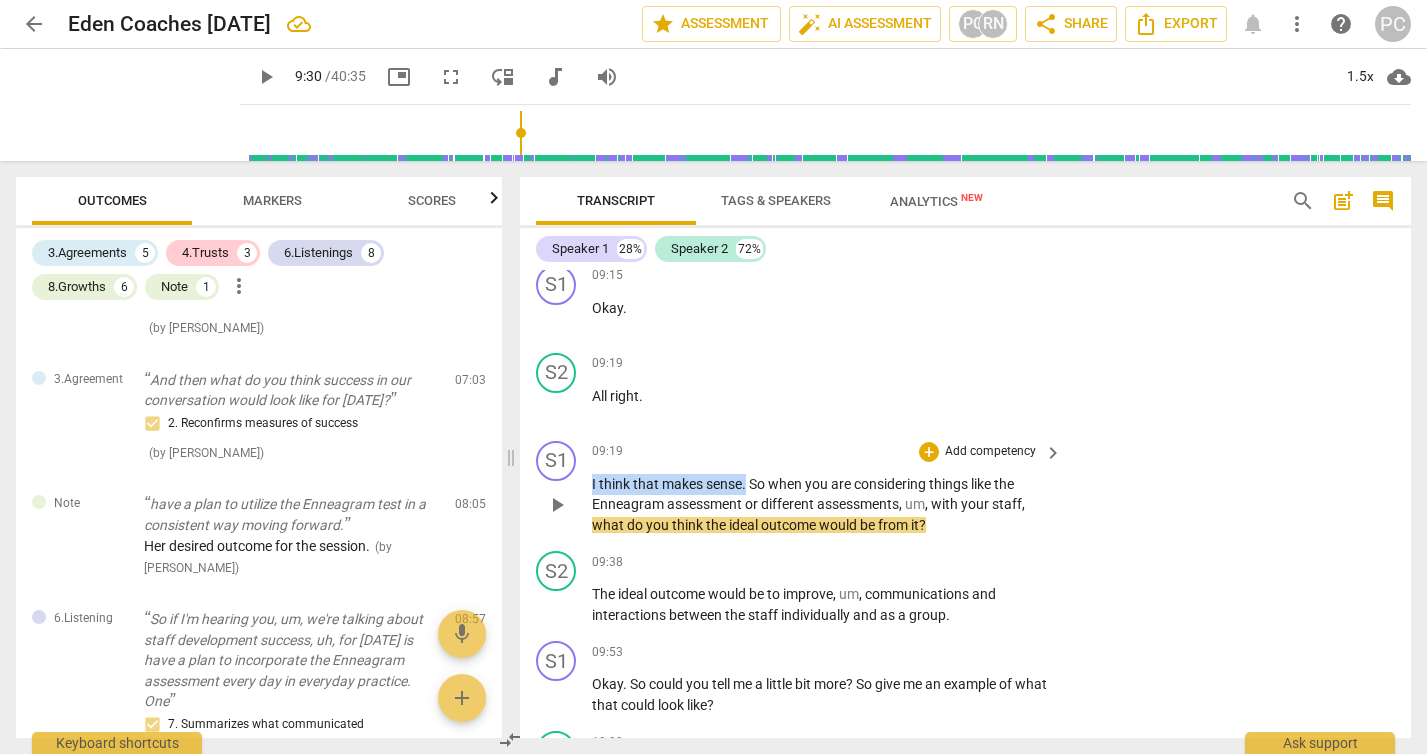 drag, startPoint x: 592, startPoint y: 565, endPoint x: 746, endPoint y: 567, distance: 154.01299 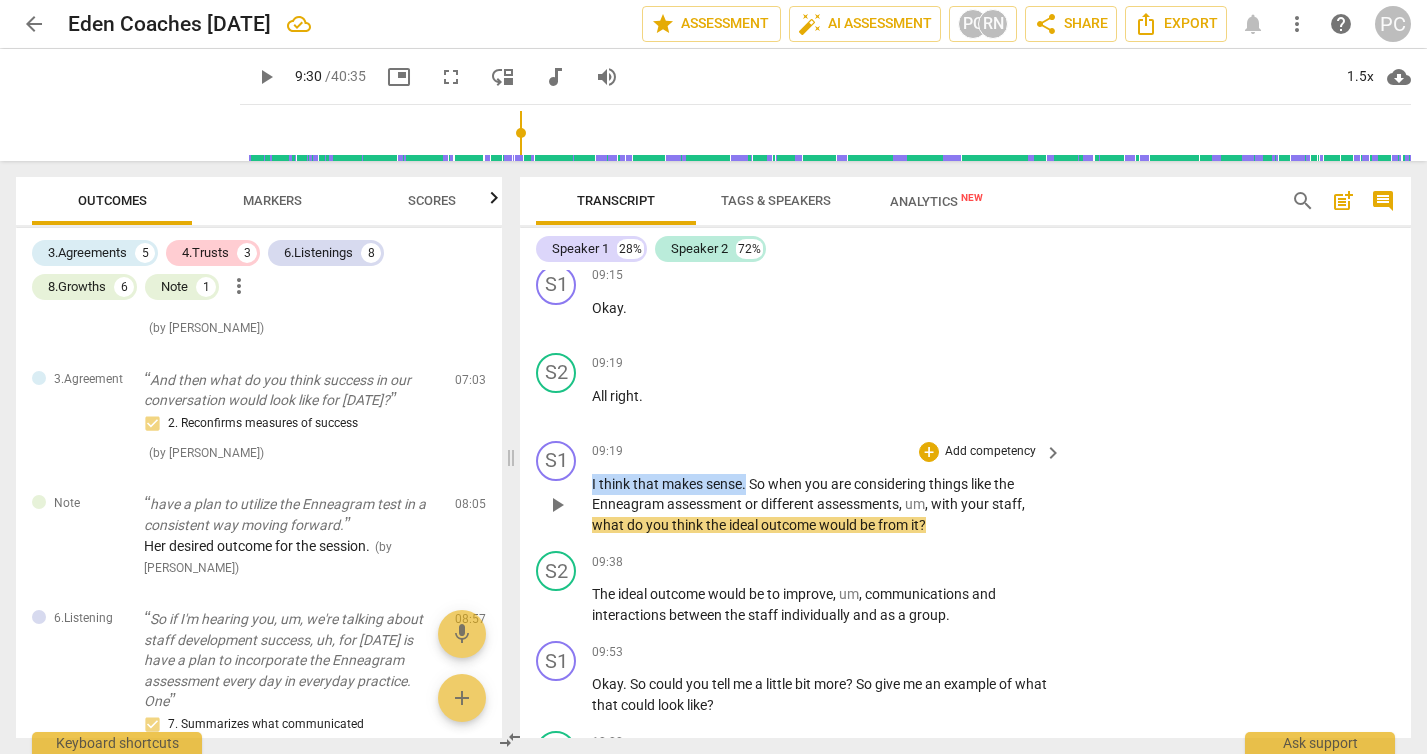 click on "I   think   that   makes   sense .   So   when   you   are   considering   things   like   the   Enneagram   assessment   or   different   assessments ,   um ,   with   your   staff ,   what   do   you   think   the   ideal   outcome   would   be   from   it ?" at bounding box center [822, 505] 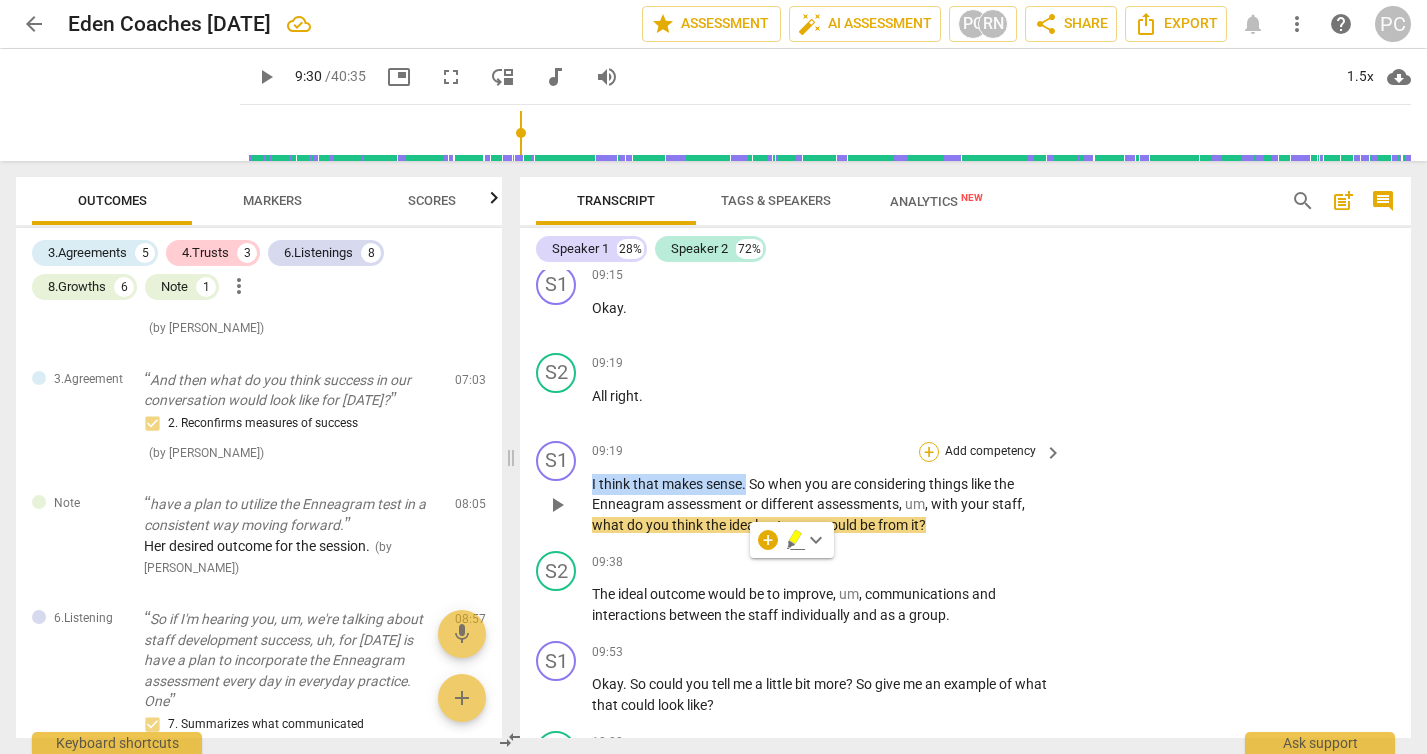 click on "+" at bounding box center [929, 452] 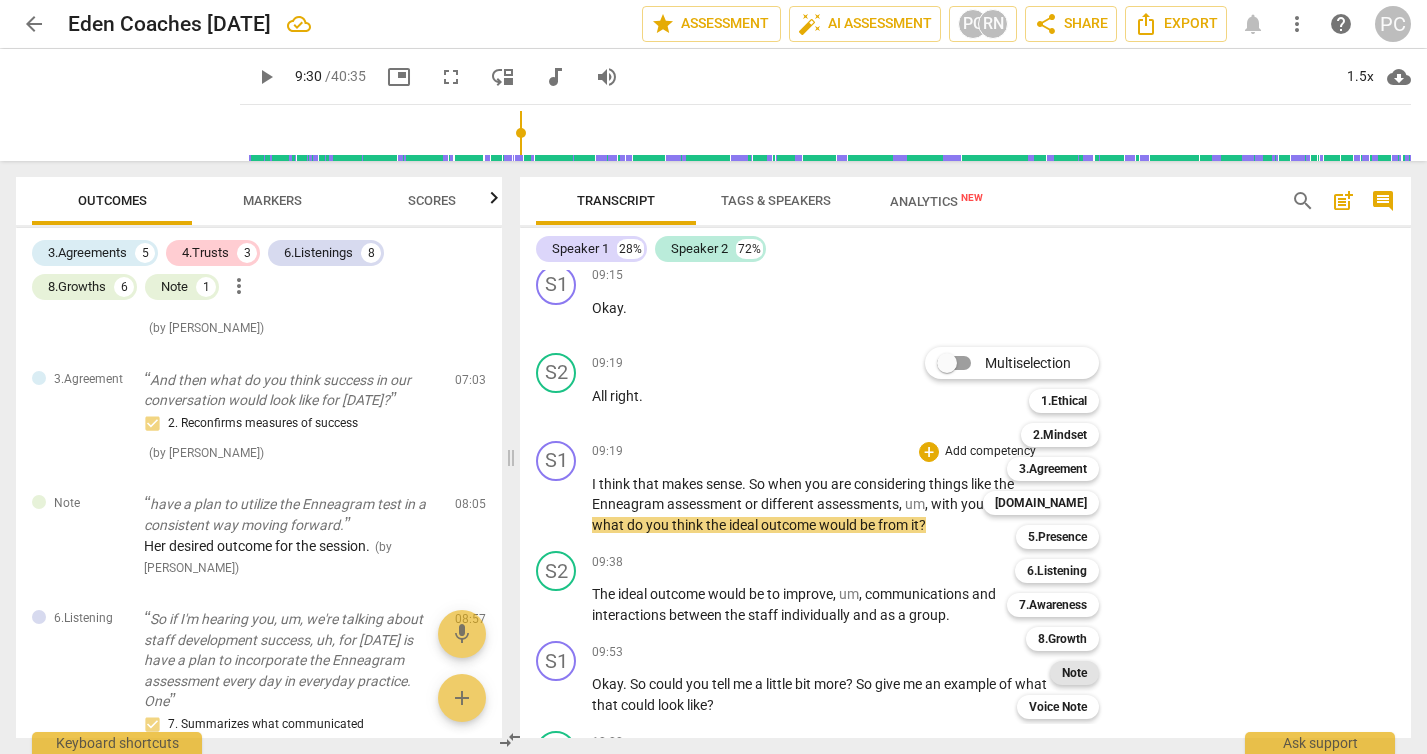 click on "Note" at bounding box center [1074, 673] 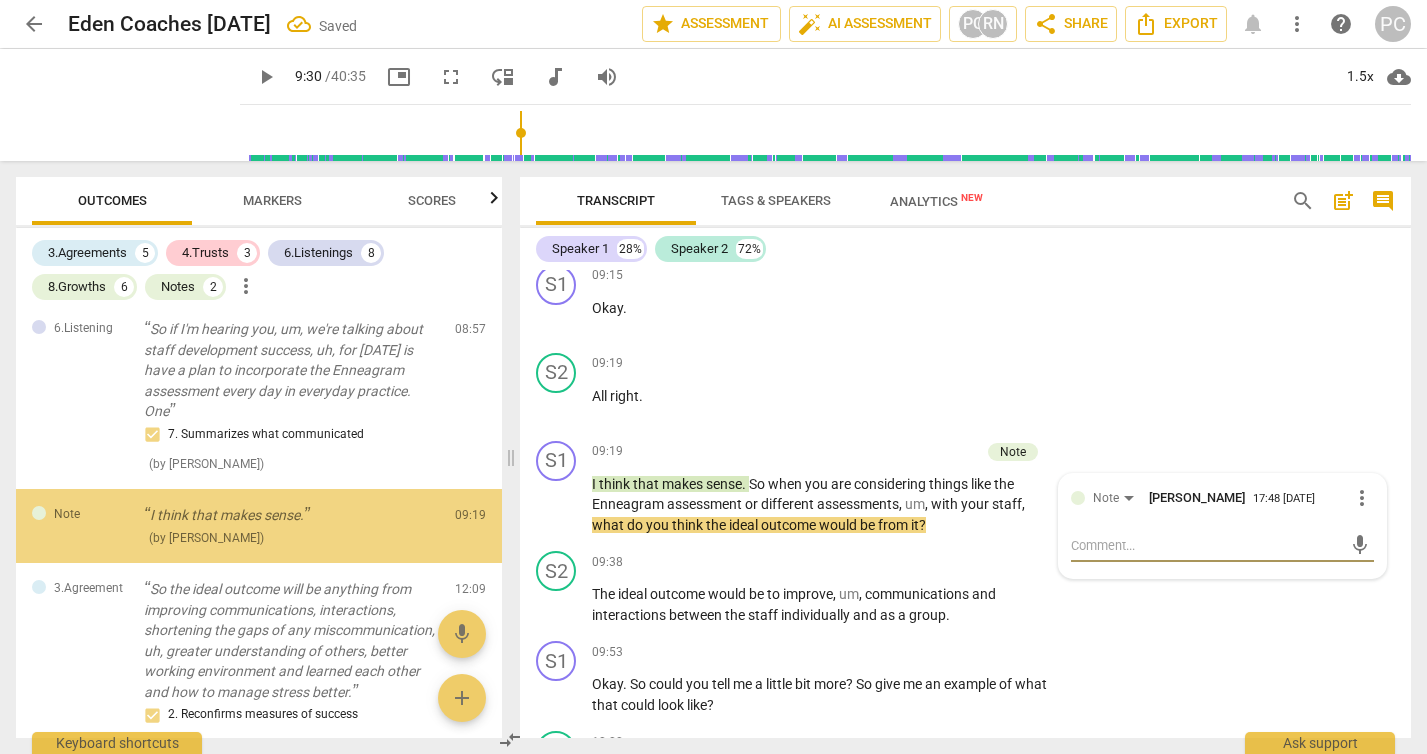 scroll, scrollTop: 623, scrollLeft: 0, axis: vertical 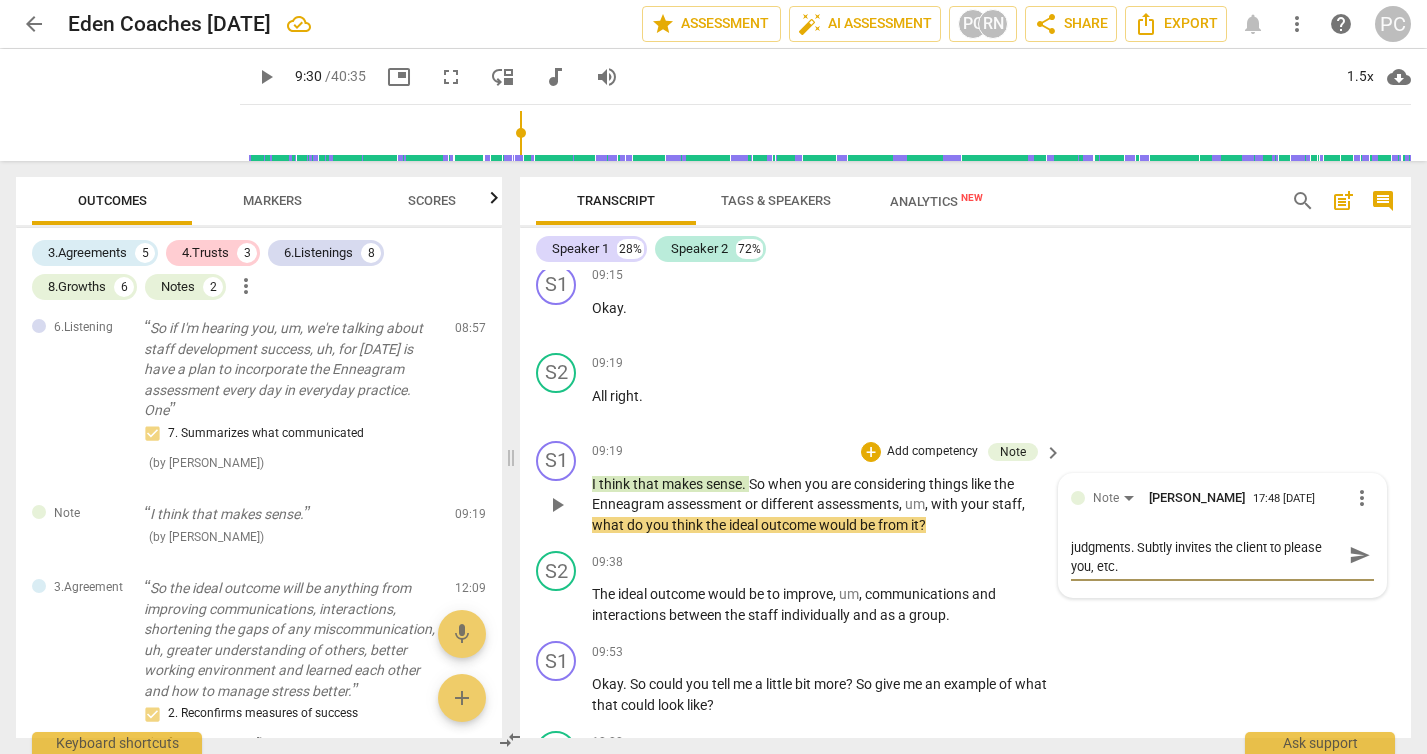 click on "send" at bounding box center (1360, 555) 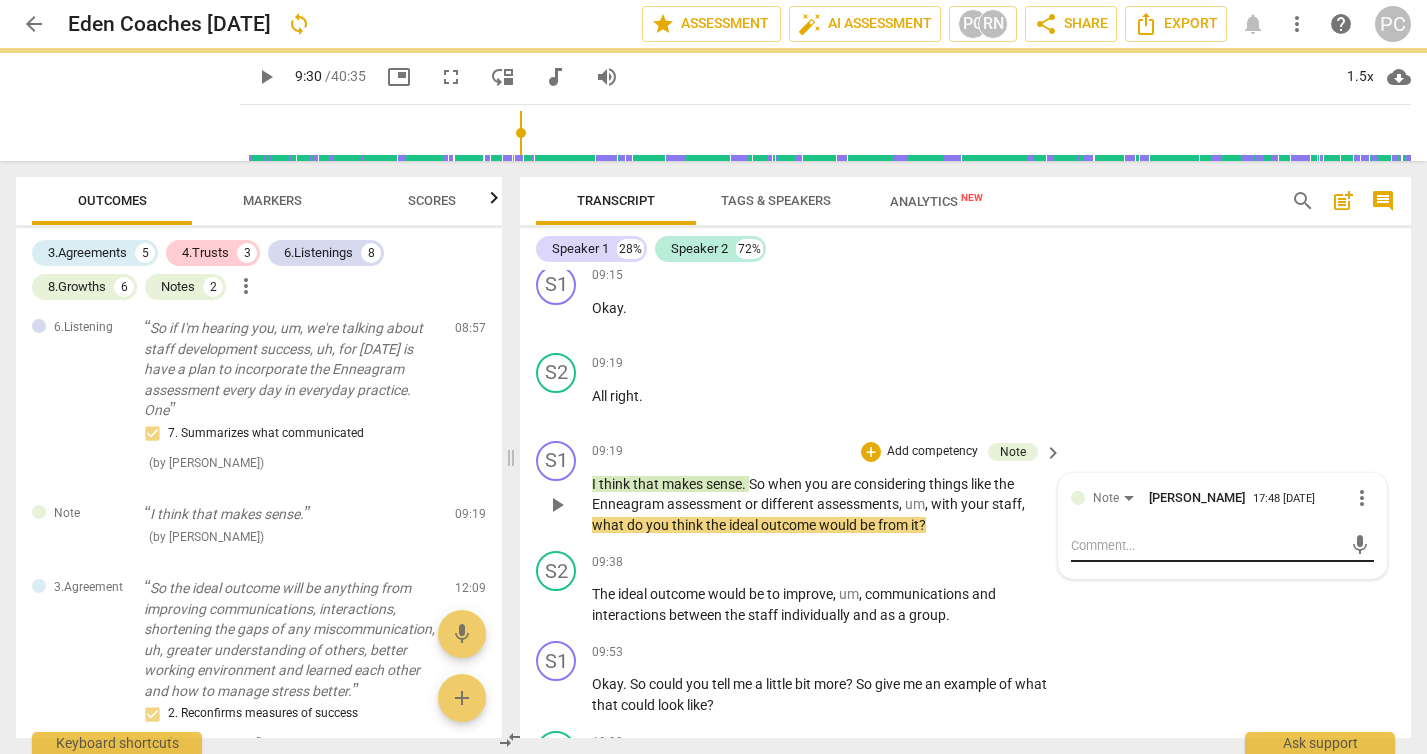 scroll, scrollTop: 0, scrollLeft: 0, axis: both 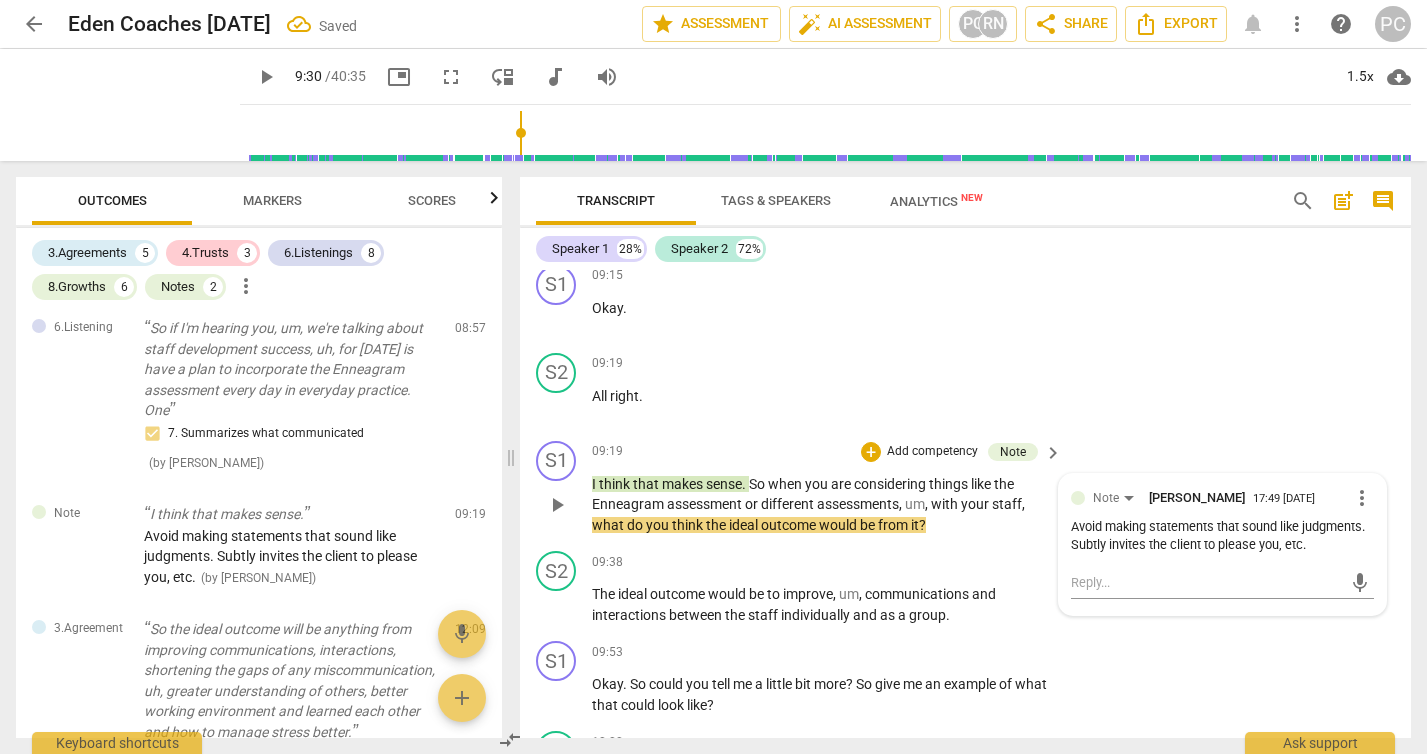 click on "play_arrow" at bounding box center [557, 505] 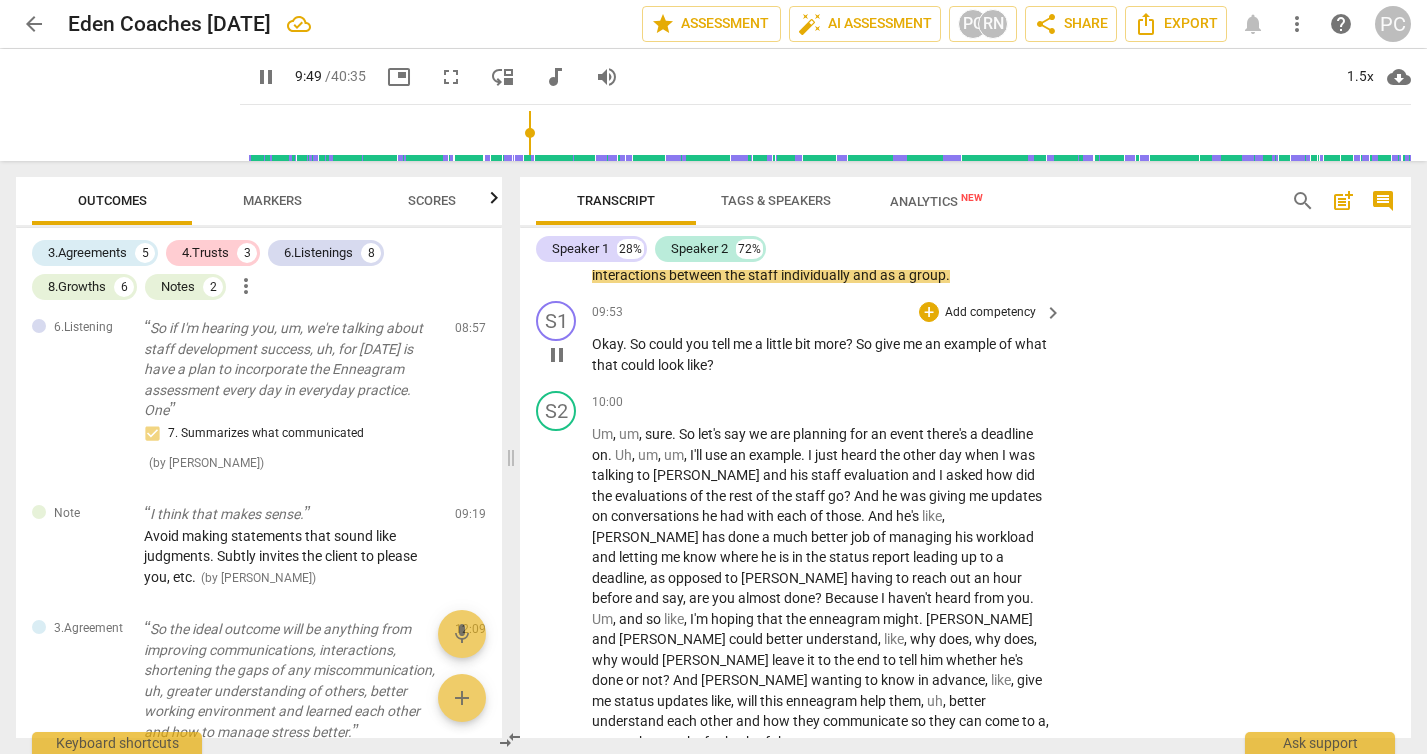 scroll, scrollTop: 5147, scrollLeft: 0, axis: vertical 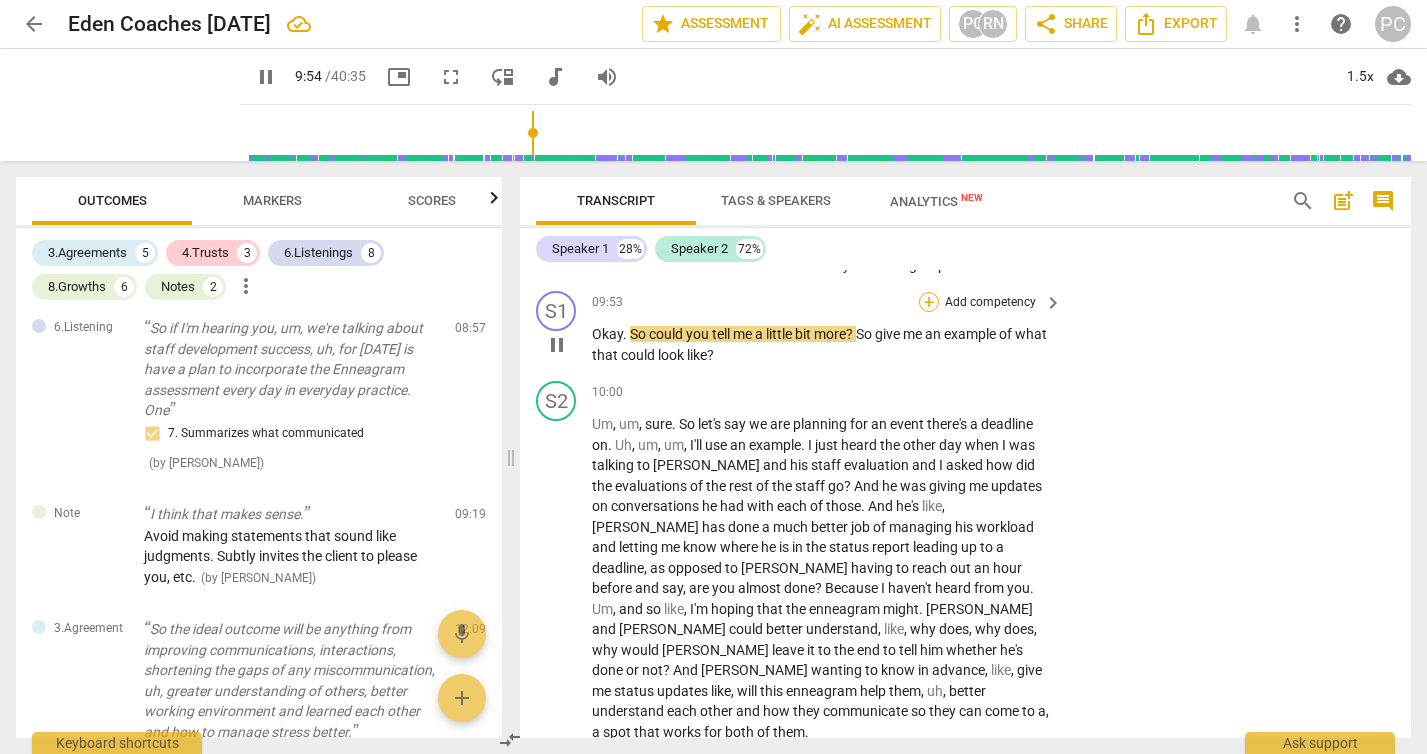 click on "+" at bounding box center (929, 302) 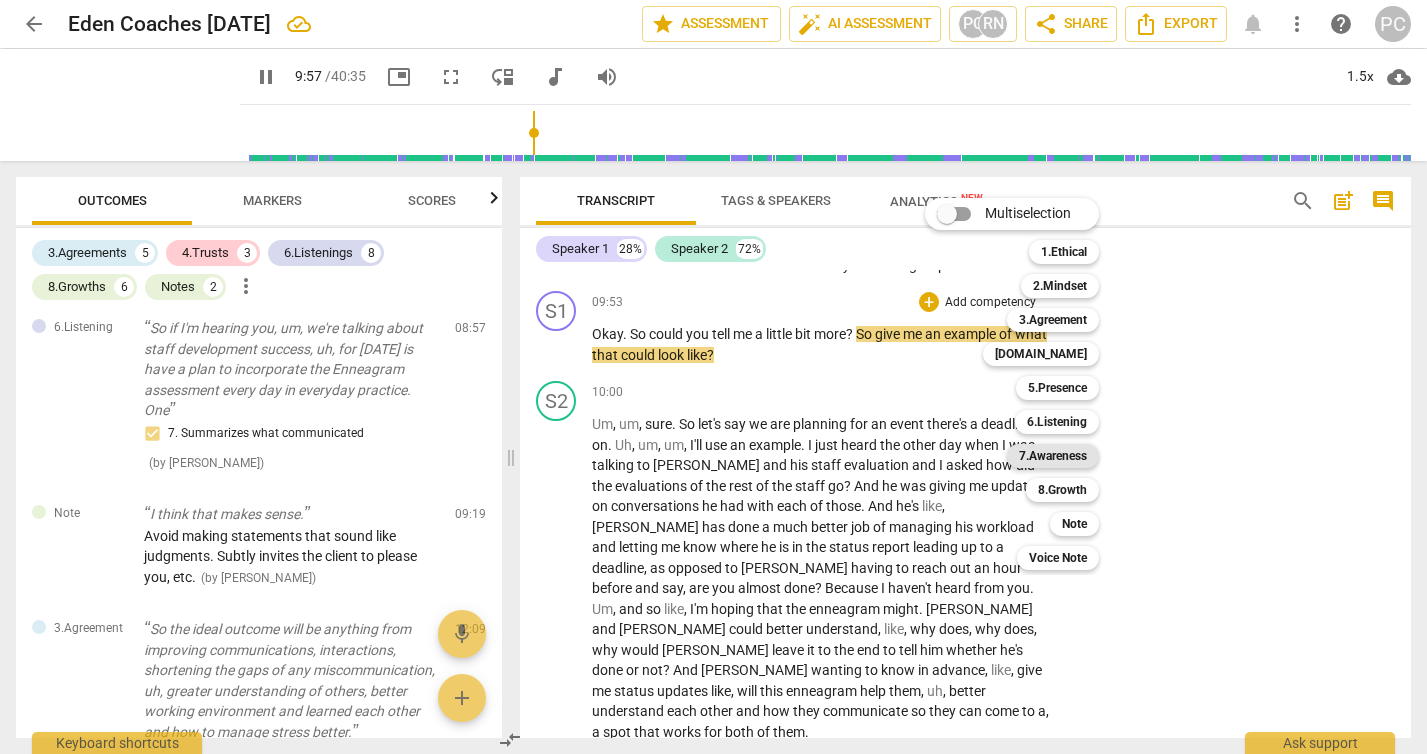 click on "7.Awareness" at bounding box center (1053, 456) 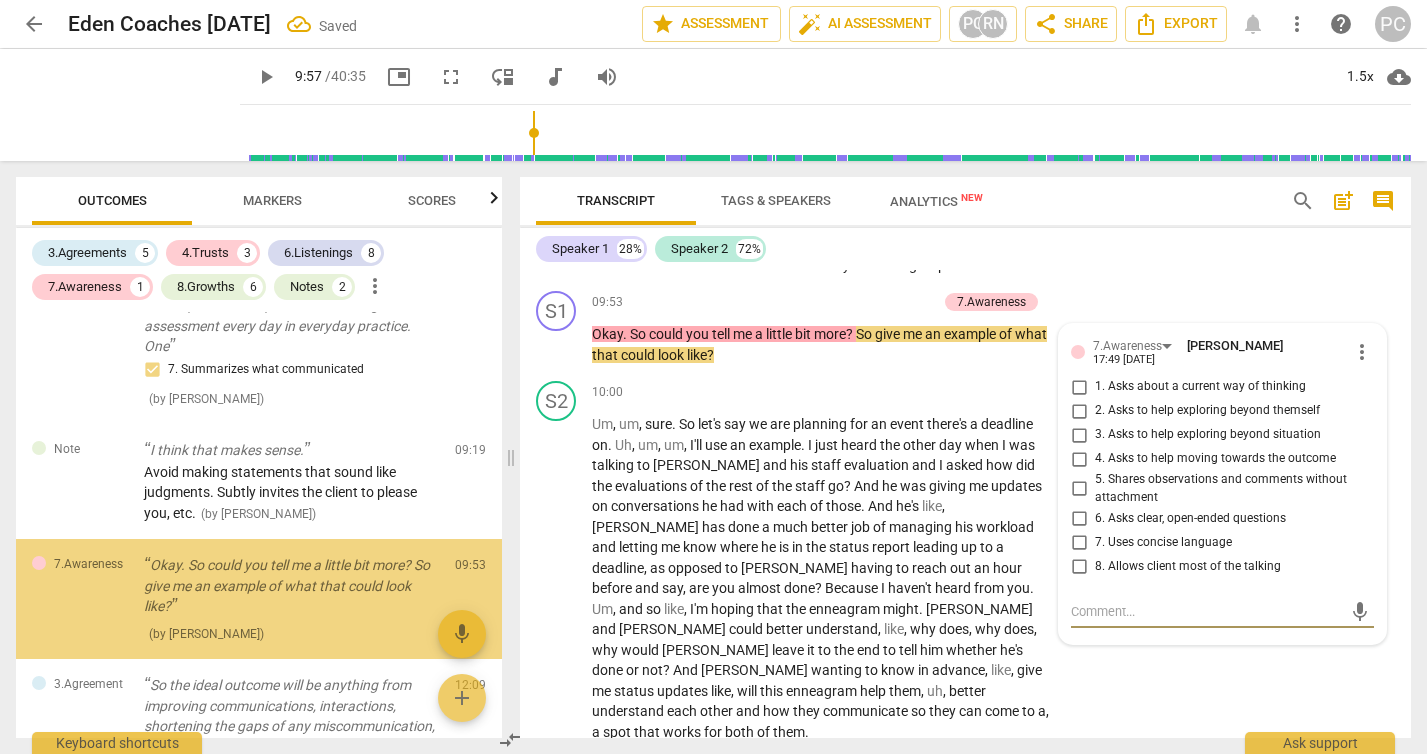 scroll, scrollTop: 761, scrollLeft: 0, axis: vertical 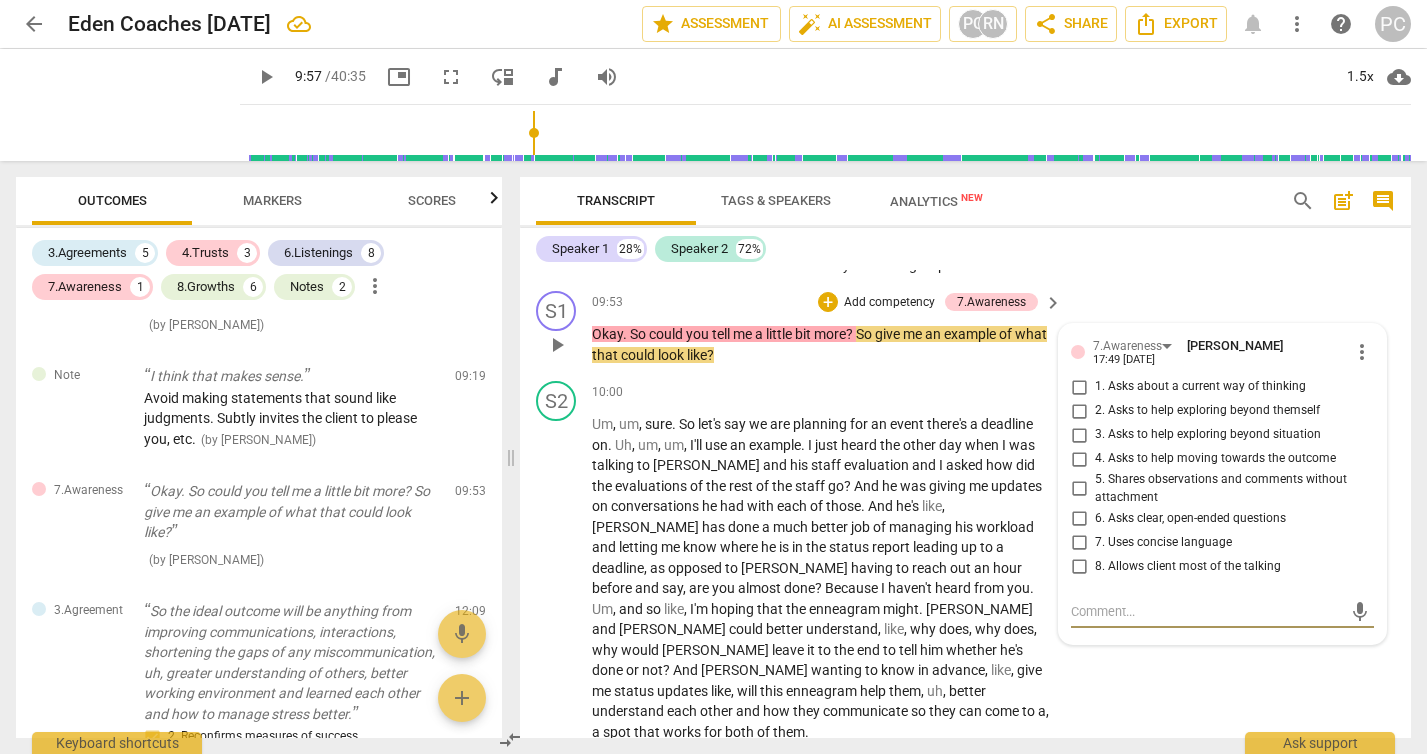 click on "1. Asks about a current way of thinking" at bounding box center [1079, 387] 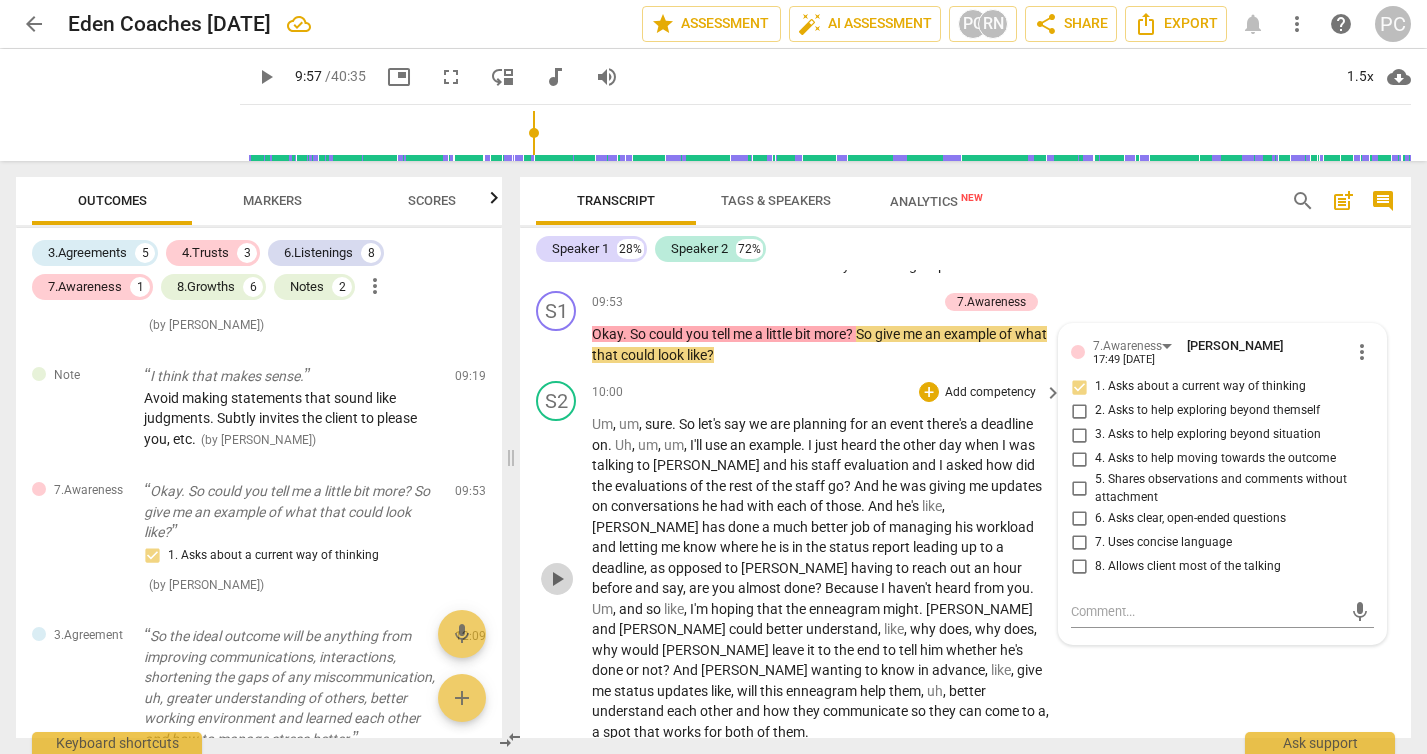 click on "play_arrow" at bounding box center [557, 579] 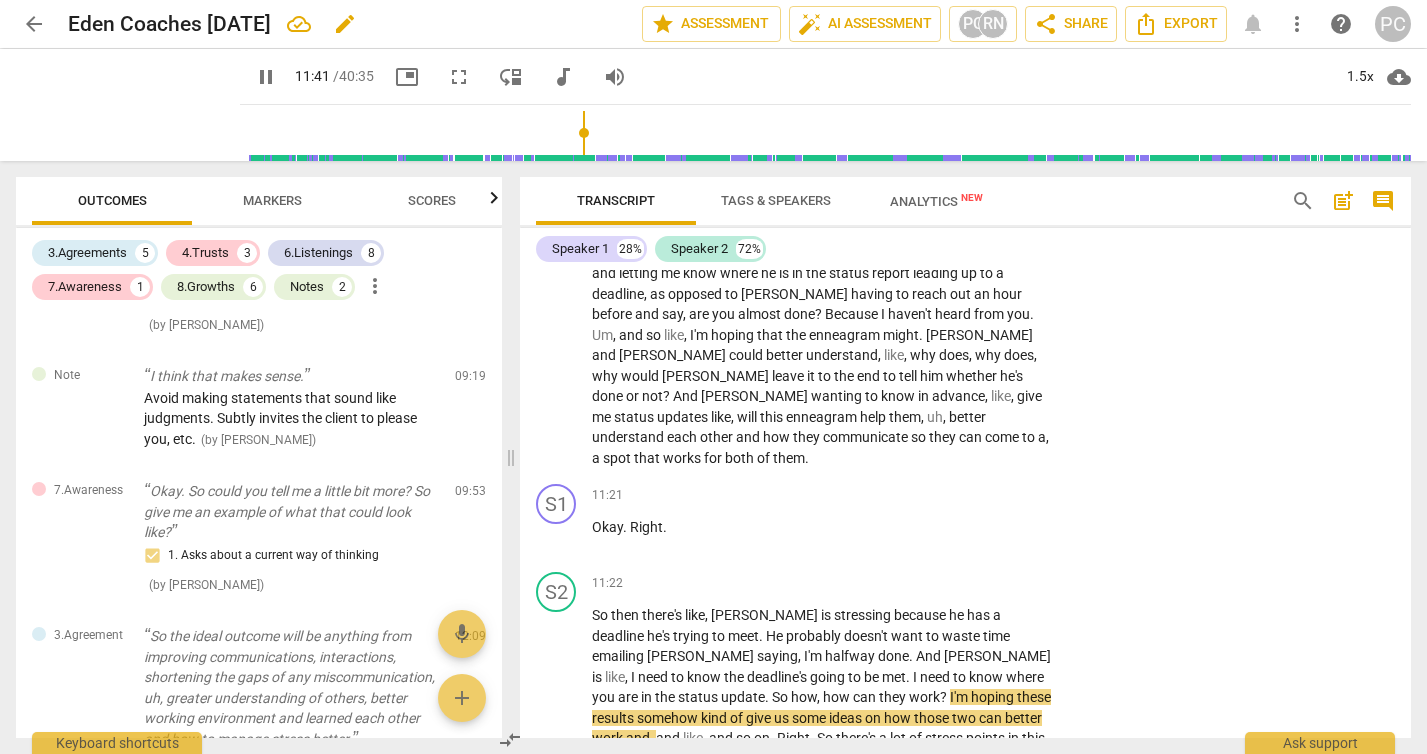 scroll, scrollTop: 5901, scrollLeft: 0, axis: vertical 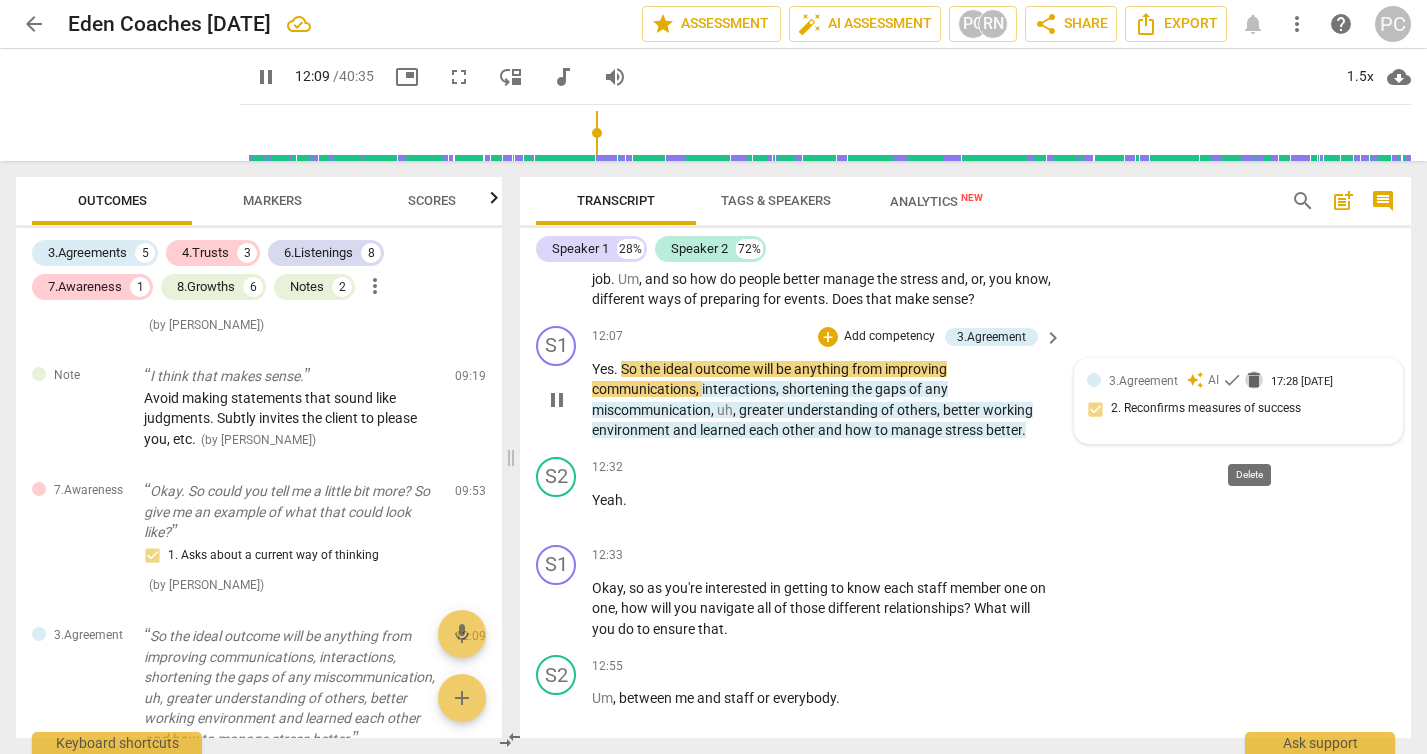 click on "delete" at bounding box center (1254, 380) 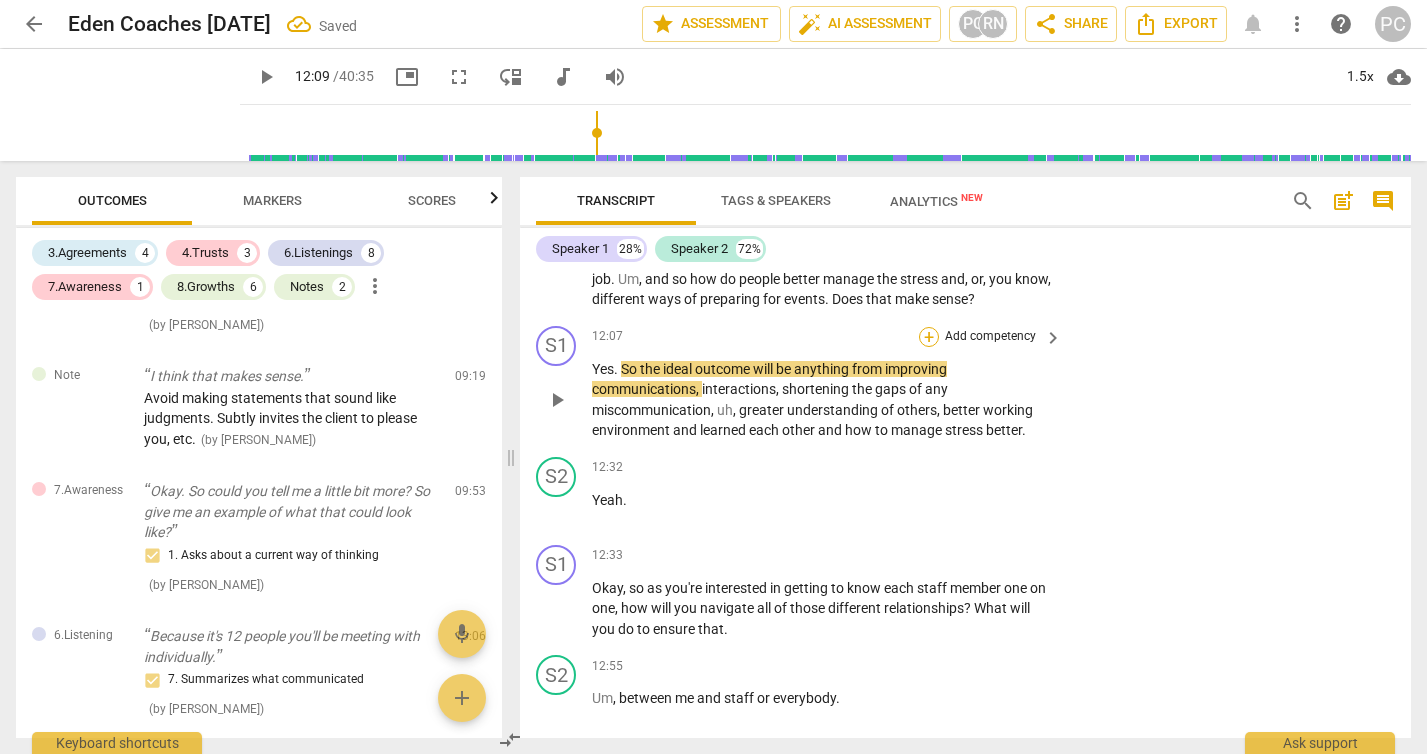 click on "+" at bounding box center (929, 337) 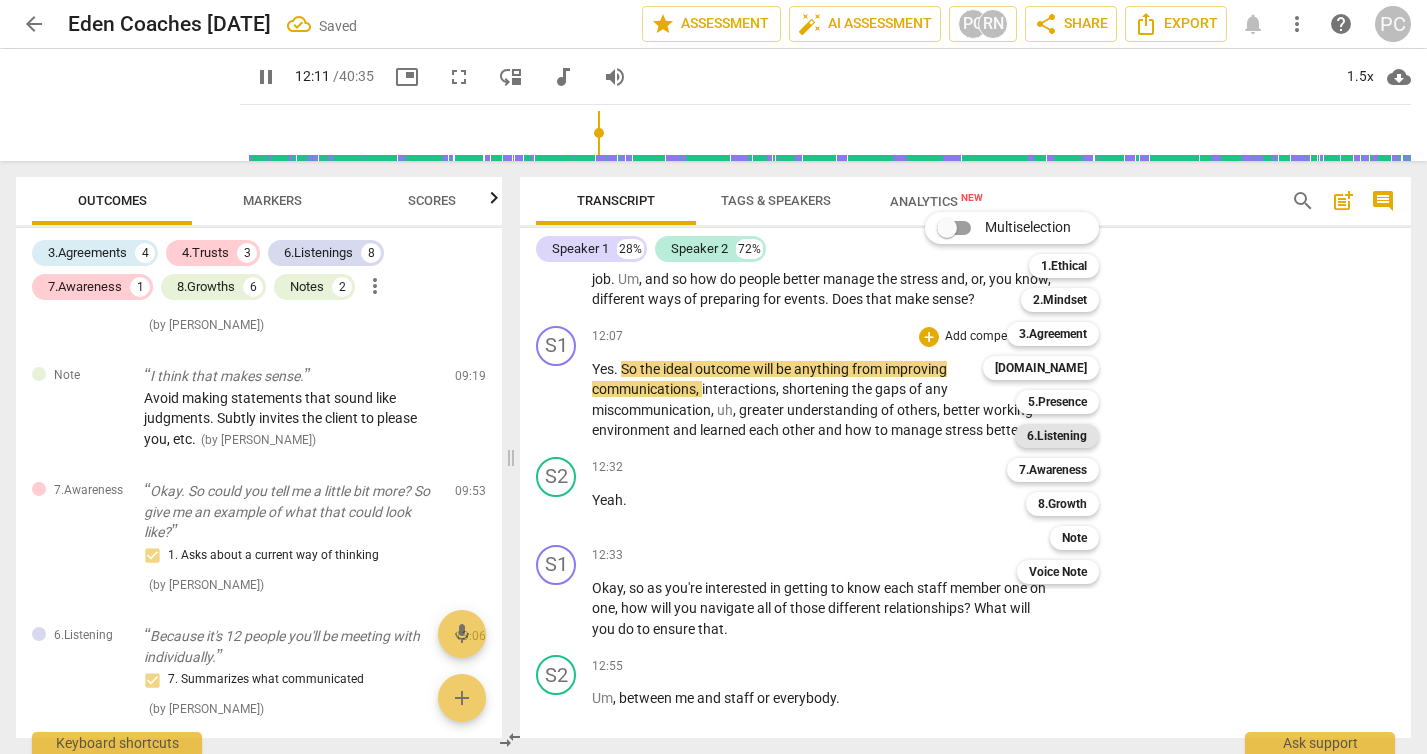 click on "6.Listening" at bounding box center [1057, 436] 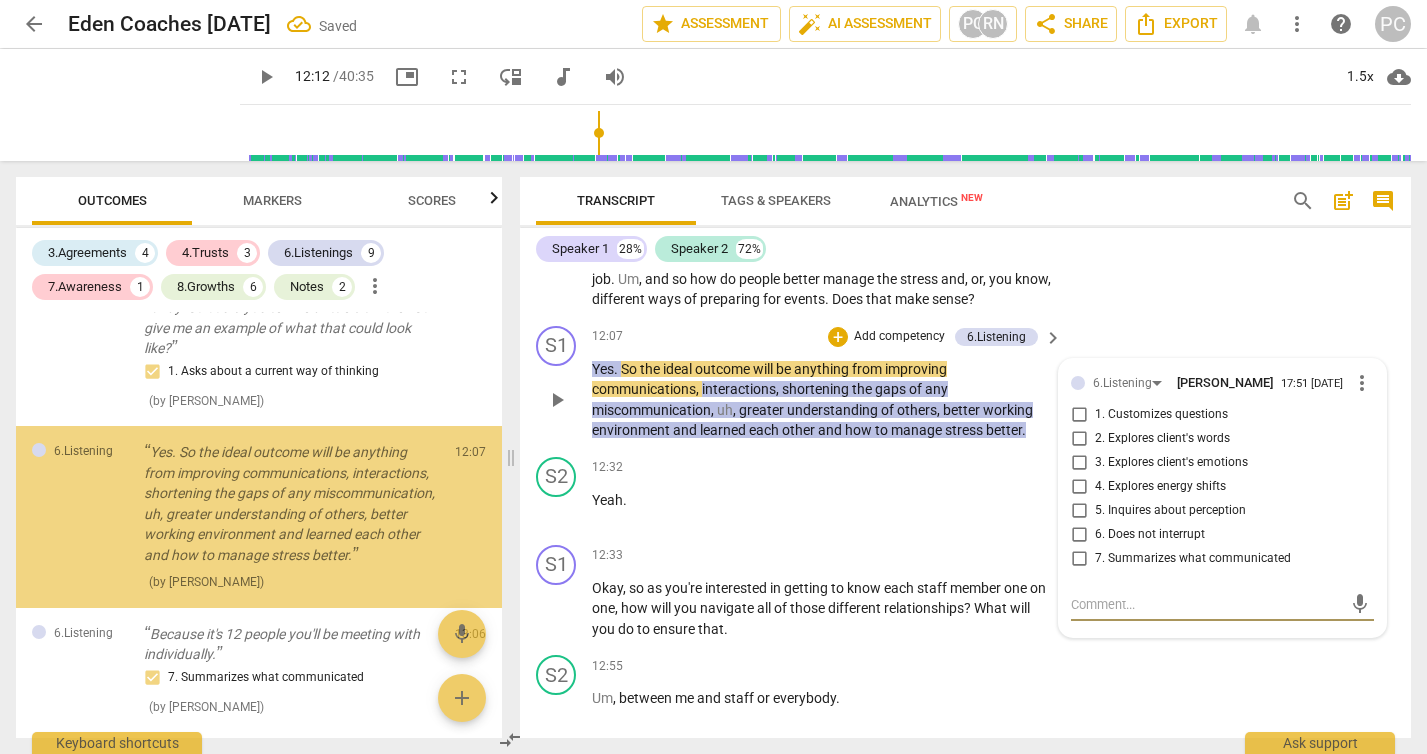 scroll, scrollTop: 947, scrollLeft: 0, axis: vertical 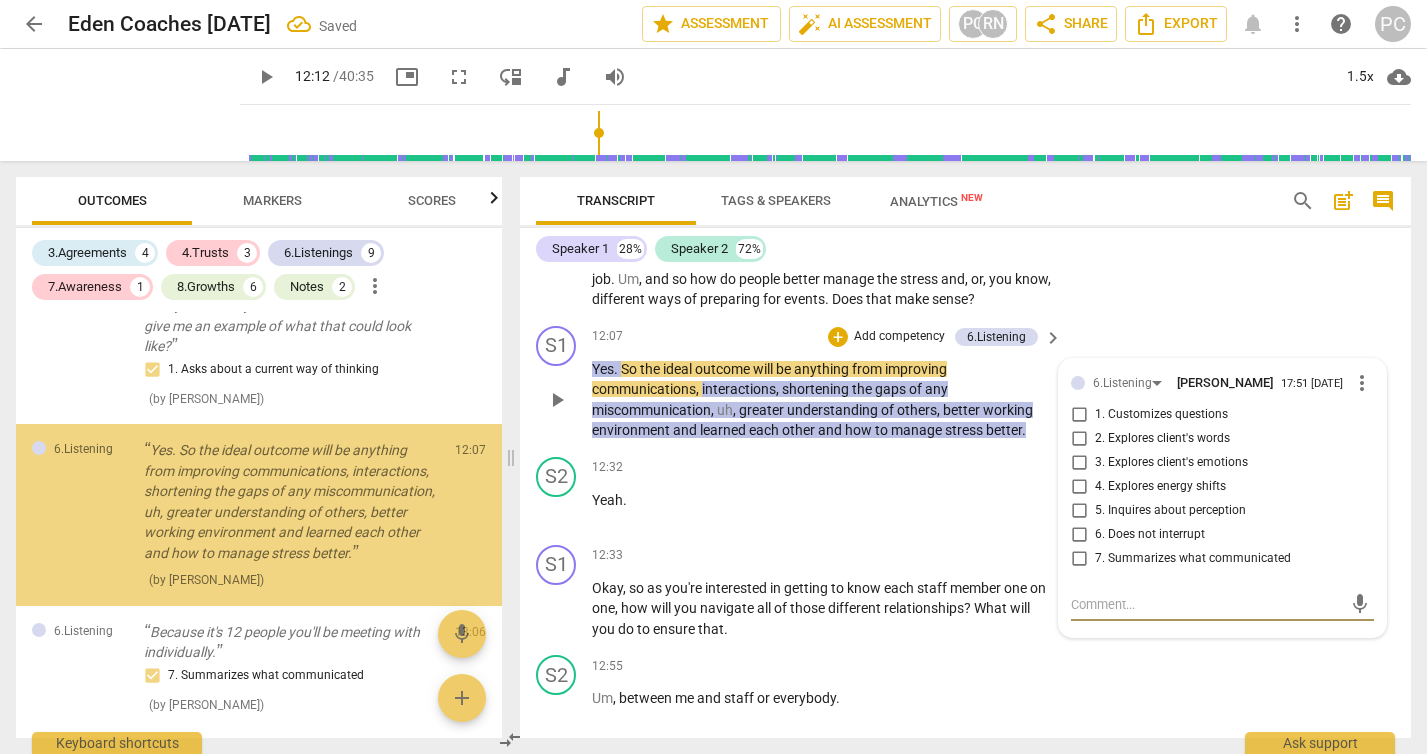 click on "7. Summarizes what communicated" at bounding box center (1079, 559) 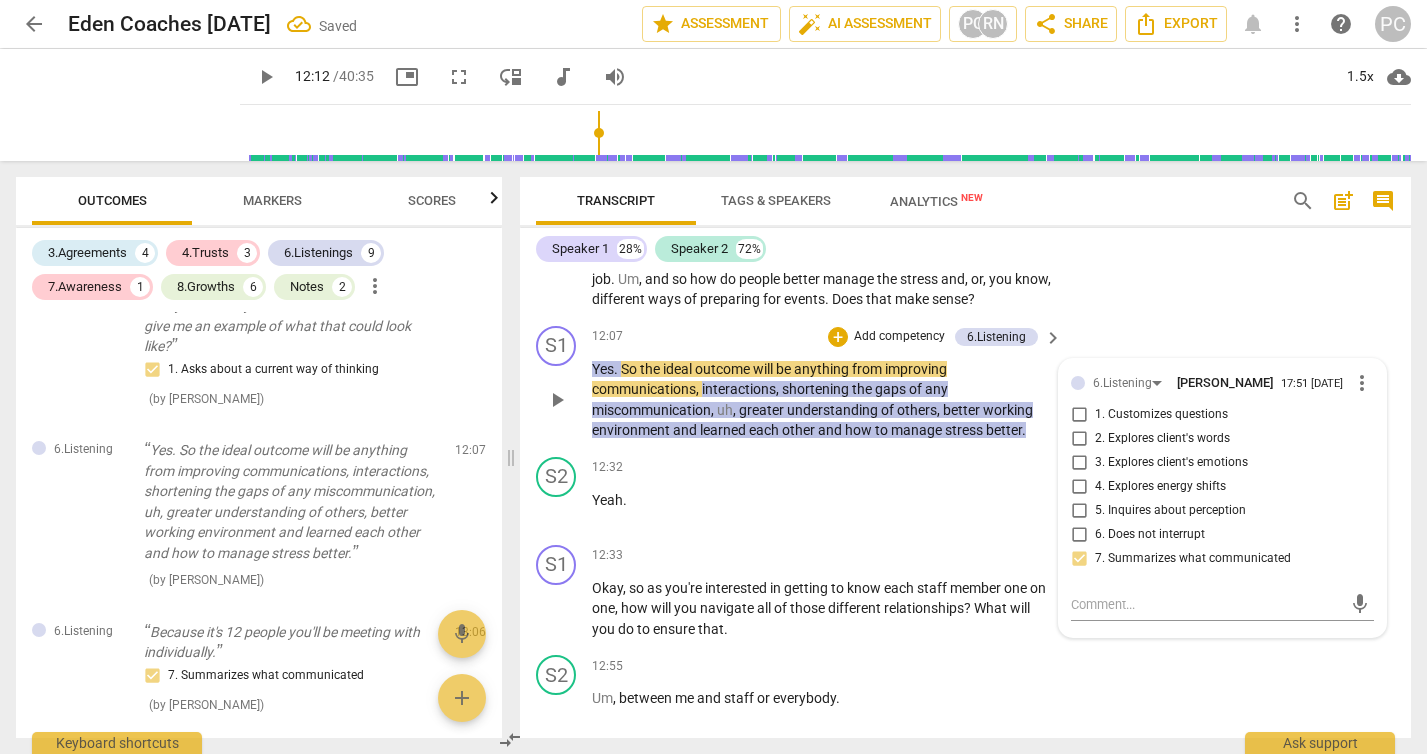 click on "play_arrow" at bounding box center (557, 400) 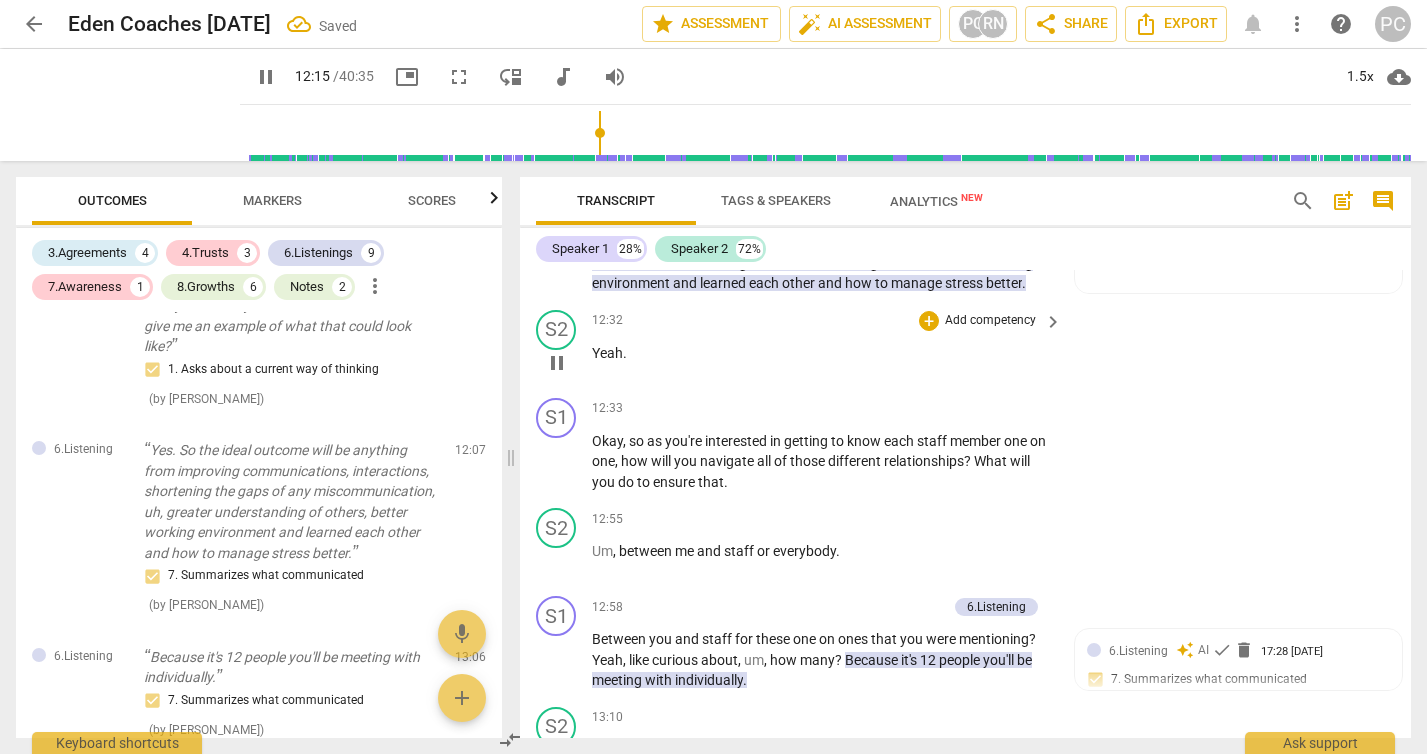 scroll, scrollTop: 6053, scrollLeft: 0, axis: vertical 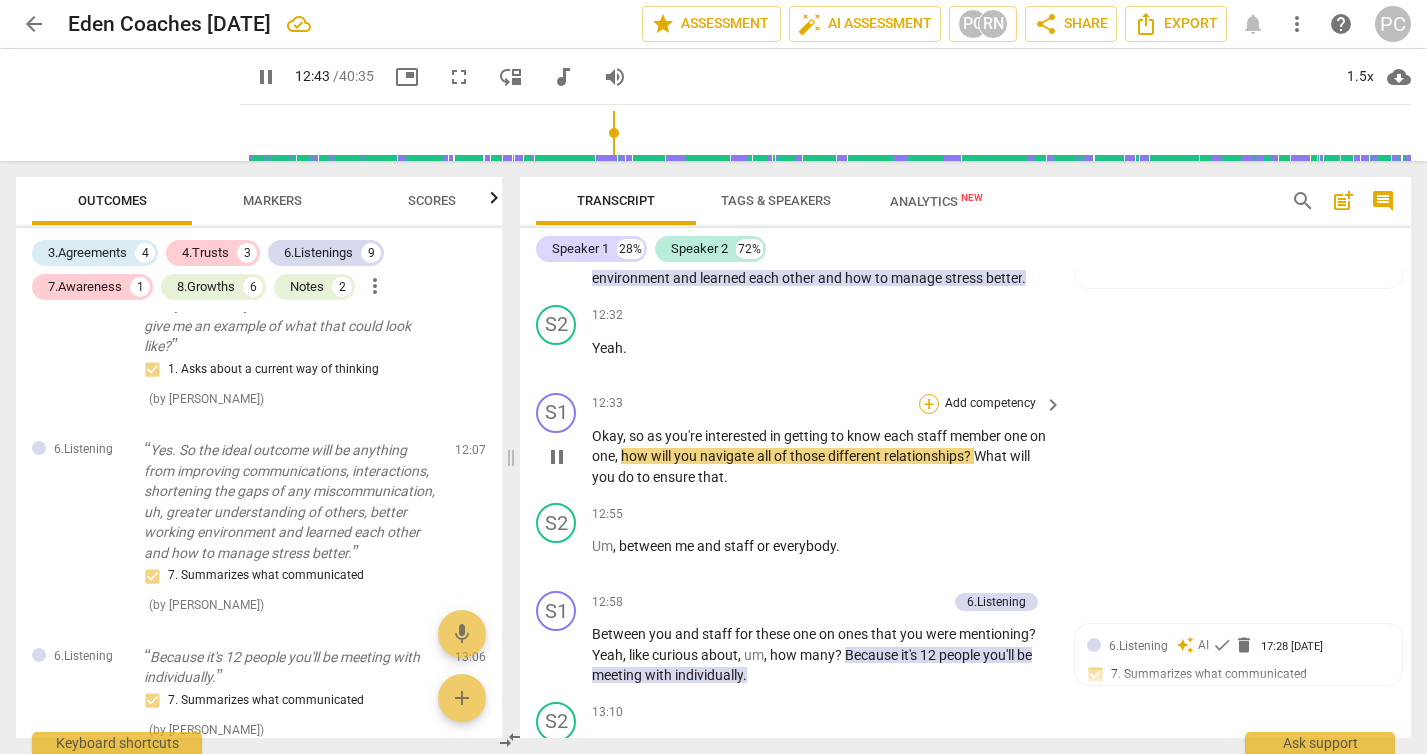 click on "+" at bounding box center [929, 404] 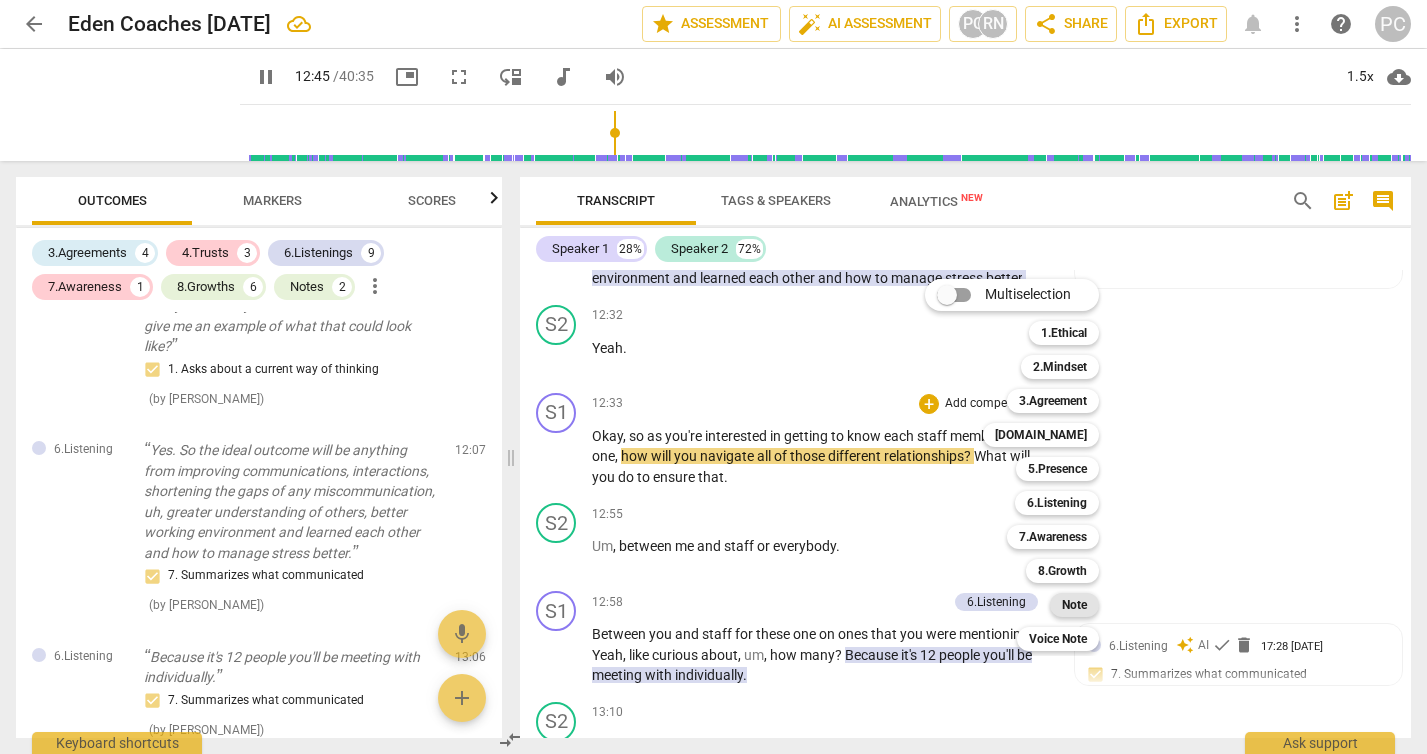 click on "Note" at bounding box center (1074, 605) 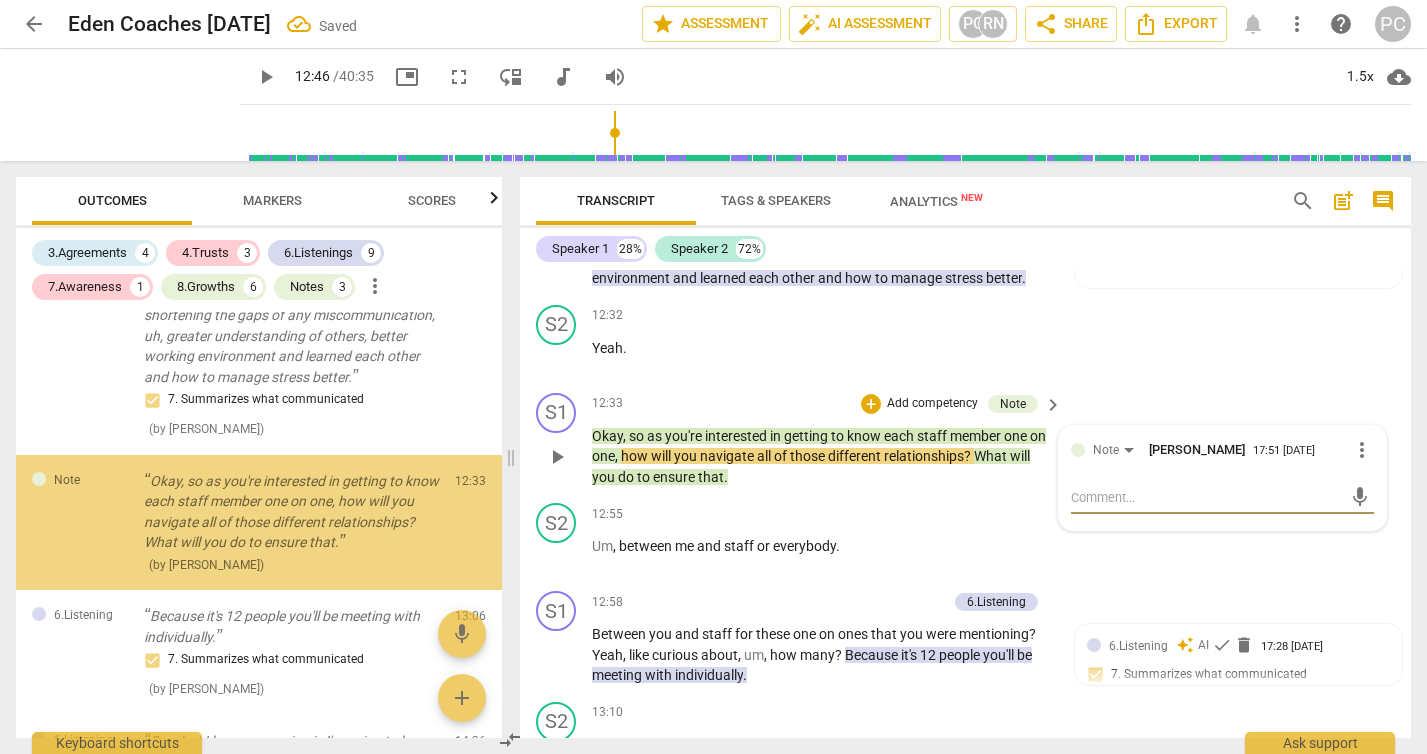 scroll, scrollTop: 1151, scrollLeft: 0, axis: vertical 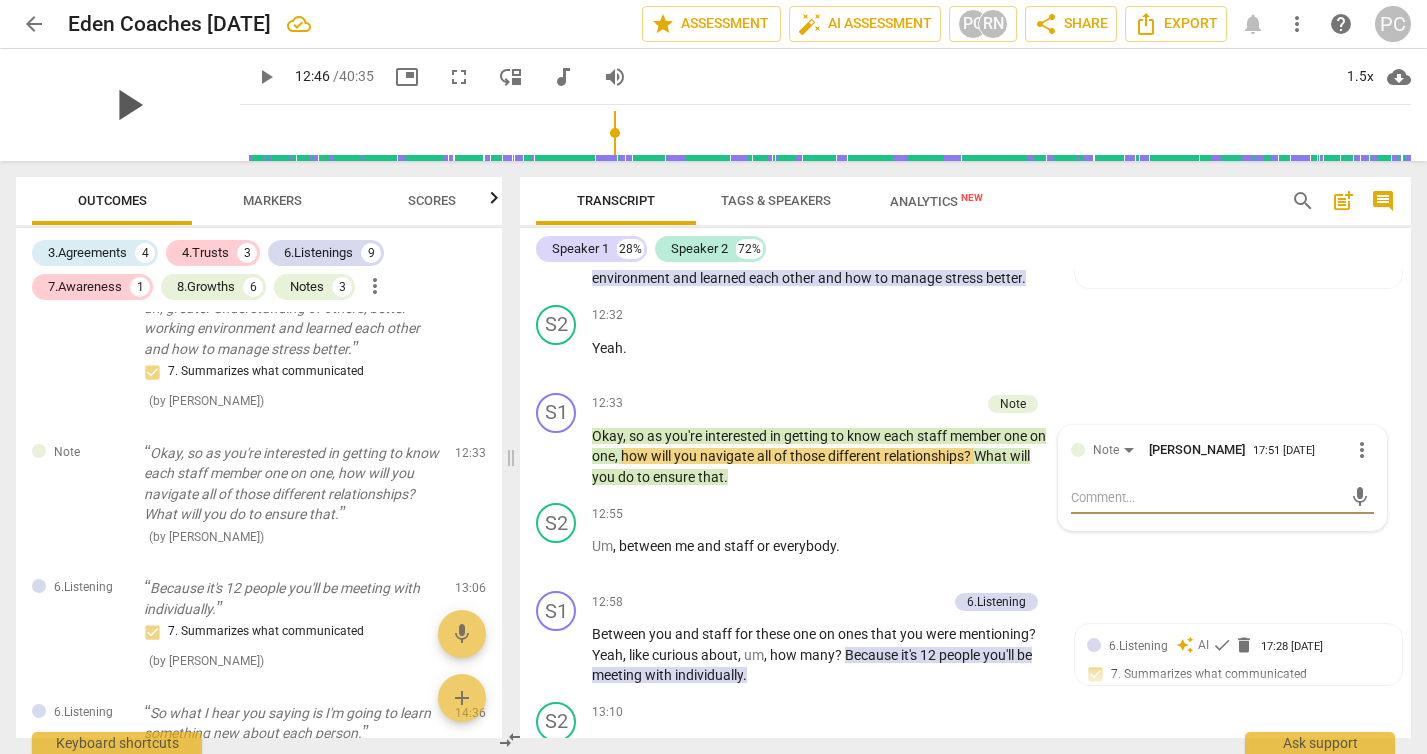 click on "play_arrow" at bounding box center (128, 105) 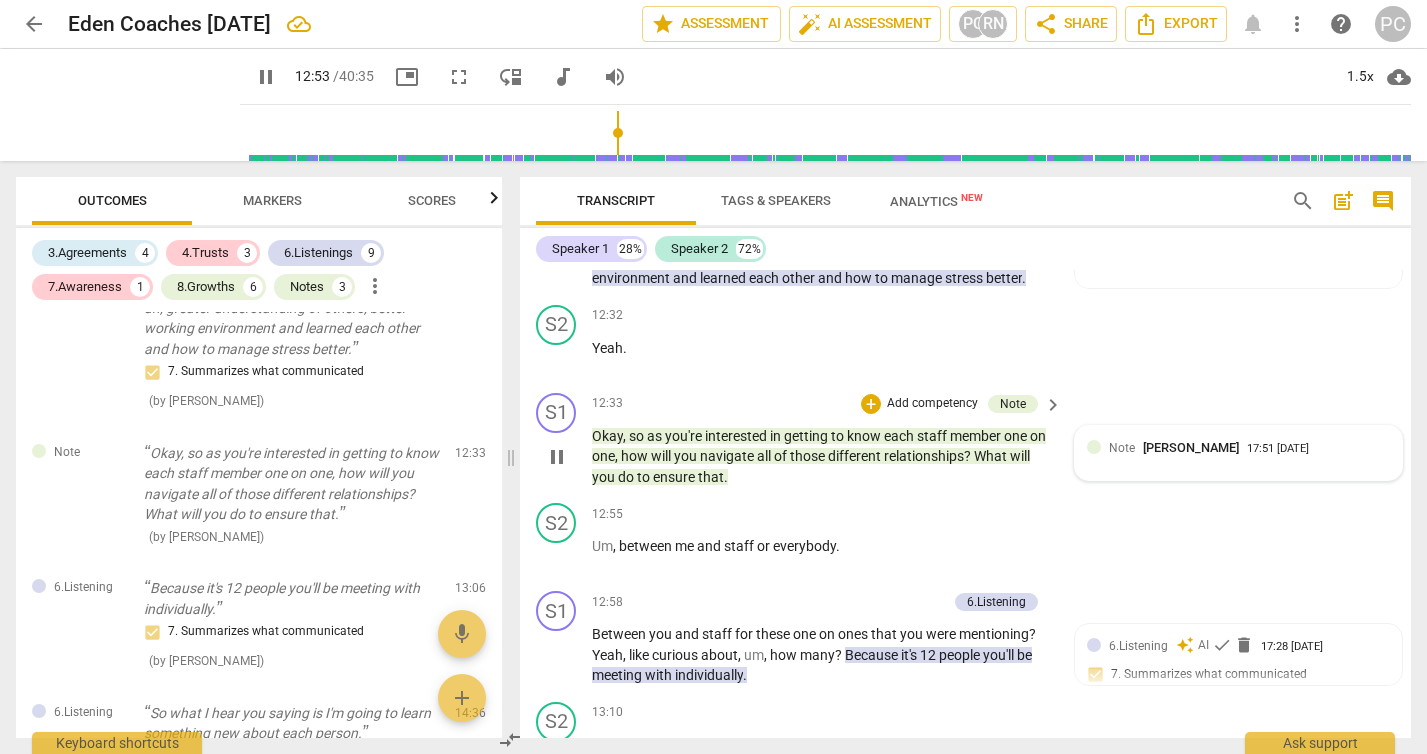 click on "Note [PERSON_NAME] 17:51 [DATE]" at bounding box center [1238, 453] 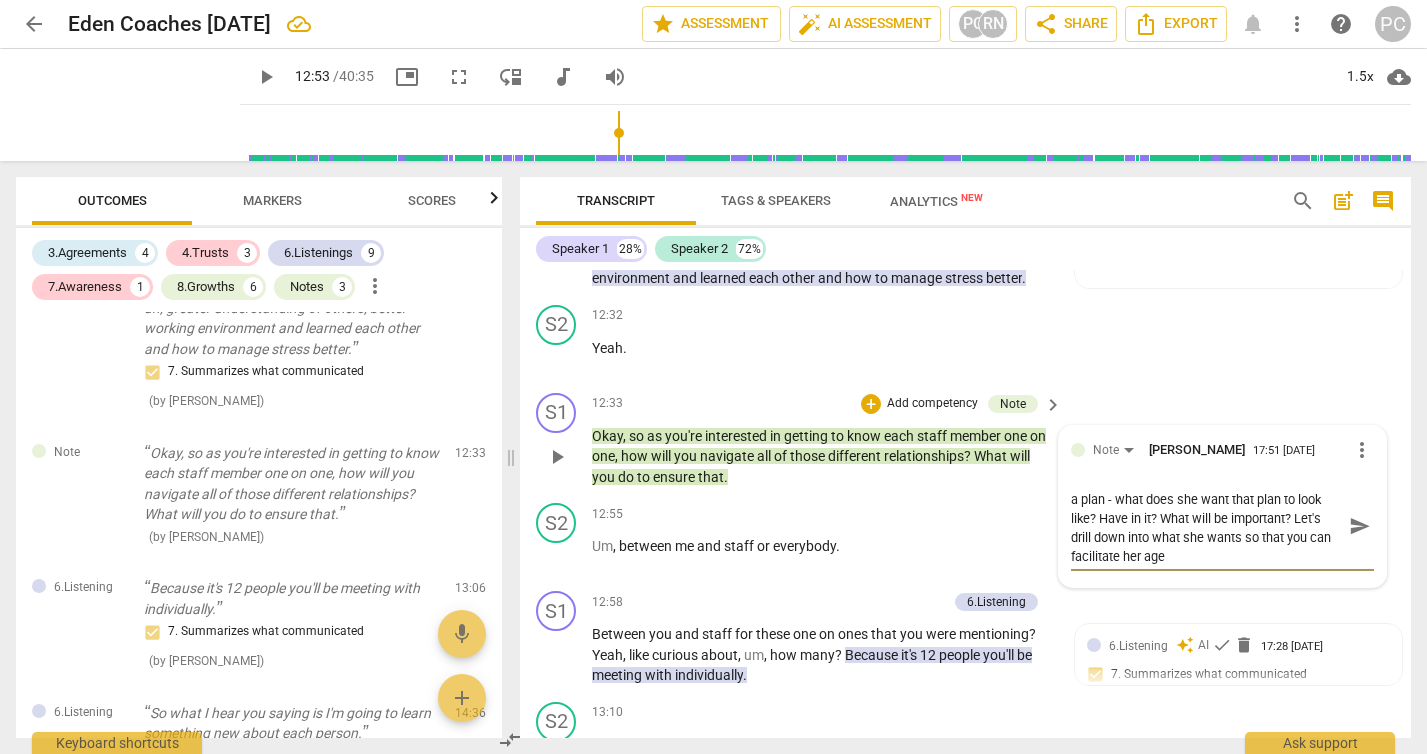 scroll, scrollTop: 0, scrollLeft: 0, axis: both 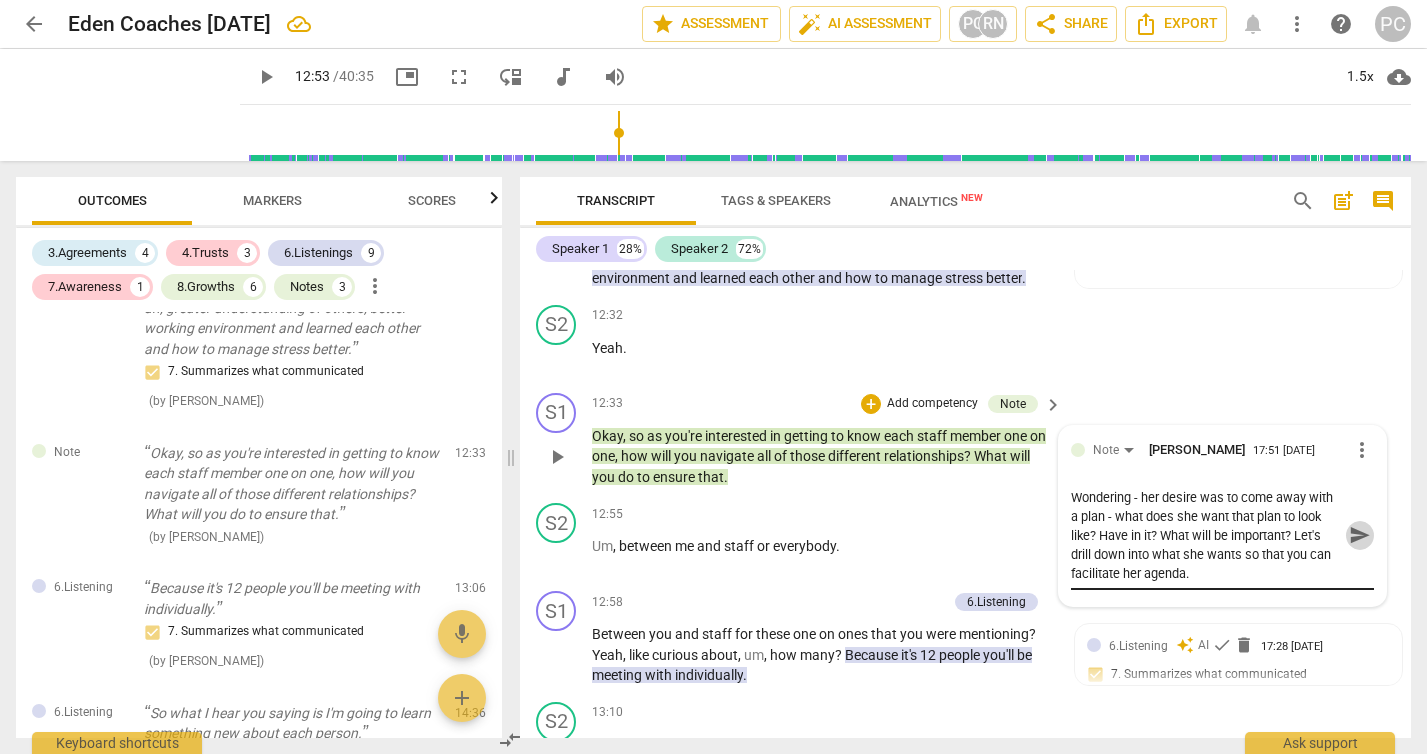 click on "send" at bounding box center [1360, 535] 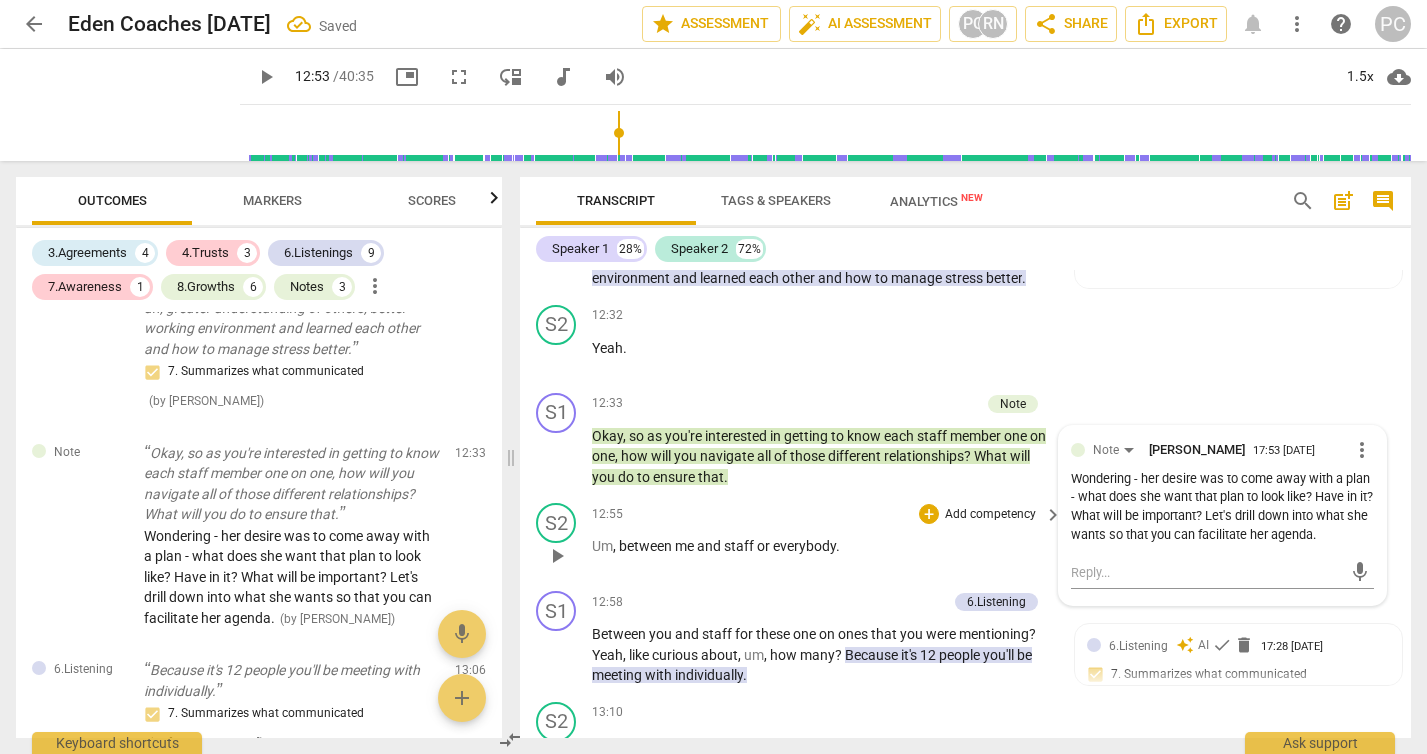 click on "play_arrow" at bounding box center [557, 556] 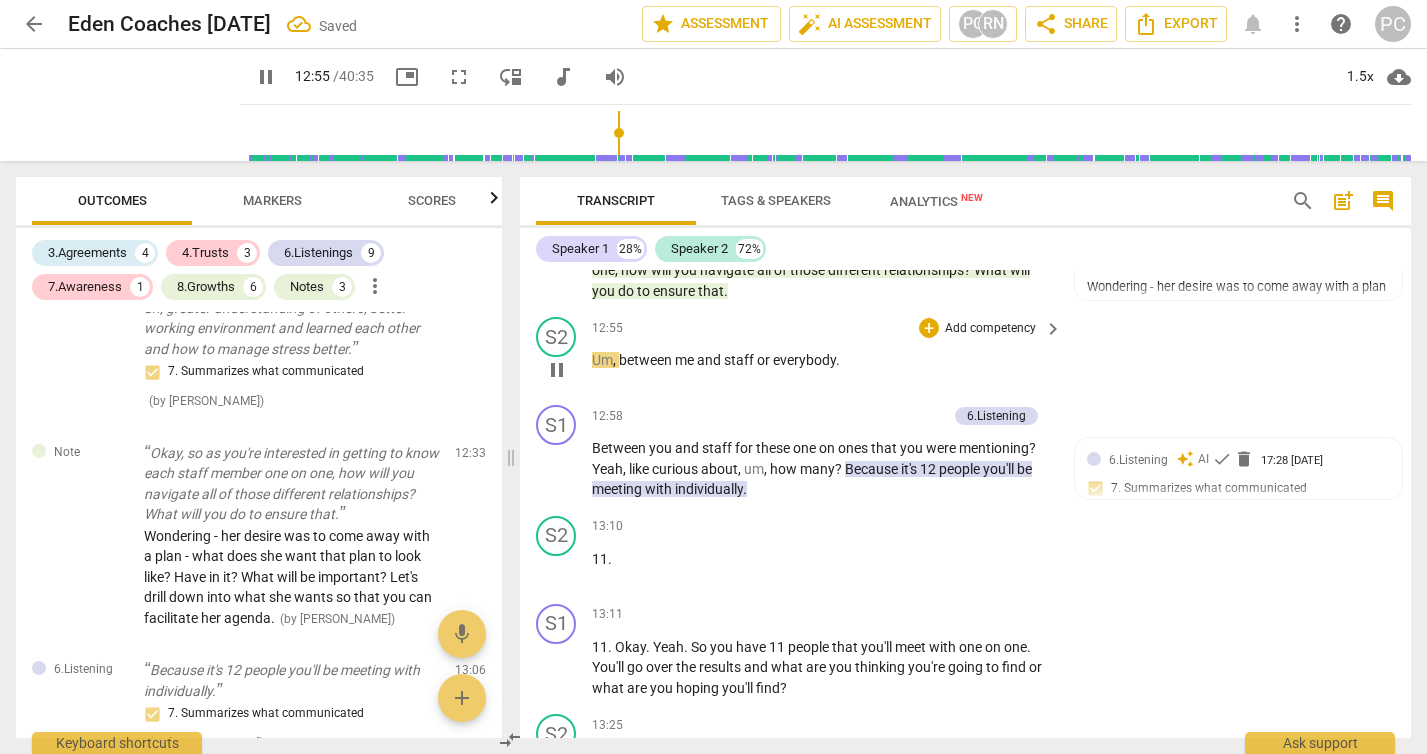scroll, scrollTop: 6258, scrollLeft: 0, axis: vertical 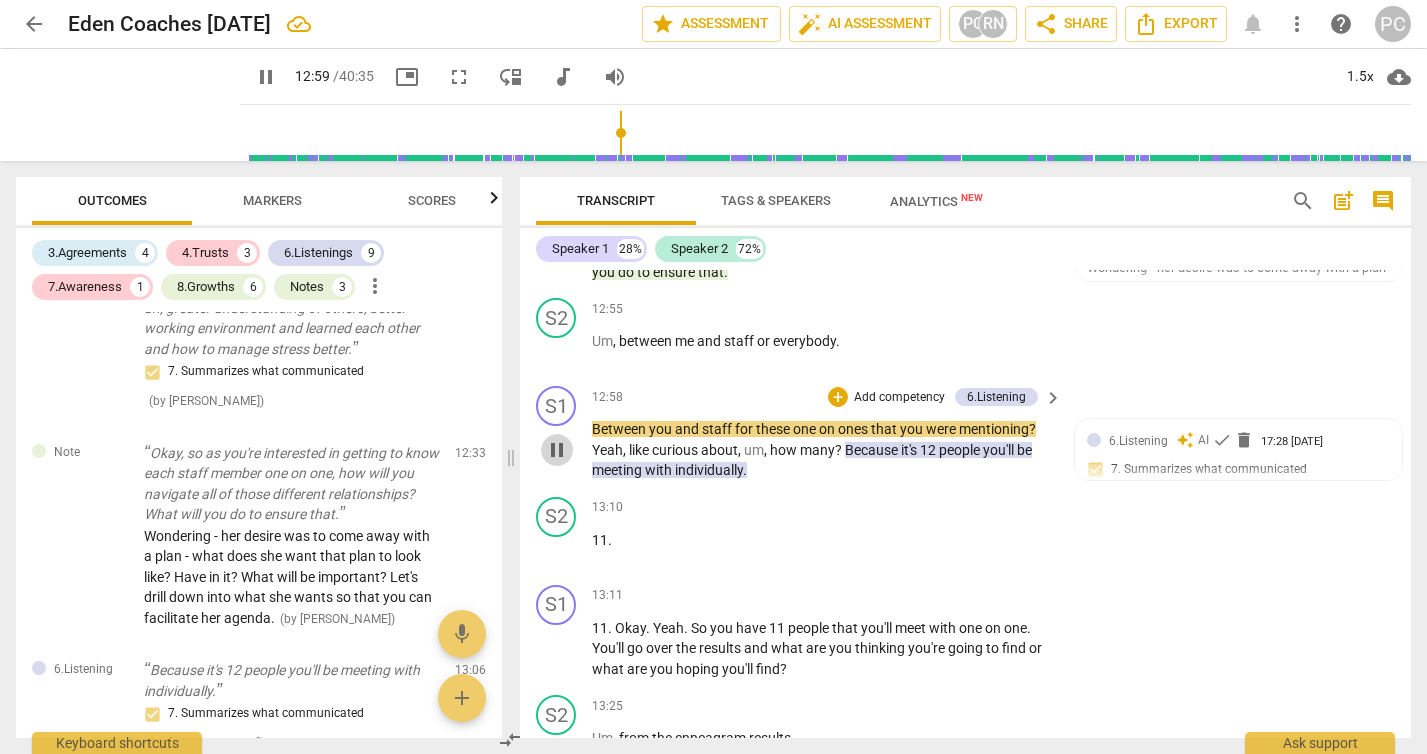click on "pause" at bounding box center [557, 450] 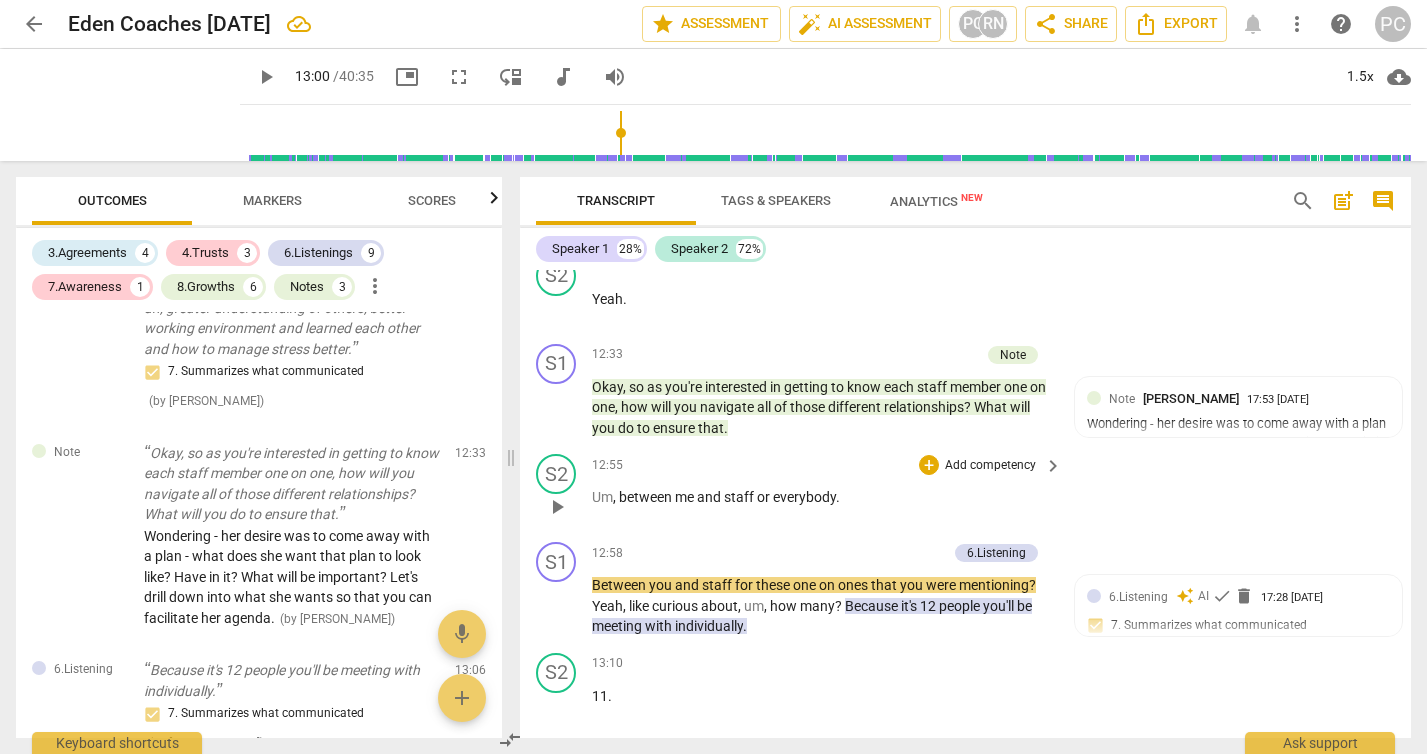 scroll, scrollTop: 6107, scrollLeft: 0, axis: vertical 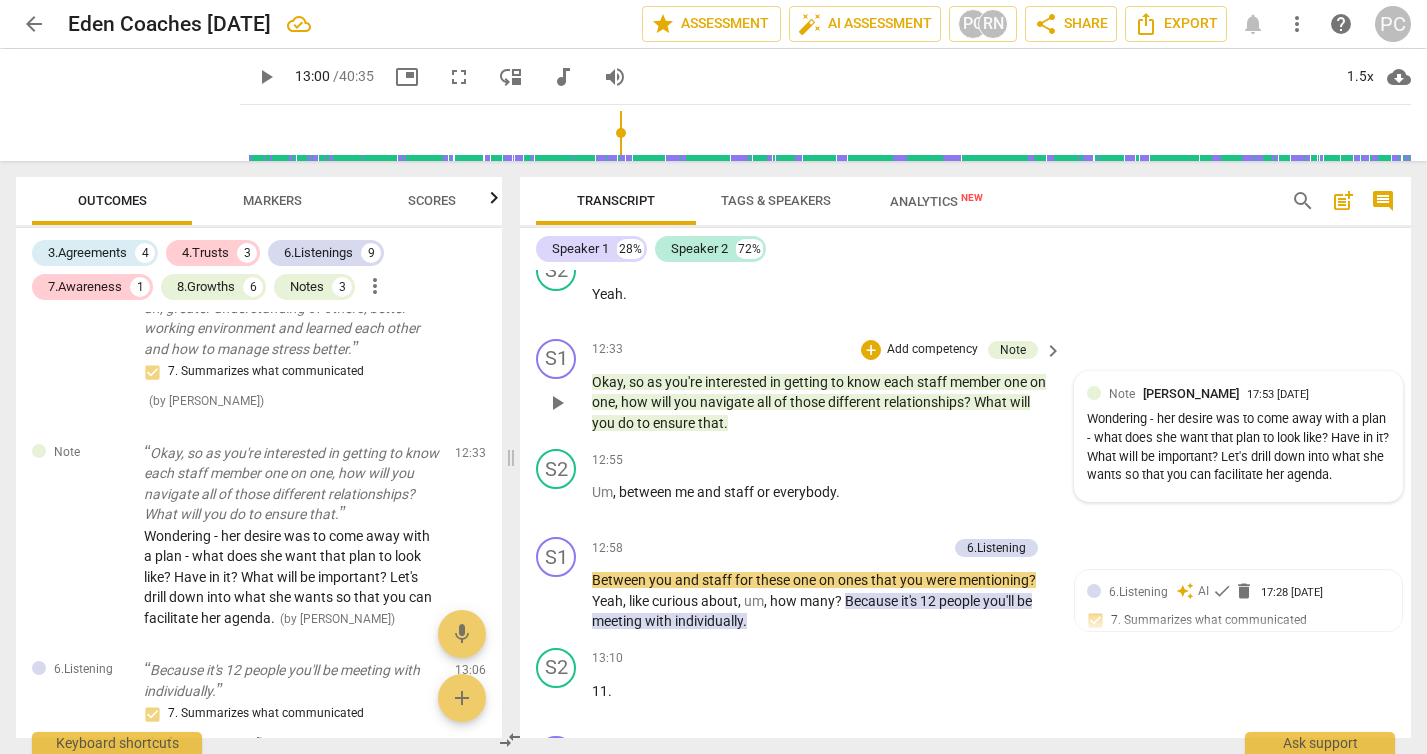 click on "Wondering - her desire was to come away with a plan - what does she want that plan to look like? Have in it? What will be important? Let's drill down into what she wants so that you can facilitate her agenda." at bounding box center (1238, 447) 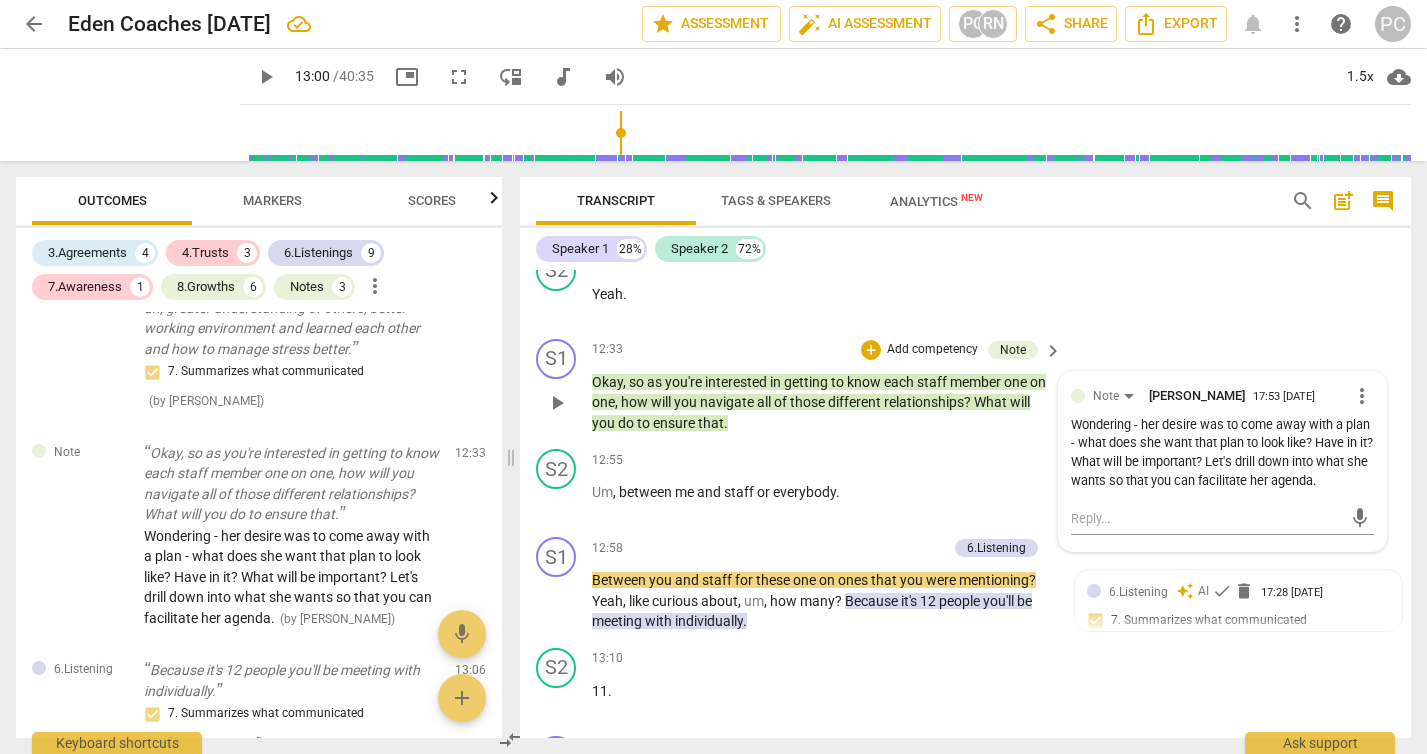 click on "more_vert" at bounding box center (1362, 396) 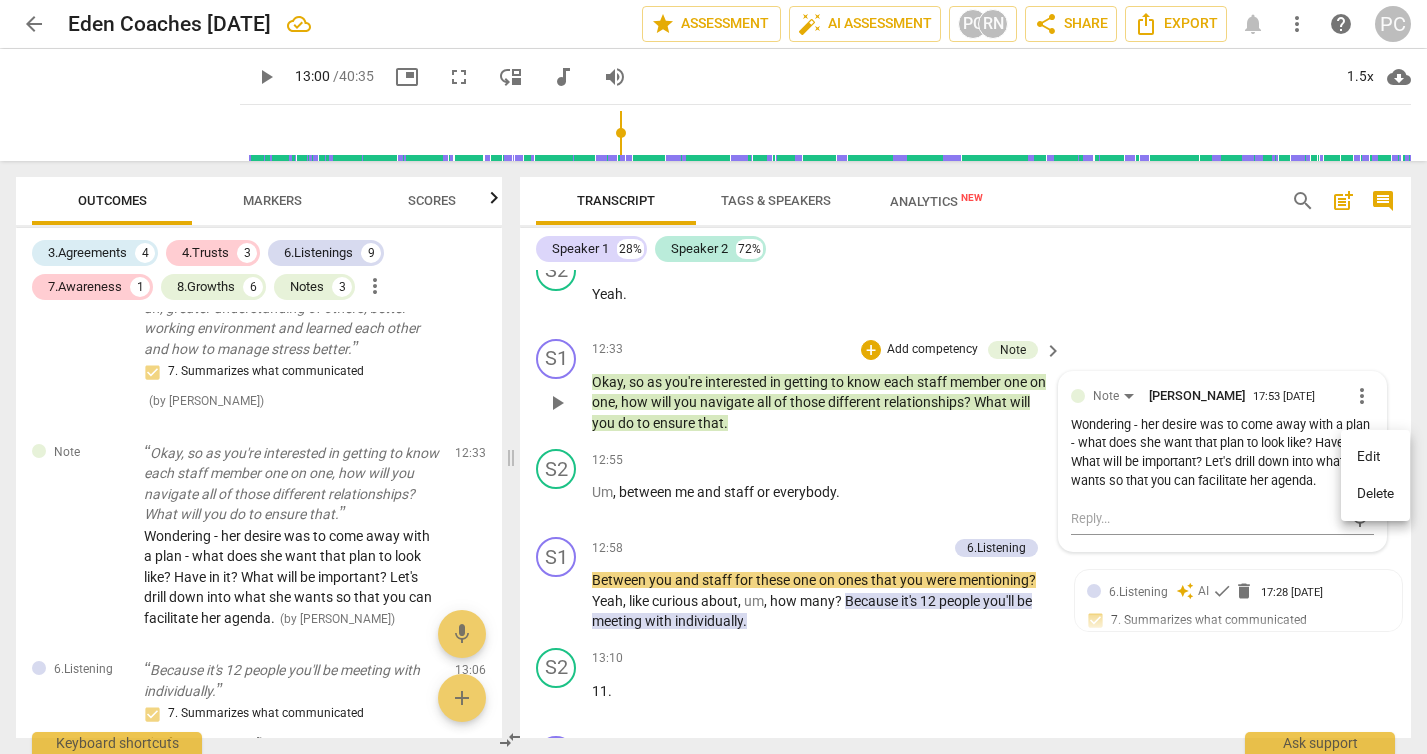 click on "Edit" at bounding box center [1375, 457] 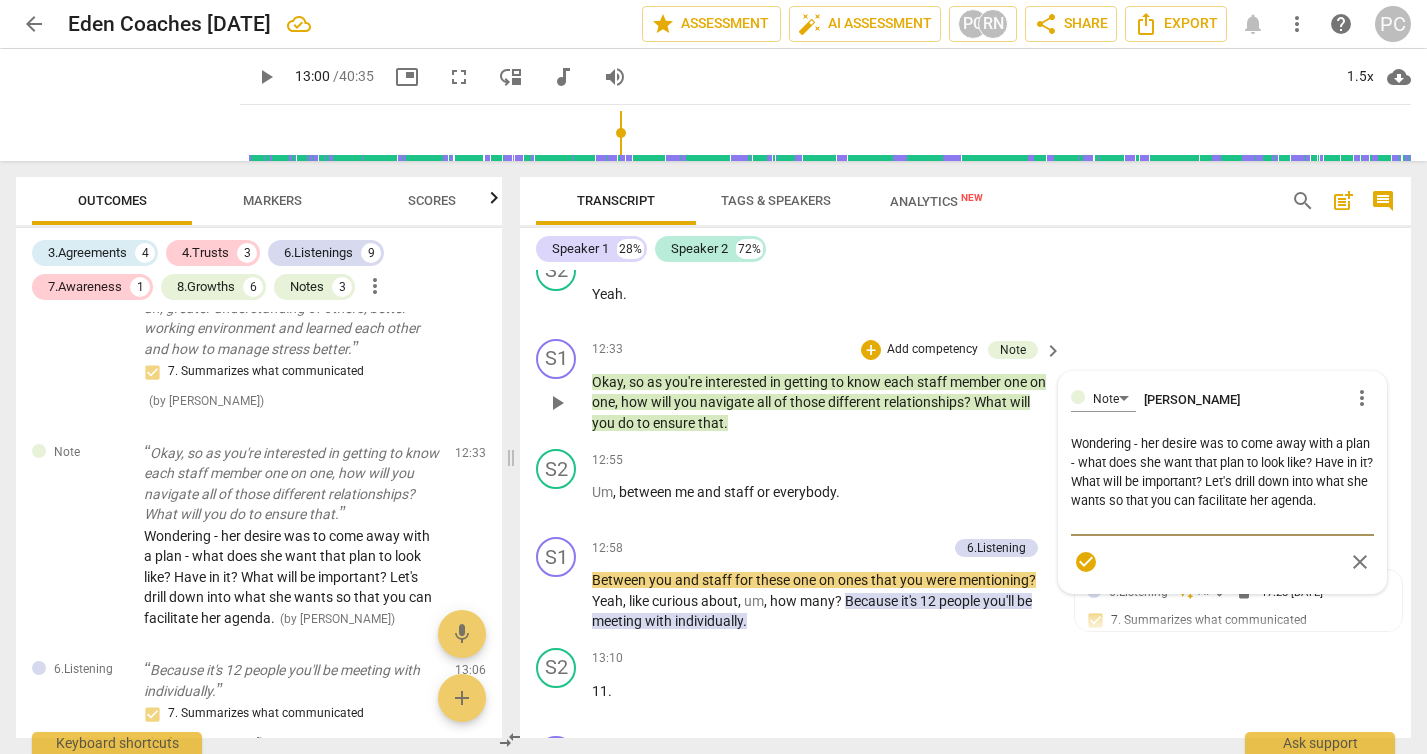 click on "Wondering - her desire was to come away with a plan - what does she want that plan to look like? Have in it? What will be important? Let's drill down into what she wants so that you can facilitate her agenda." at bounding box center (1222, 481) 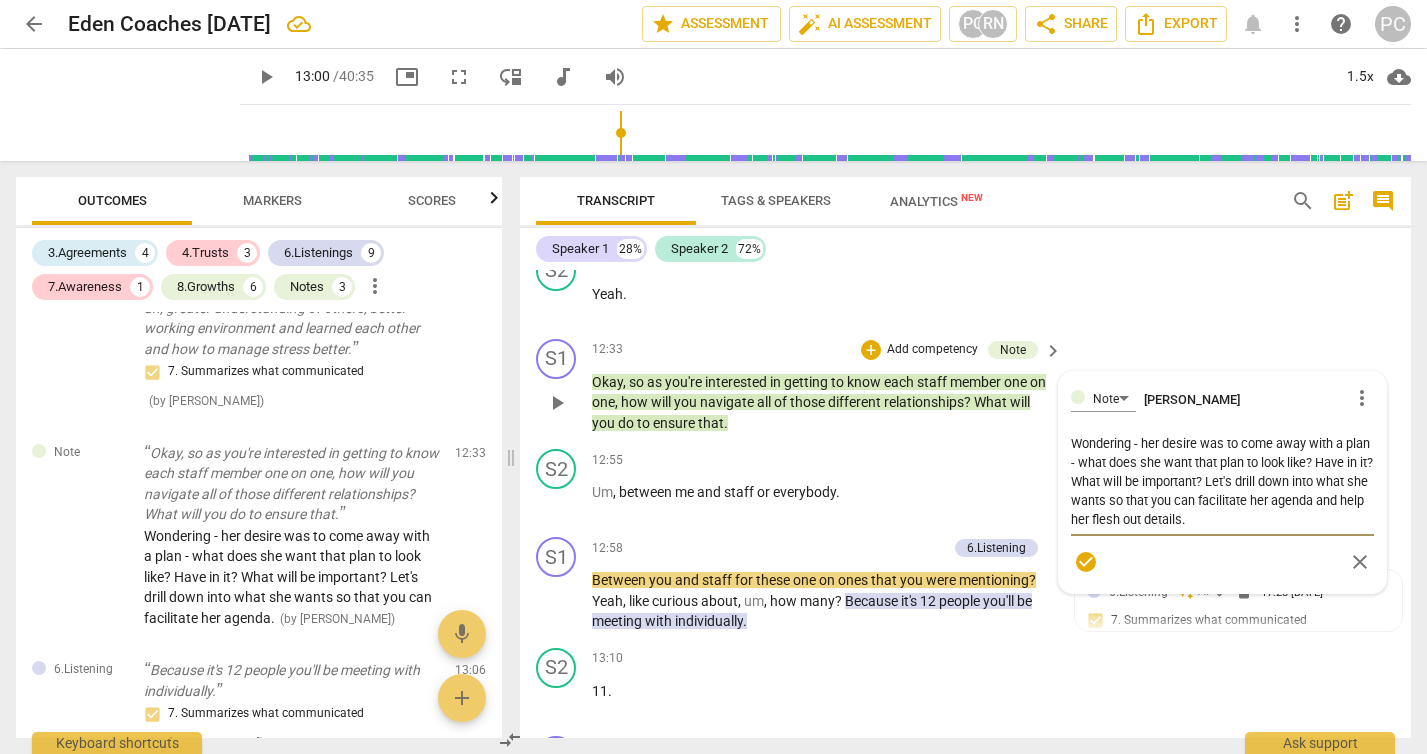 click on "check_circle" at bounding box center (1086, 562) 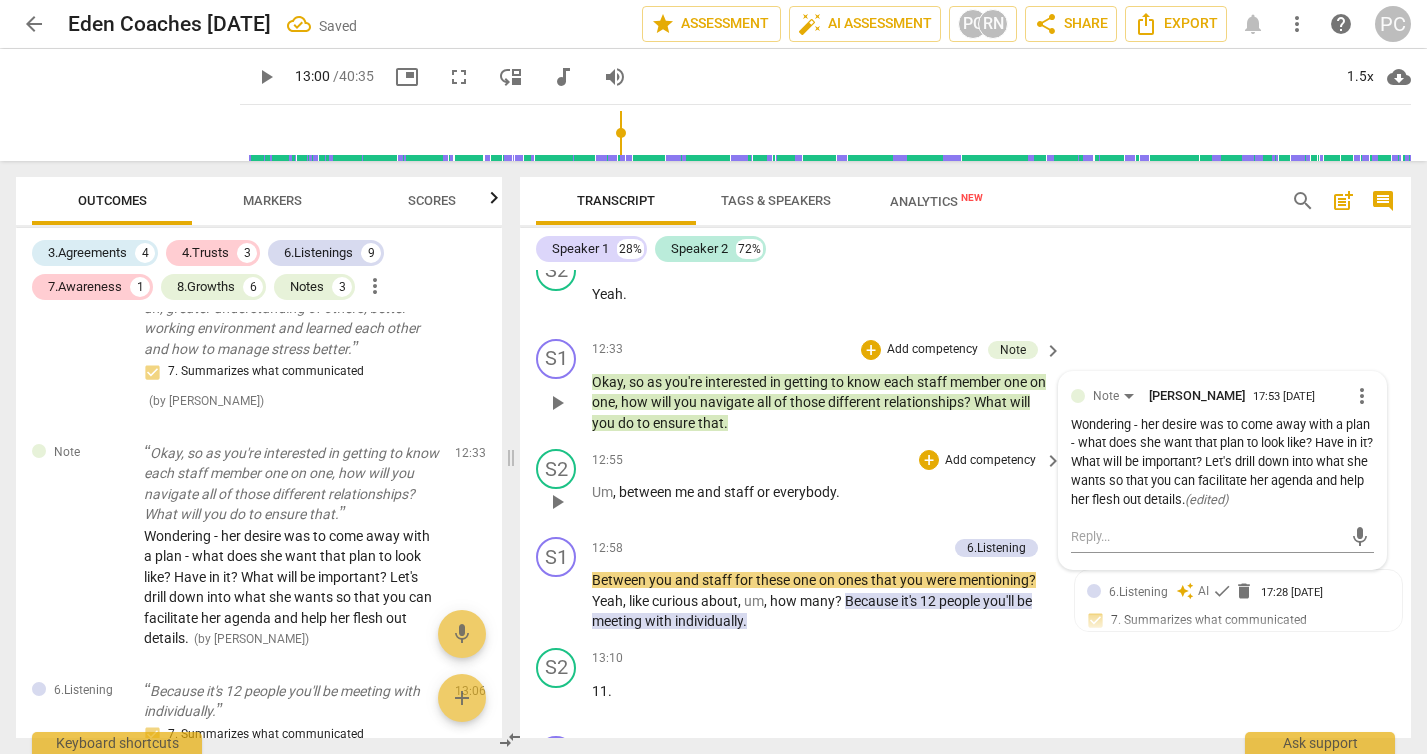 click on "play_arrow" at bounding box center [557, 502] 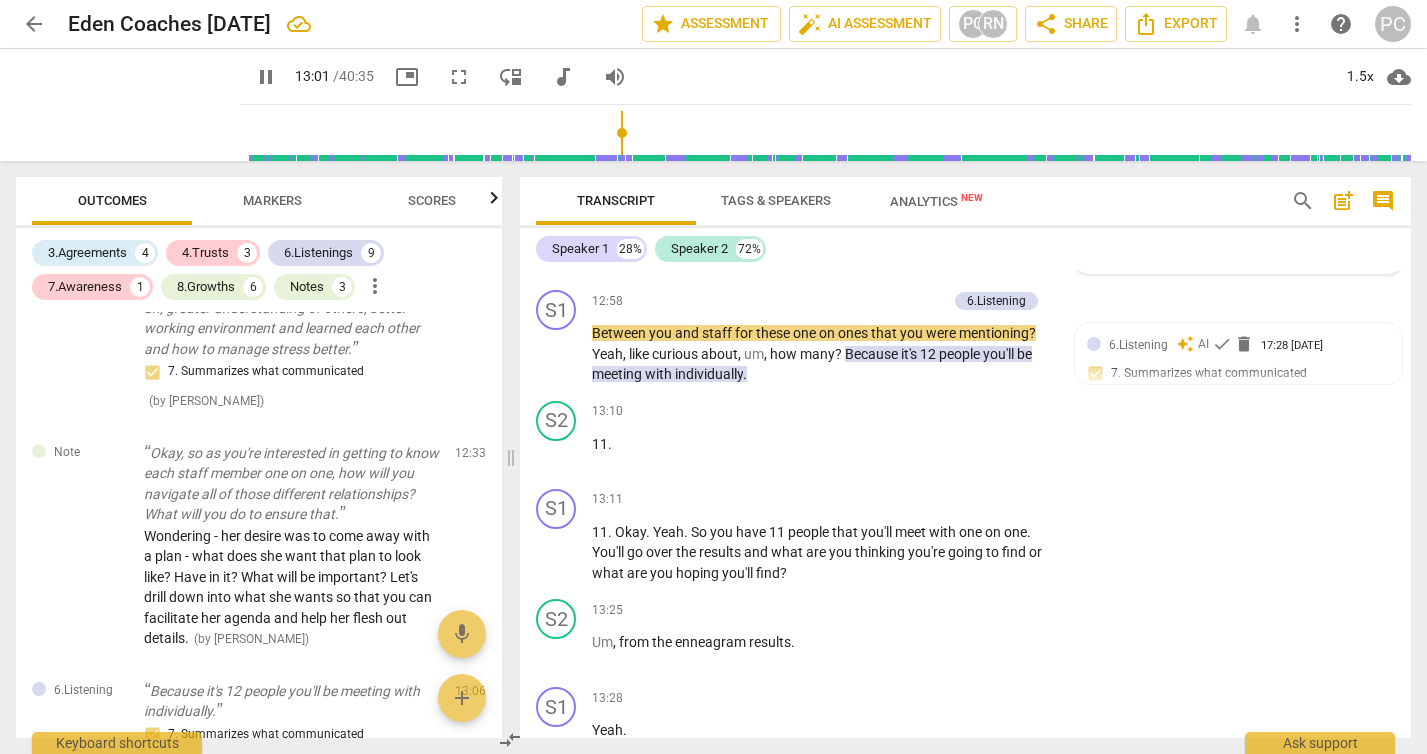 scroll, scrollTop: 6362, scrollLeft: 0, axis: vertical 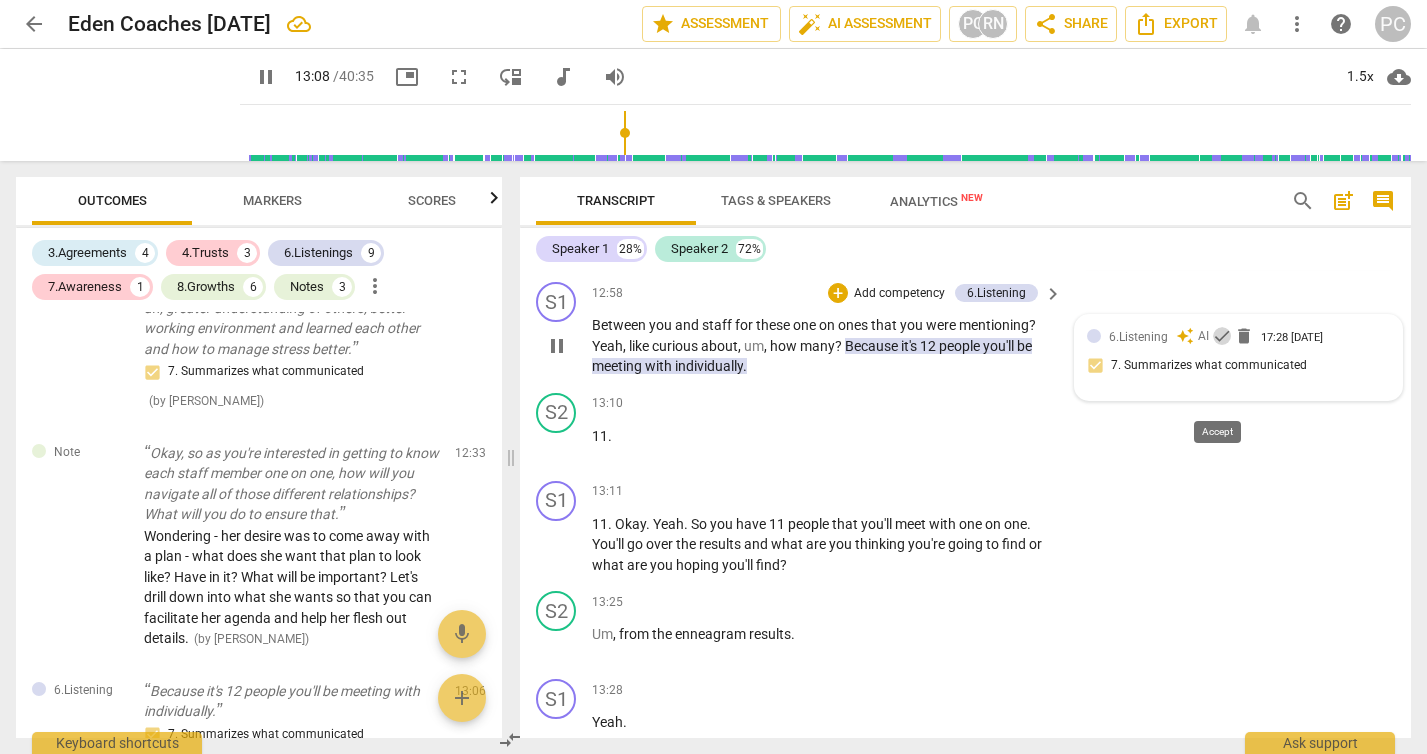 click on "check" at bounding box center [1222, 336] 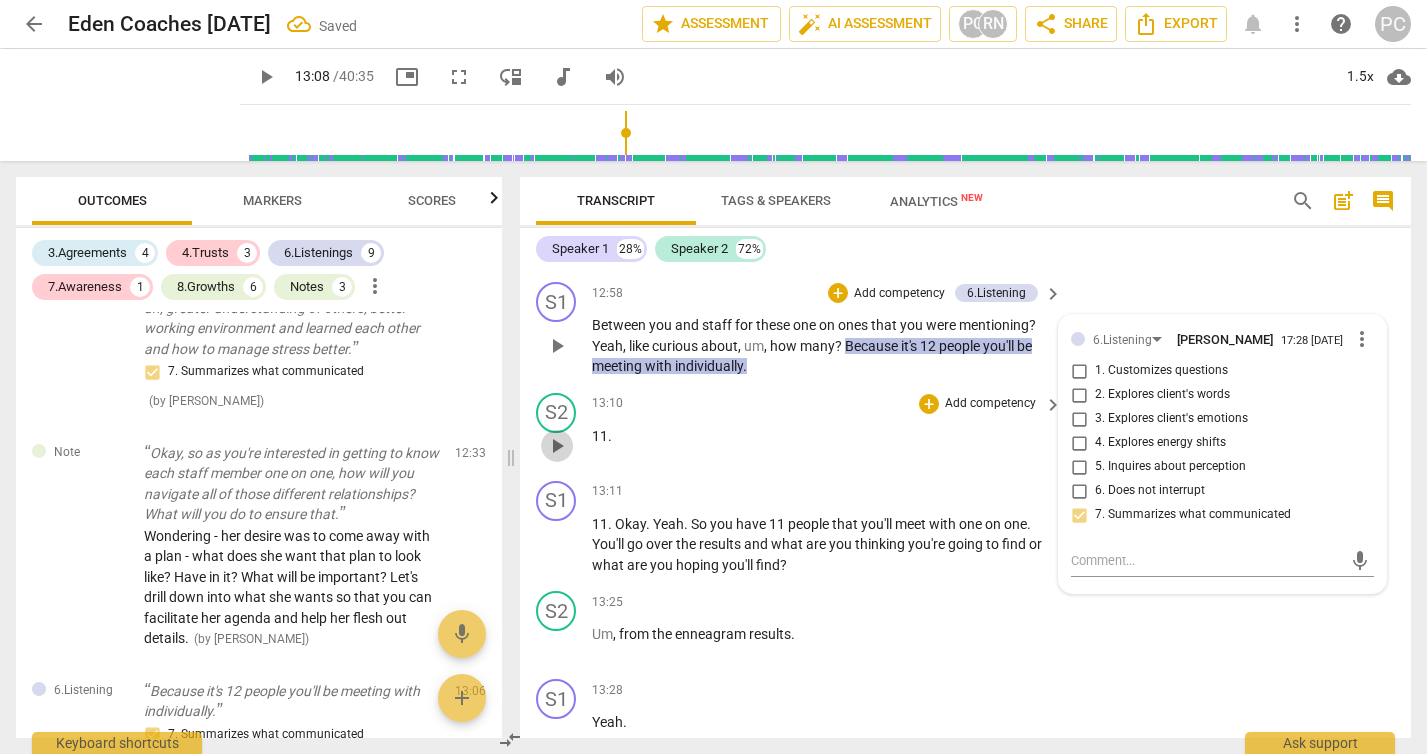 click on "play_arrow" at bounding box center (557, 446) 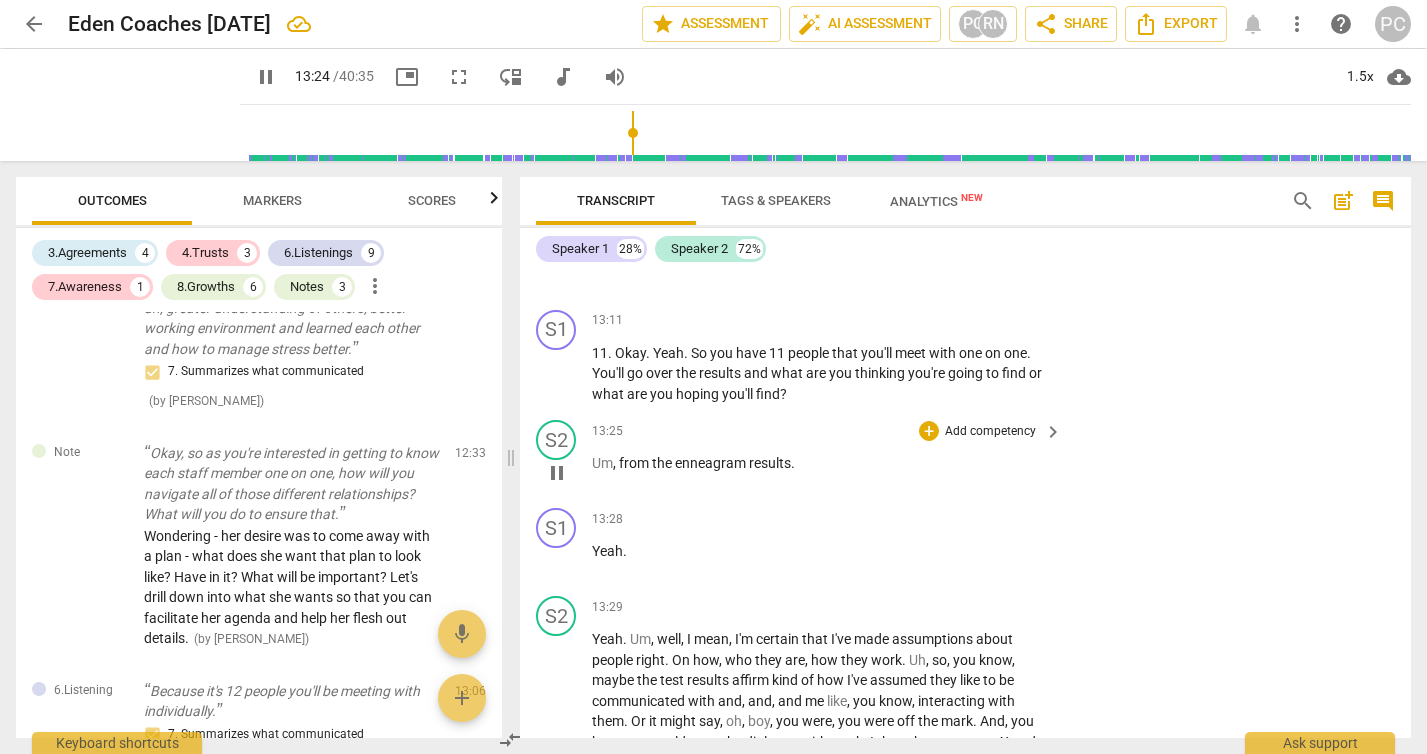 scroll, scrollTop: 6515, scrollLeft: 0, axis: vertical 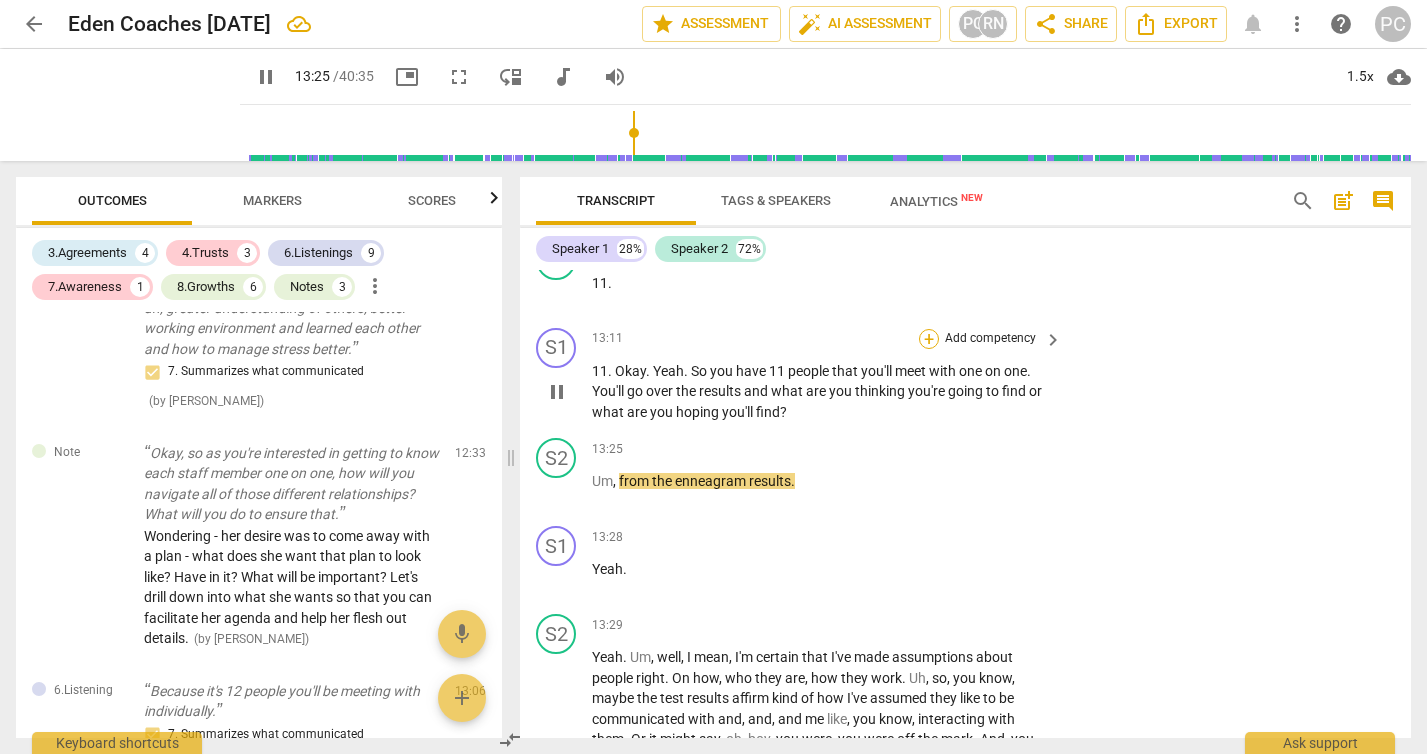 click on "+" at bounding box center [929, 339] 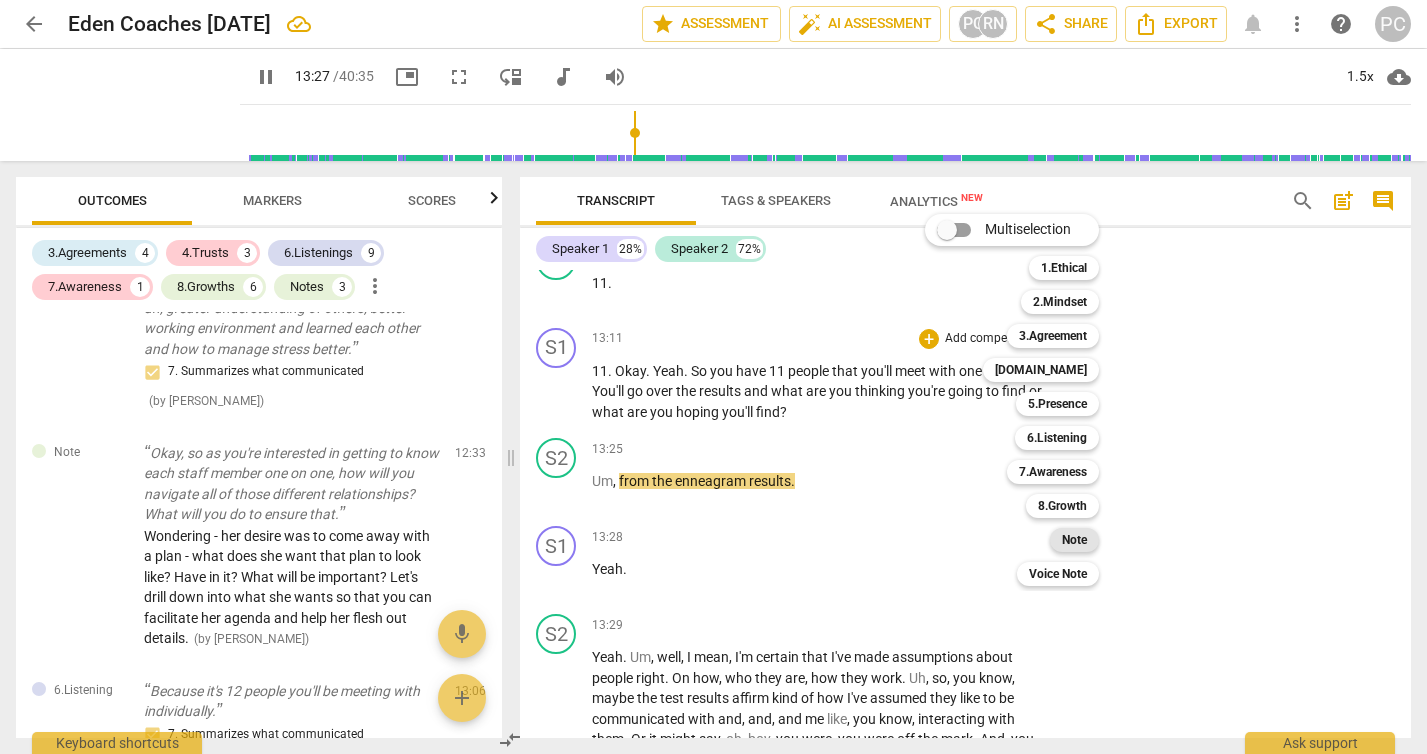 click on "Note" at bounding box center [1074, 540] 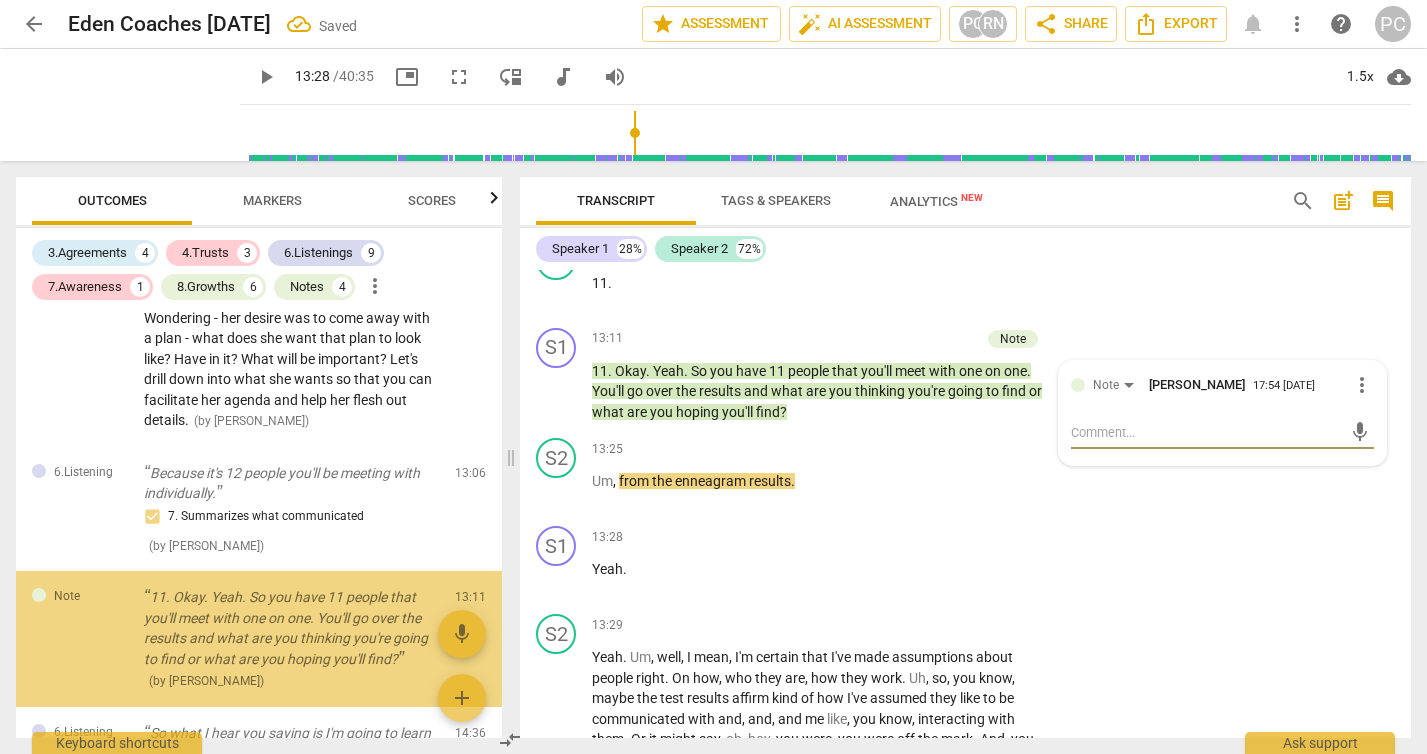 scroll, scrollTop: 1524, scrollLeft: 0, axis: vertical 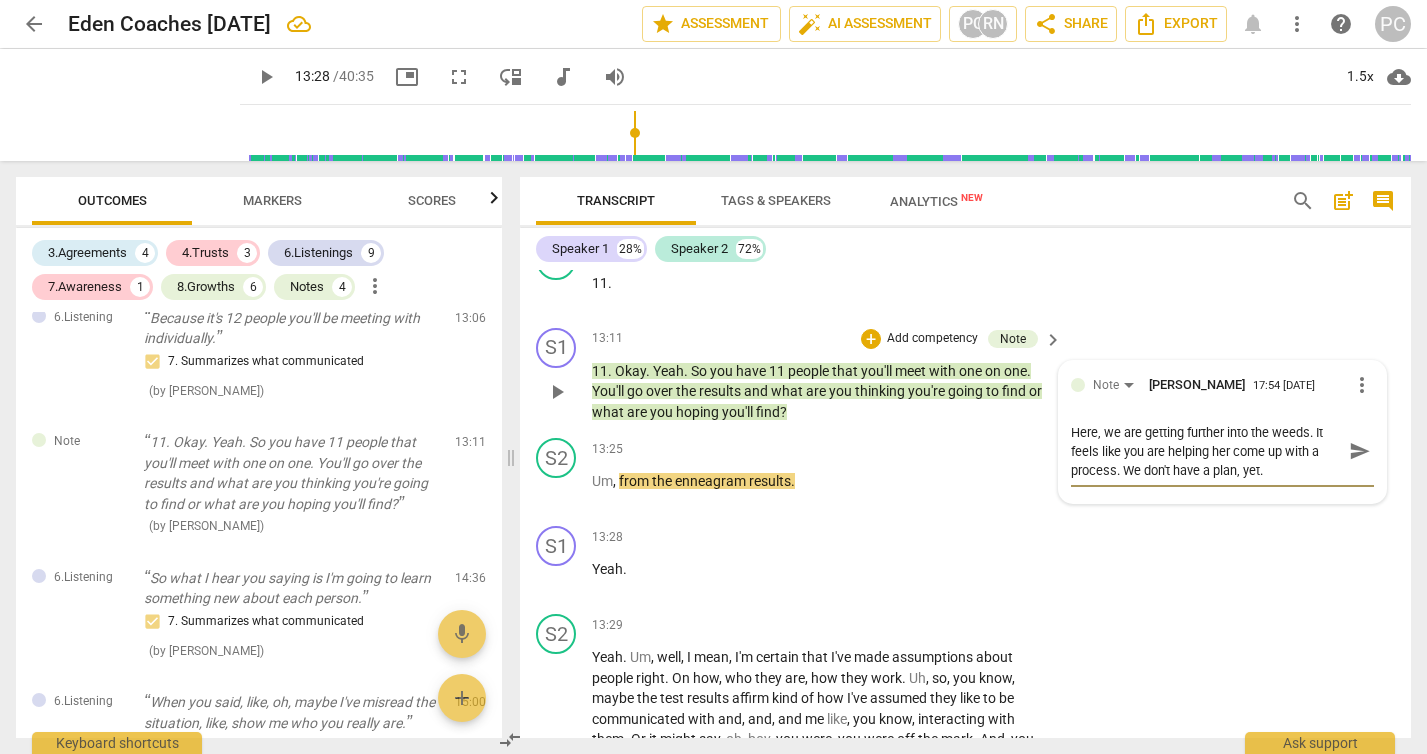 click on "send" at bounding box center (1360, 451) 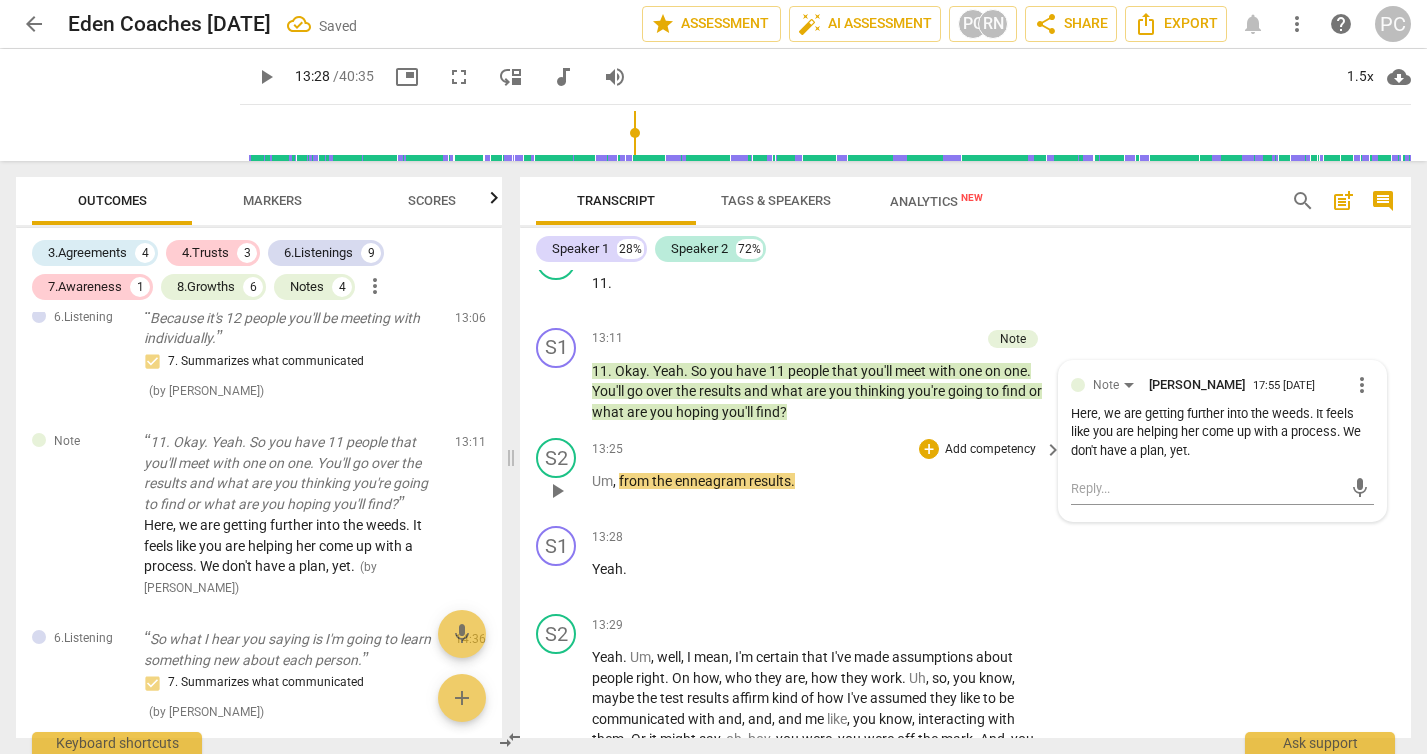 click on "play_arrow" at bounding box center [557, 491] 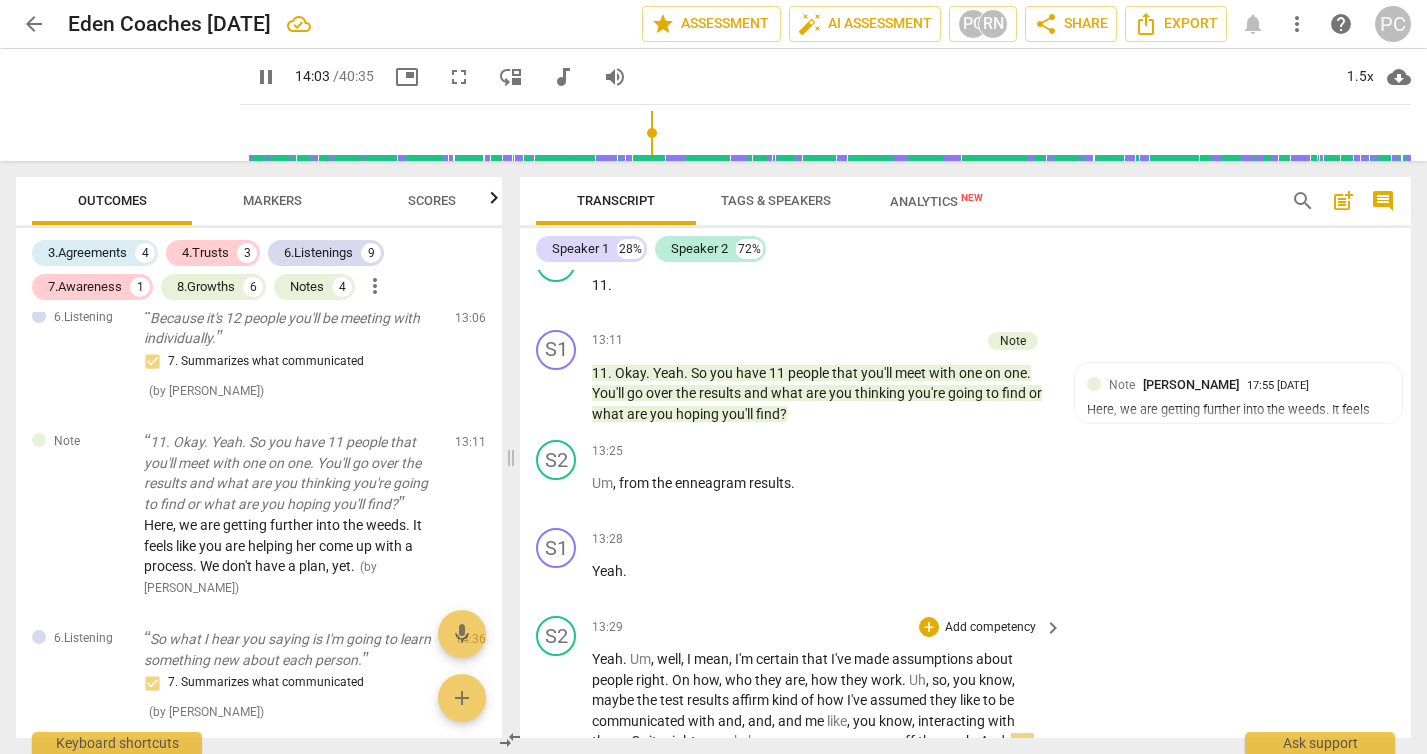 scroll, scrollTop: 6504, scrollLeft: 0, axis: vertical 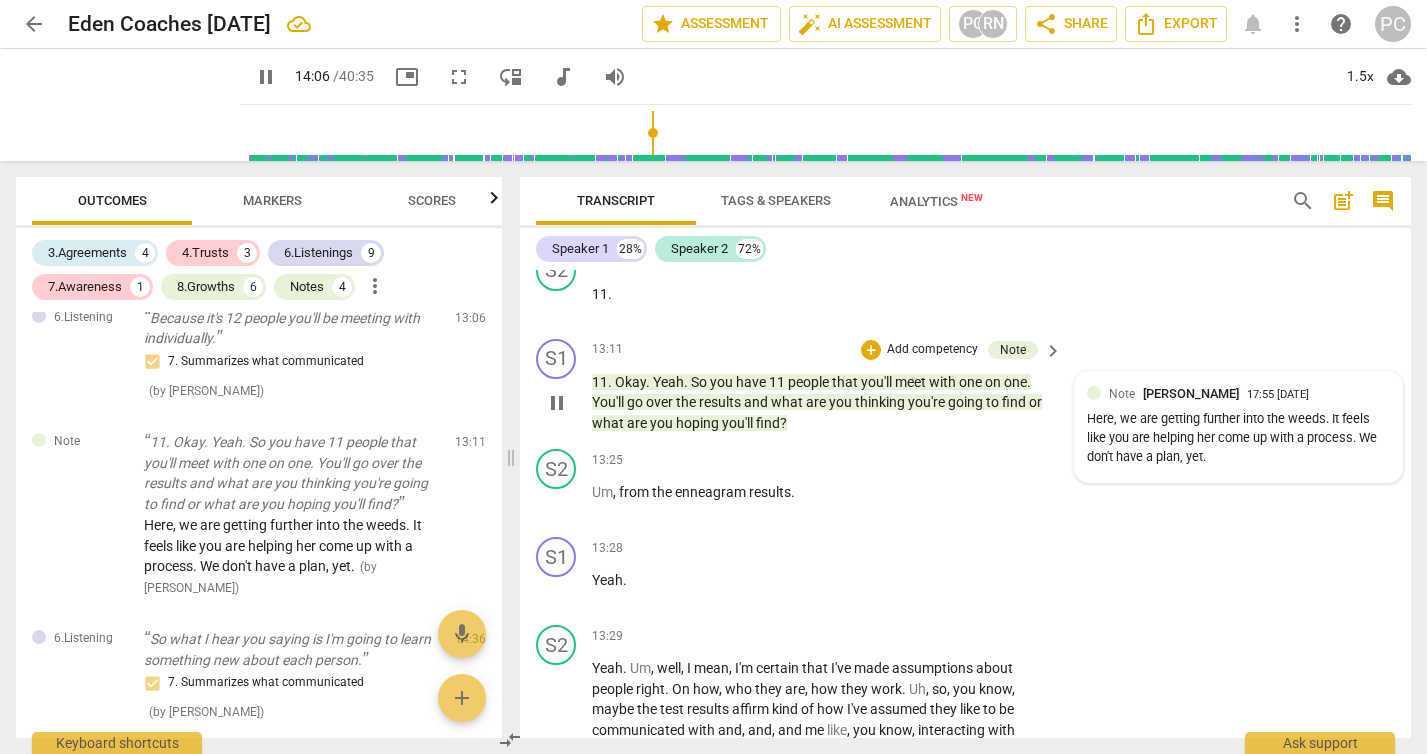 click on "Here, we are getting further into the weeds. It feels like you are helping her come up with a process. We don't have a plan, yet." at bounding box center (1238, 438) 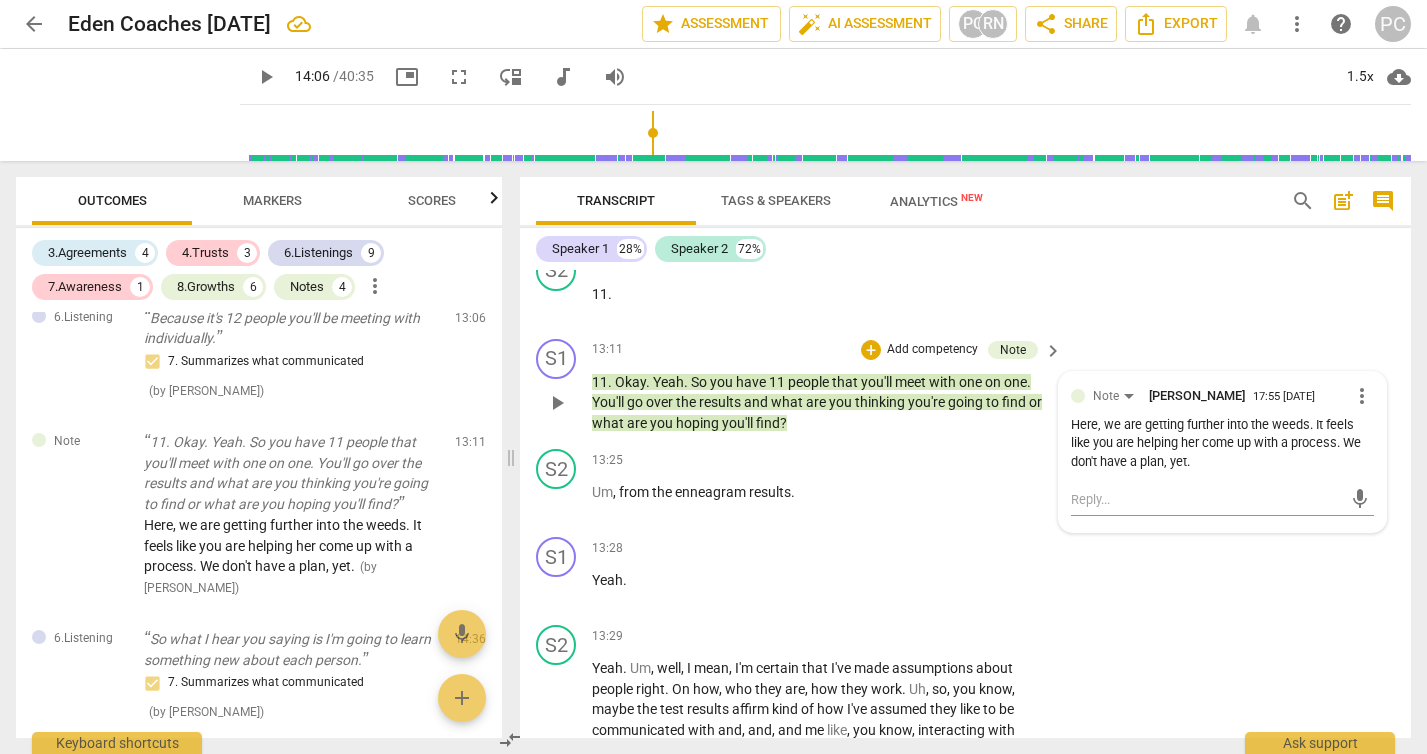 click on "more_vert" at bounding box center [1362, 396] 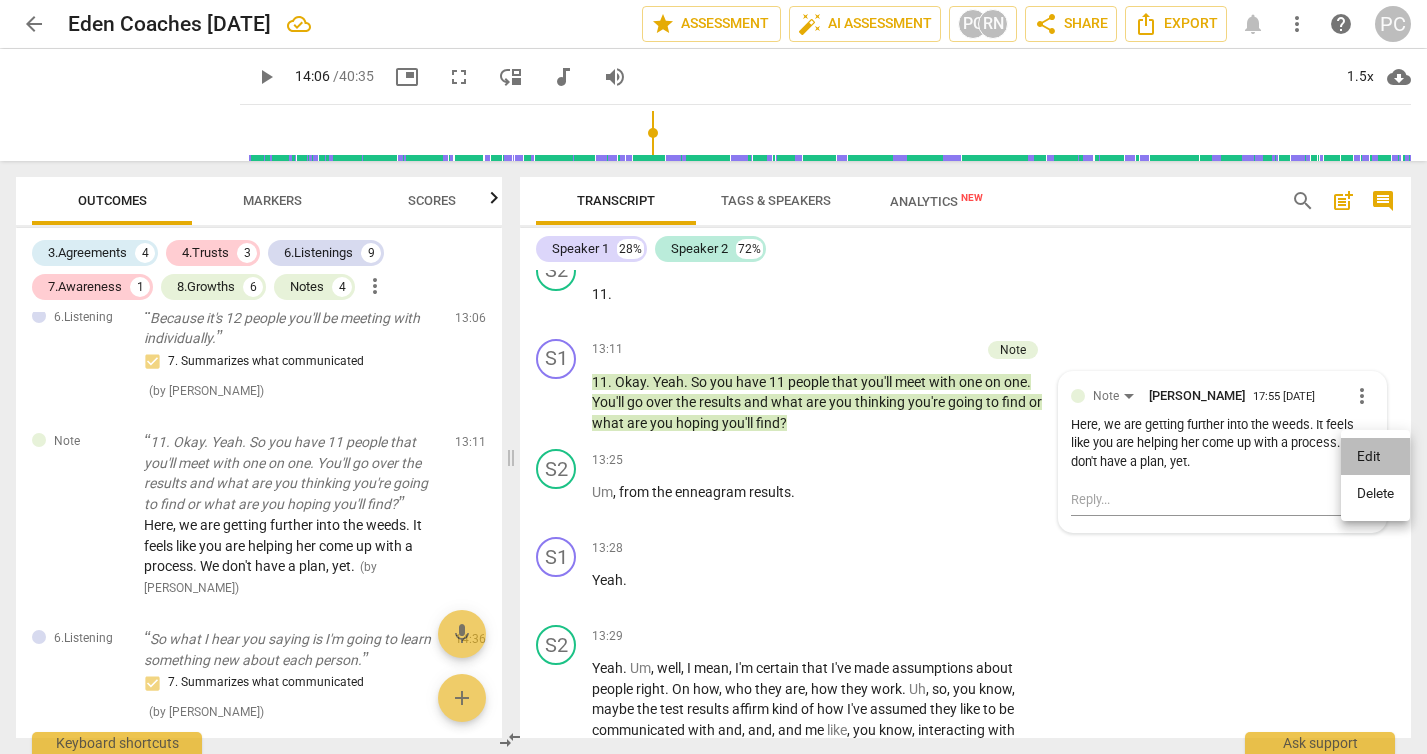 click on "Edit" at bounding box center [1375, 457] 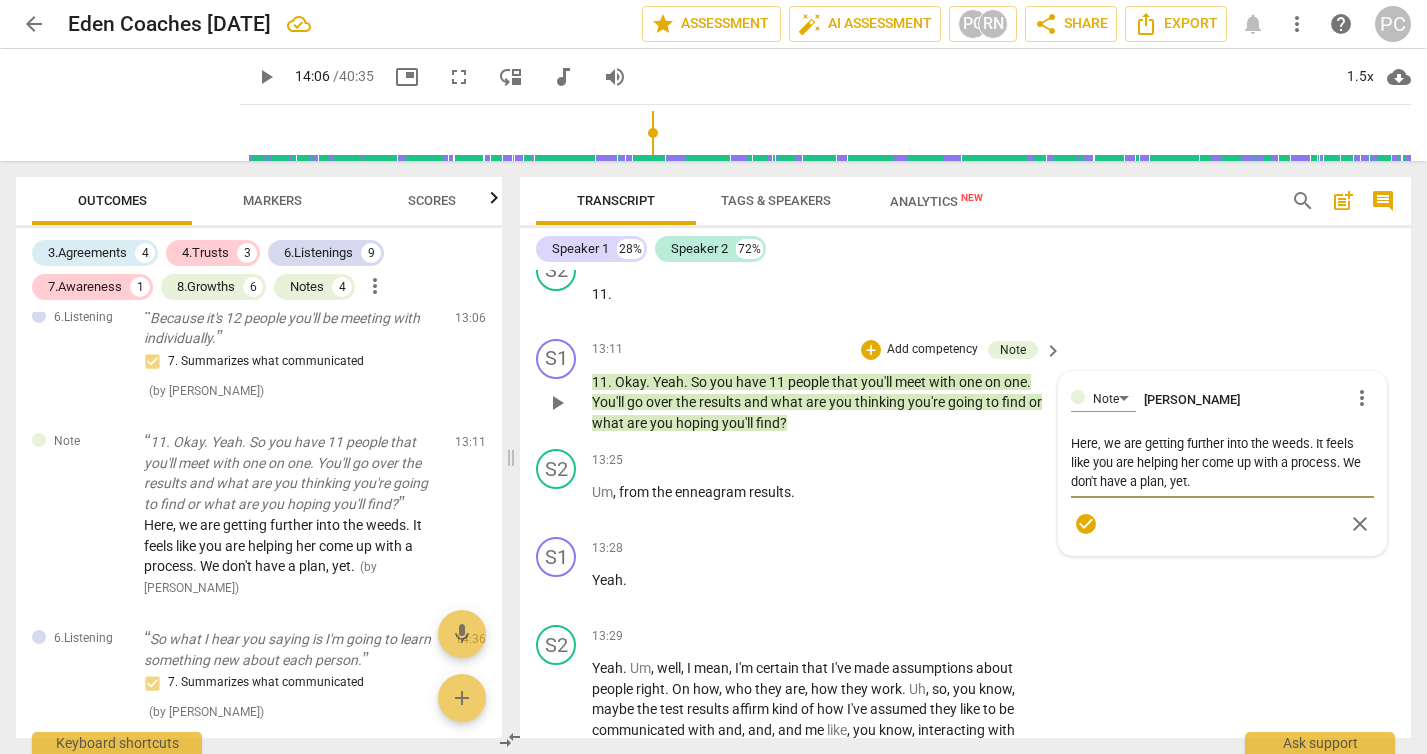 click on "Here, we are getting further into the weeds. It feels like you are helping her come up with a process. We don't have a plan, yet." at bounding box center [1222, 462] 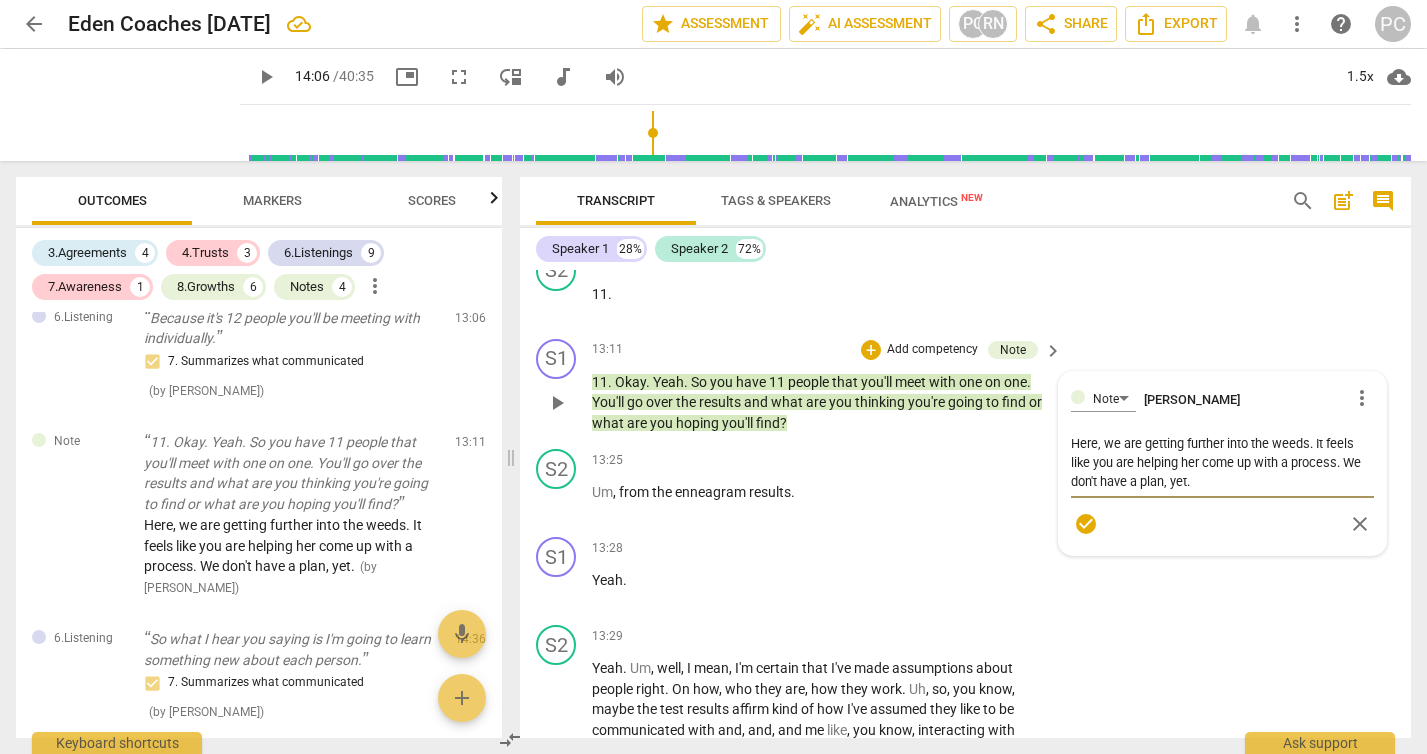 click on "Here, we are getting further into the weeds. It feels like you are helping her come up with a process. We don't have a plan, yet." at bounding box center (1222, 462) 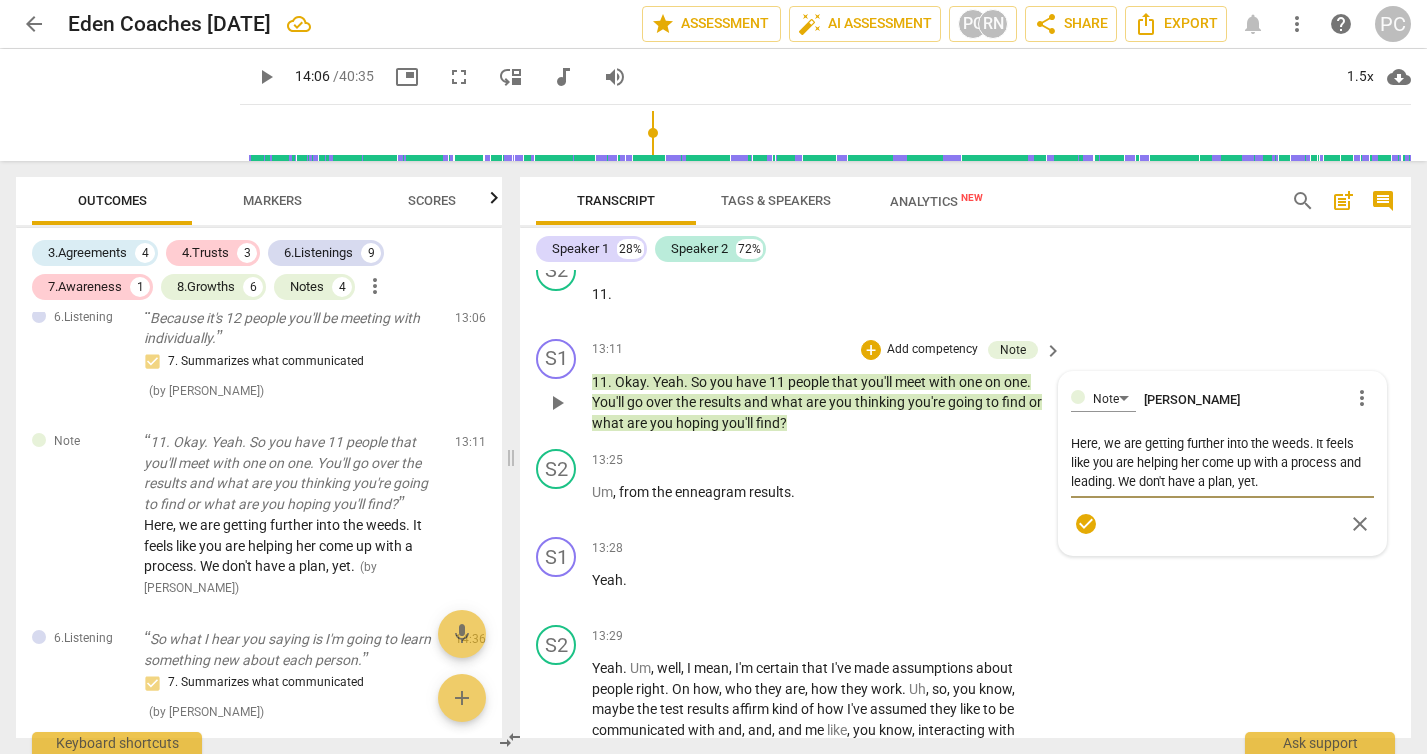 click on "check_circle" at bounding box center [1086, 524] 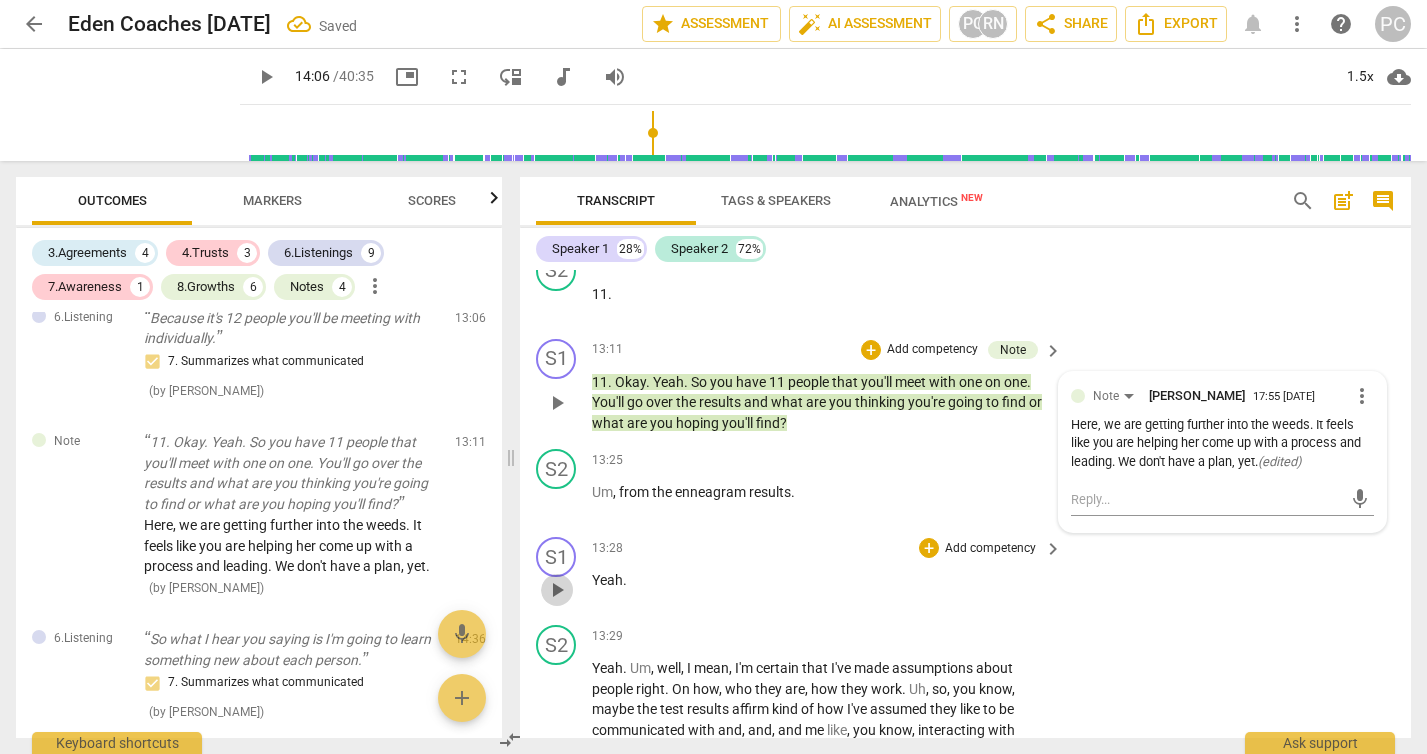click on "play_arrow" at bounding box center [557, 590] 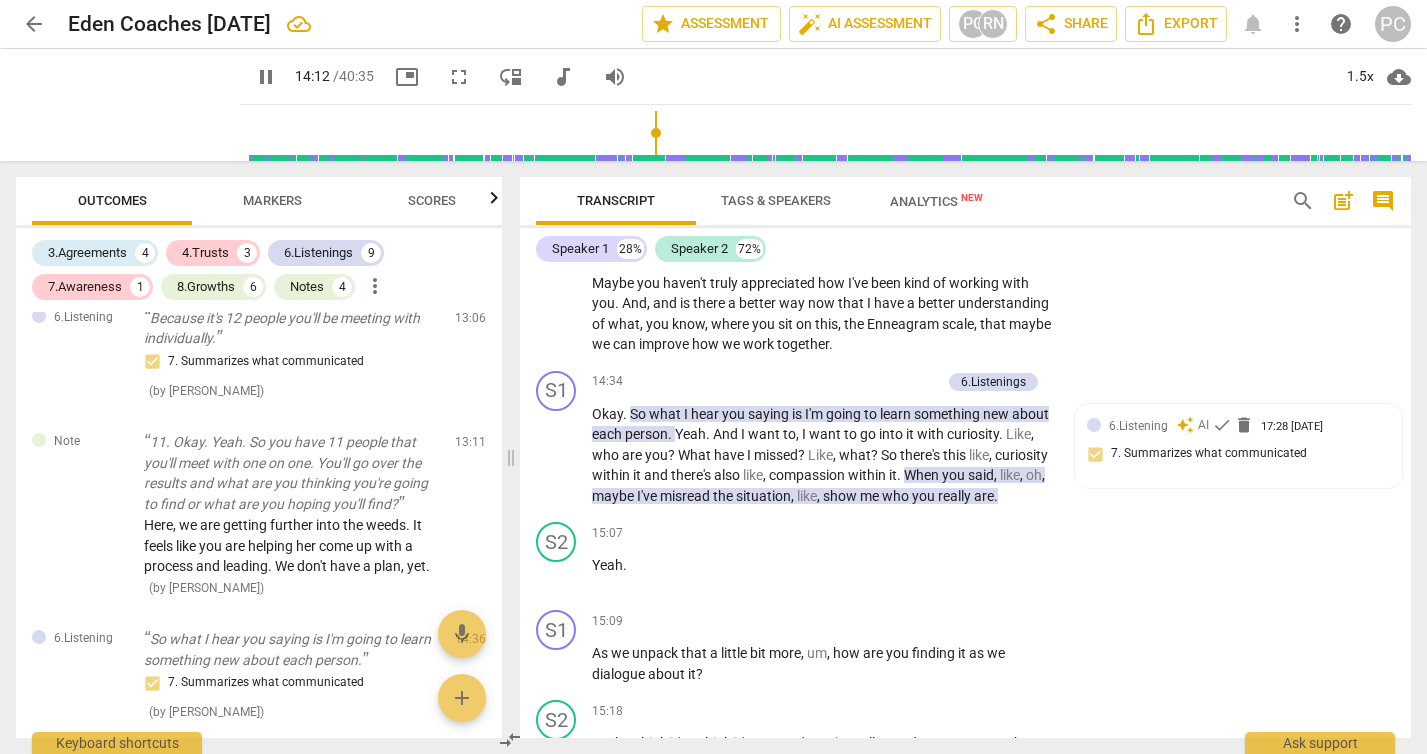 scroll, scrollTop: 7038, scrollLeft: 0, axis: vertical 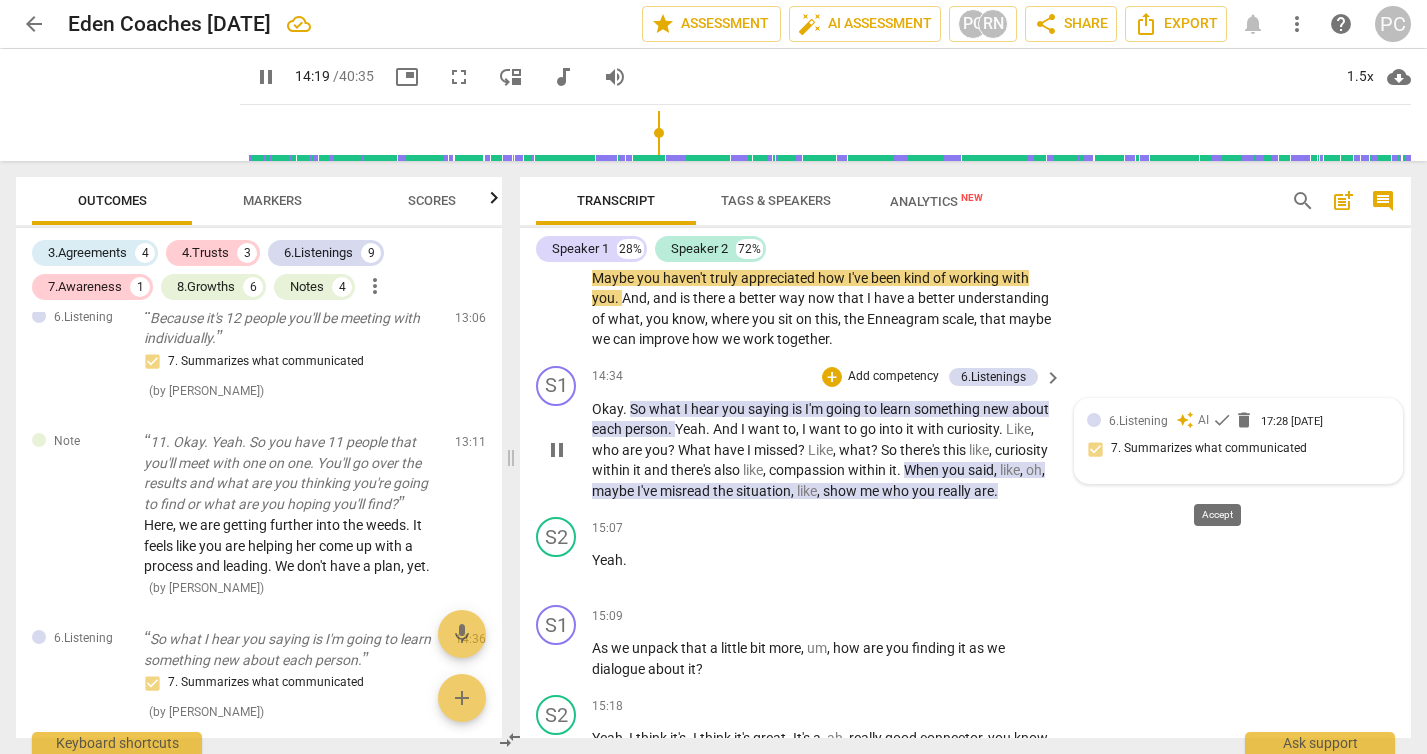 click on "check" at bounding box center [1222, 420] 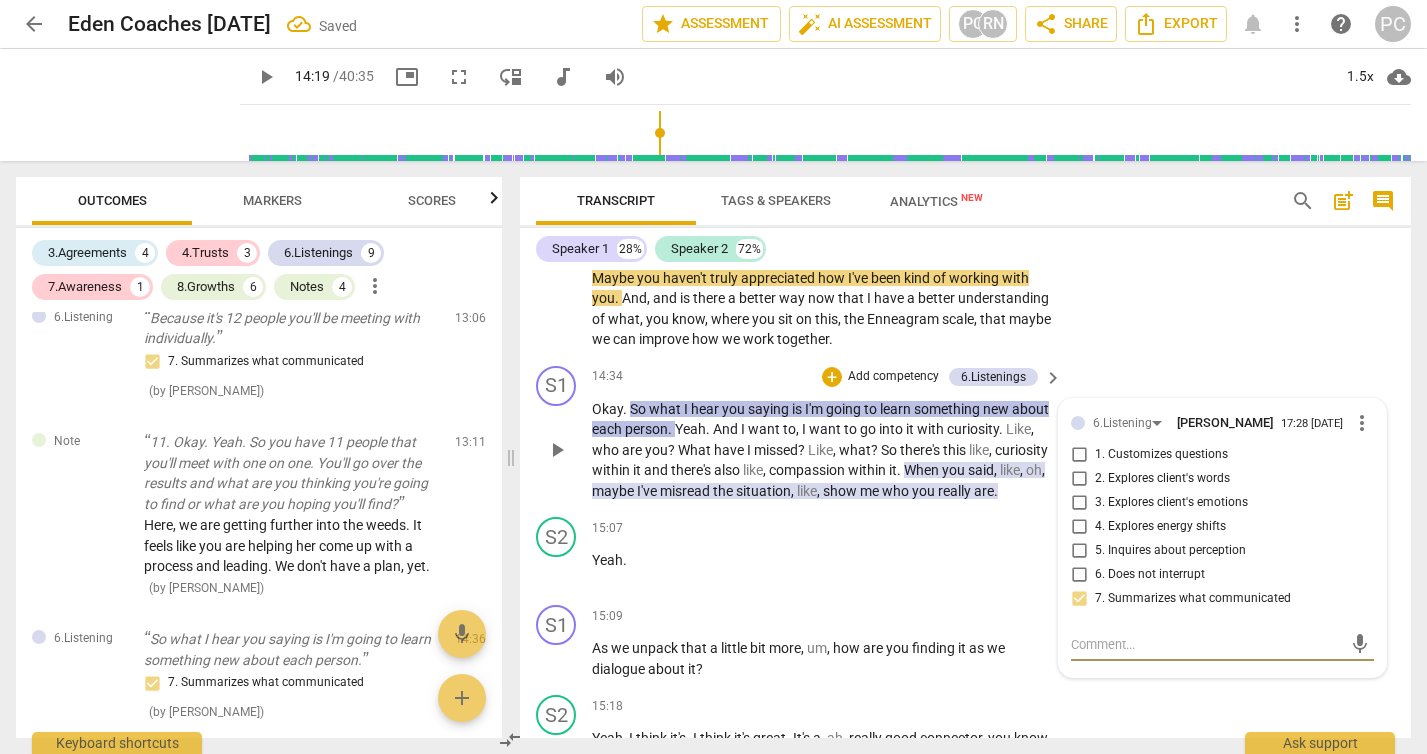 click on "show" at bounding box center [841, 491] 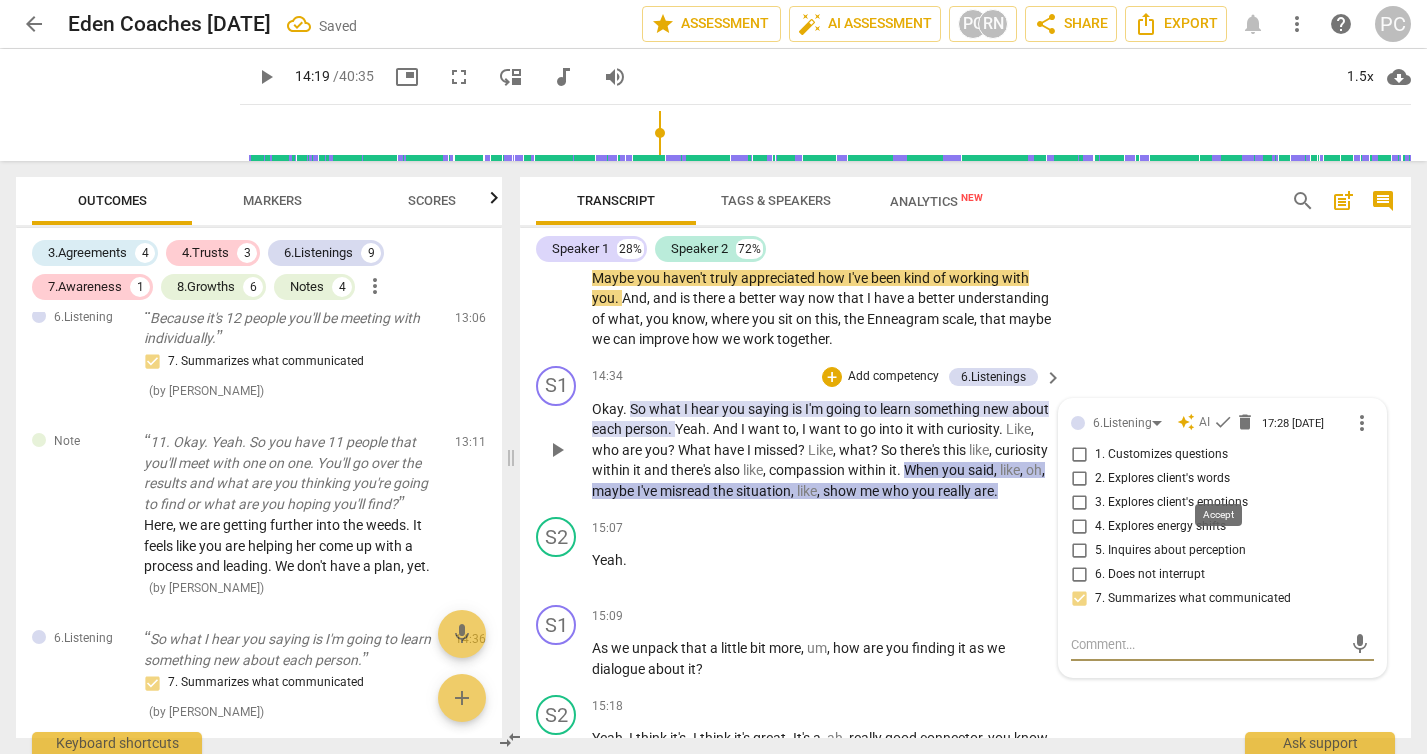 click on "check" at bounding box center (1223, 422) 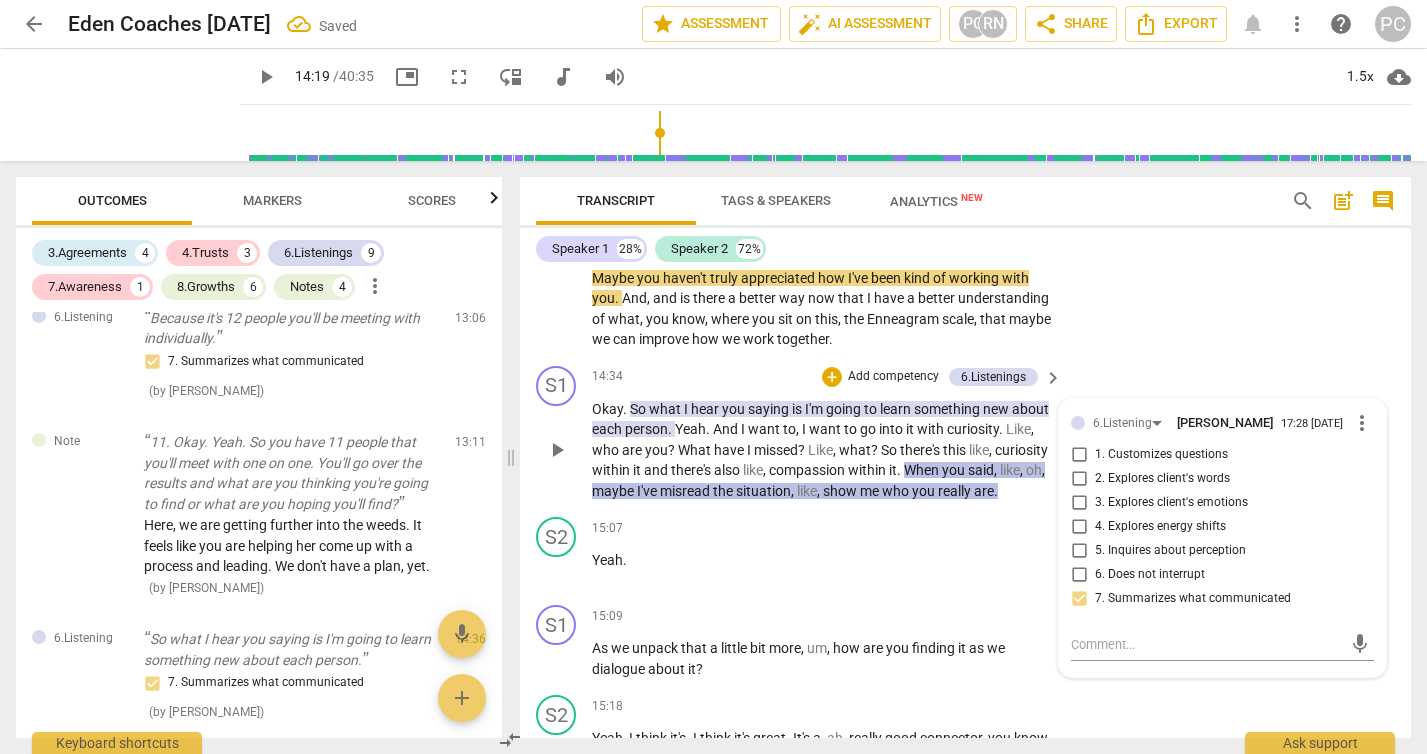 click on "play_arrow" at bounding box center [557, 450] 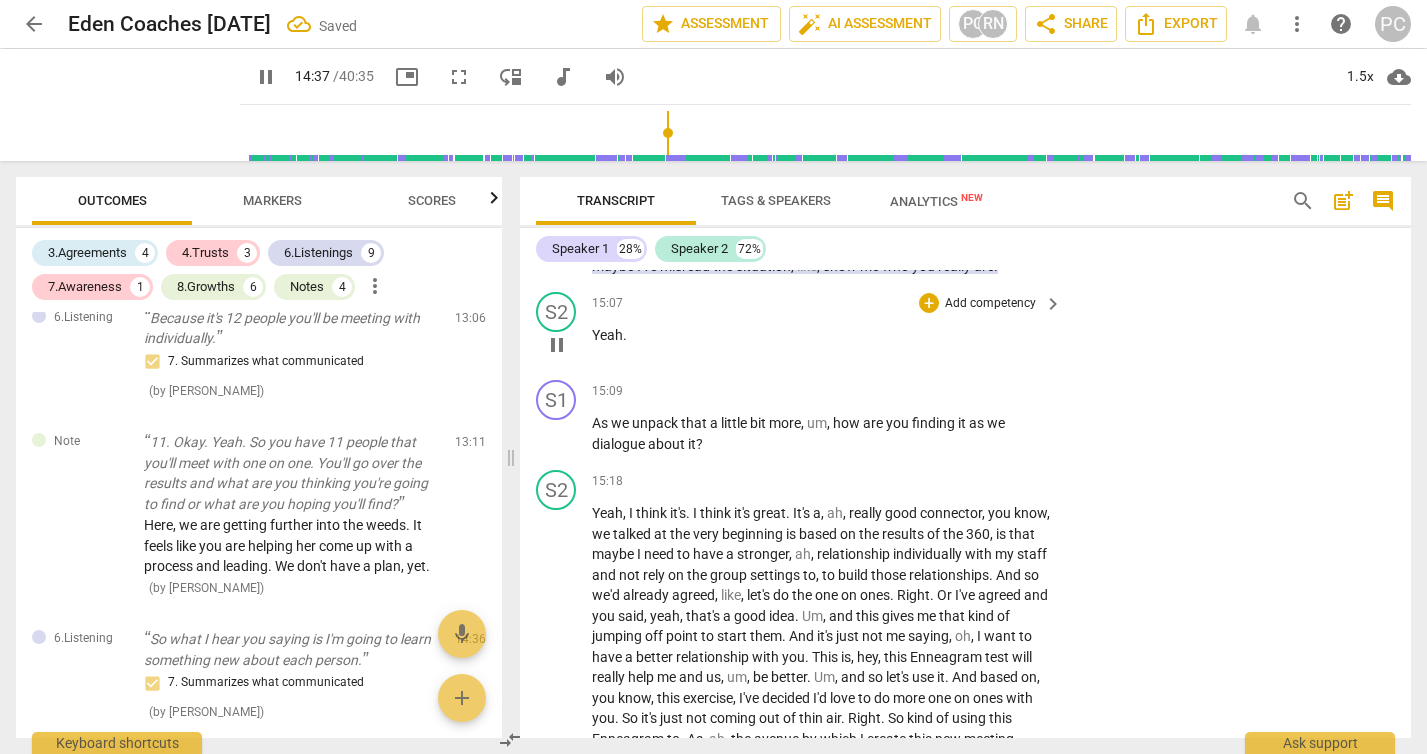 scroll, scrollTop: 7265, scrollLeft: 0, axis: vertical 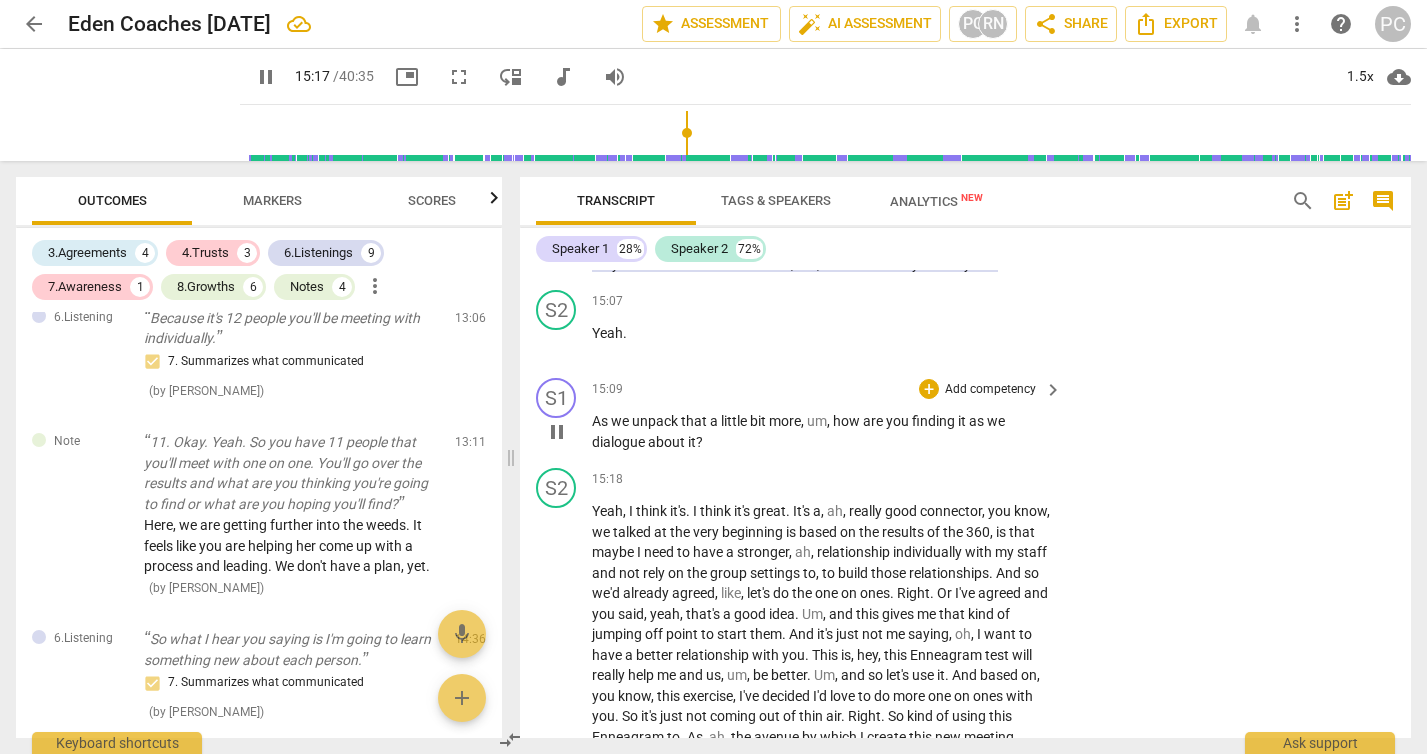 click on "pause" at bounding box center [557, 432] 